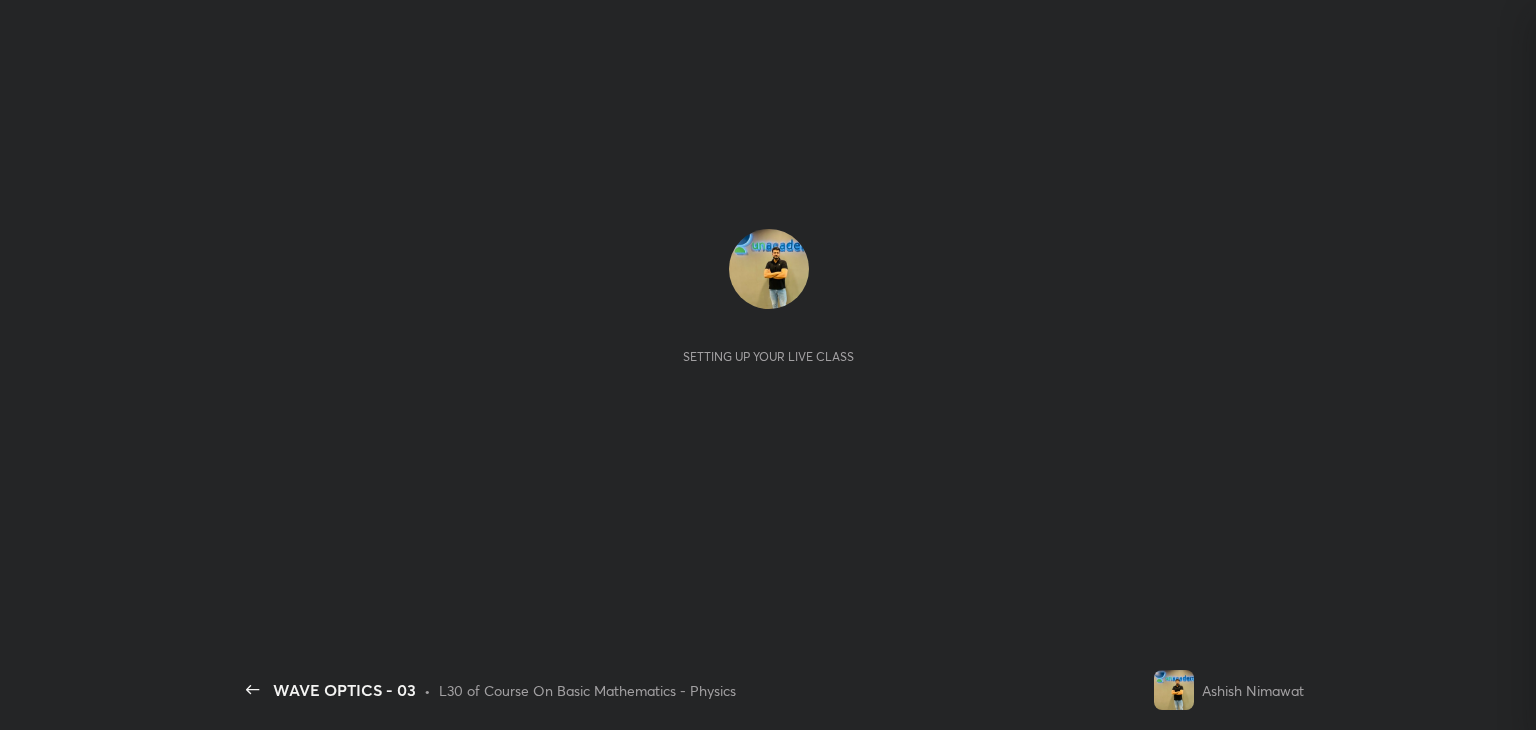 scroll, scrollTop: 0, scrollLeft: 0, axis: both 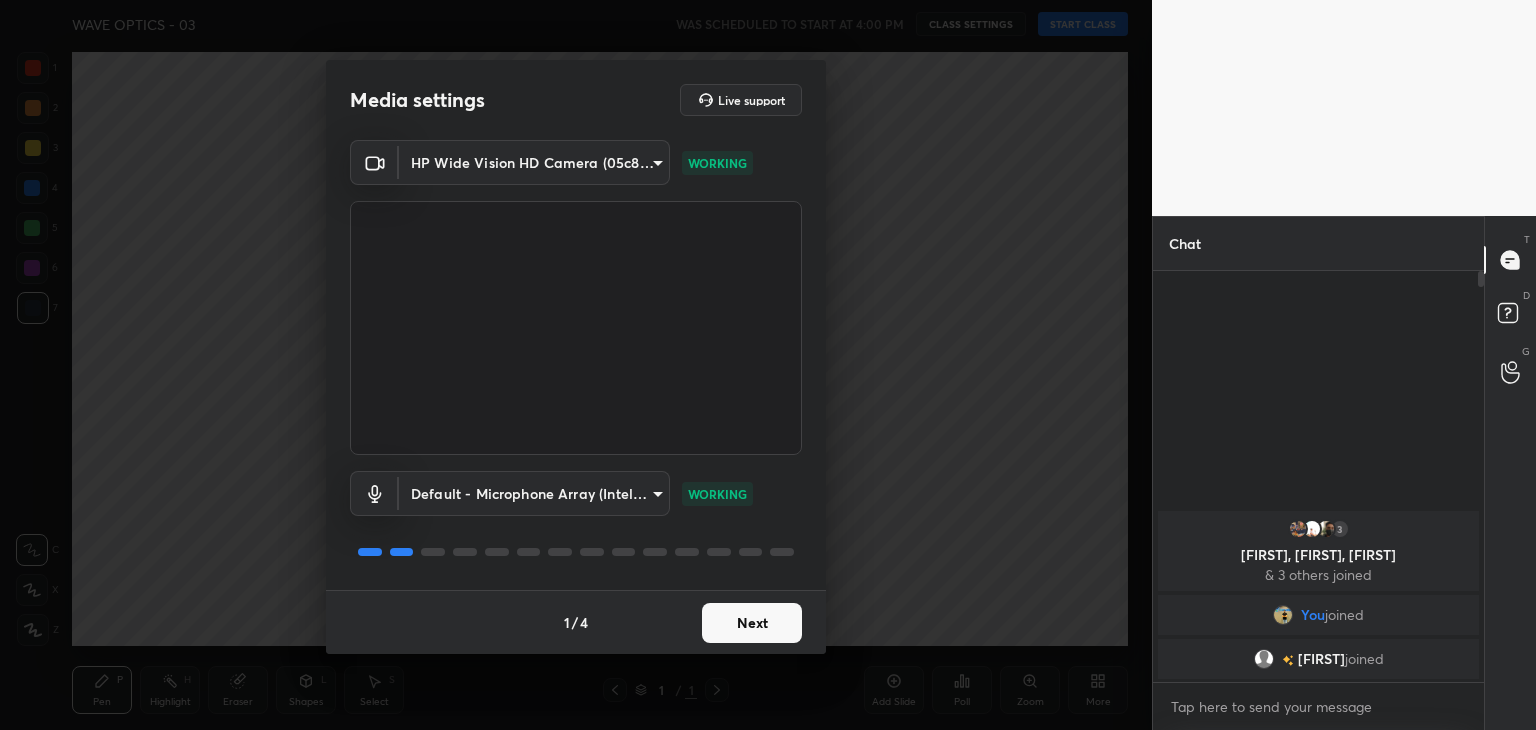 click on "Next" at bounding box center (752, 623) 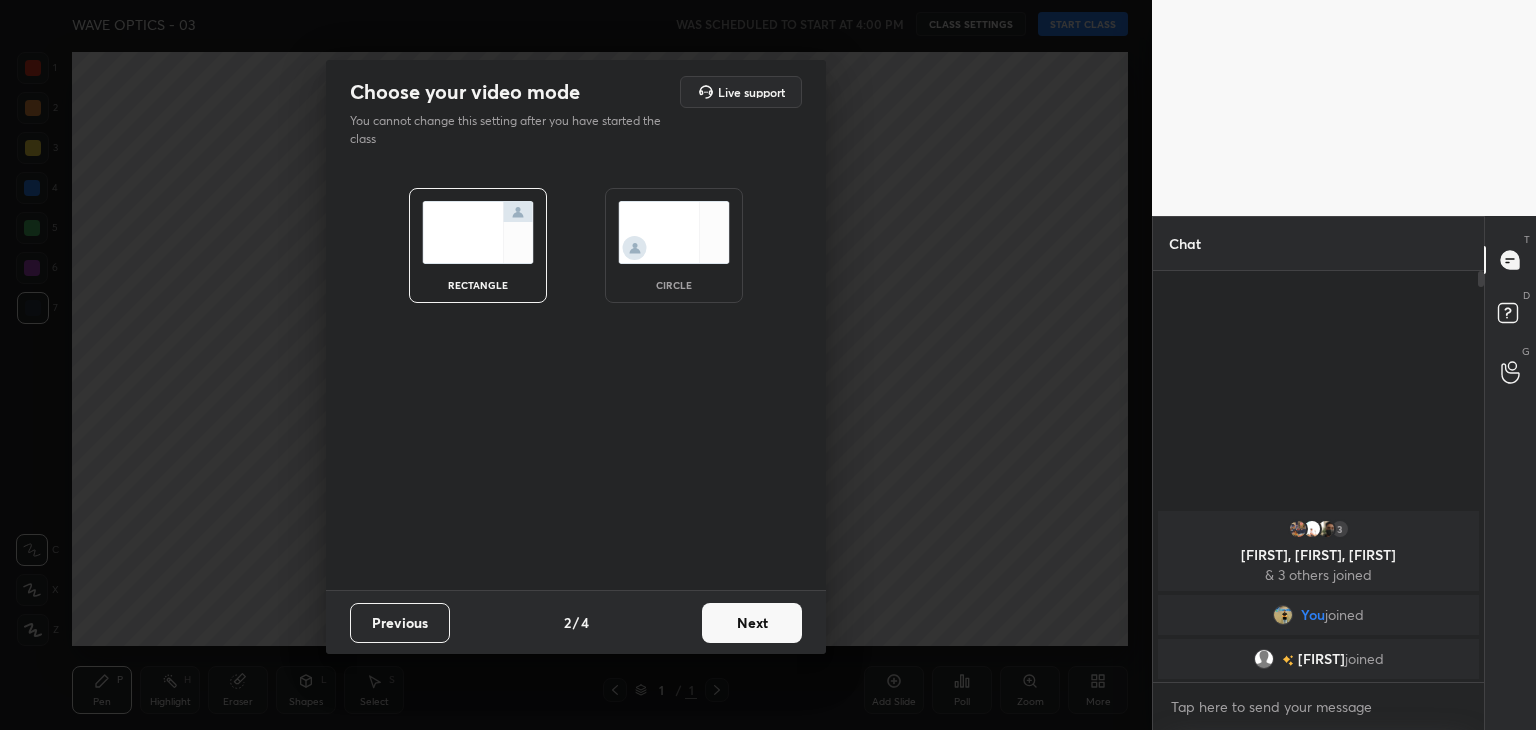 click on "Next" at bounding box center (752, 623) 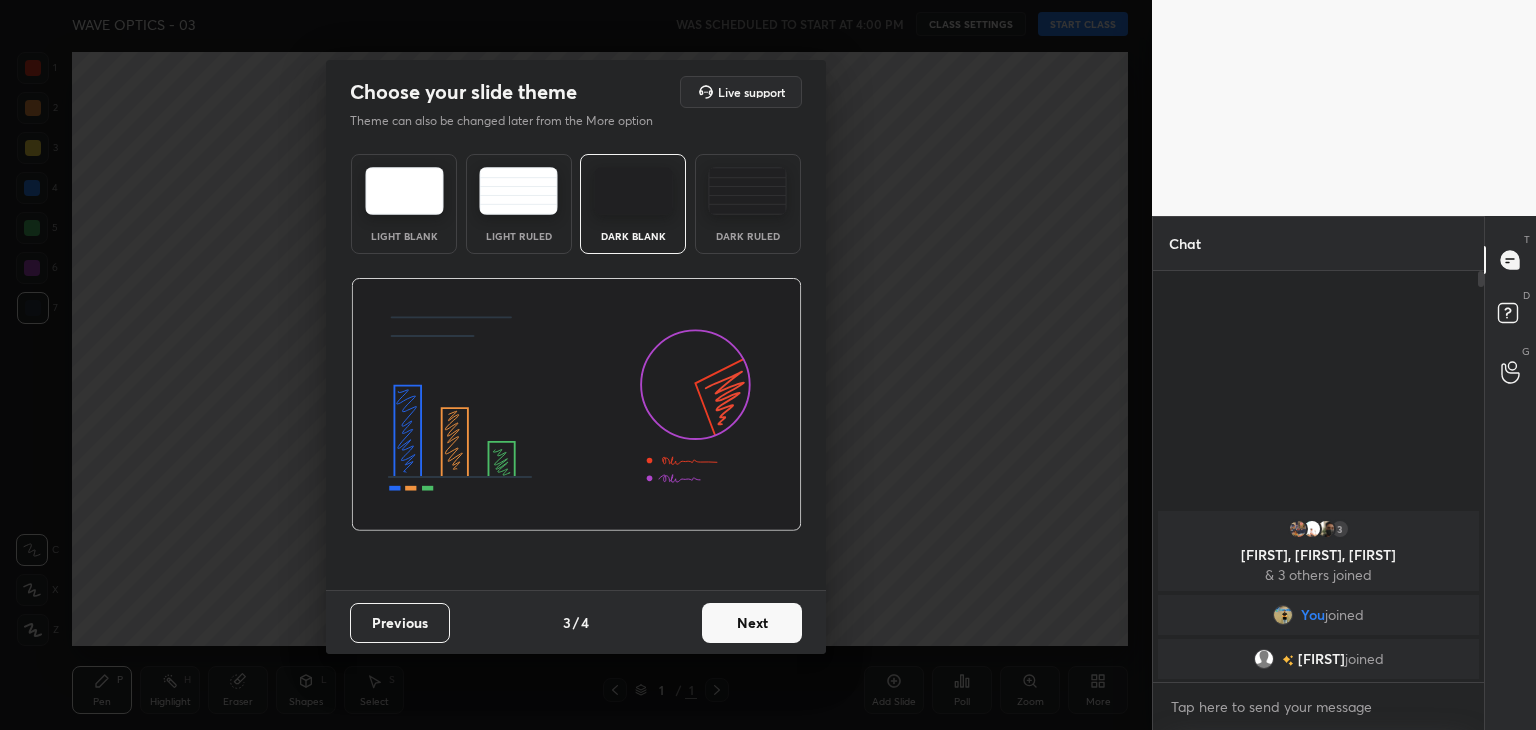 click on "Next" at bounding box center (752, 623) 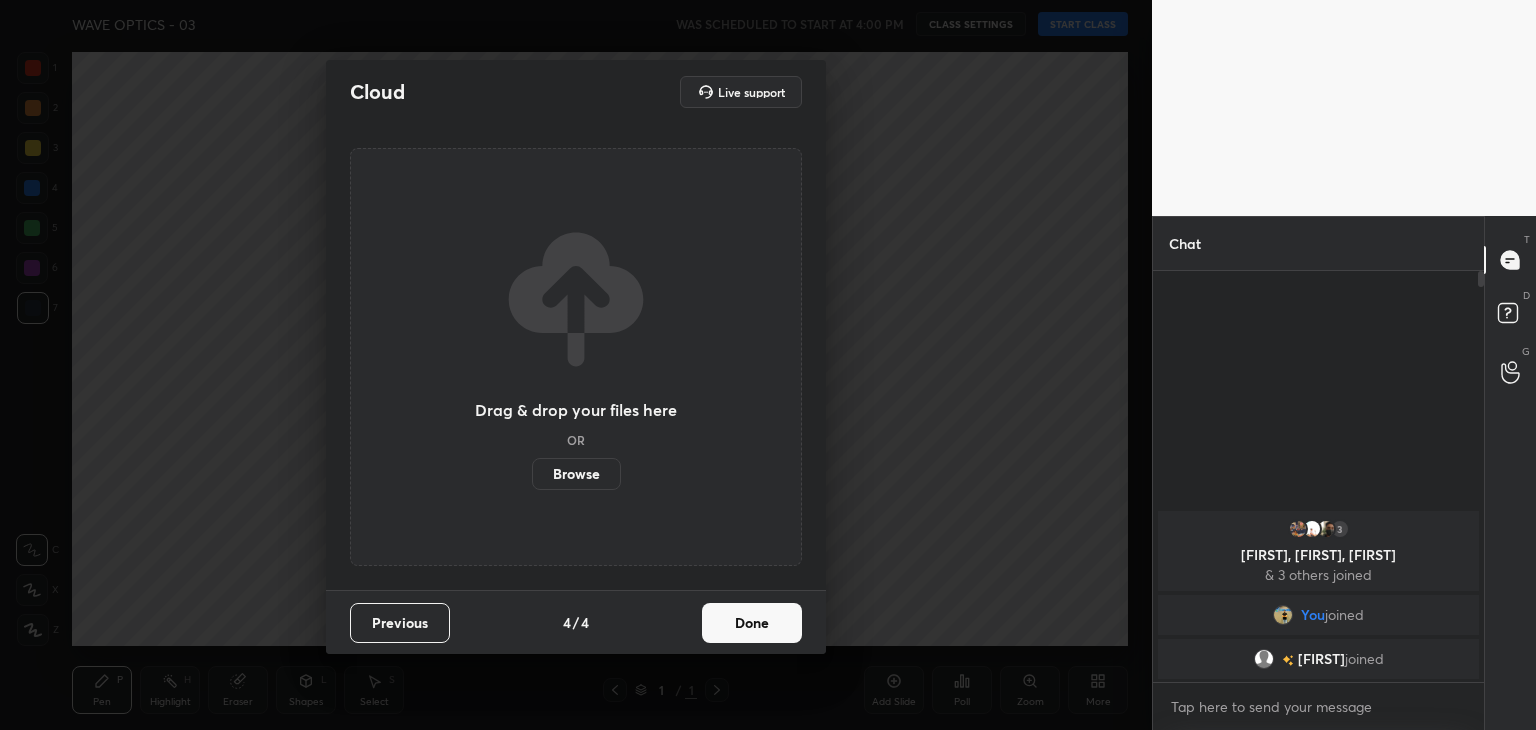 click on "Done" at bounding box center (752, 623) 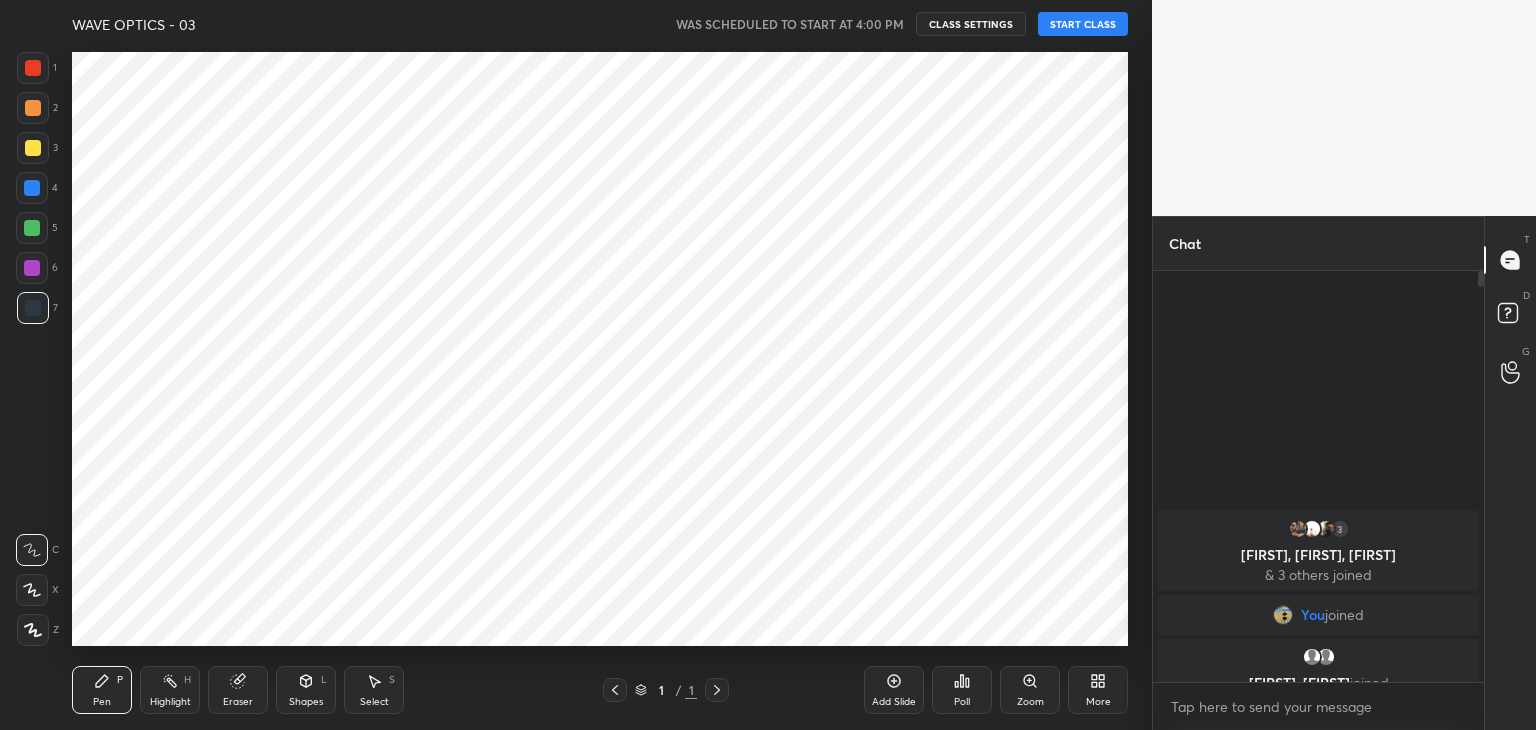 click on "More" at bounding box center (1098, 702) 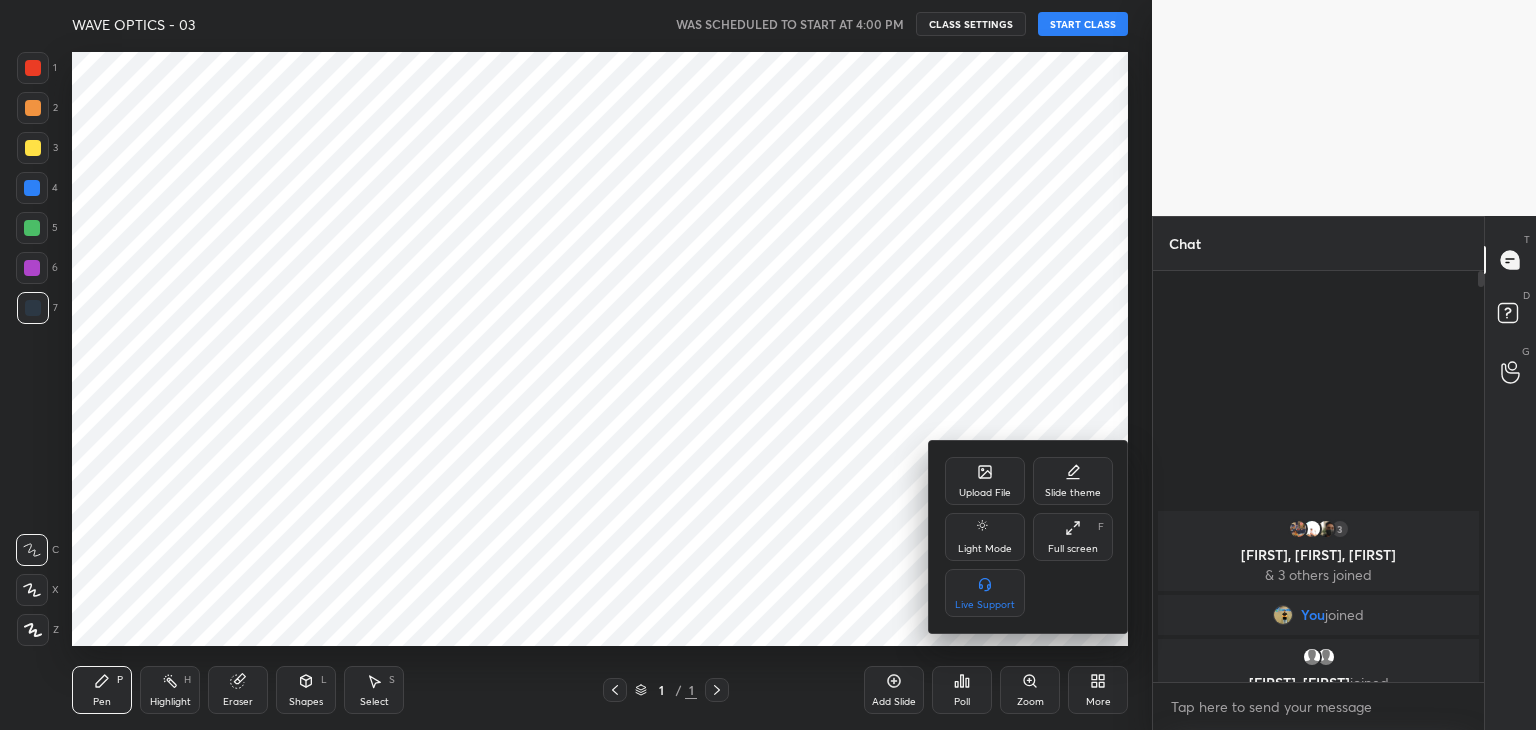 click at bounding box center (768, 365) 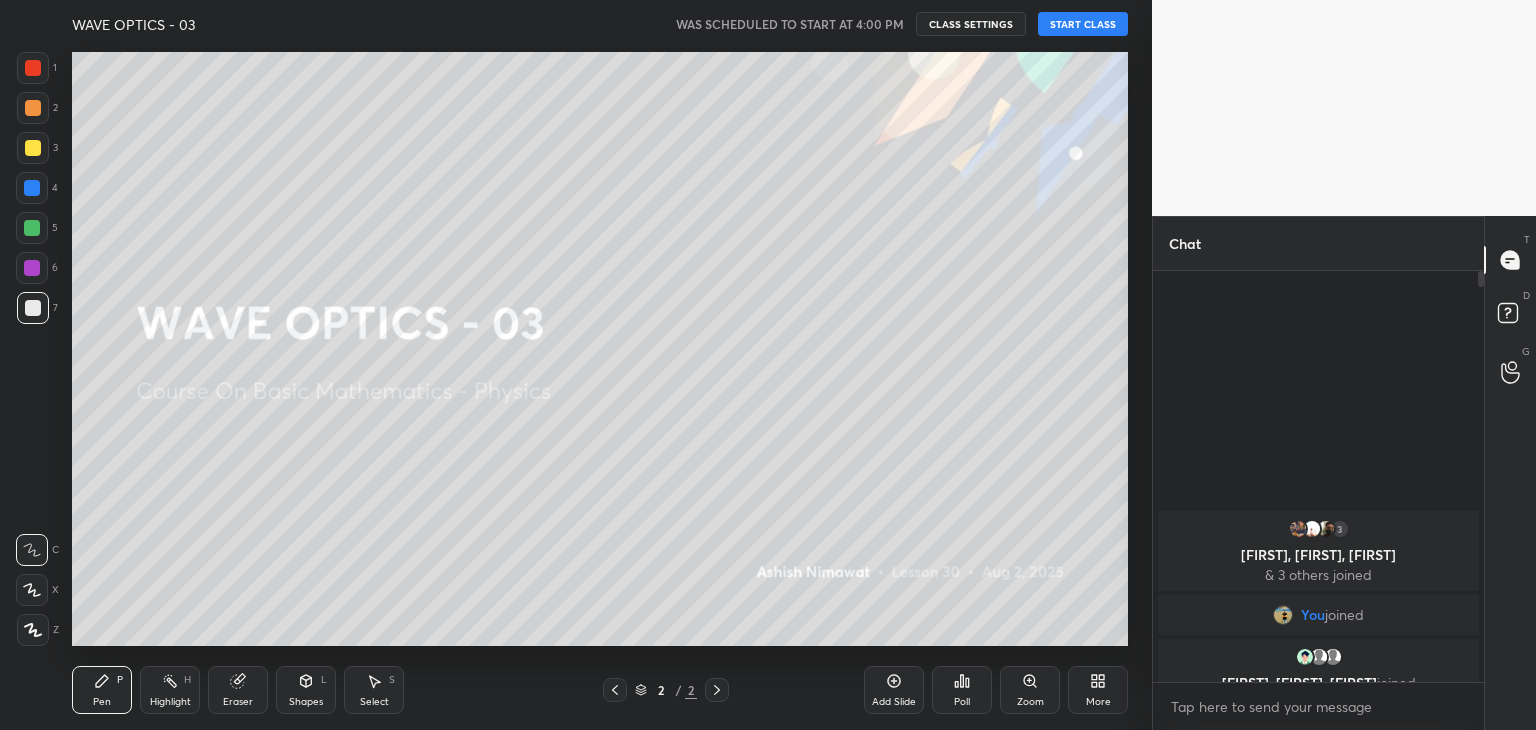click on "More" at bounding box center [1098, 702] 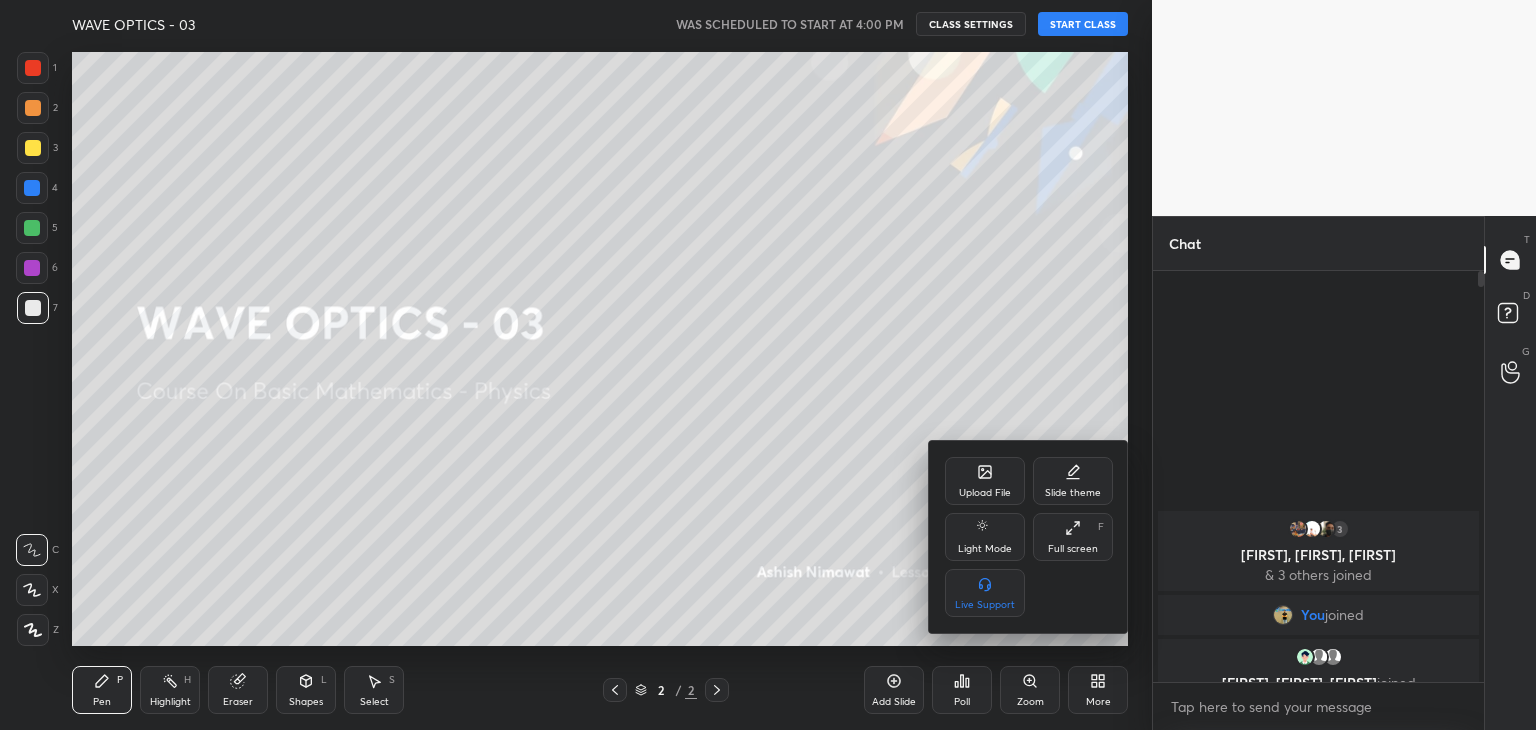 click on "Full screen" at bounding box center (1073, 549) 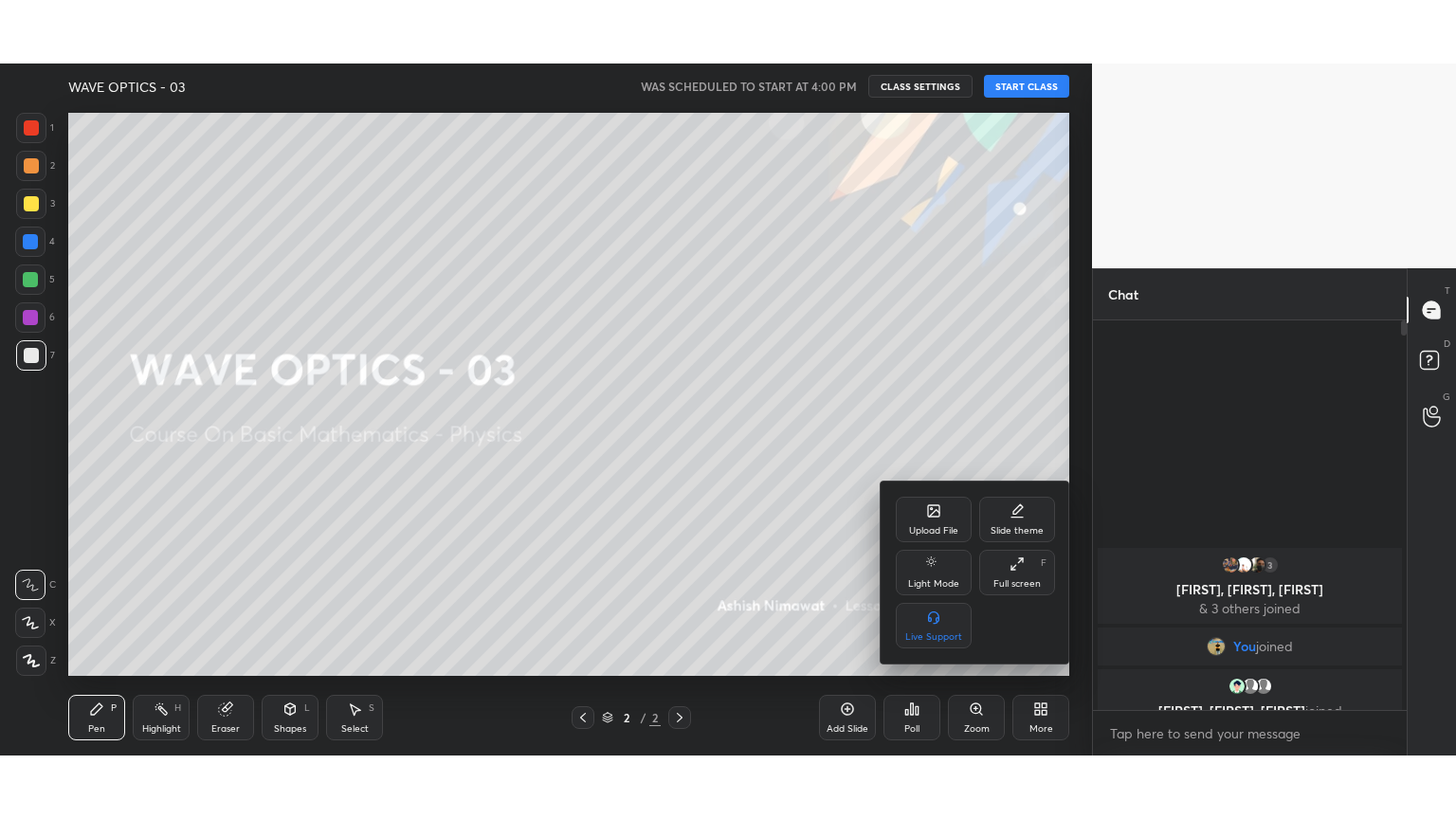 scroll, scrollTop: 94094, scrollLeft: 93776, axis: both 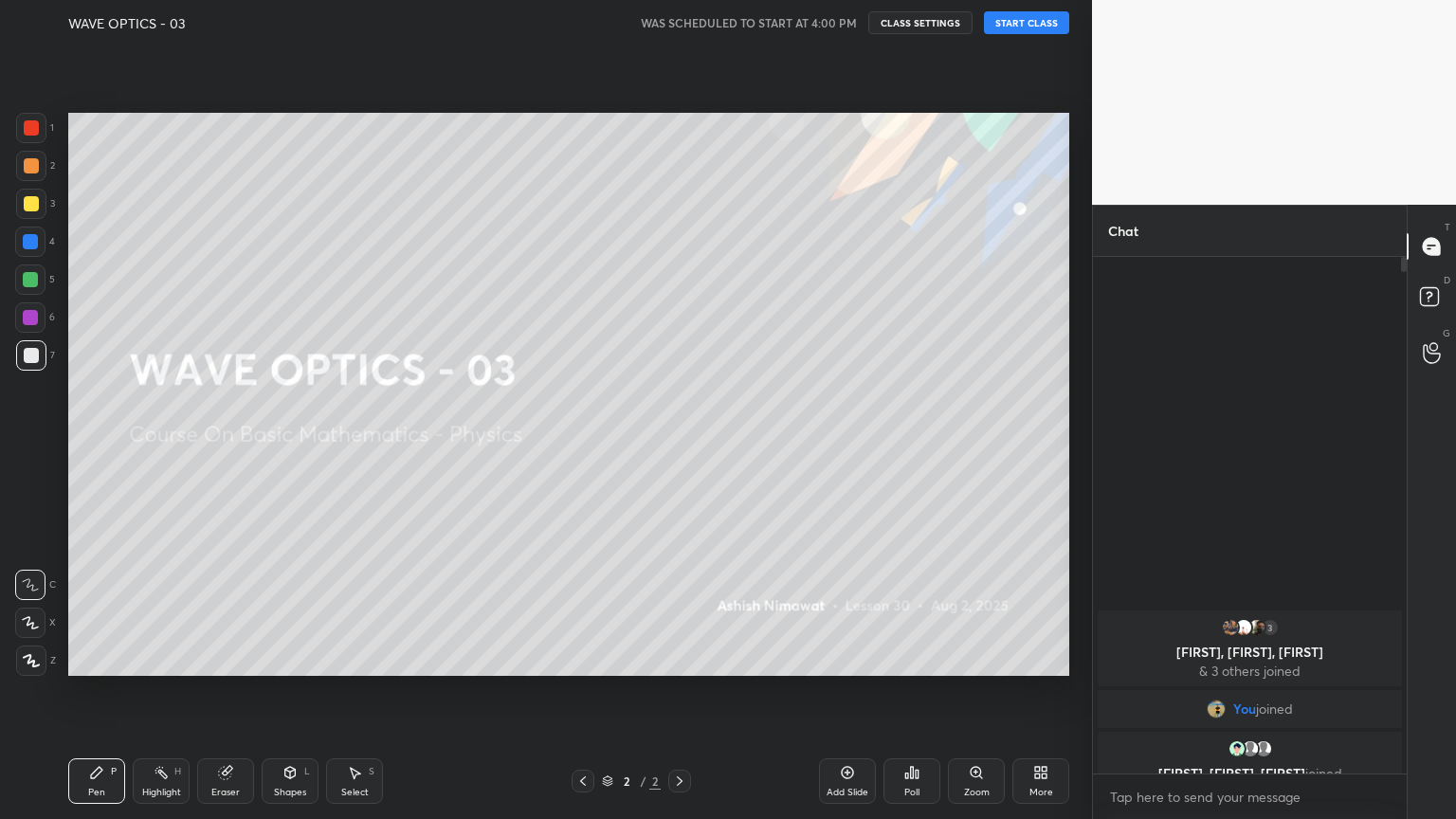click on "START CLASS" at bounding box center [1027, 23] 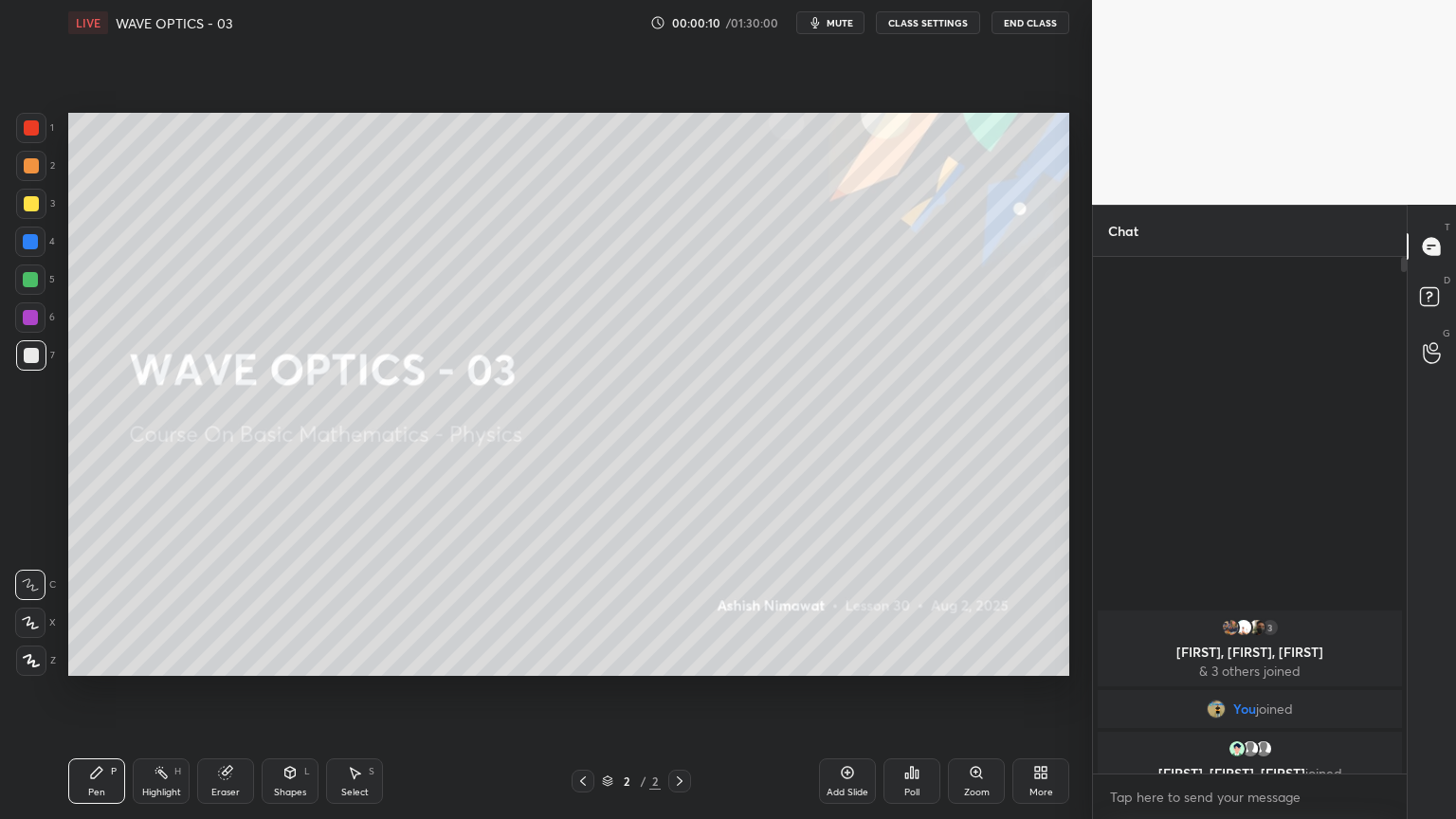 click 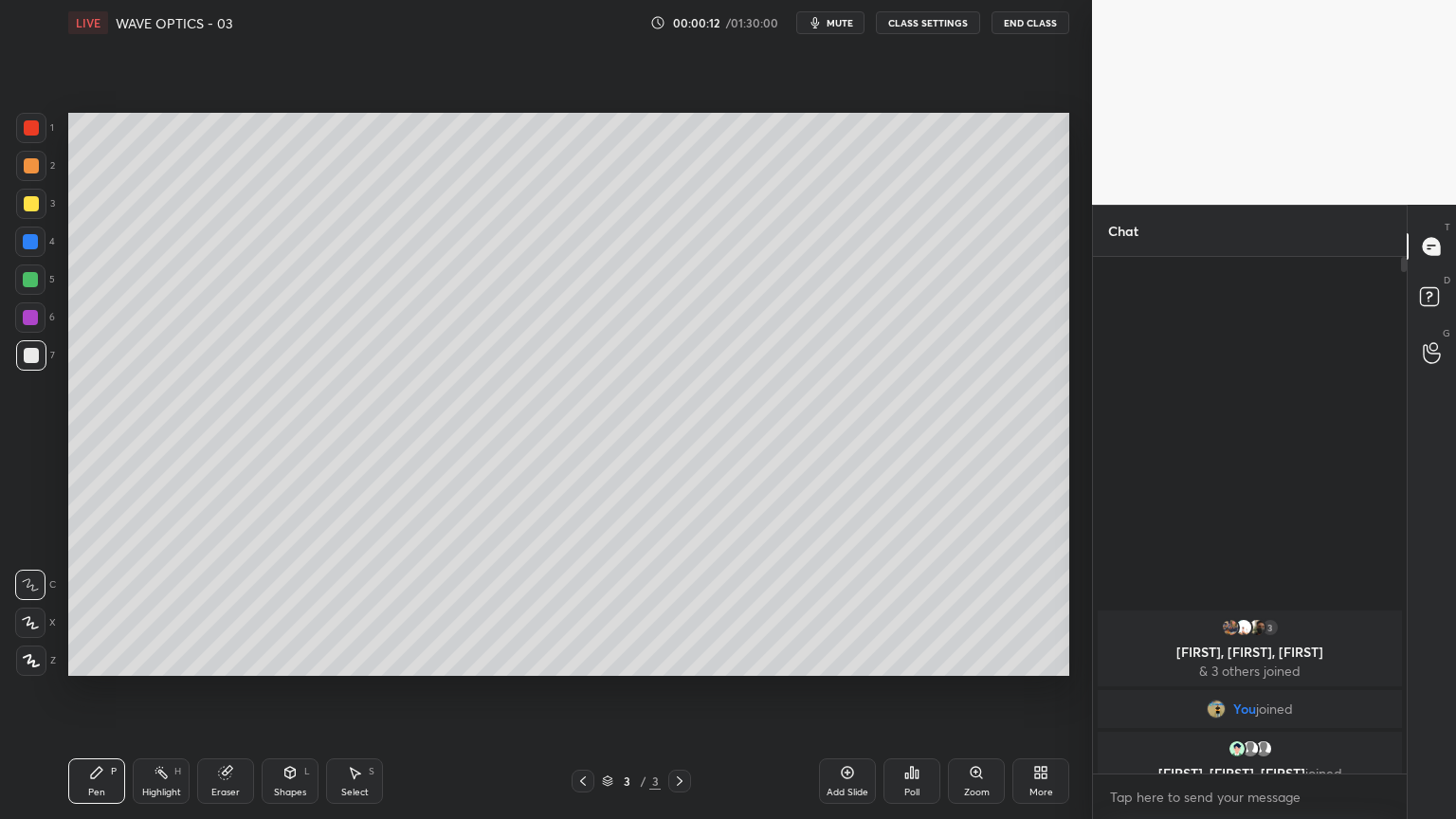 click 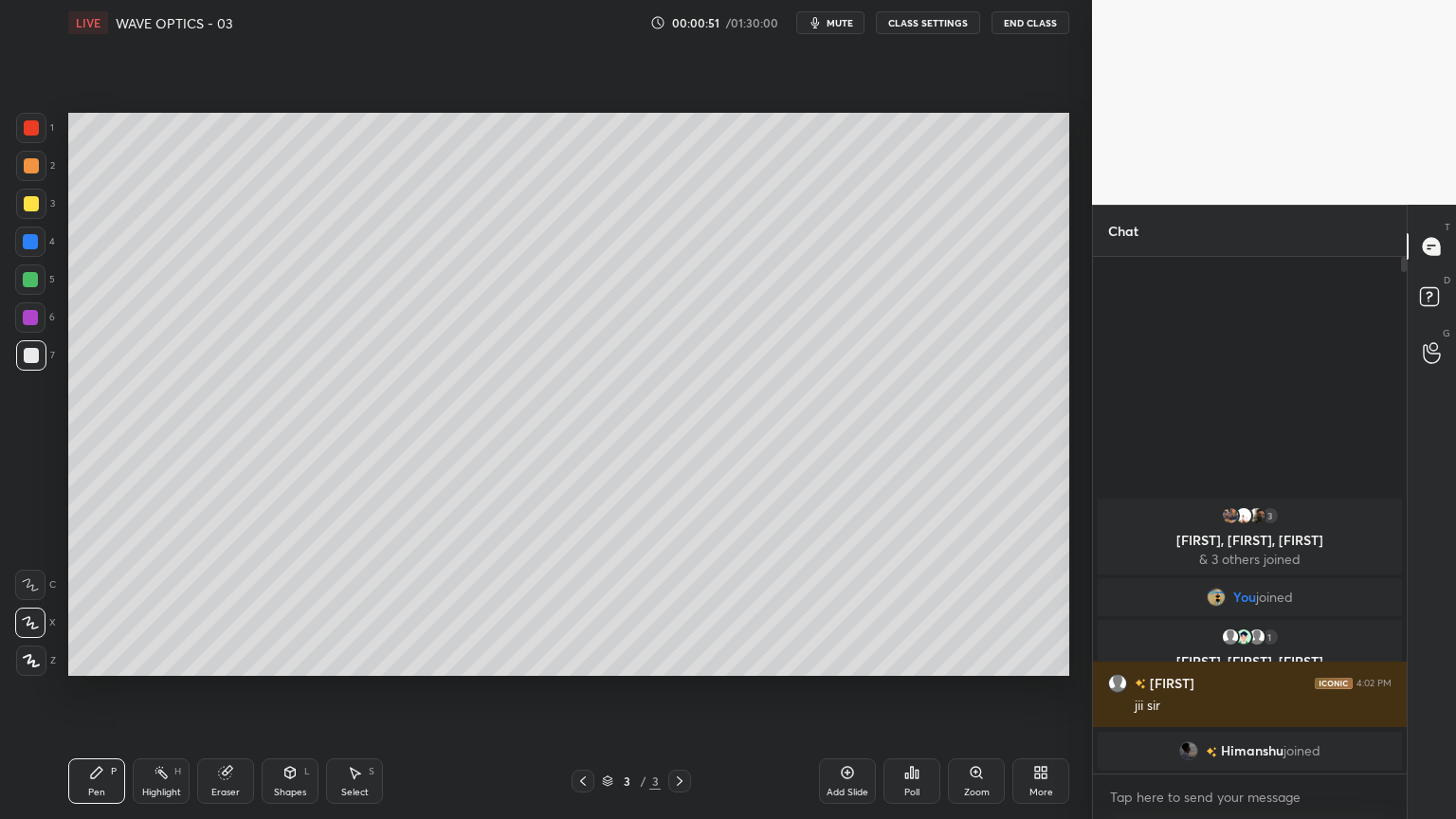 click at bounding box center [1189, 751] 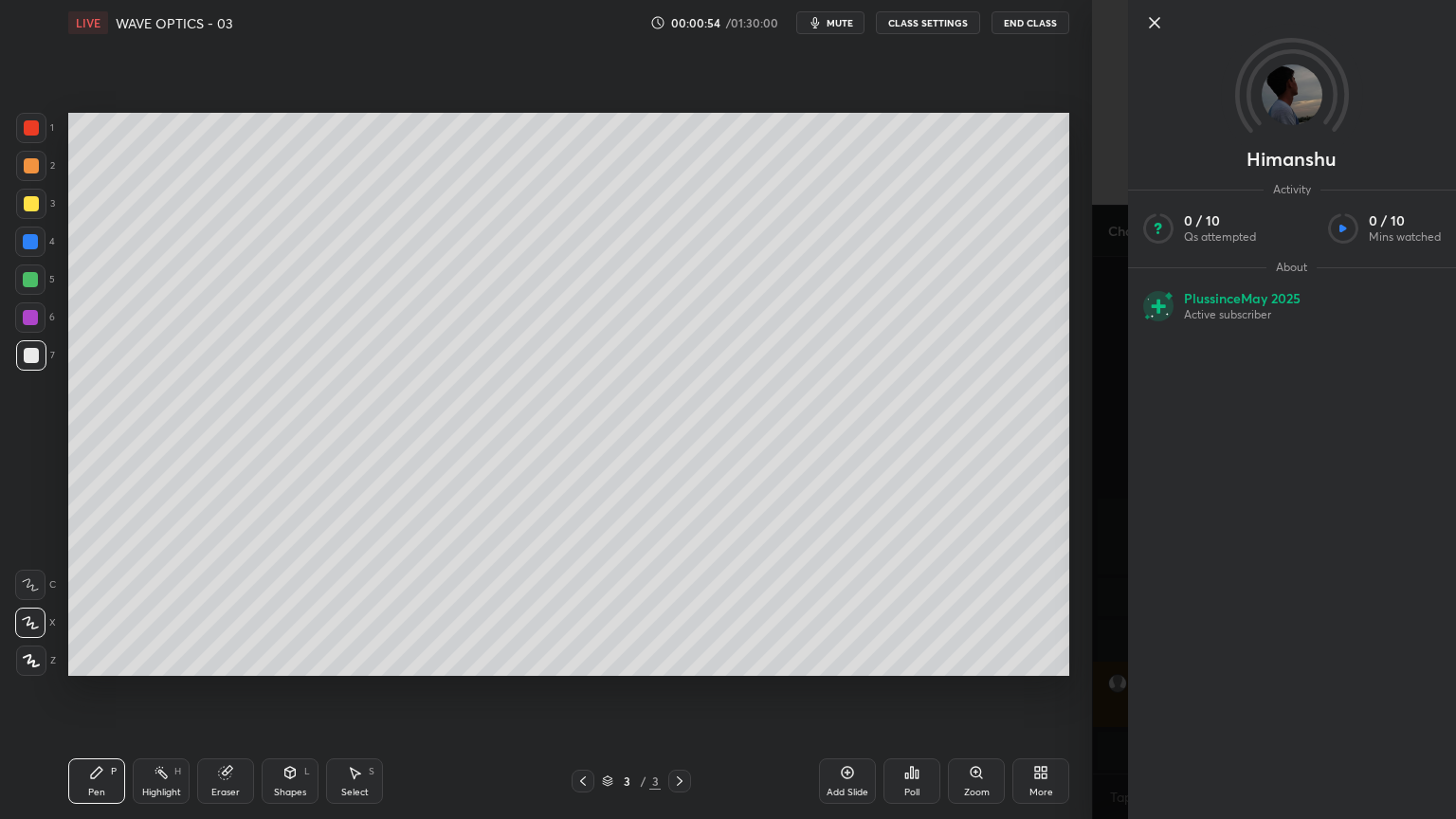 click 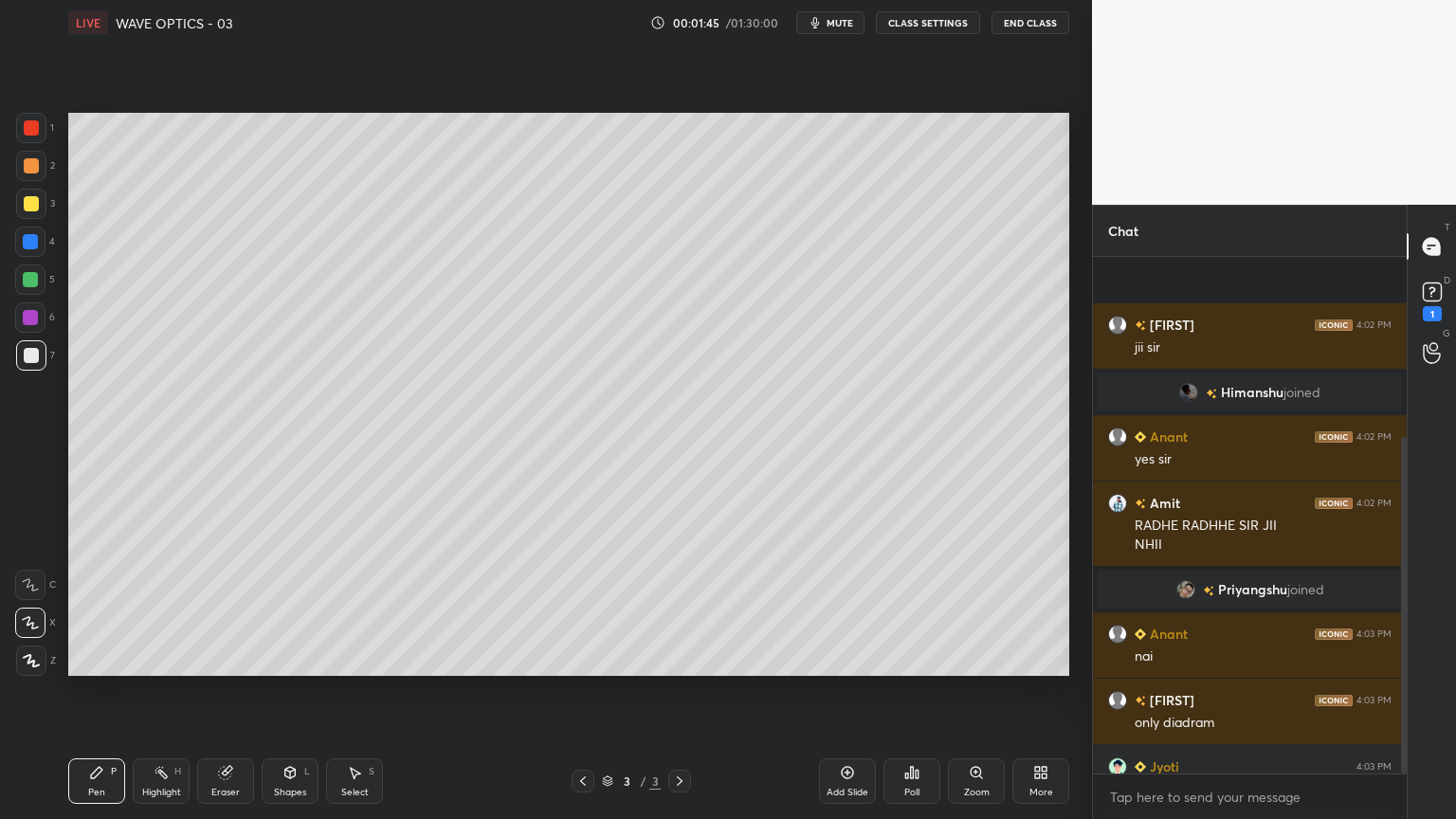 scroll, scrollTop: 277, scrollLeft: 0, axis: vertical 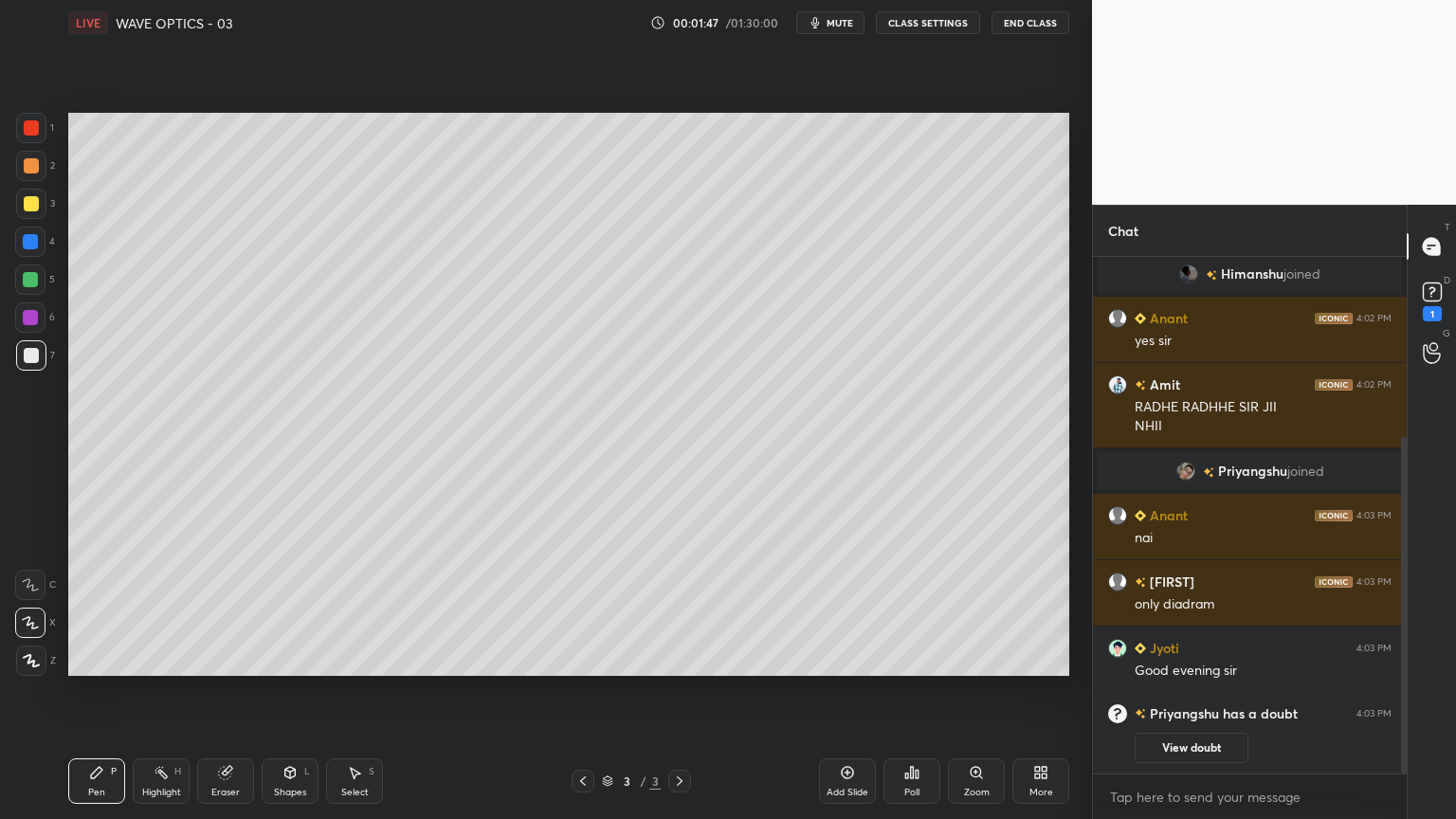 click on "Priyangshu" at bounding box center [1252, 471] 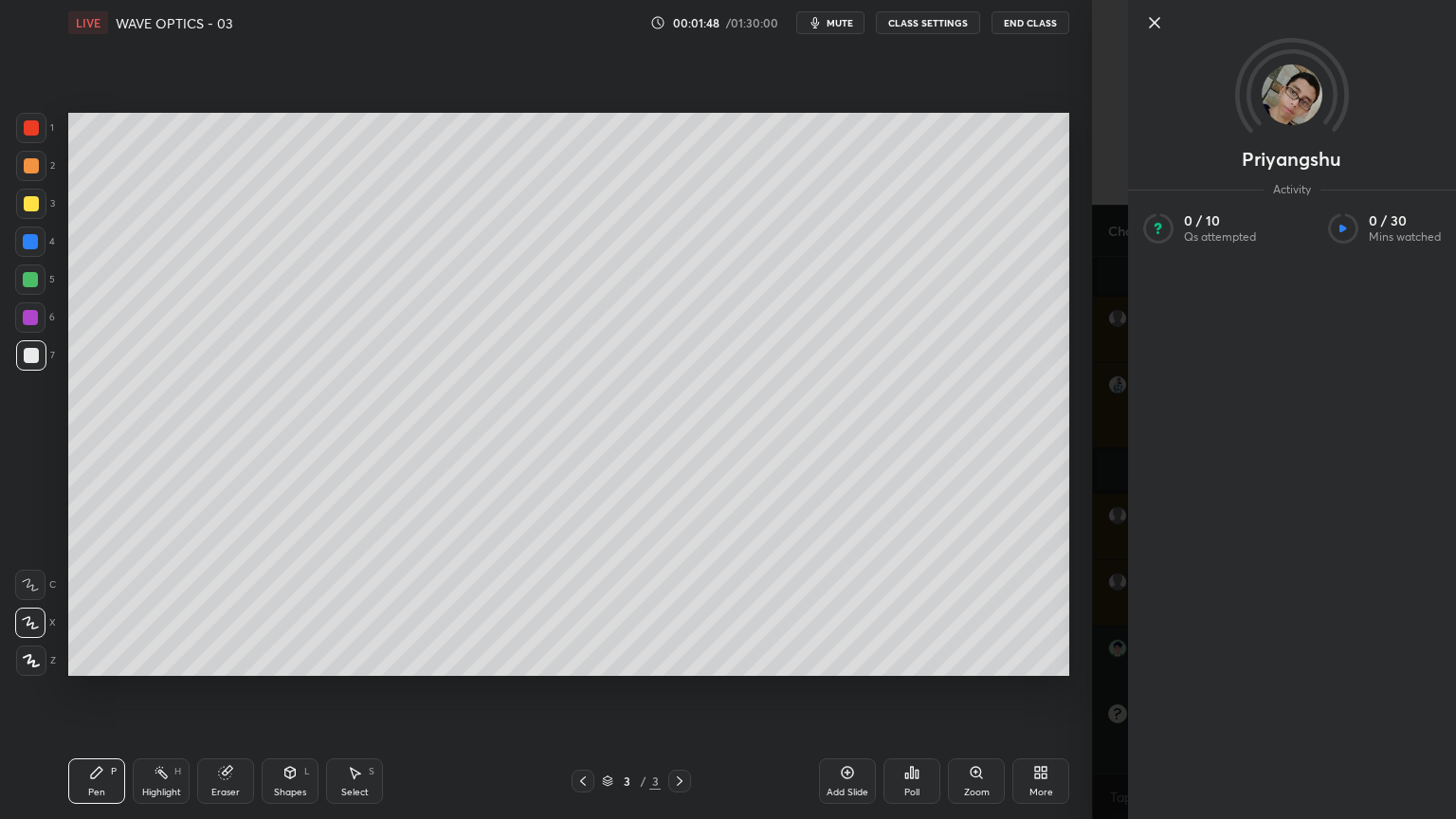 click 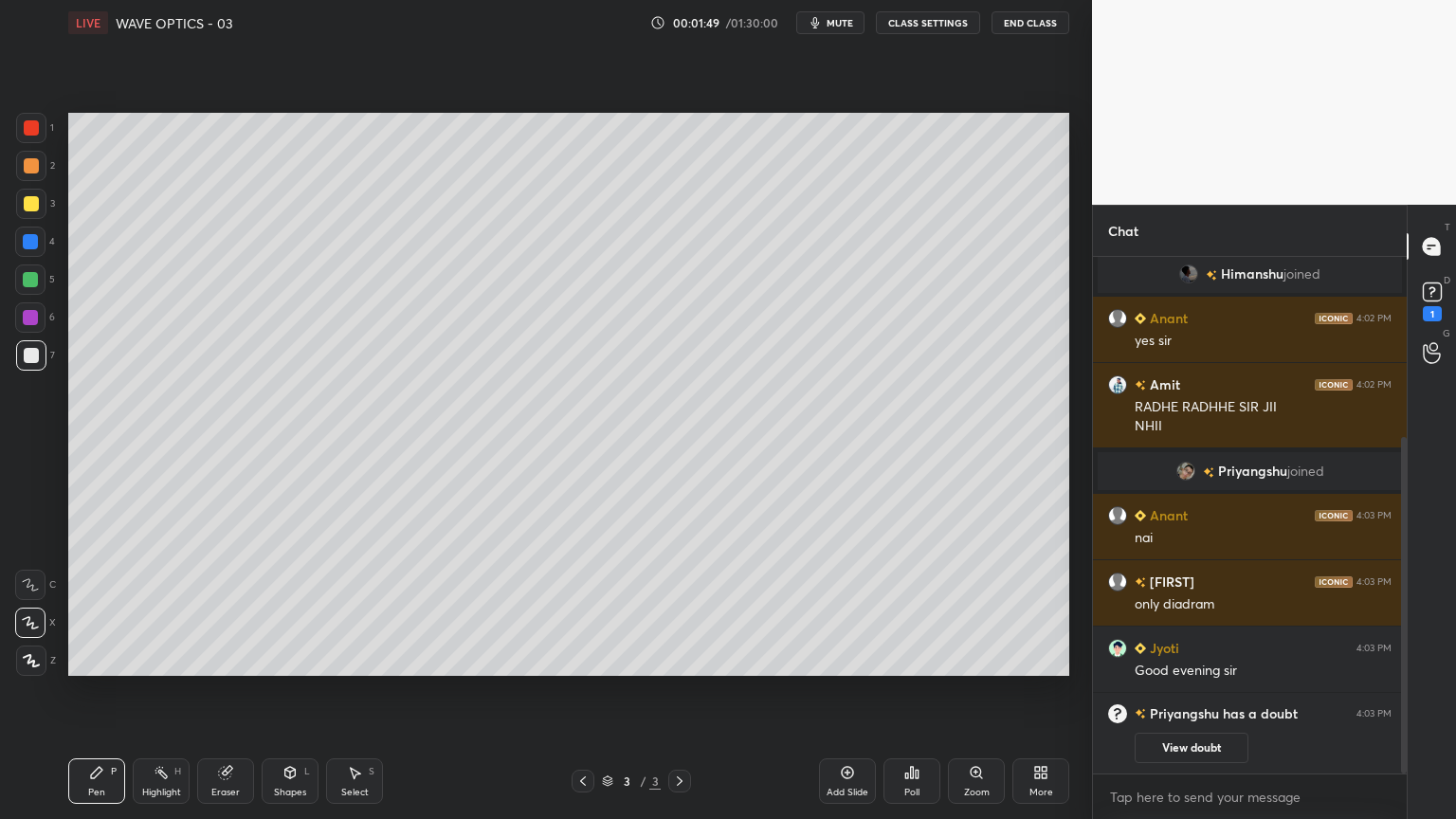 click on "View doubt" at bounding box center [1192, 748] 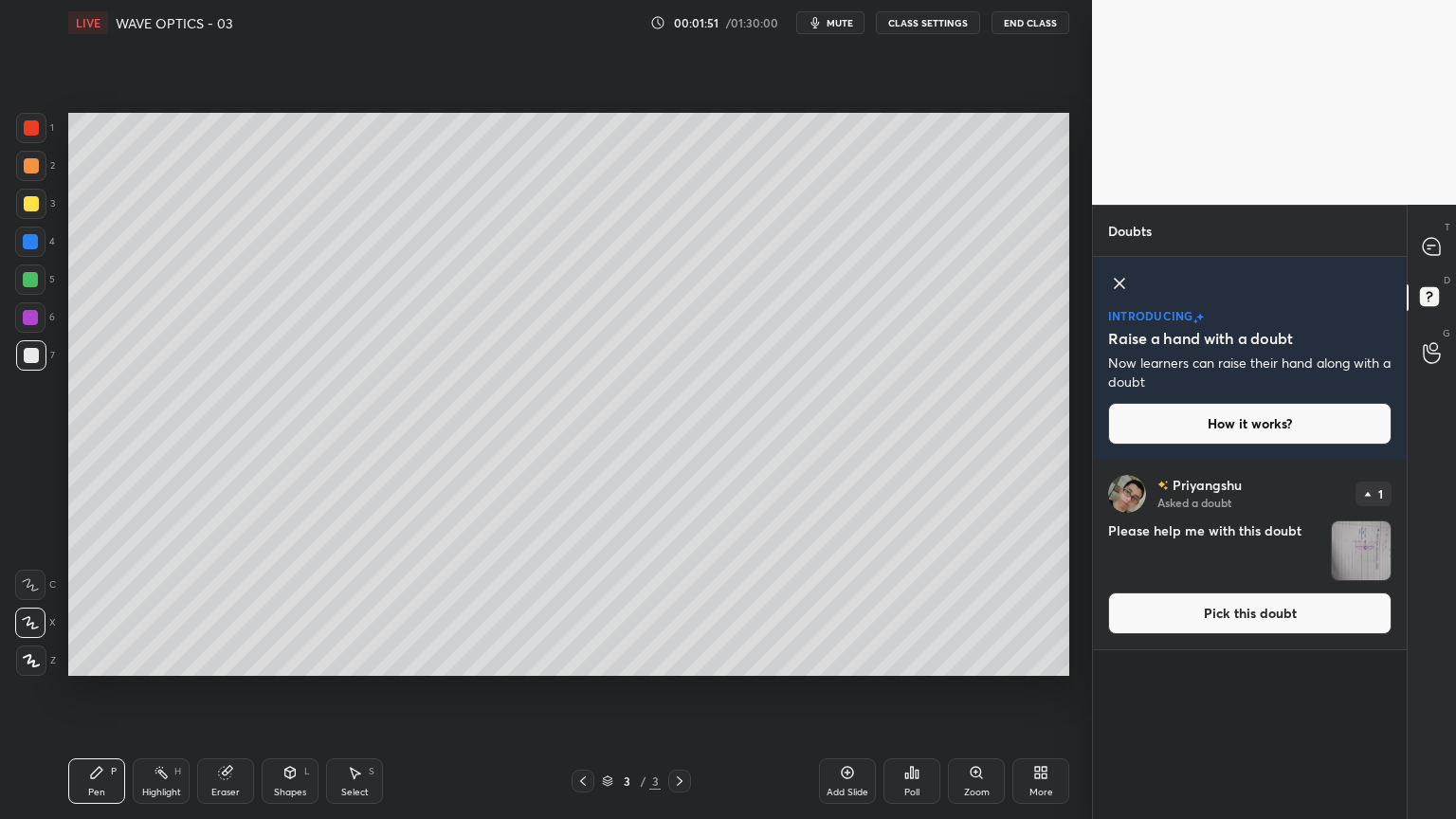 click on "Pick this doubt" at bounding box center (1249, 613) 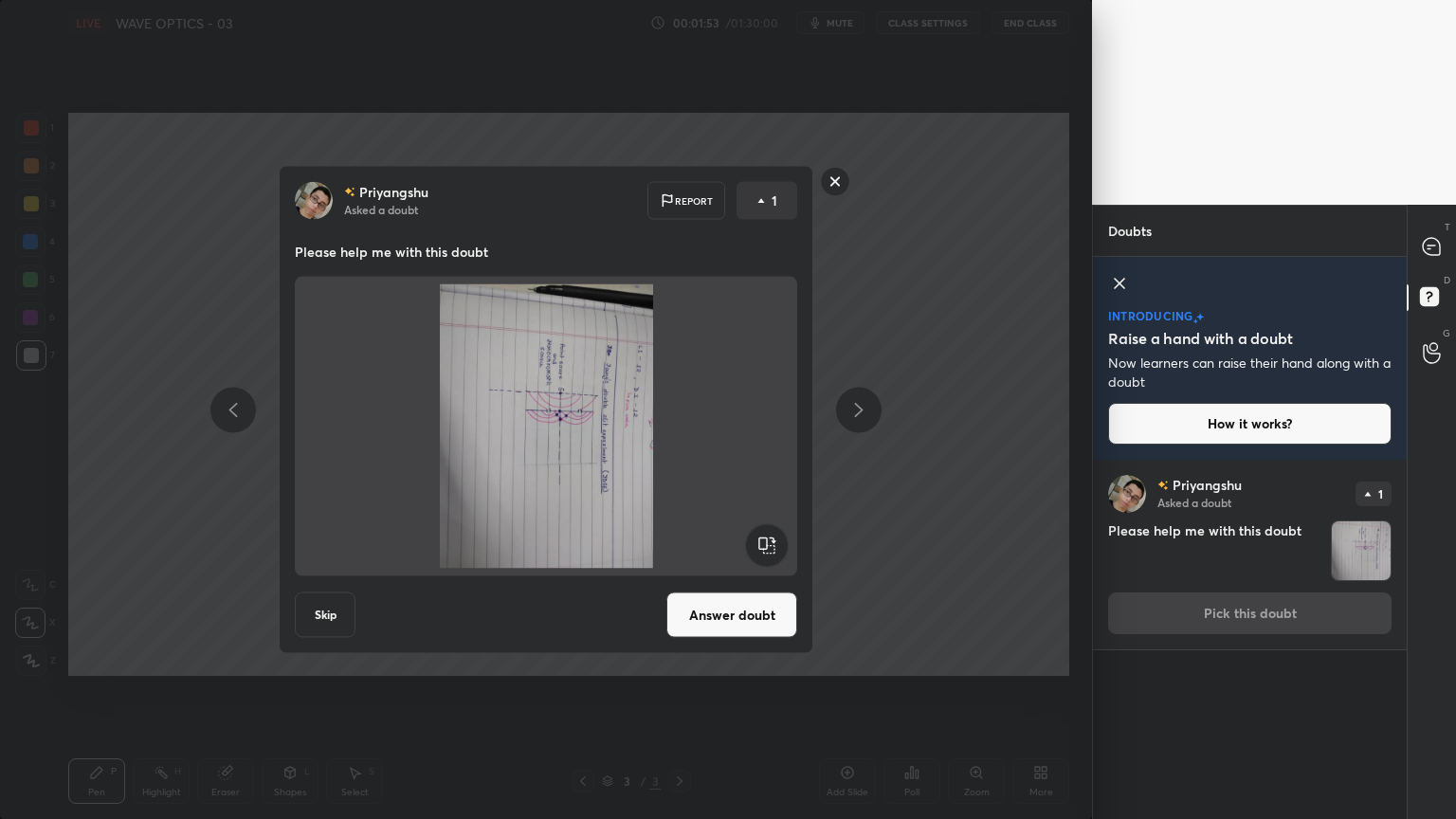 click 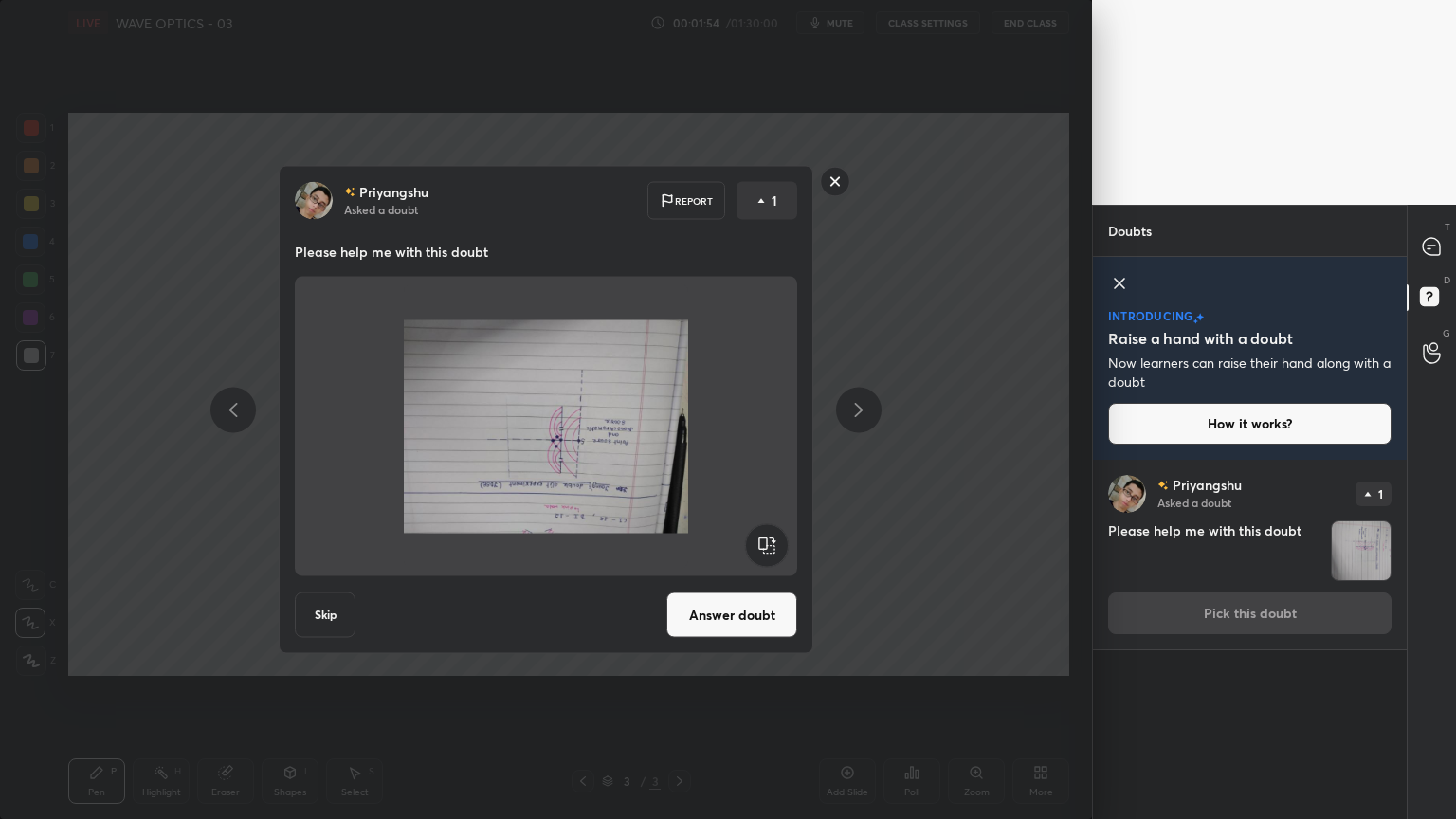 click 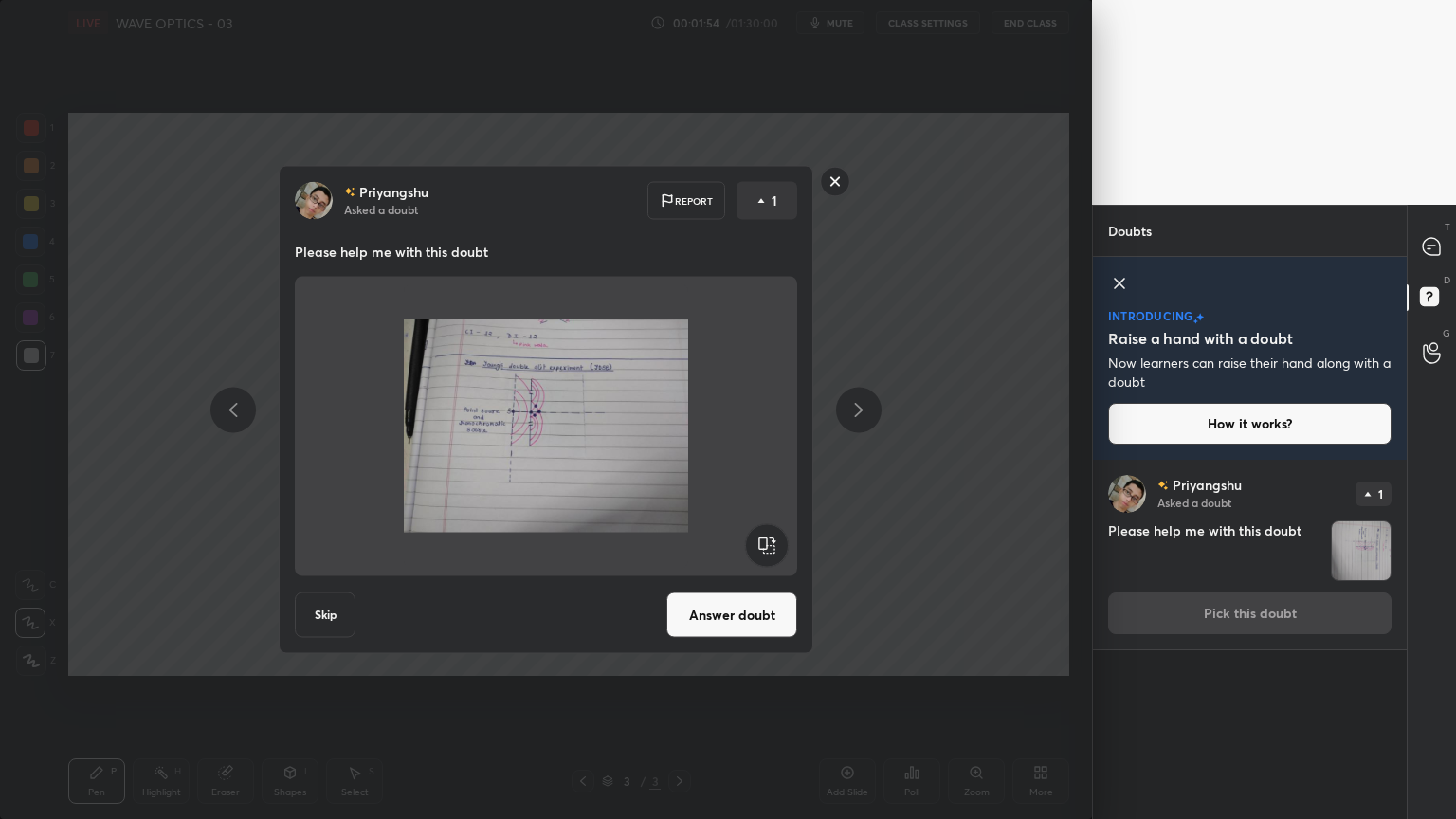 click 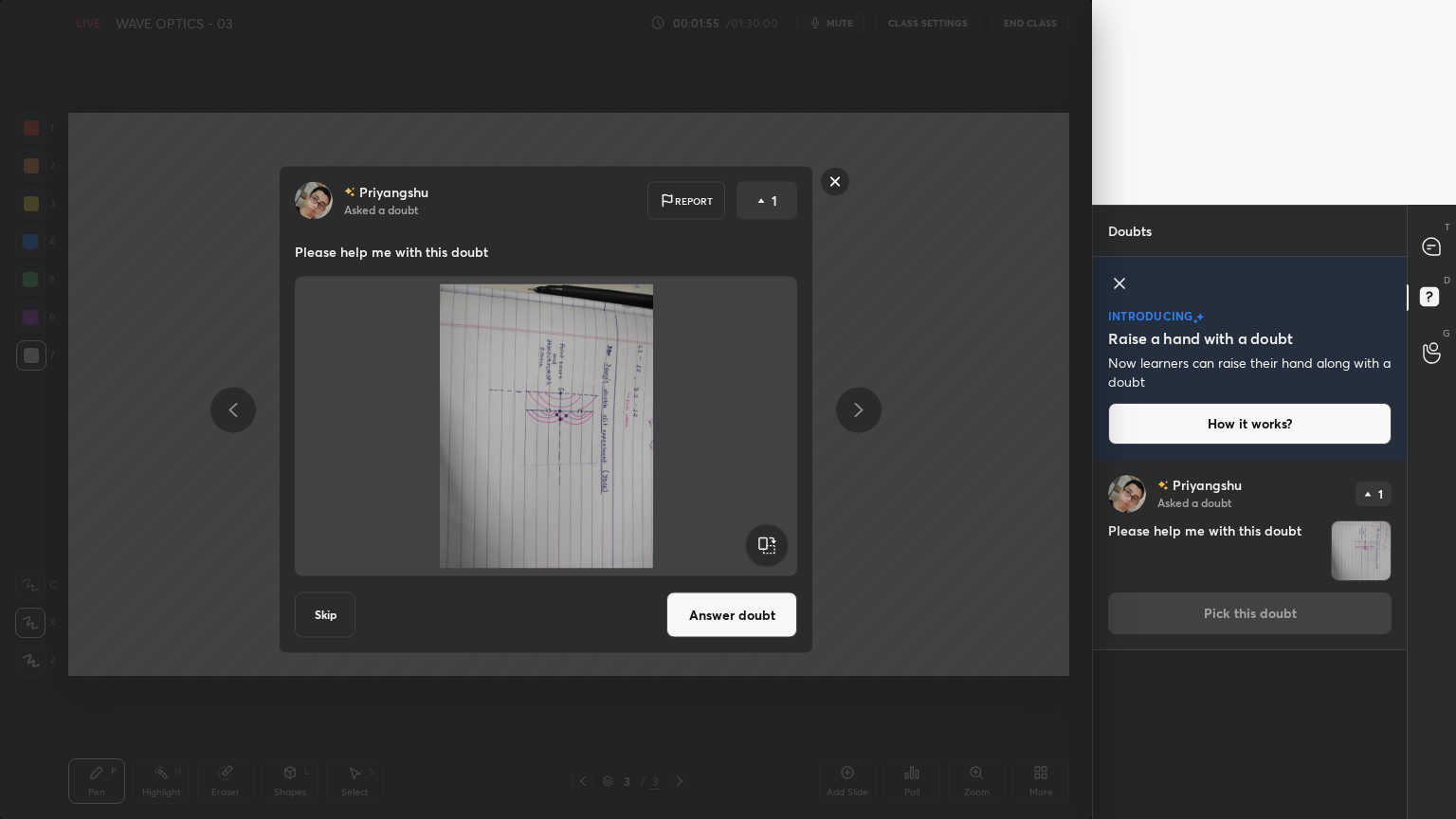 click 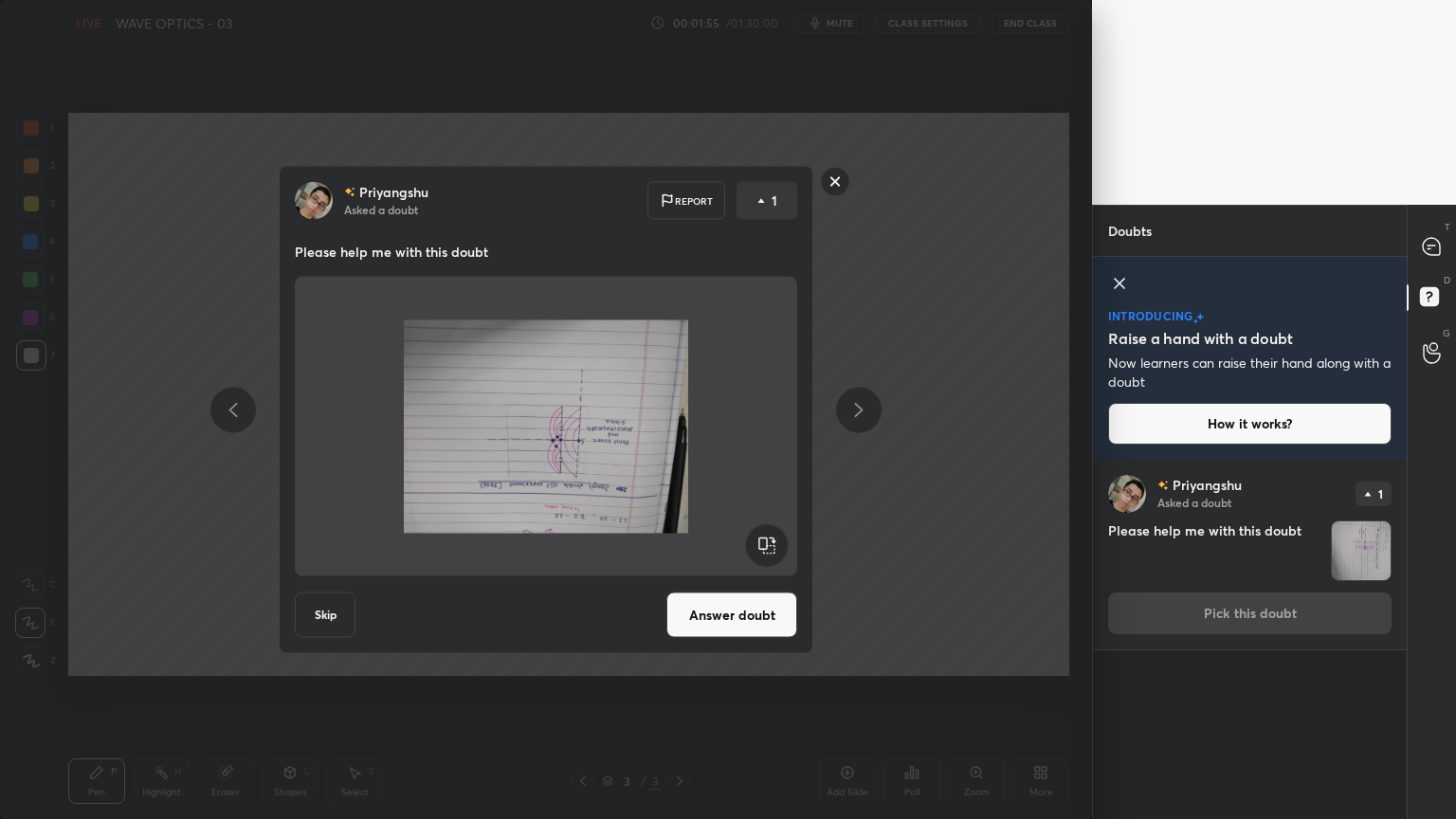 click 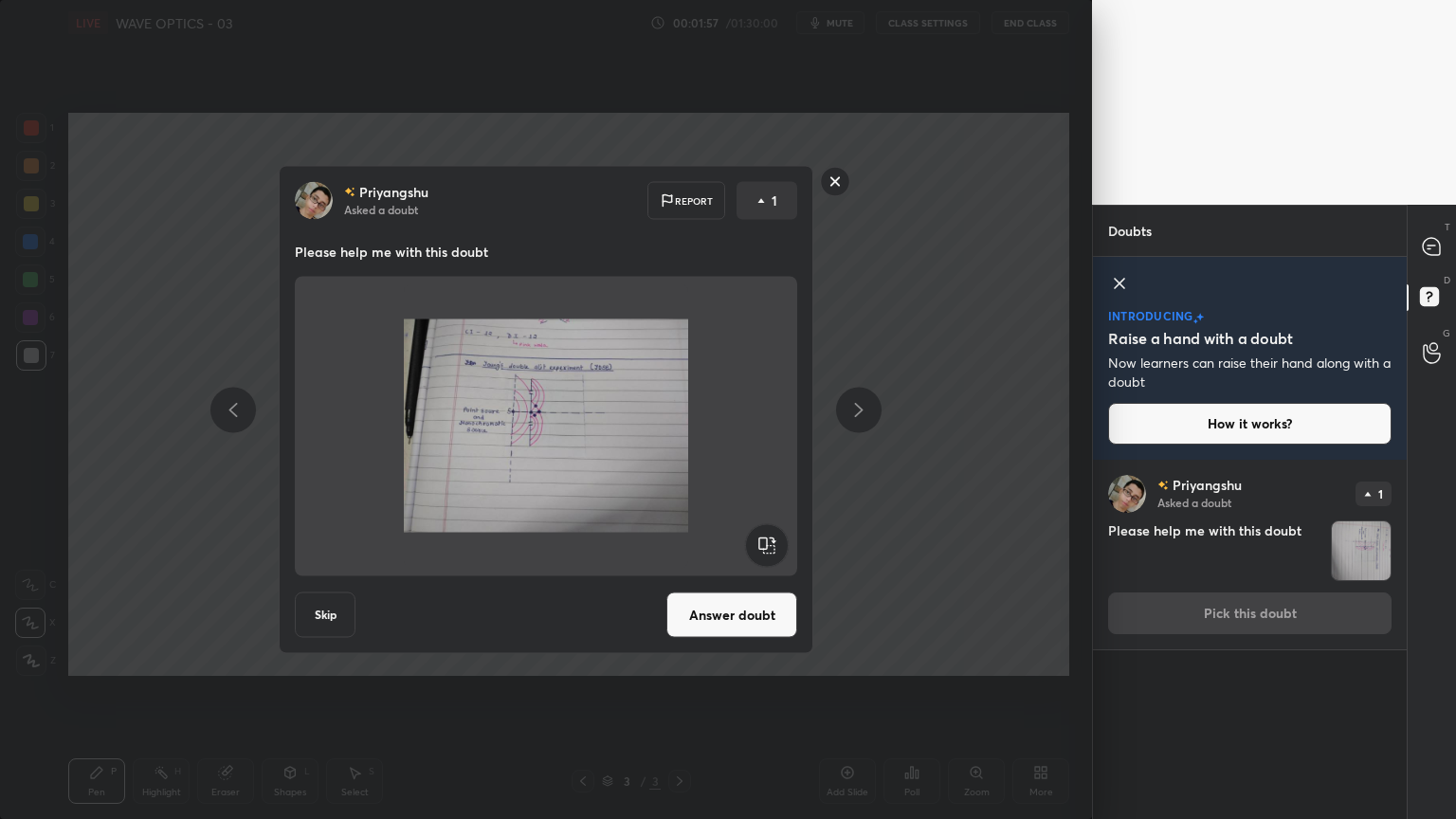 click 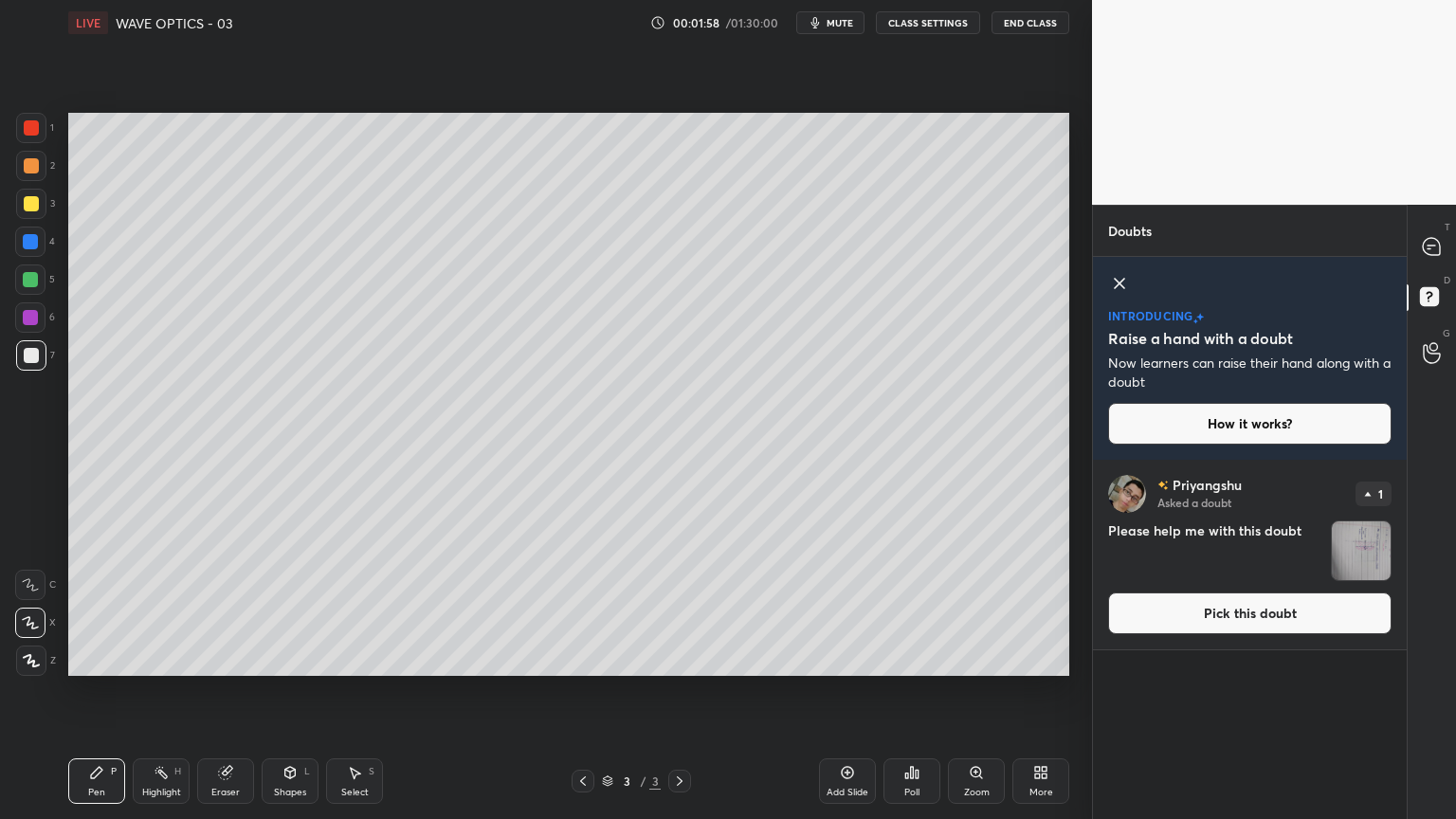 click on "Pick this doubt" at bounding box center [1249, 613] 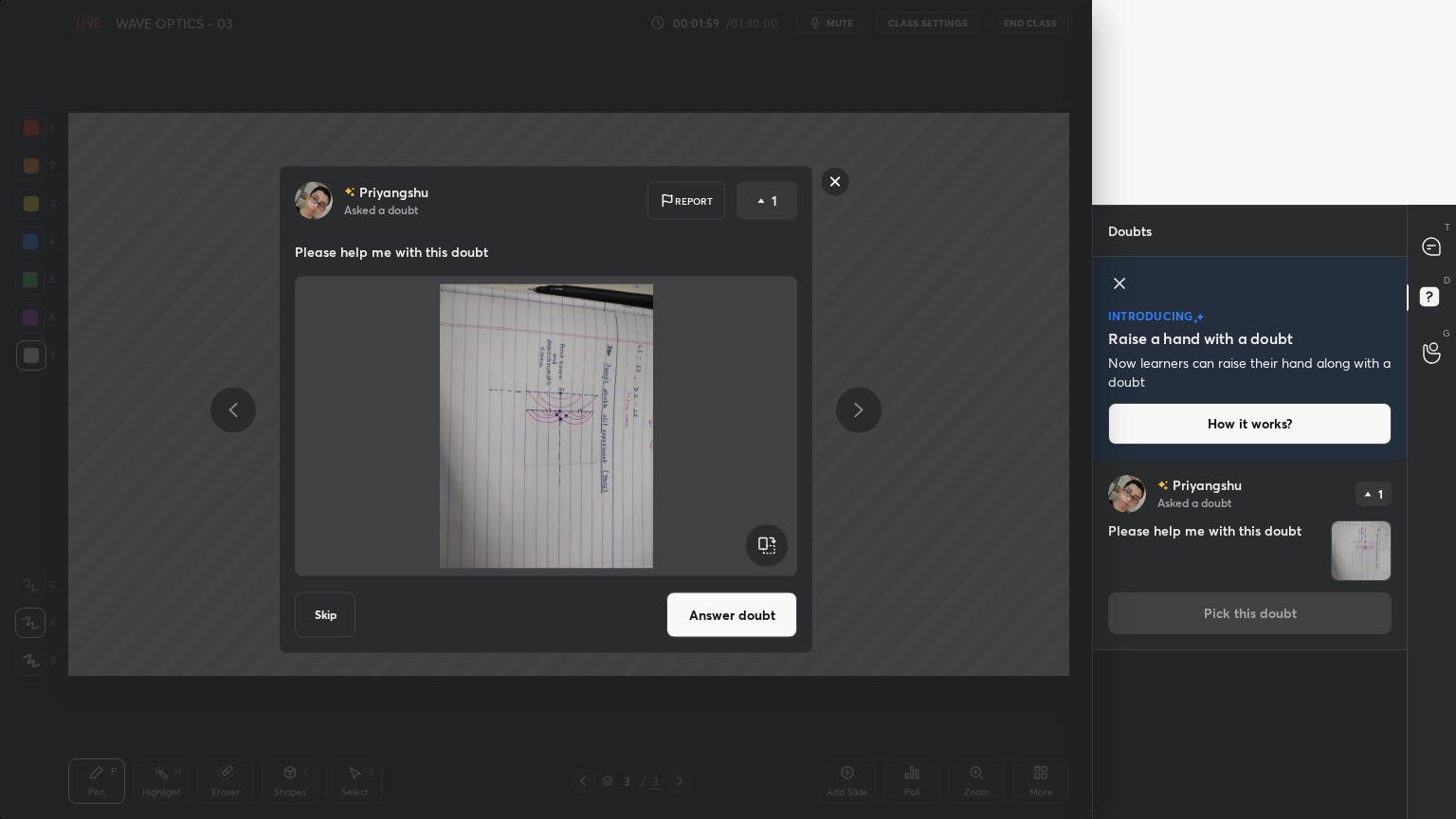 click on "Skip" at bounding box center (325, 615) 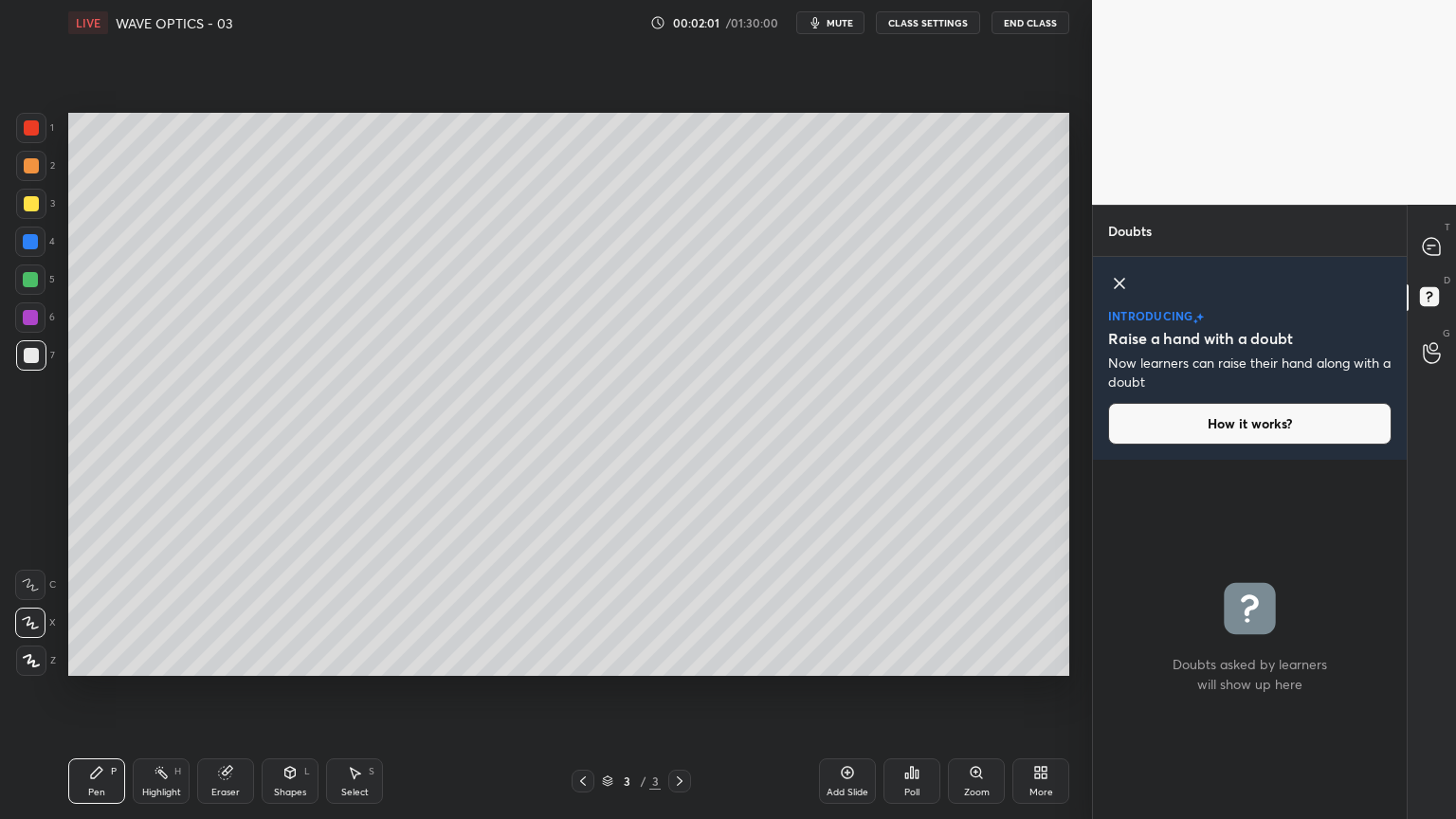 click 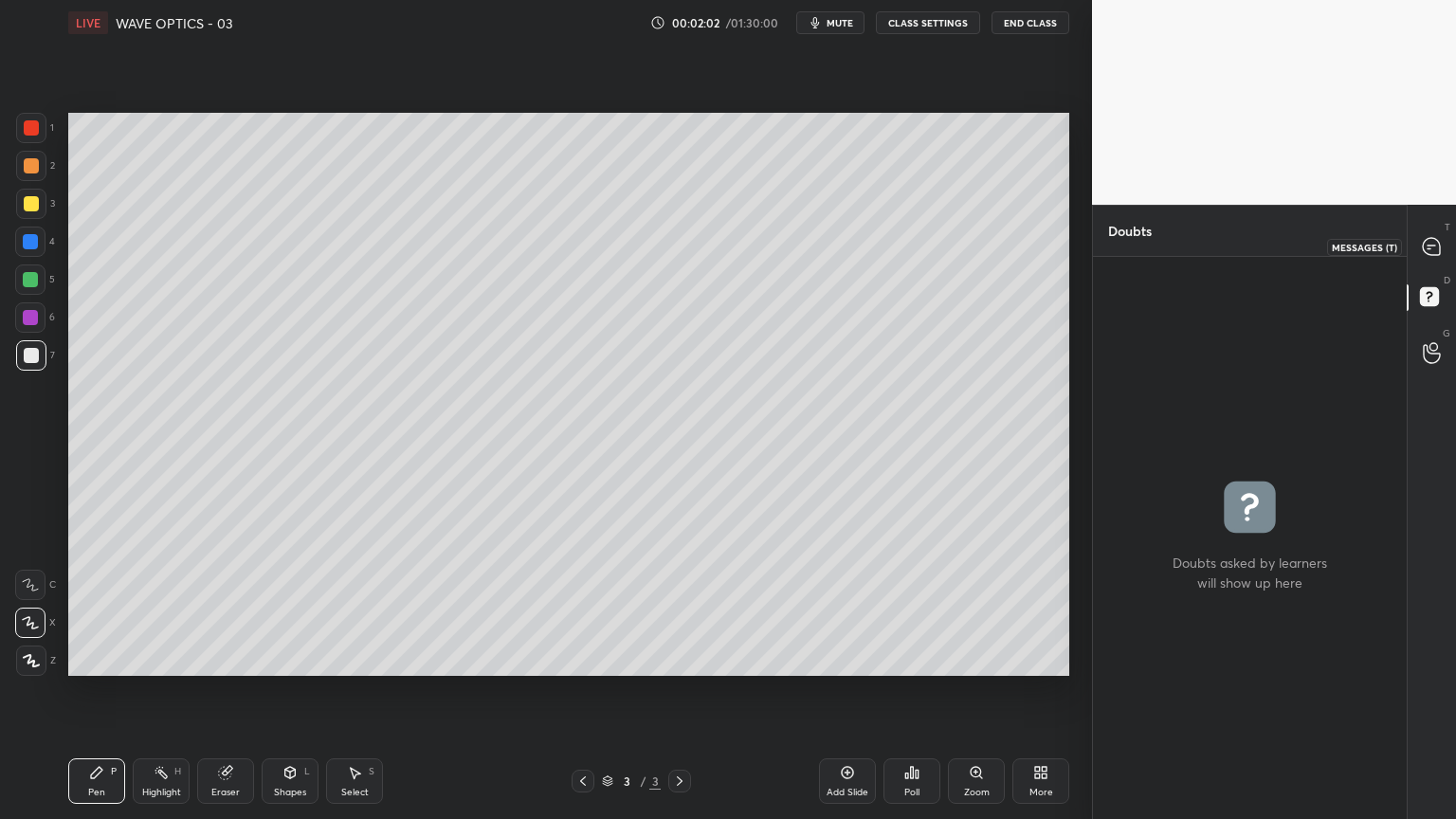 click at bounding box center (1432, 246) 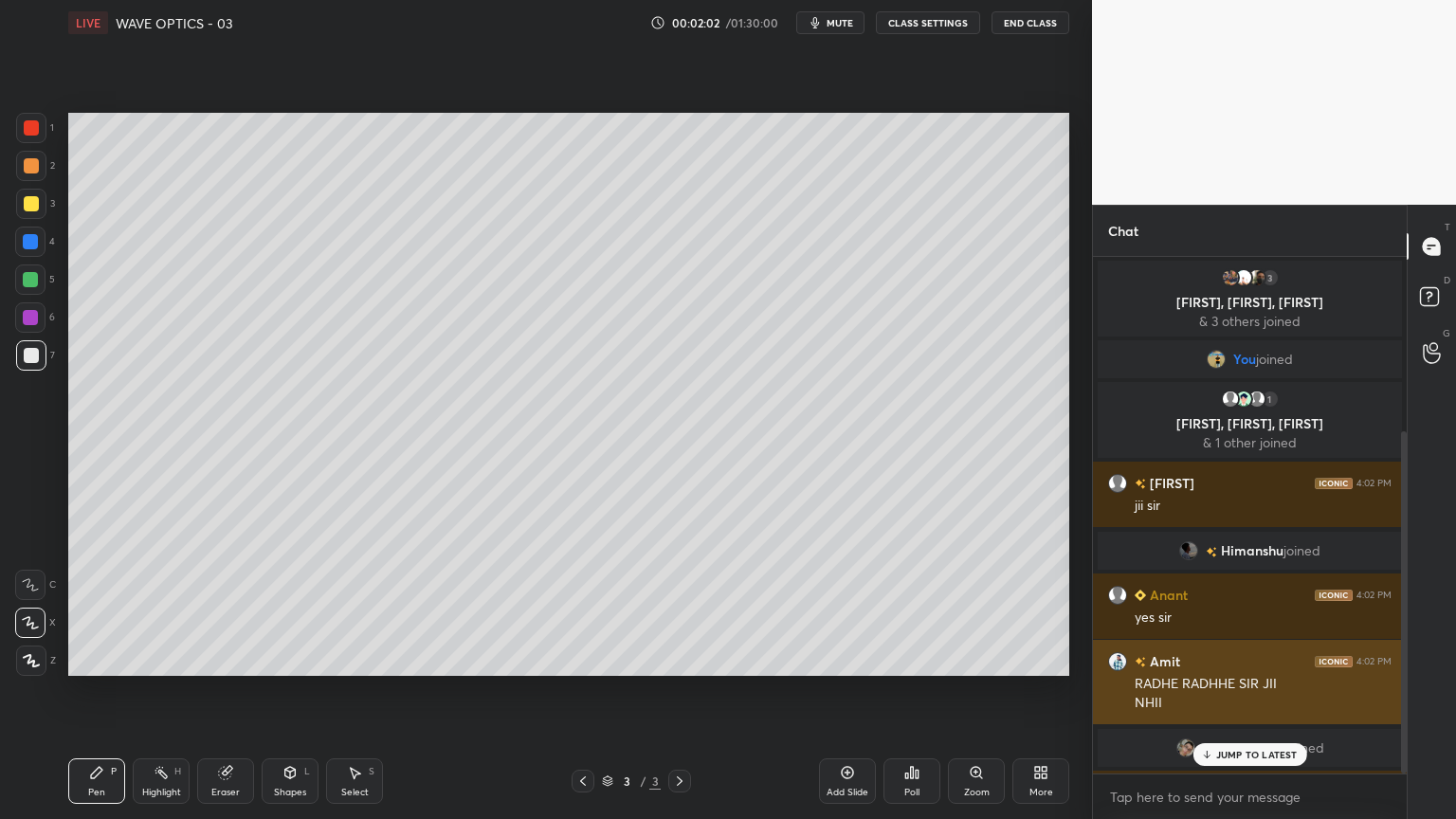scroll, scrollTop: 262, scrollLeft: 0, axis: vertical 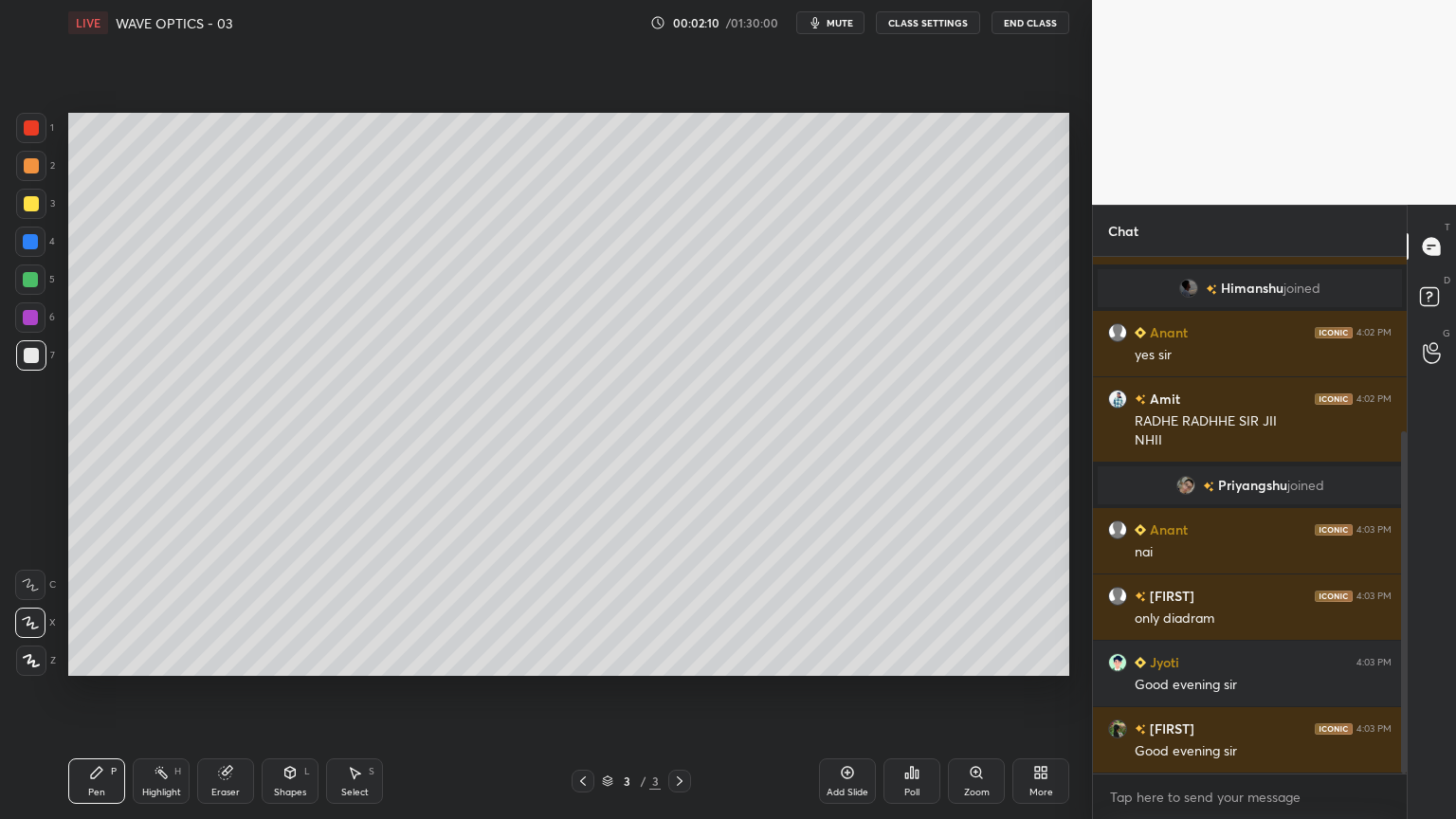 click on "Shapes L" at bounding box center [290, 781] 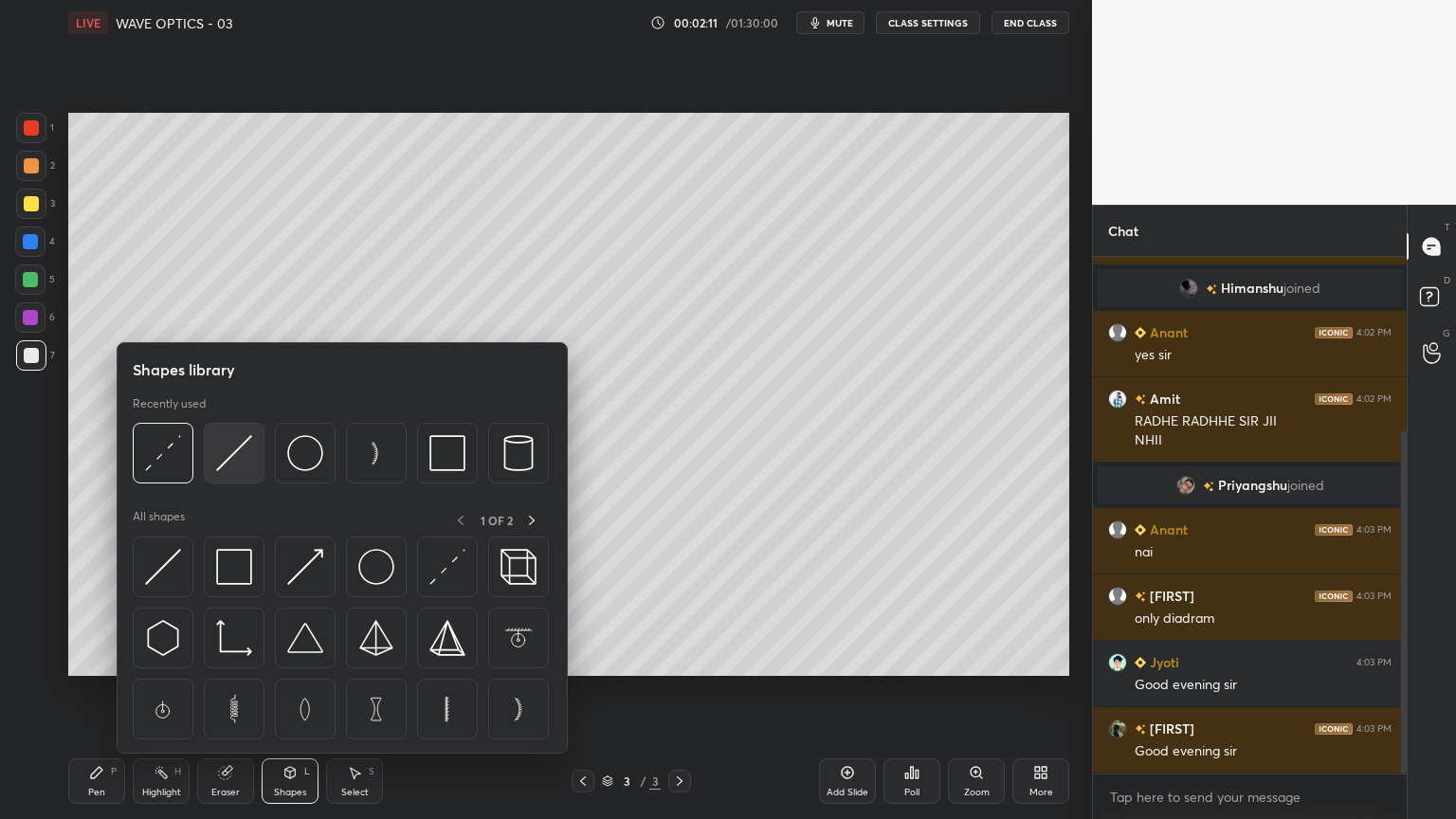 click at bounding box center (234, 453) 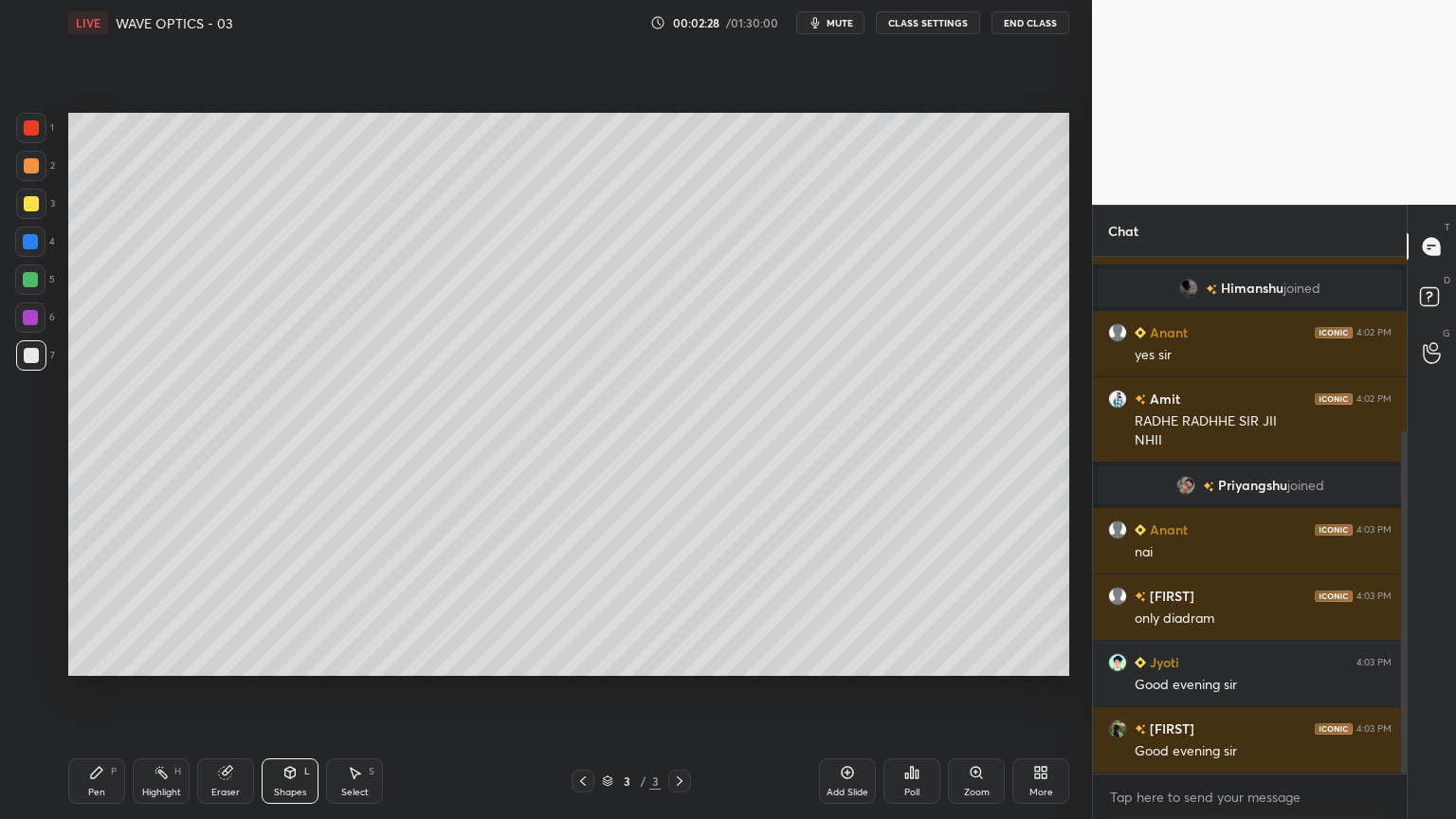 click 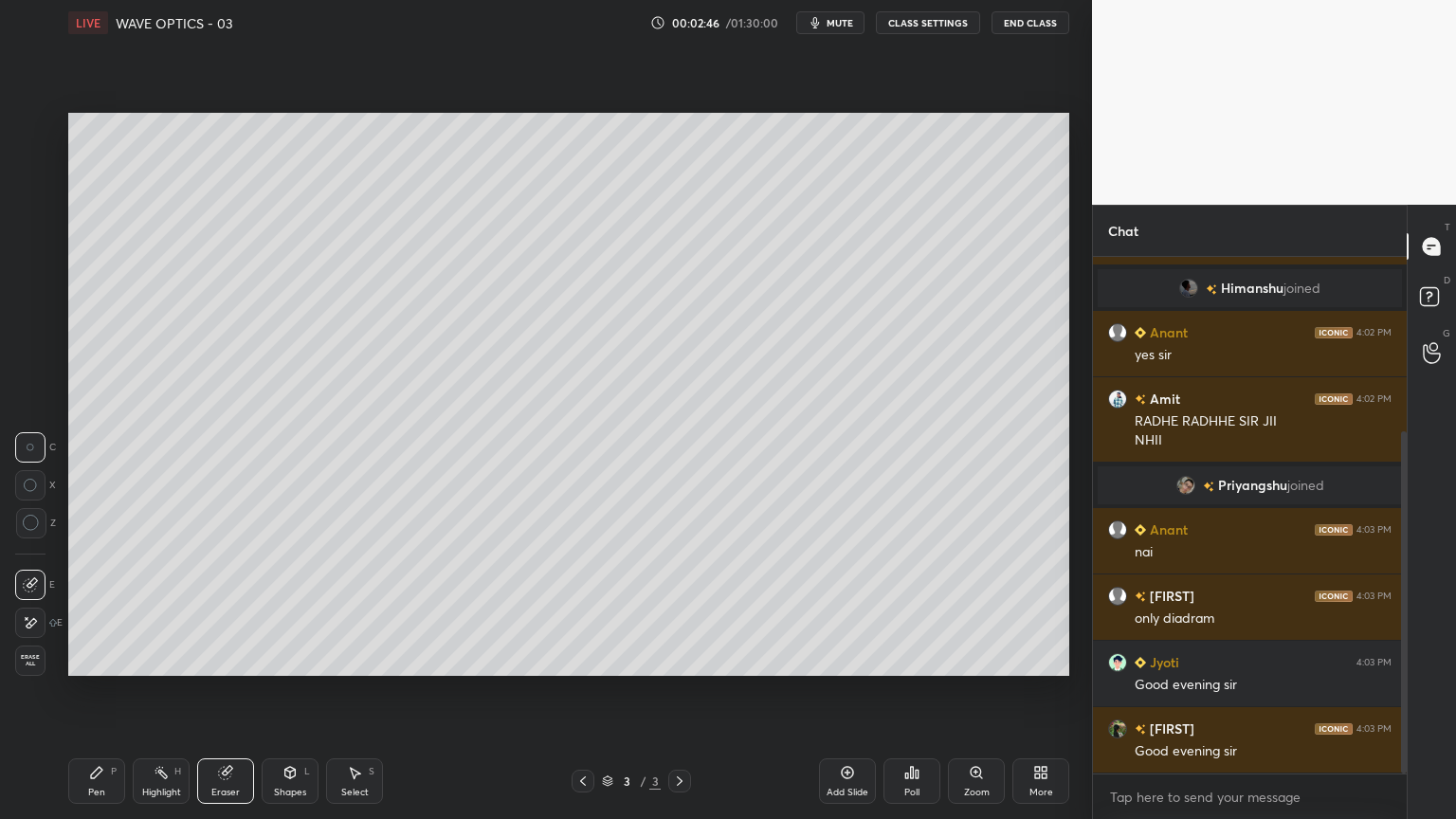 click on "Pen P" at bounding box center [97, 781] 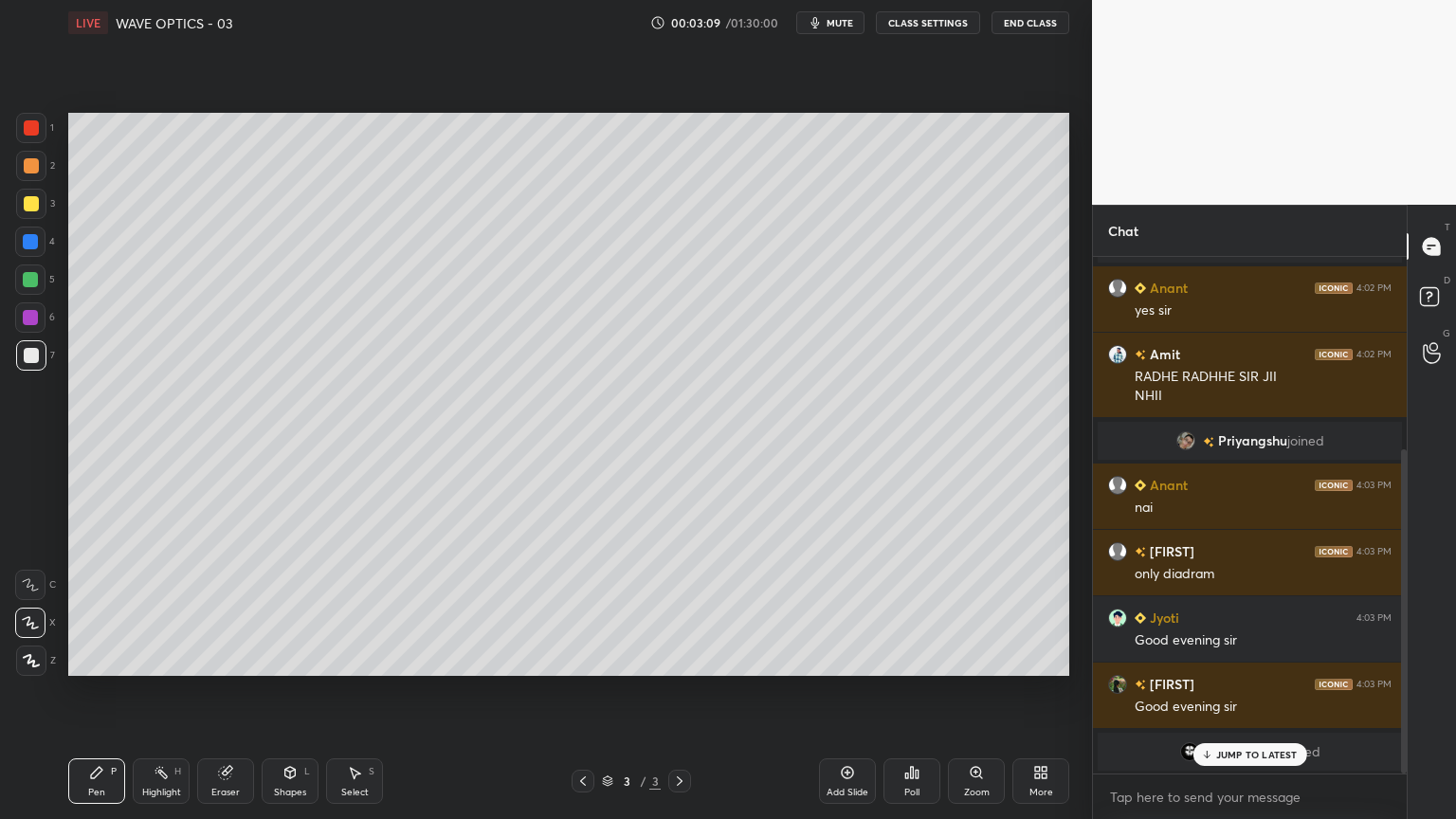 scroll, scrollTop: 308, scrollLeft: 0, axis: vertical 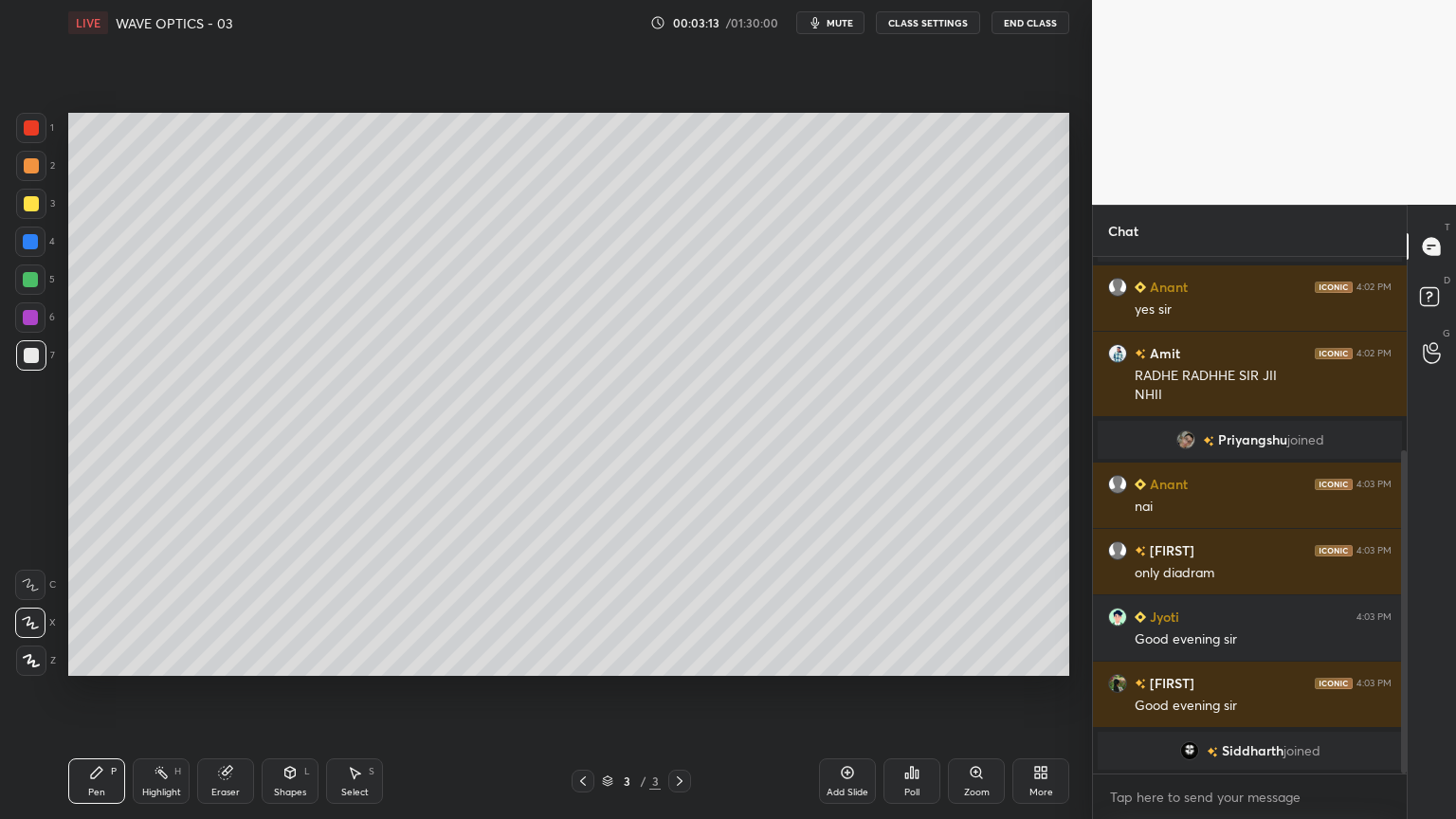click 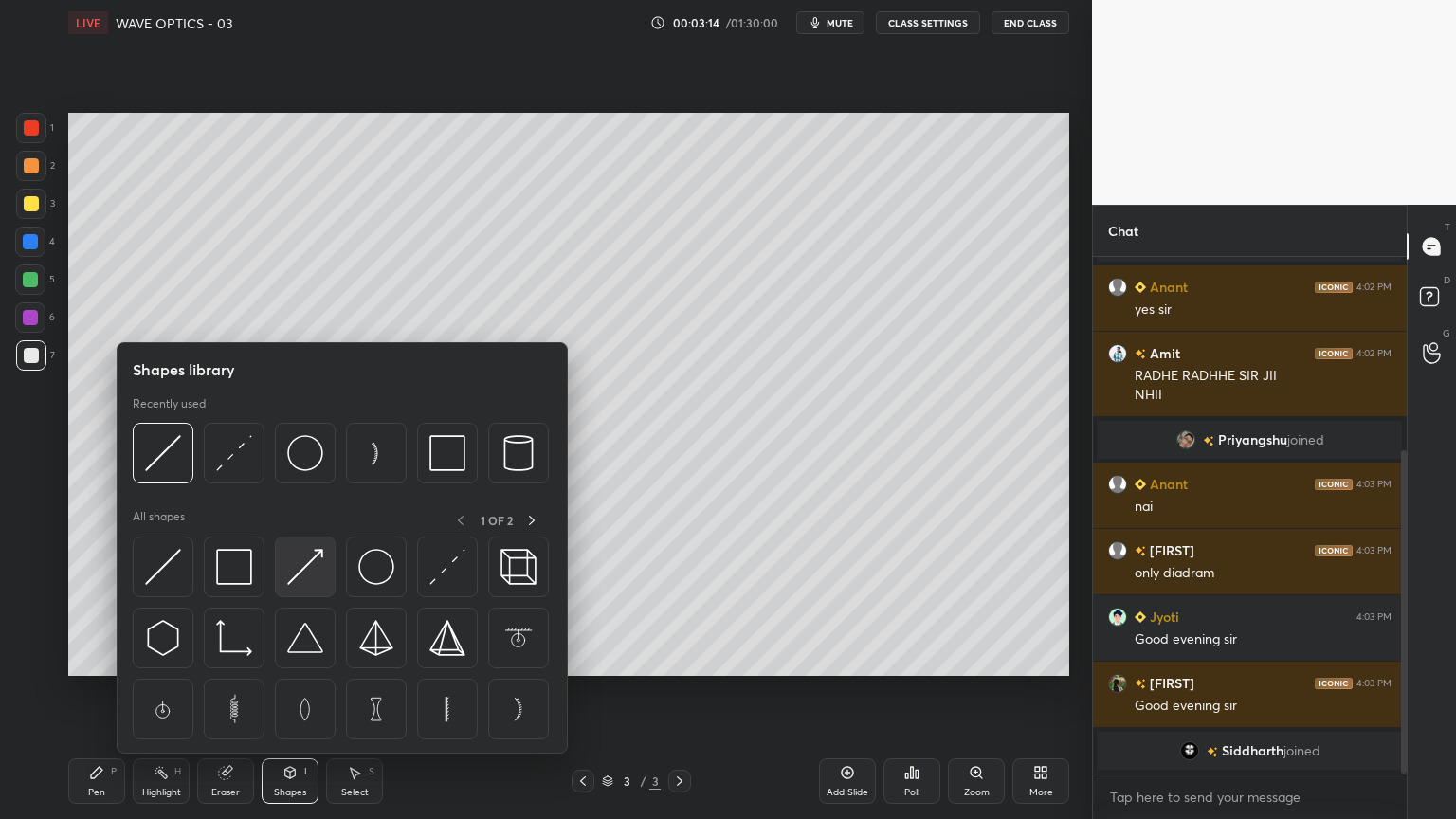 click at bounding box center (305, 567) 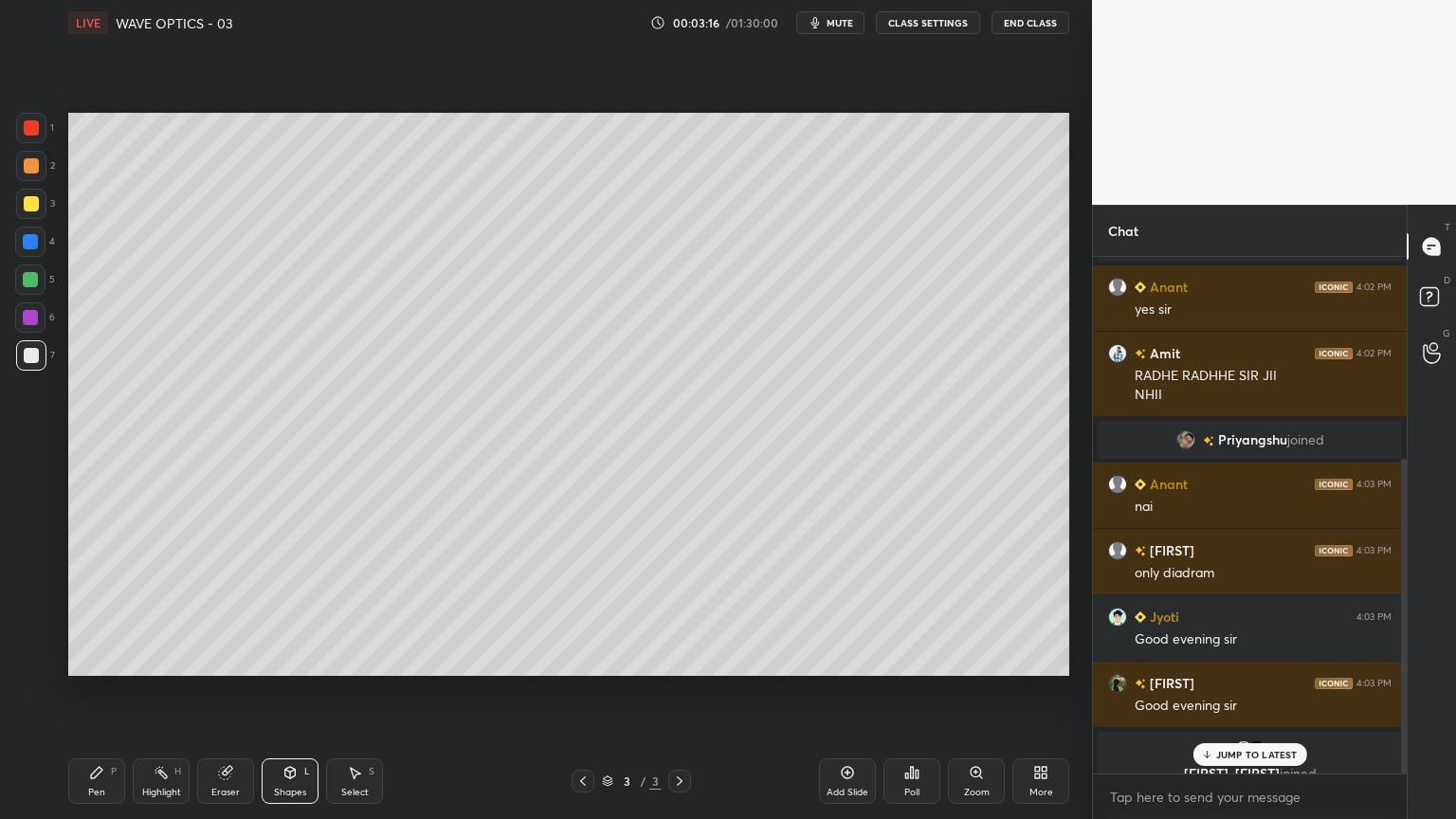scroll, scrollTop: 330, scrollLeft: 0, axis: vertical 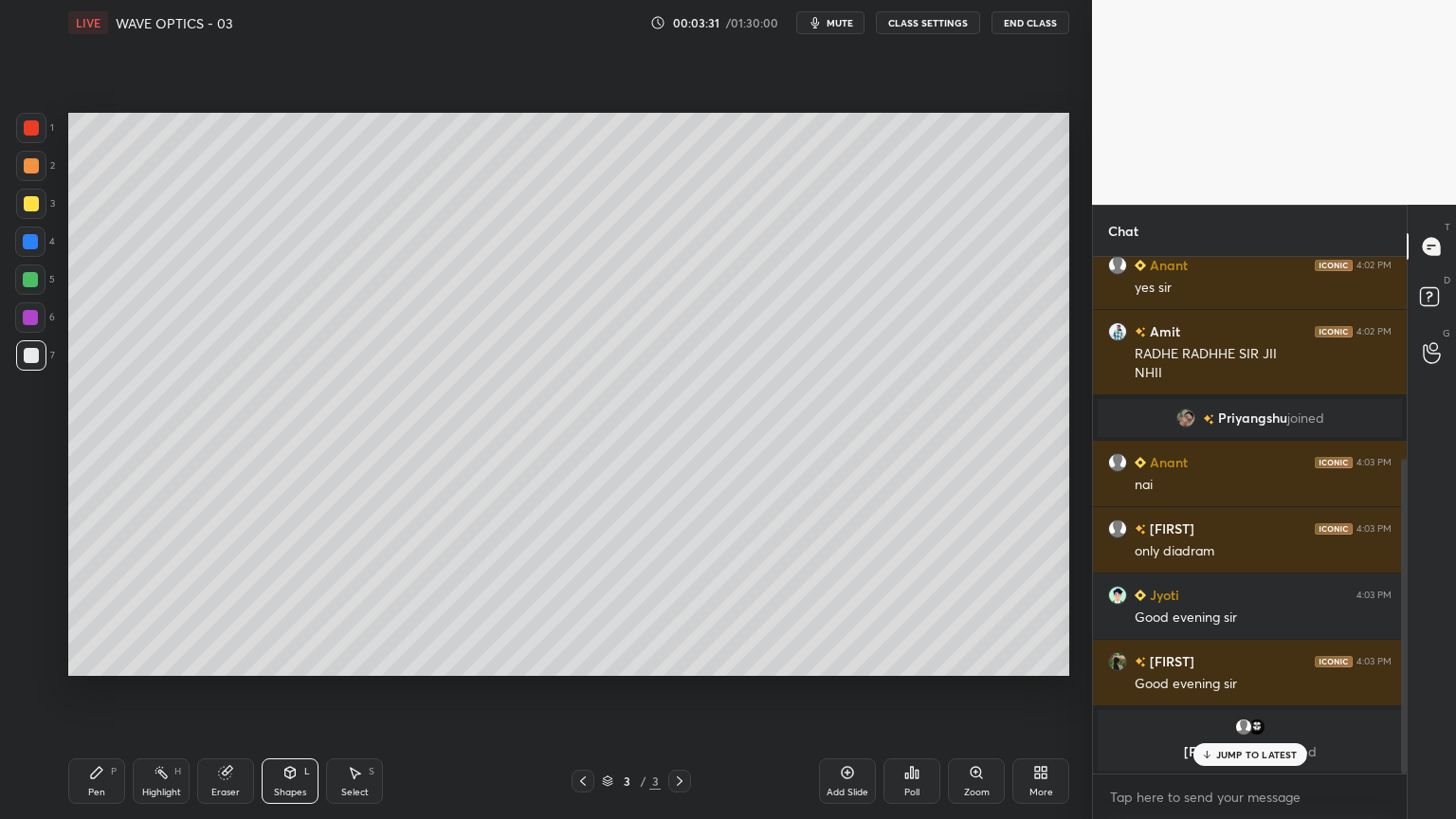 click 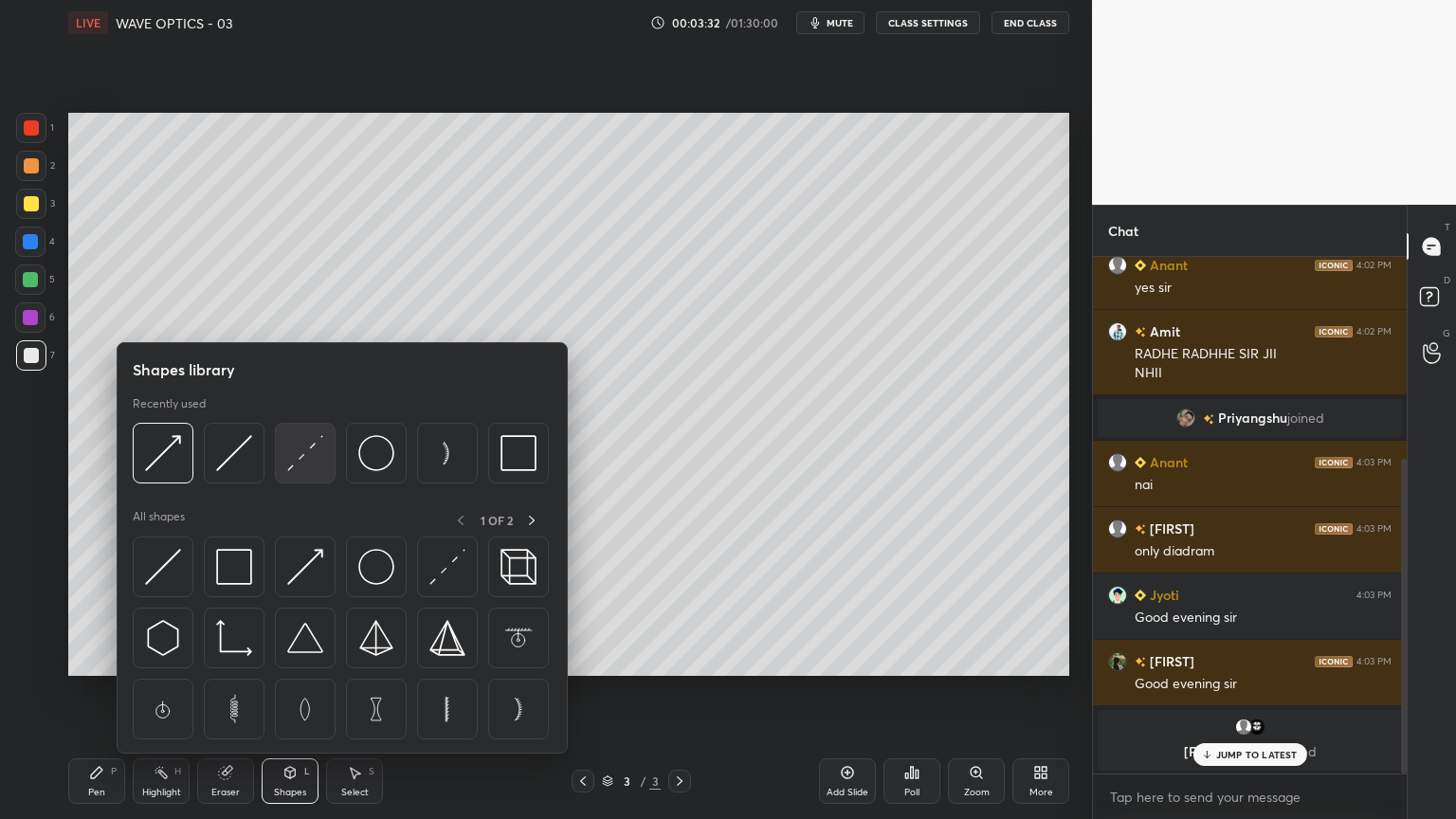 click at bounding box center (305, 453) 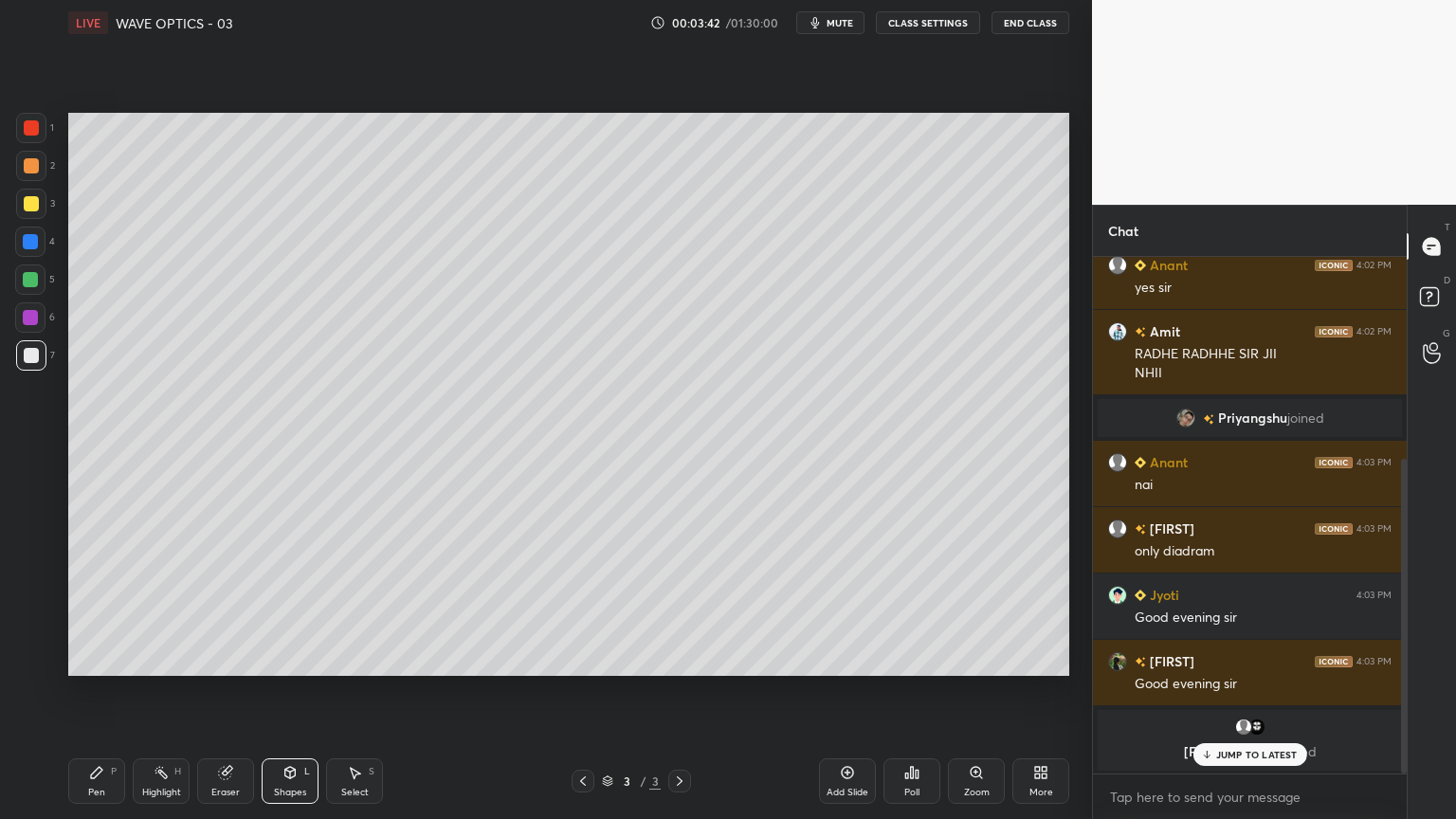 click 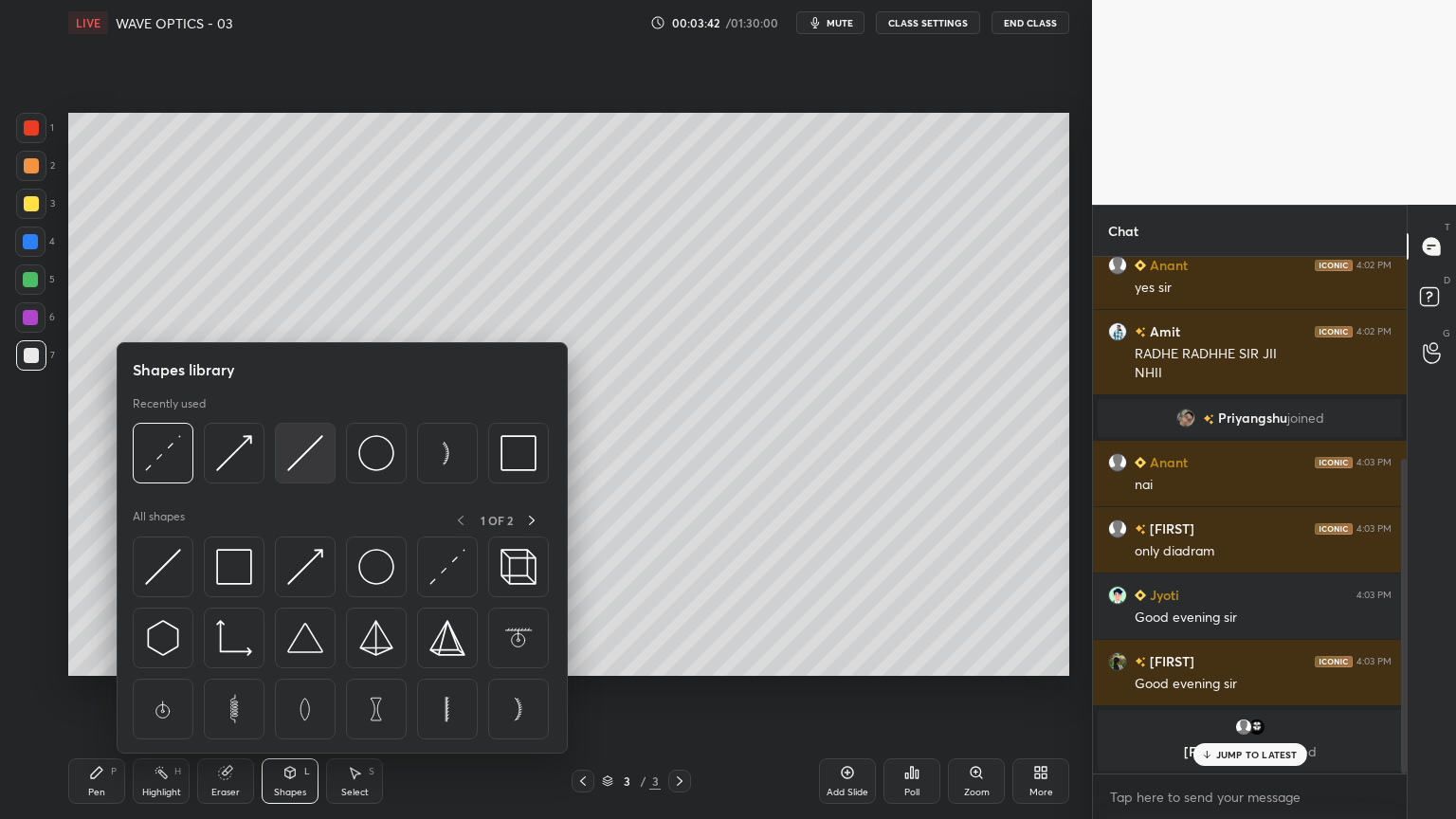 click at bounding box center (305, 453) 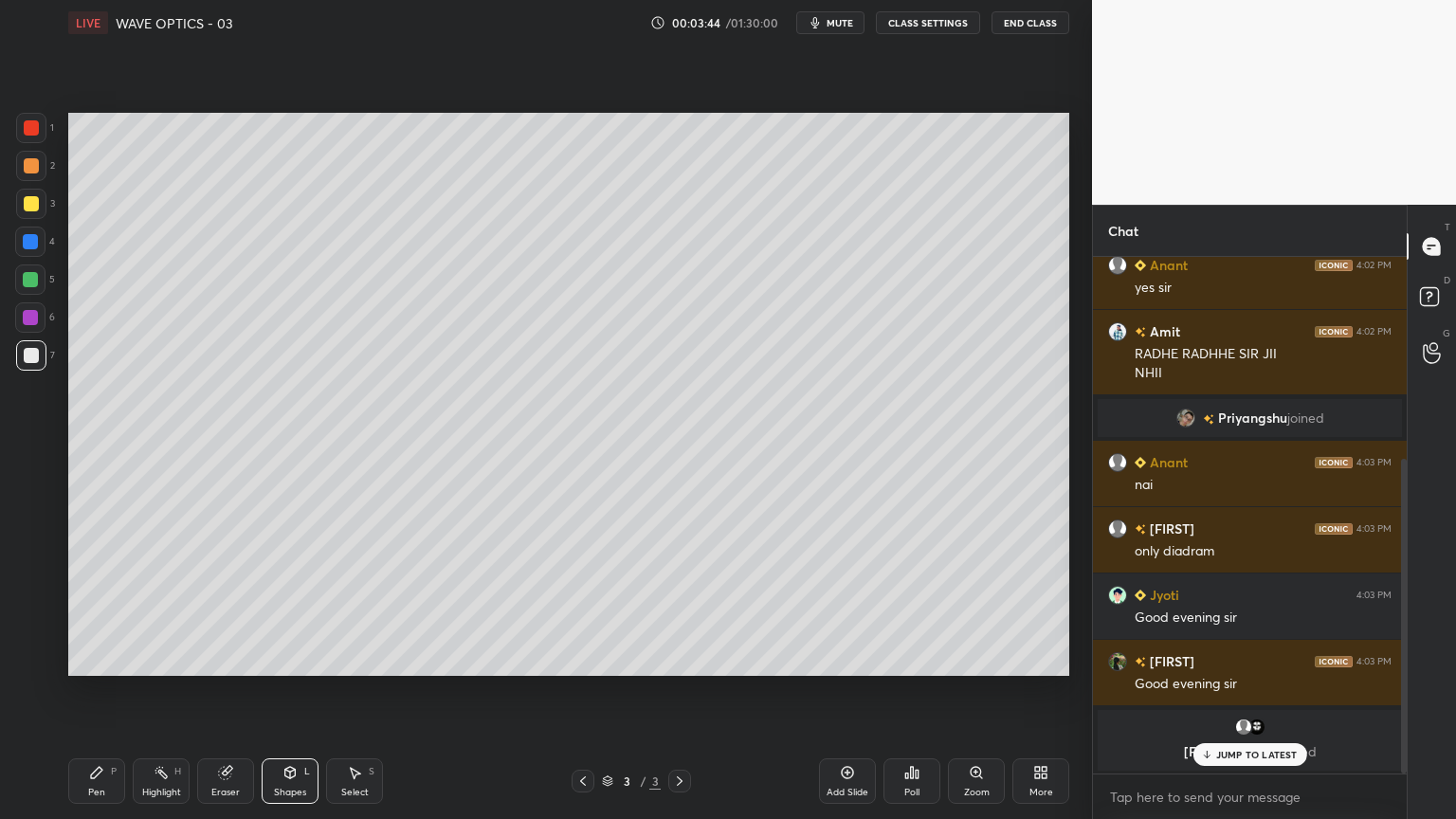 click at bounding box center [31, 204] 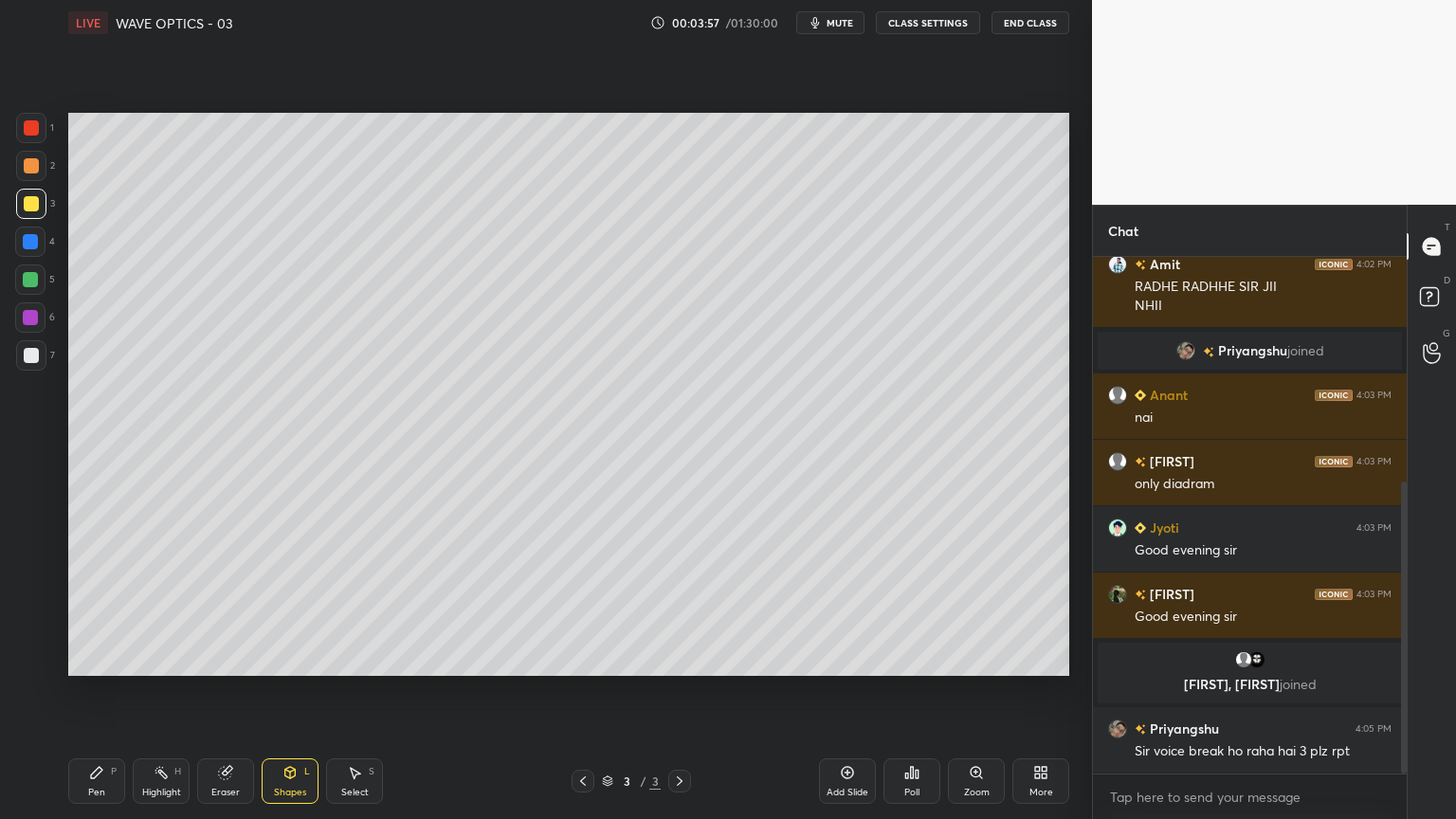 scroll, scrollTop: 443, scrollLeft: 0, axis: vertical 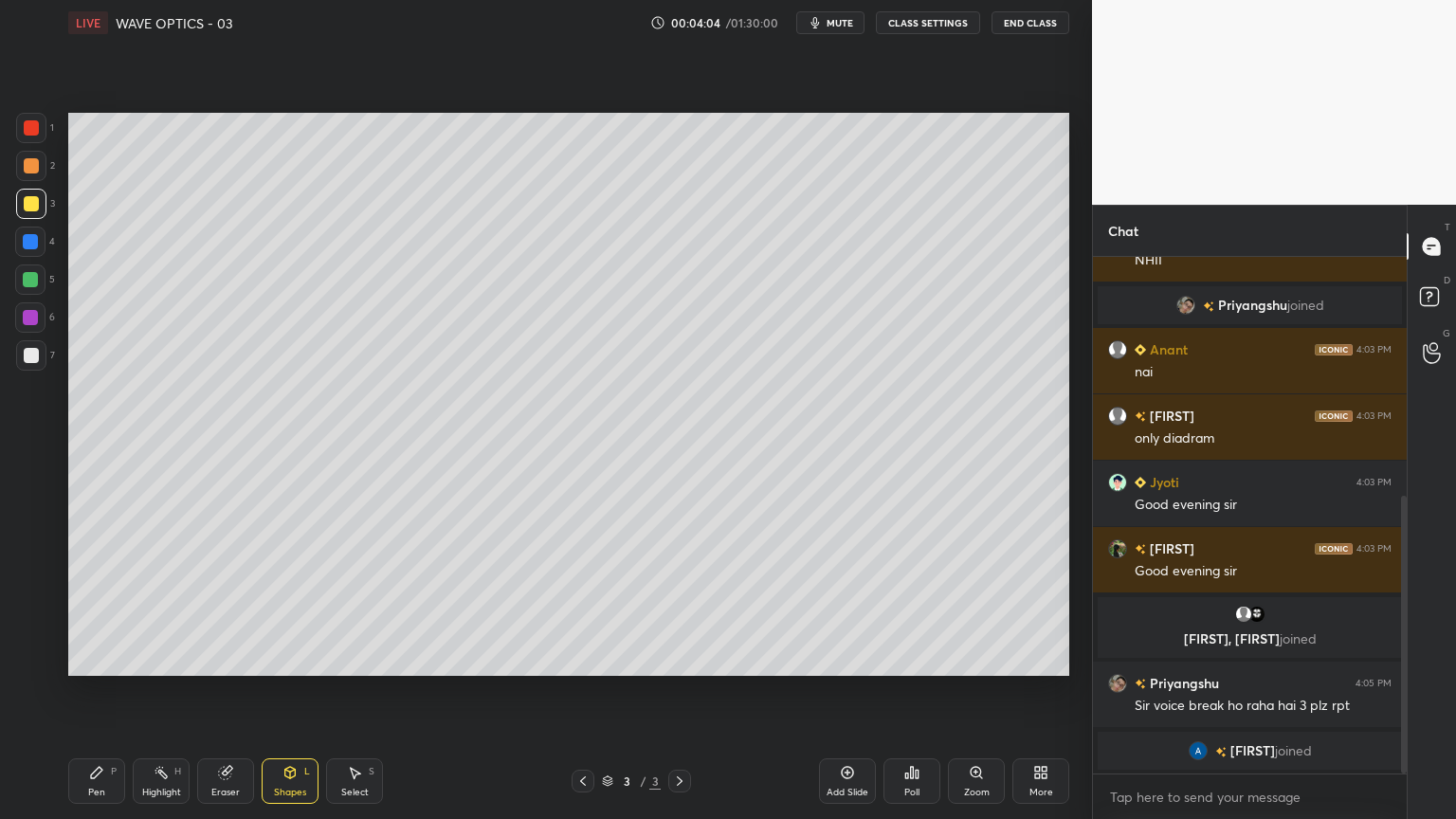 click on "Pen" at bounding box center [97, 792] 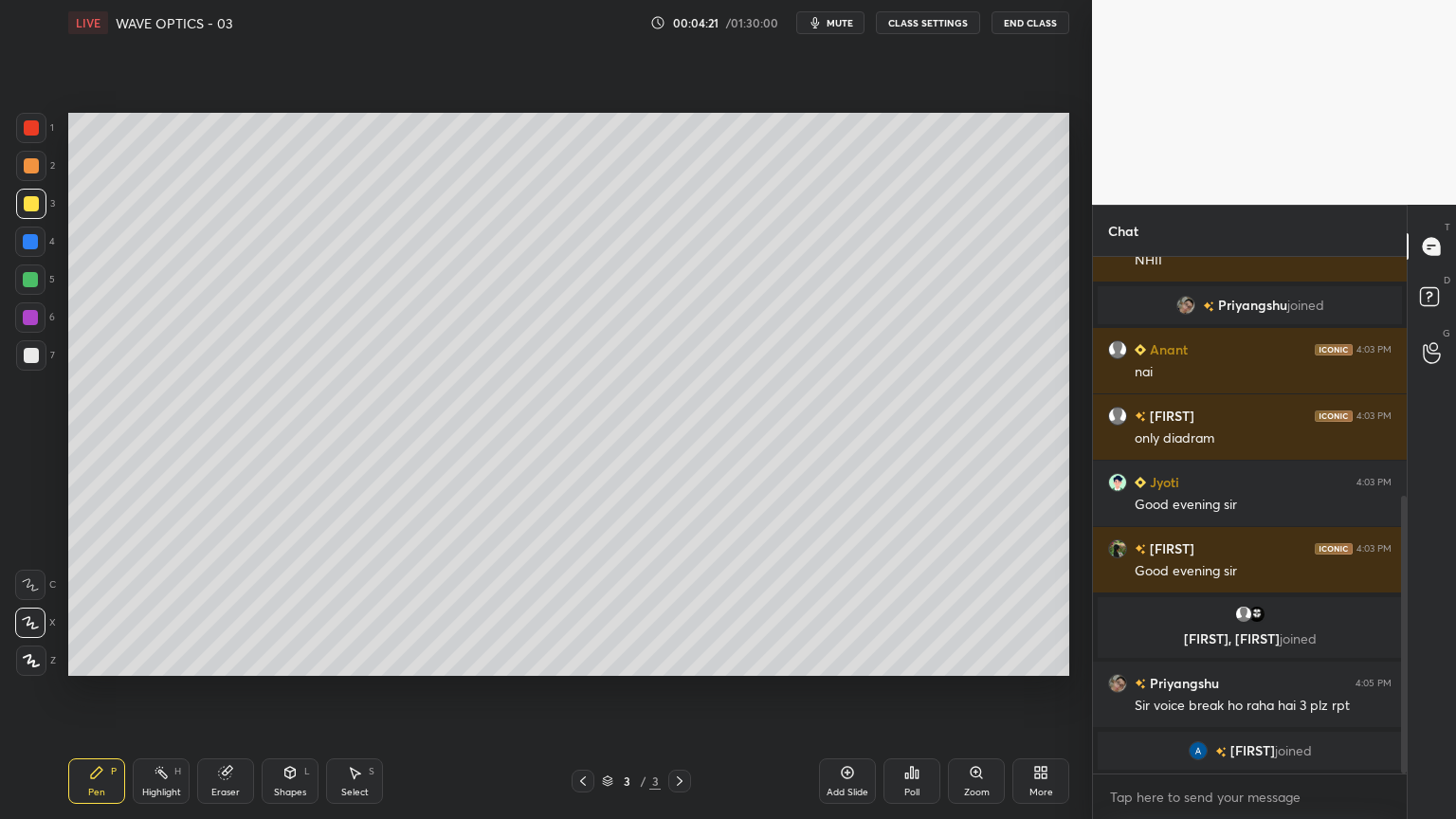 click on "Eraser" at bounding box center (226, 781) 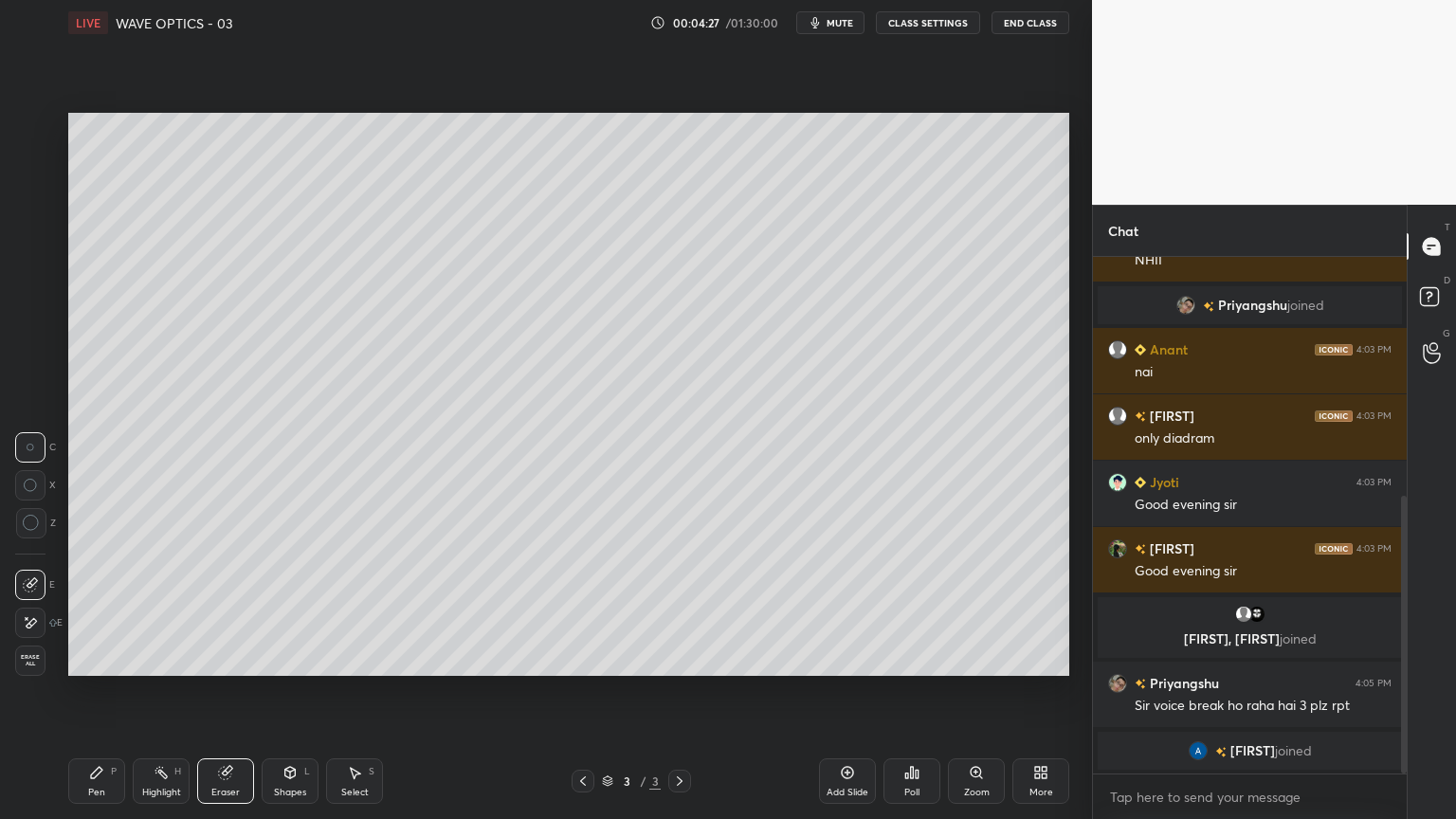 click on "Pen" at bounding box center (97, 792) 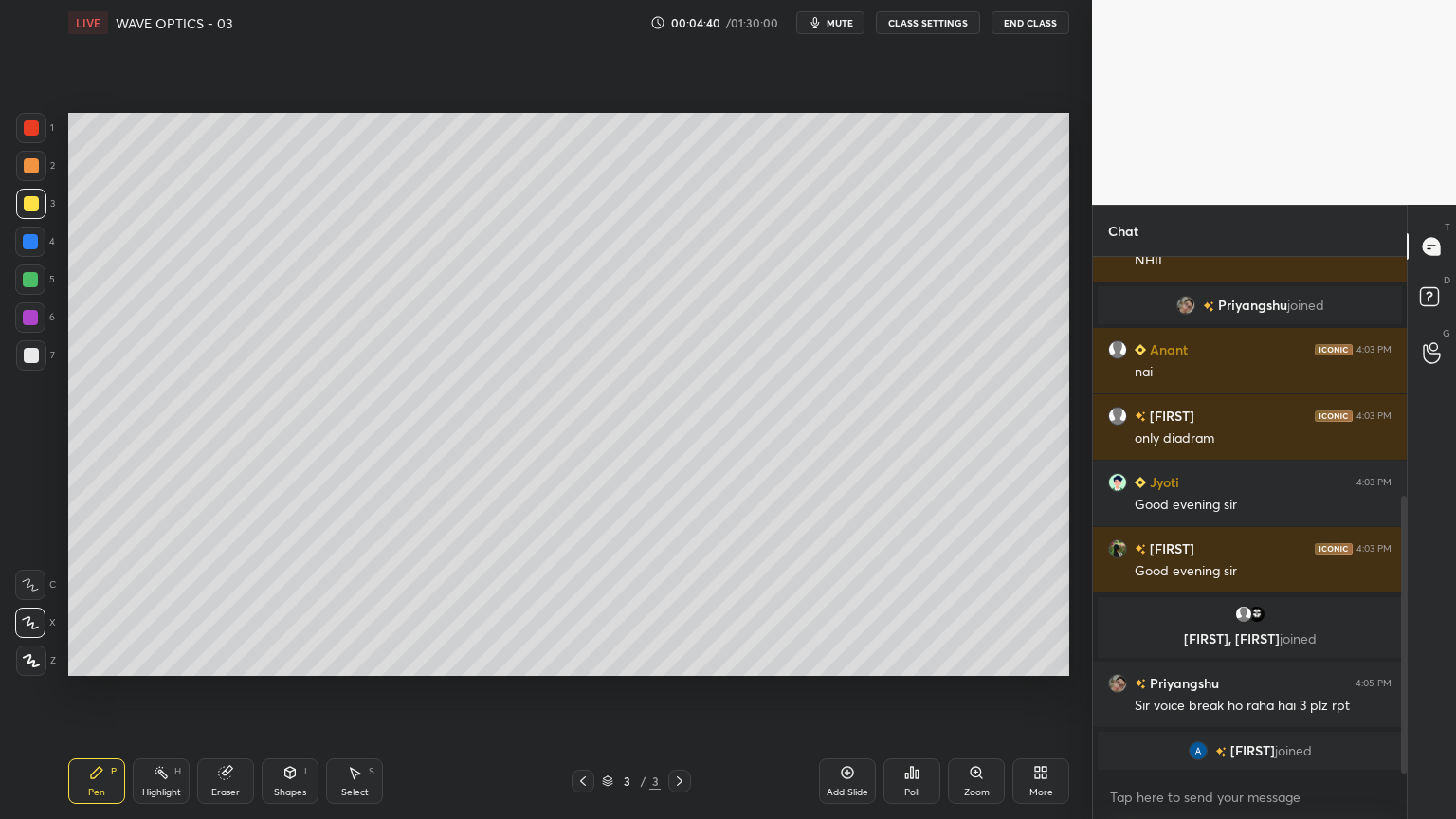 click 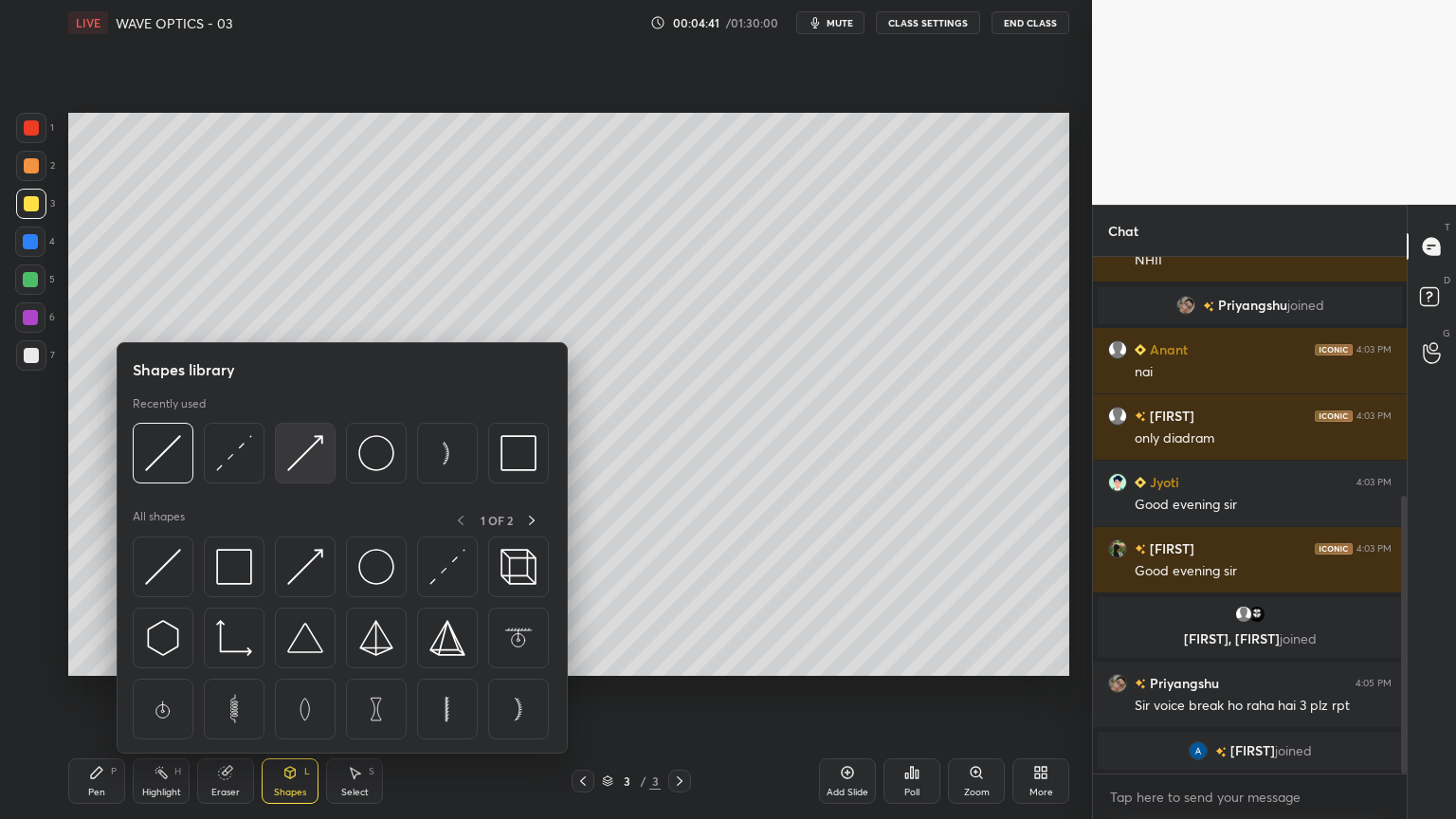 click at bounding box center [305, 453] 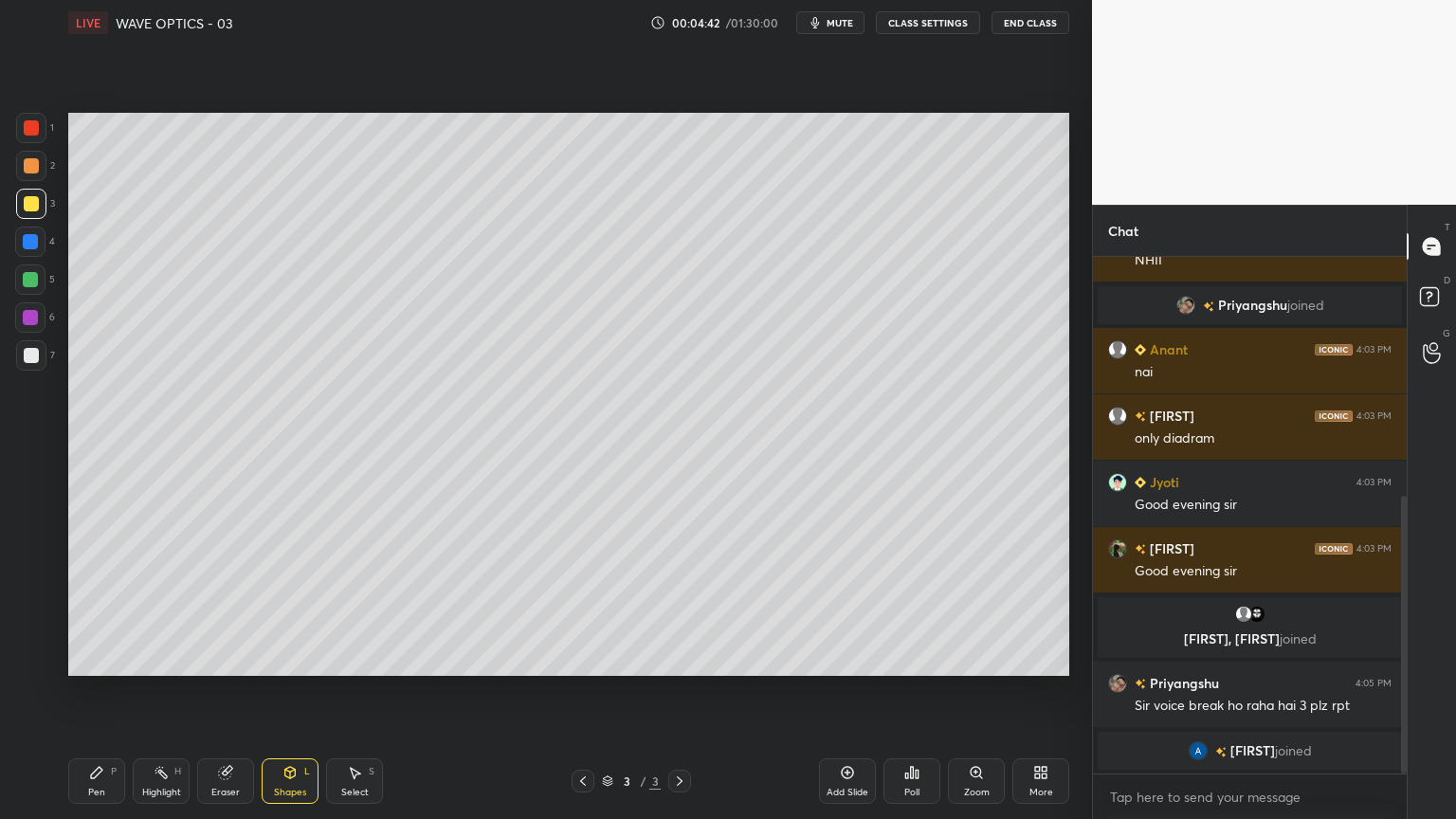 click at bounding box center [31, 355] 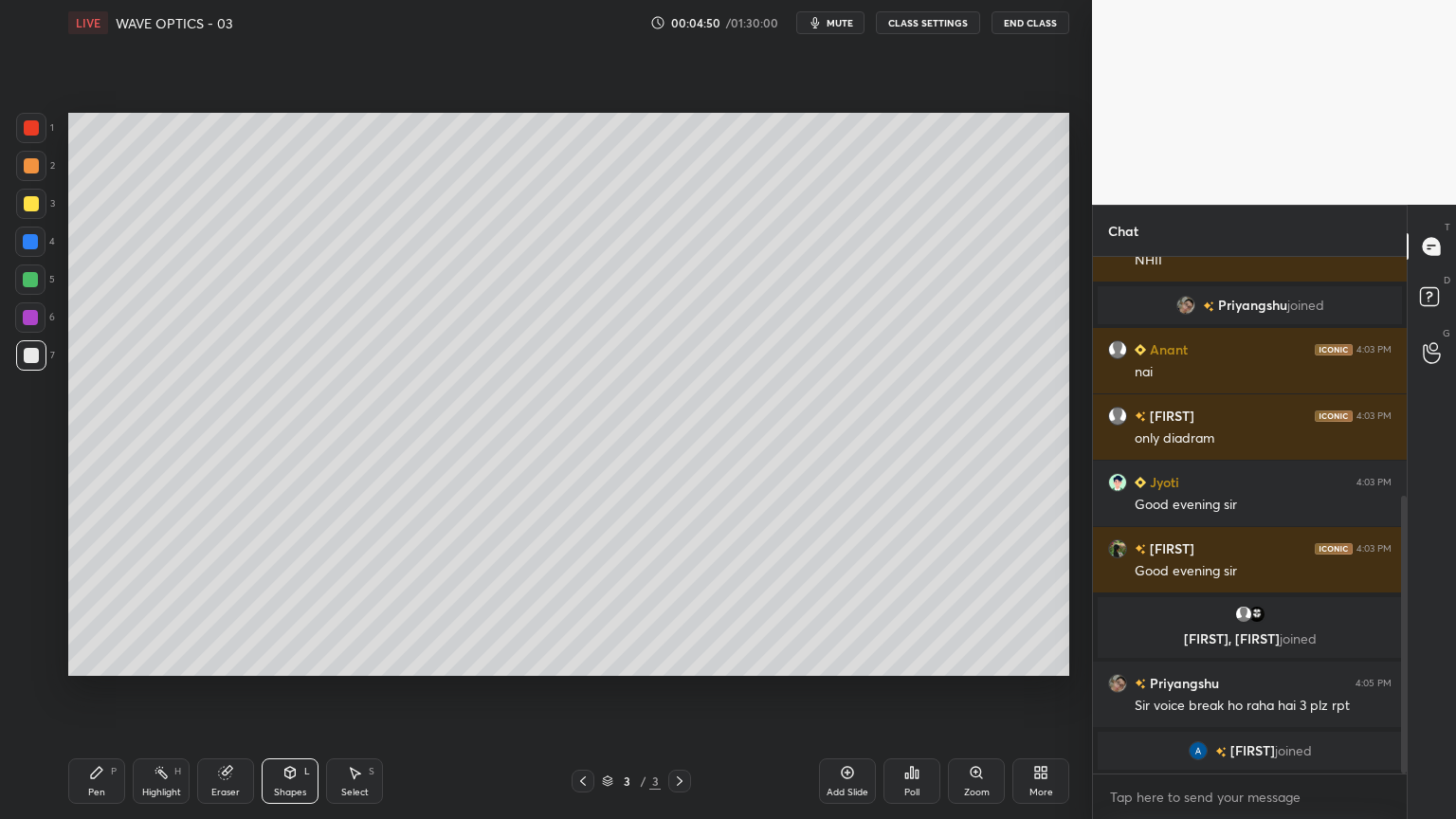 click on "Pen" at bounding box center (97, 792) 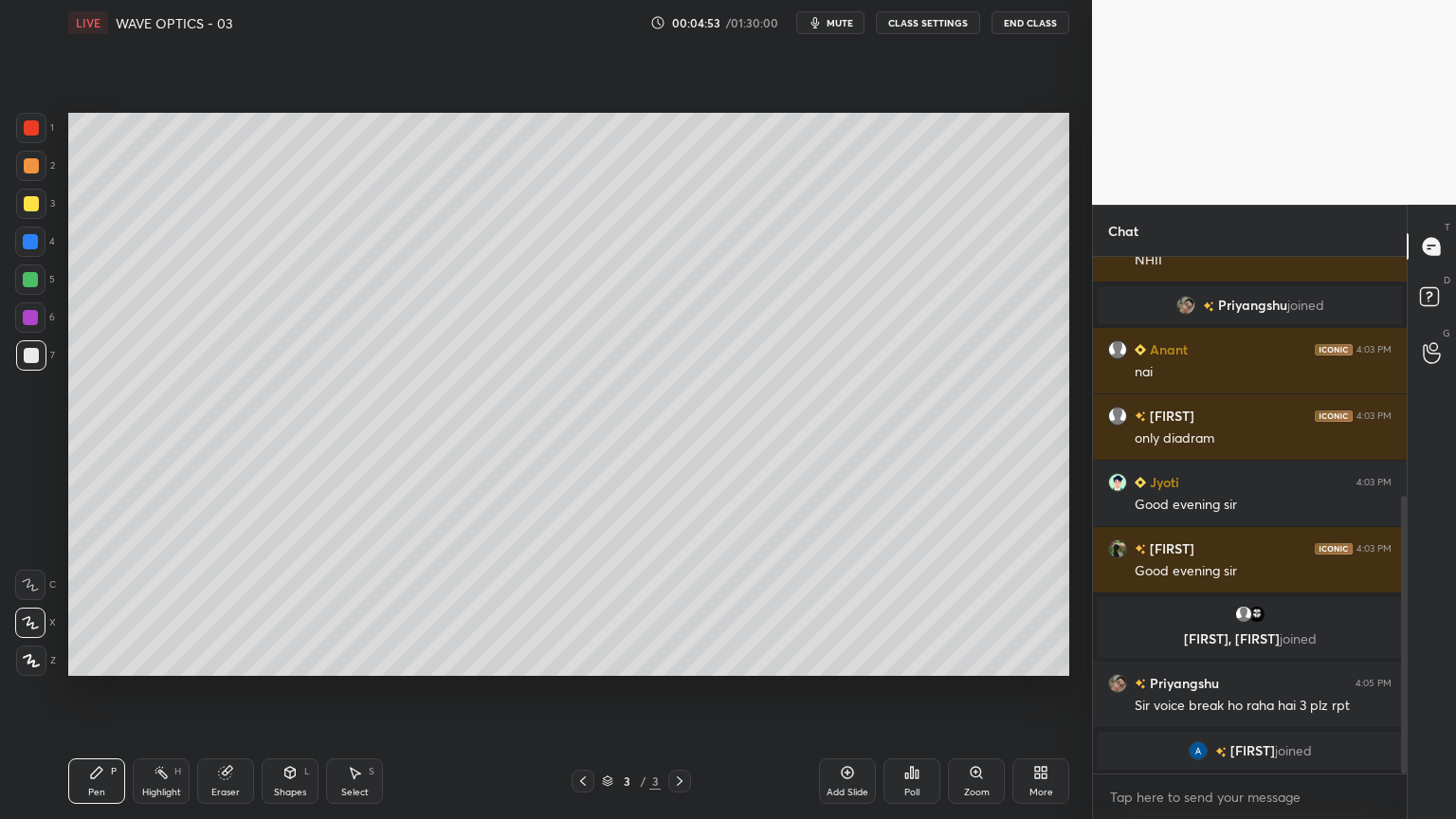 click at bounding box center [31, 128] 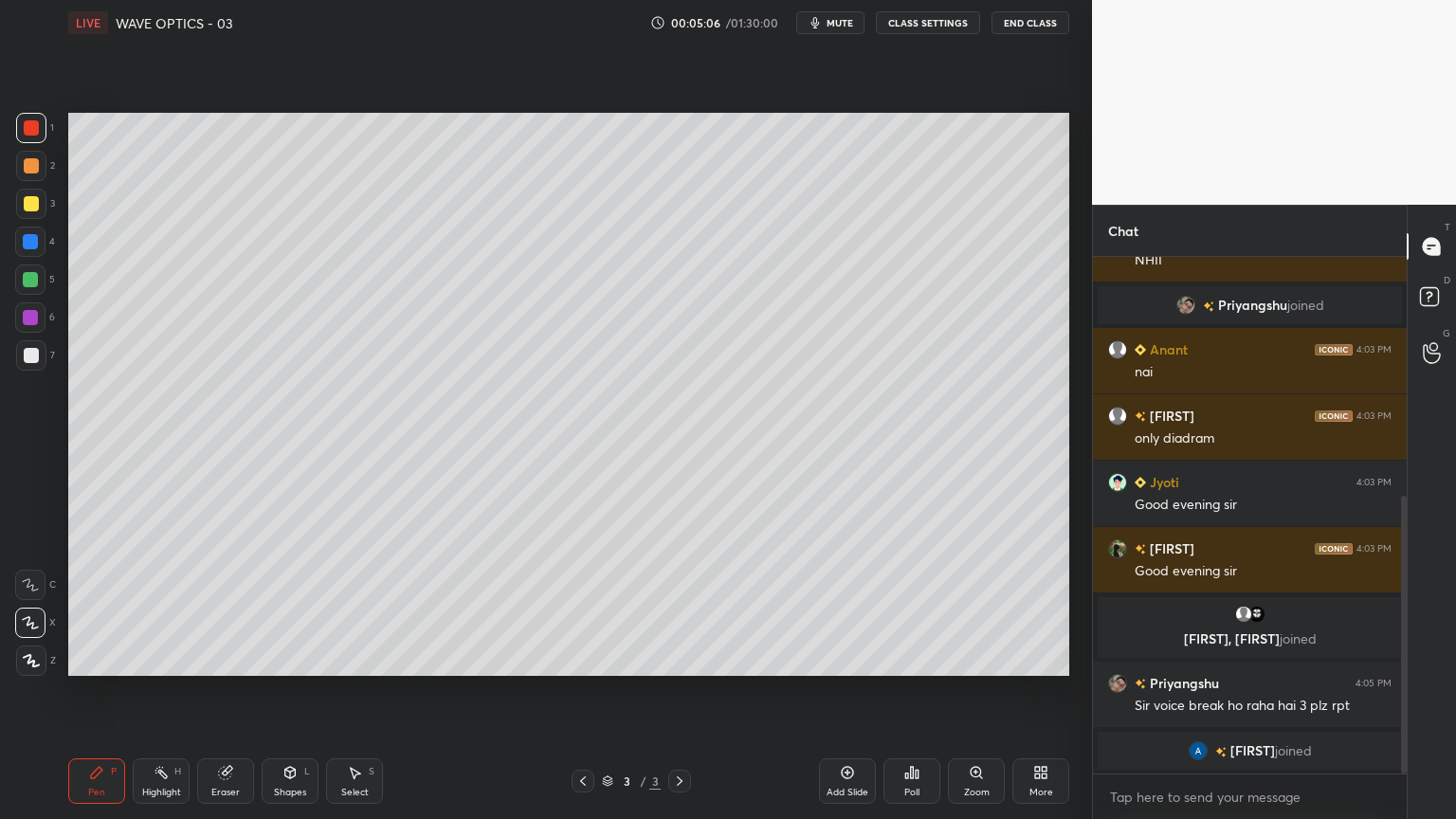 click at bounding box center (31, 204) 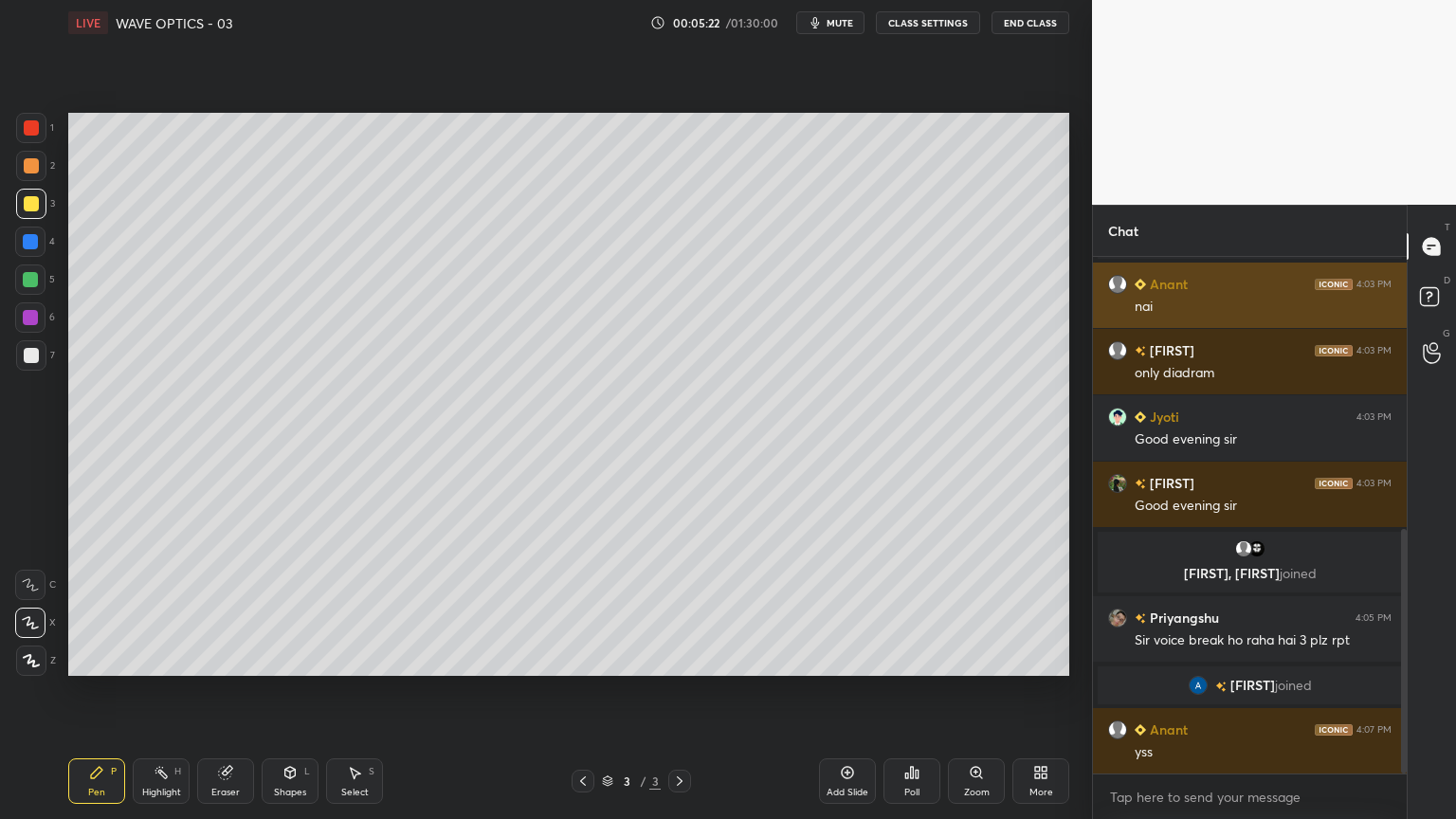 scroll, scrollTop: 575, scrollLeft: 0, axis: vertical 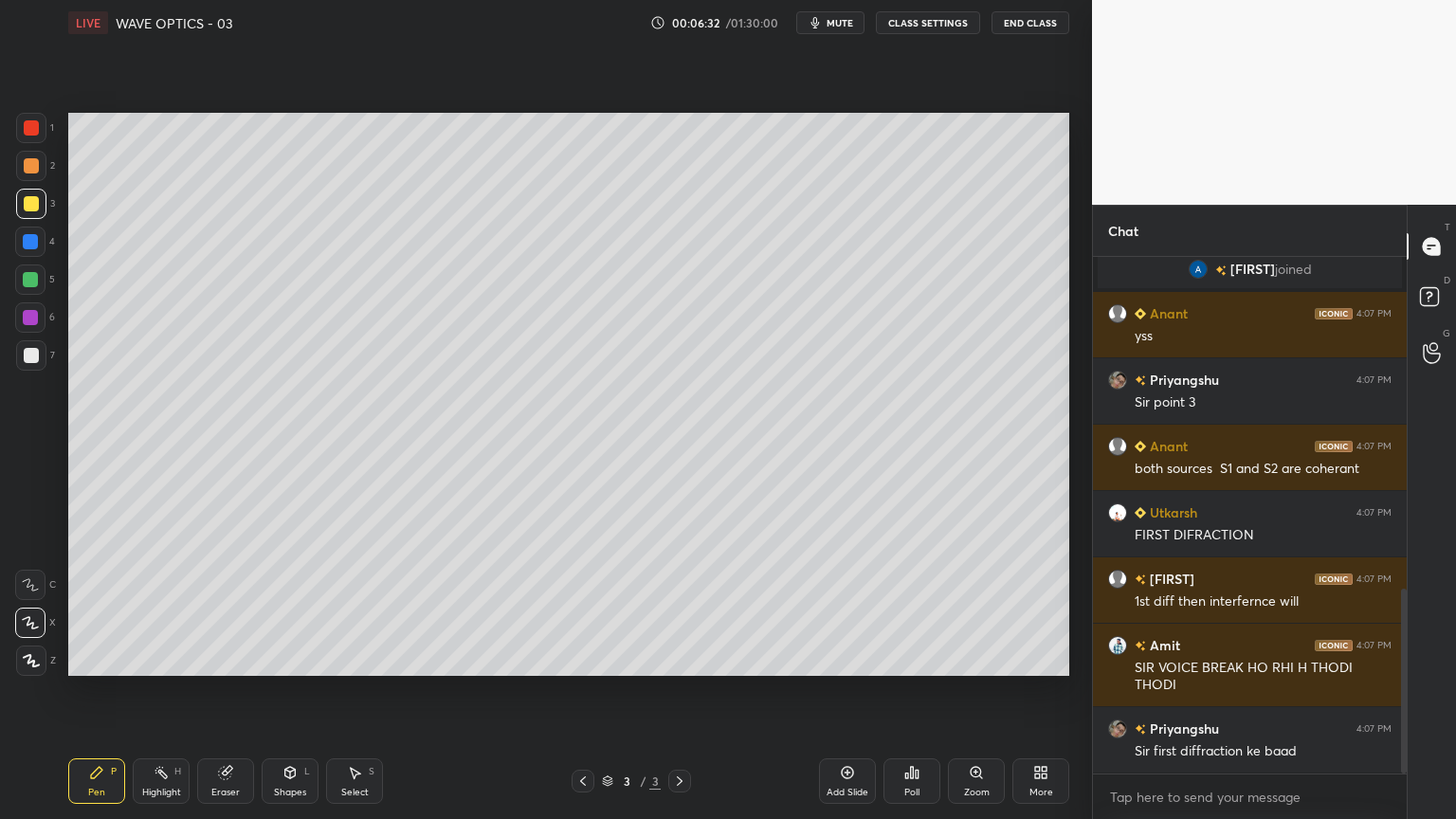 click 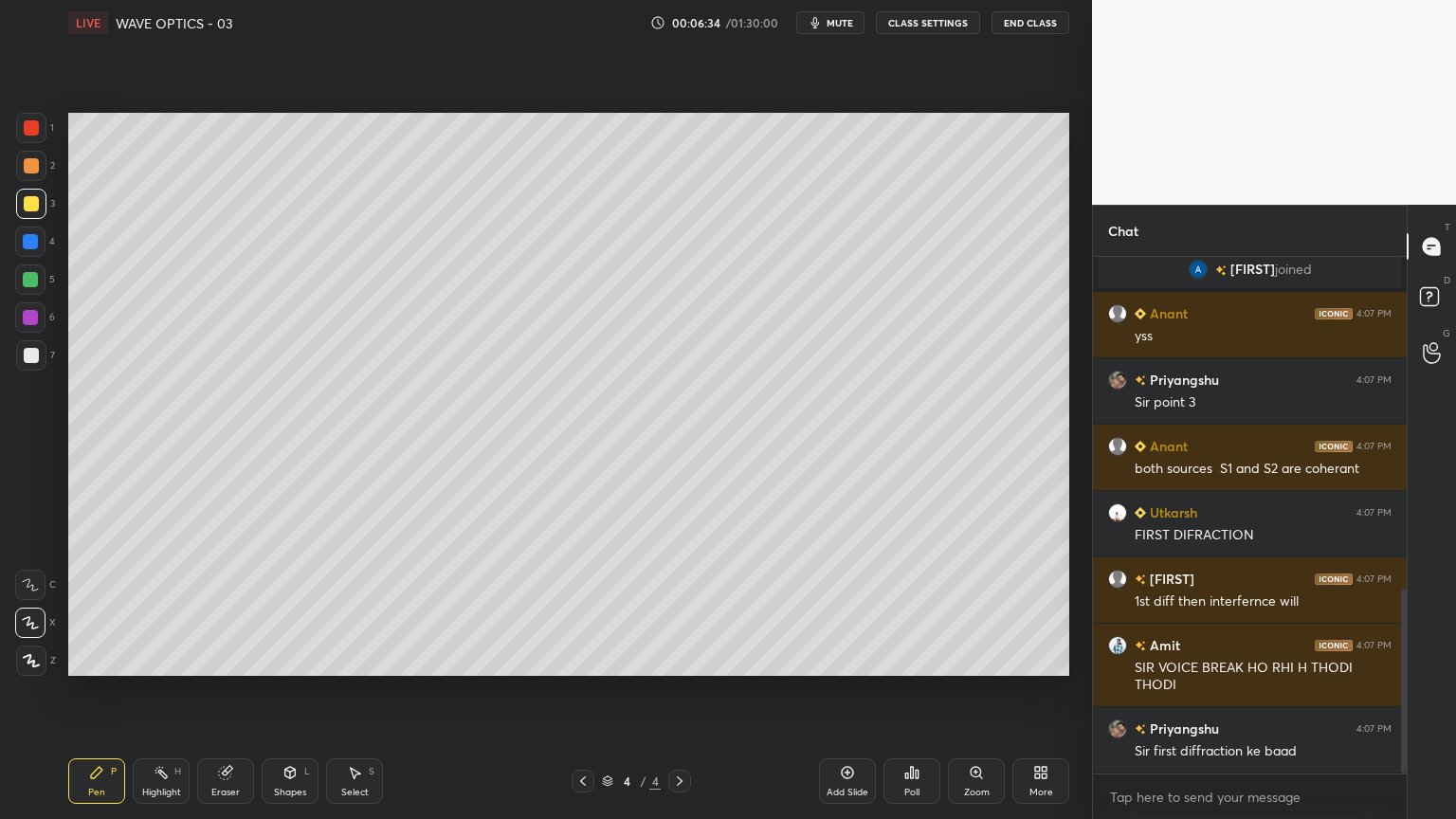 click 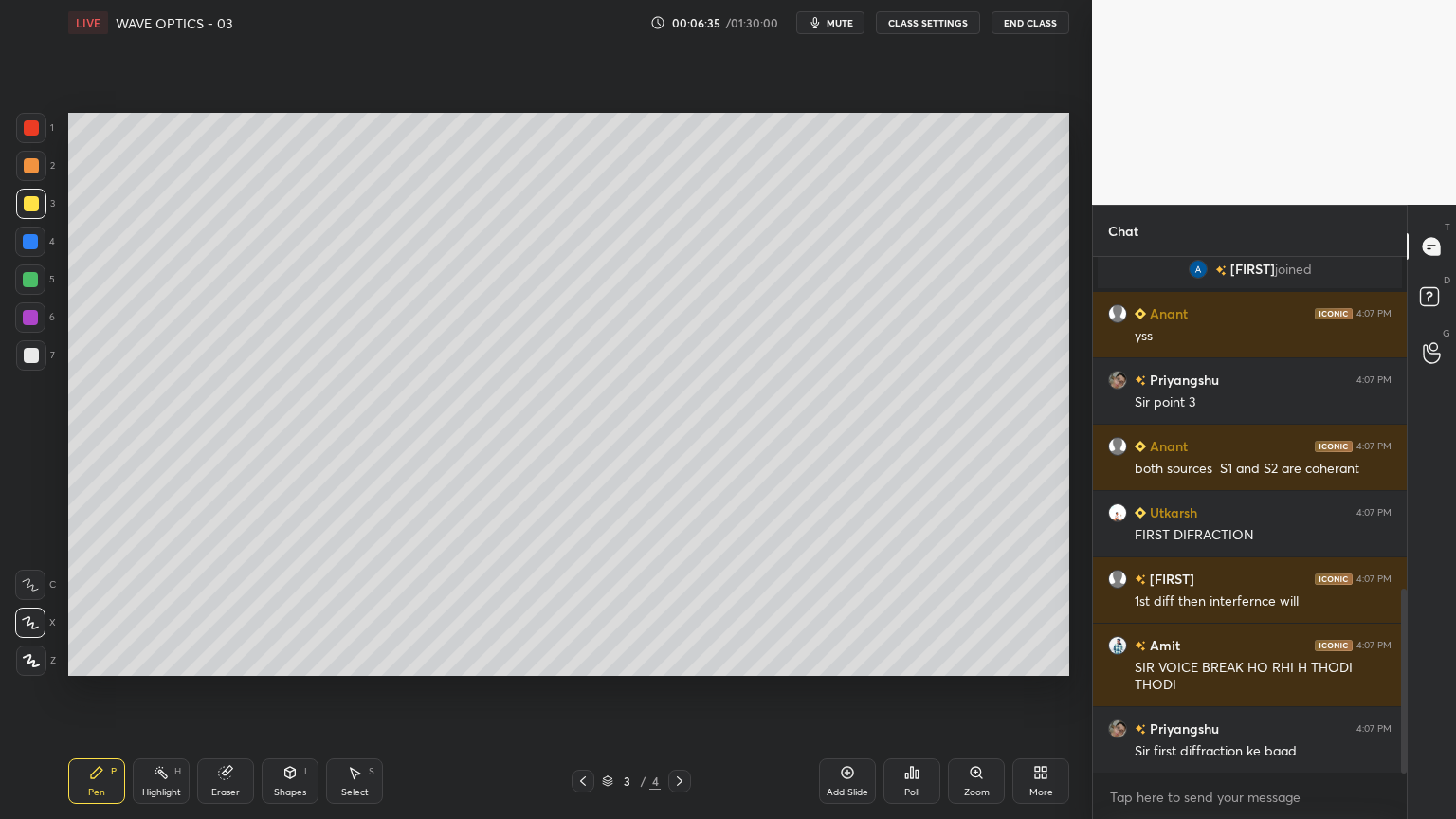 click 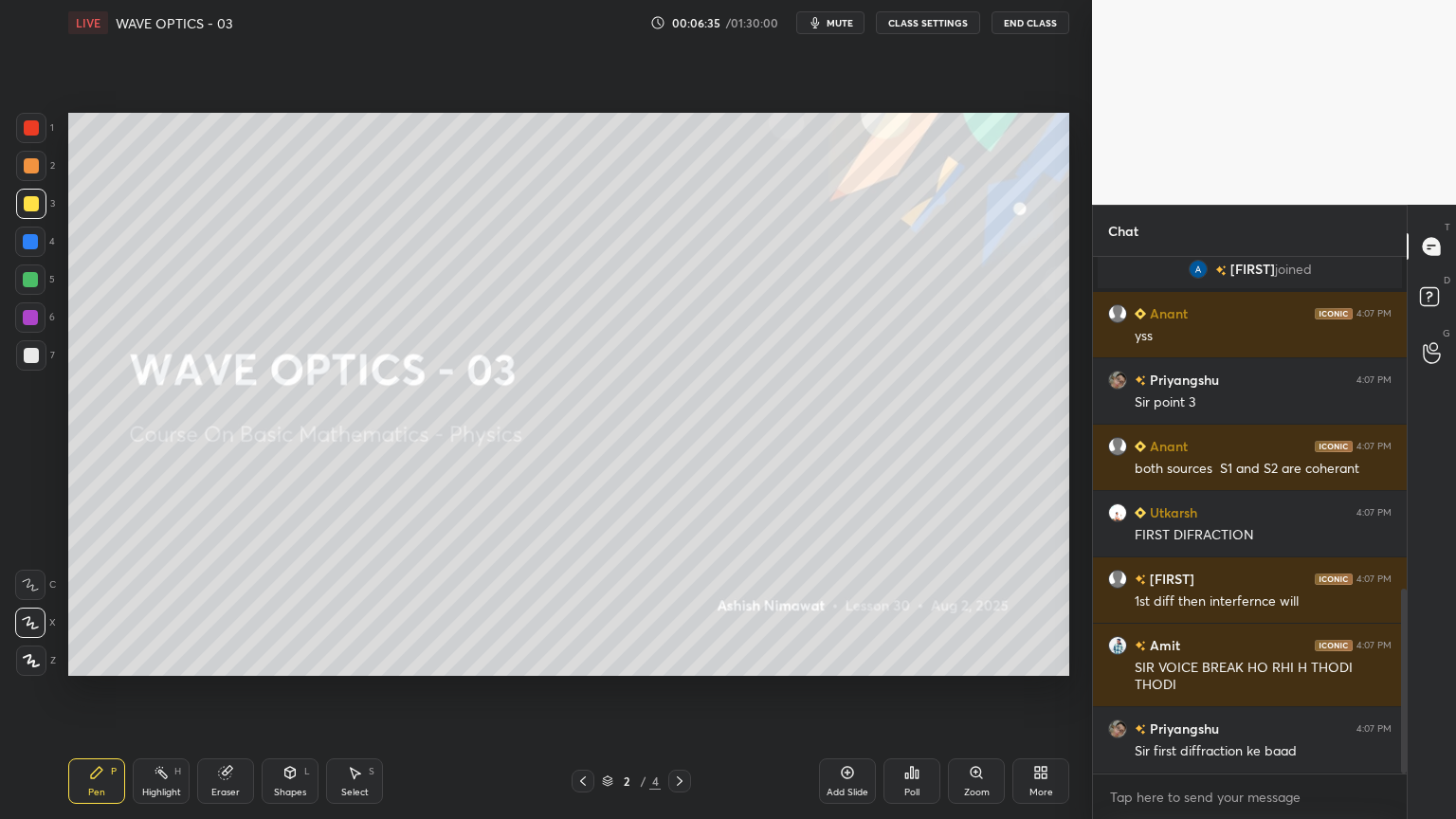click 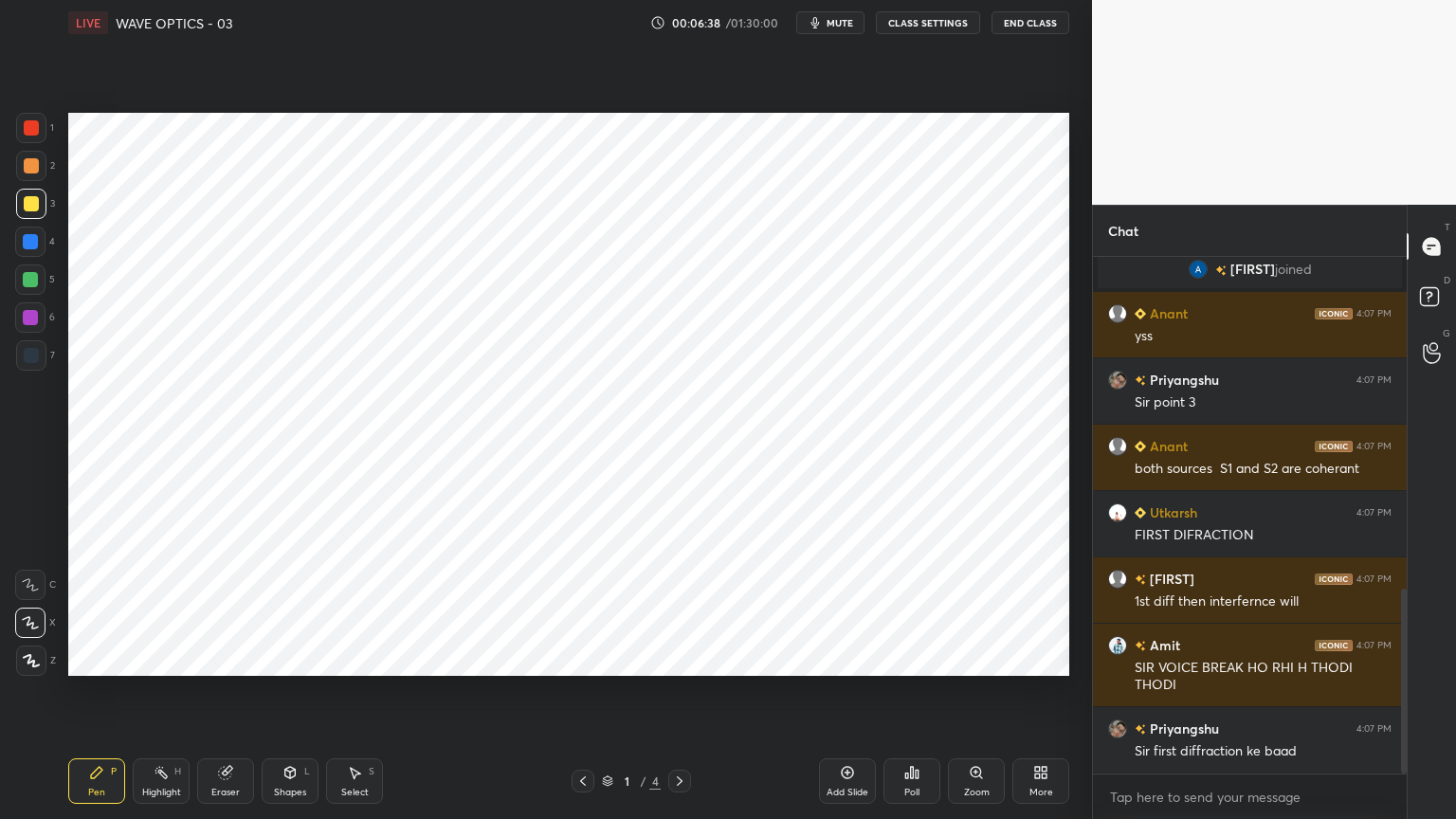 click 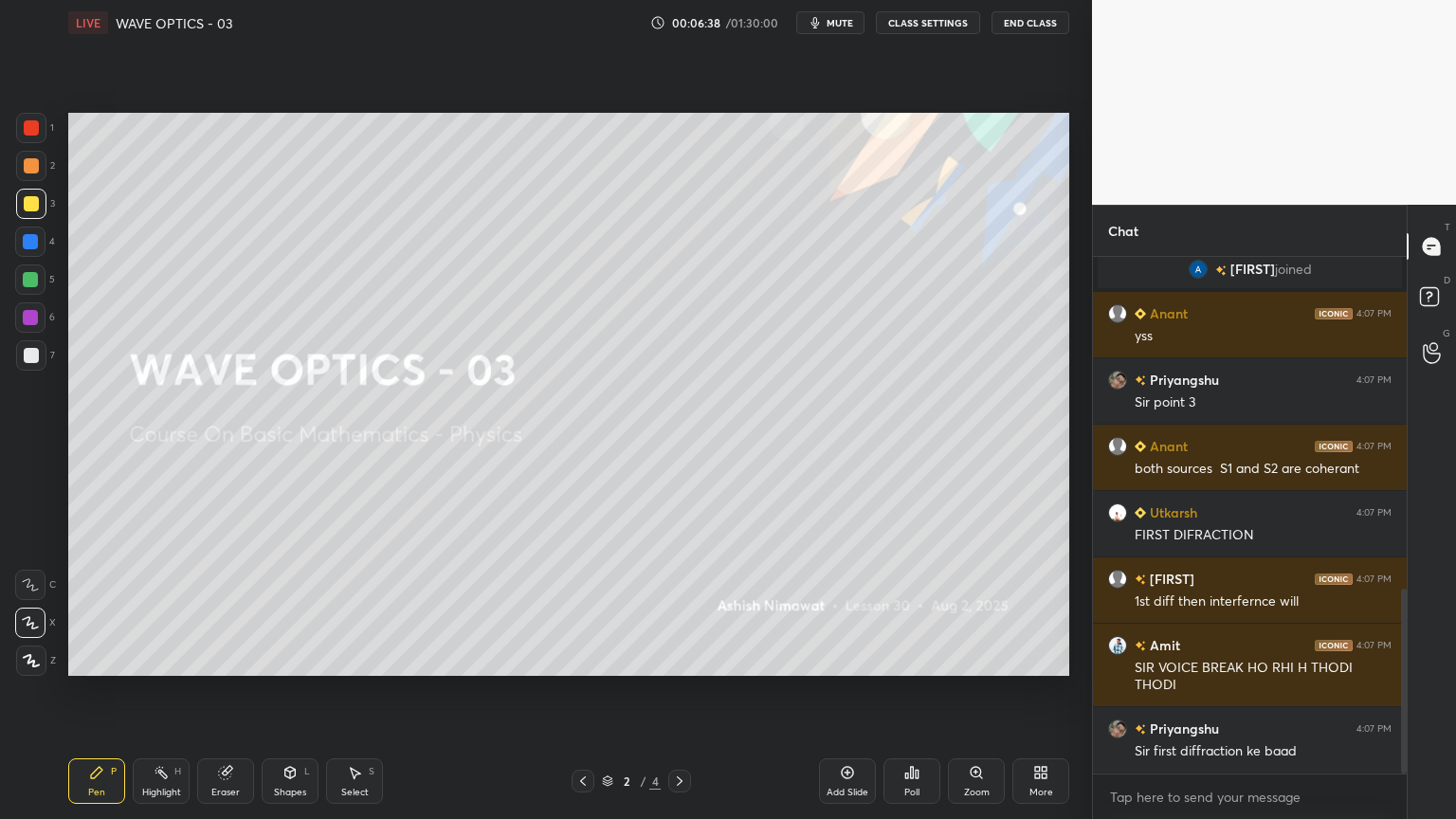 click 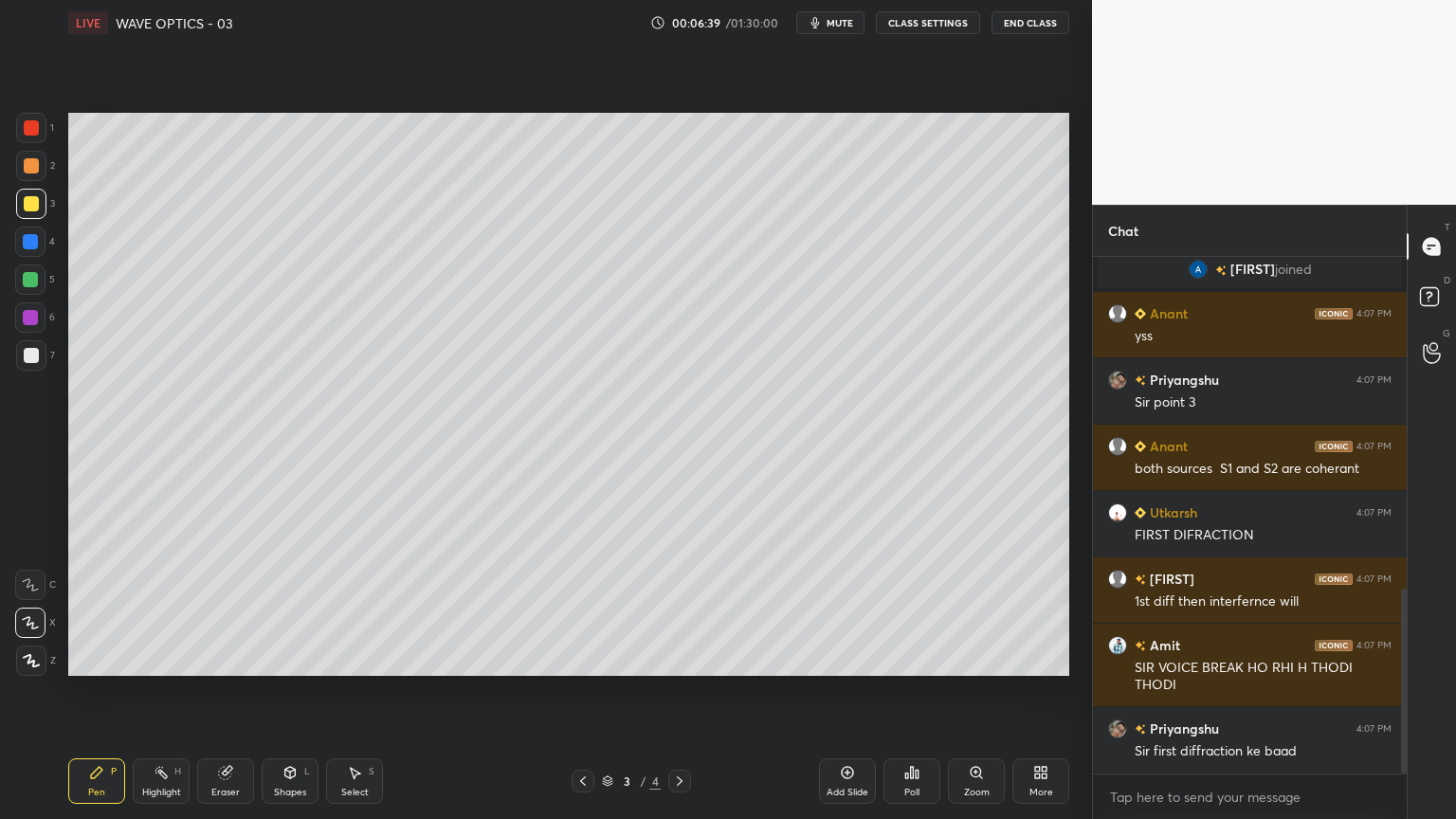 click 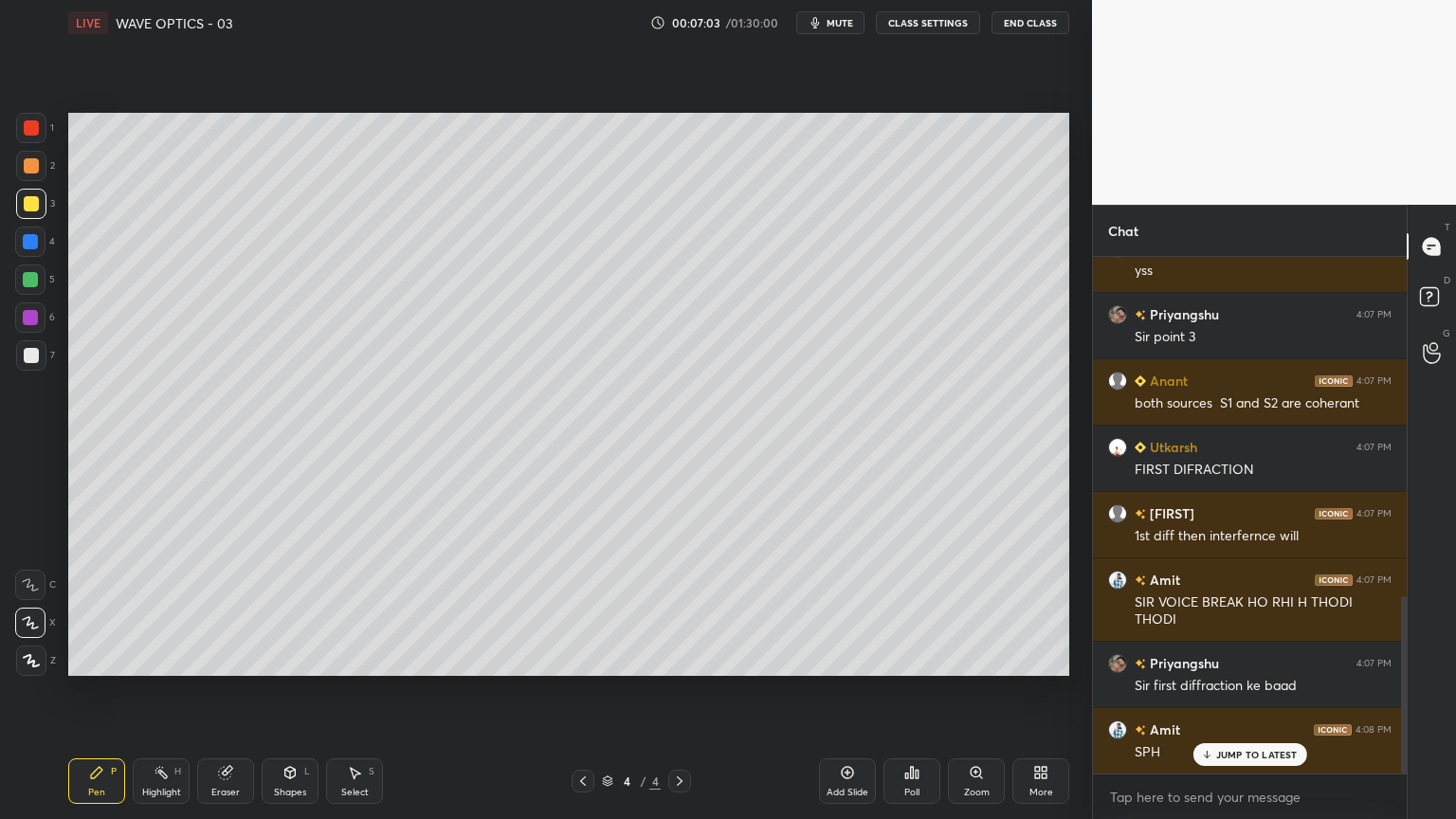 scroll, scrollTop: 1057, scrollLeft: 0, axis: vertical 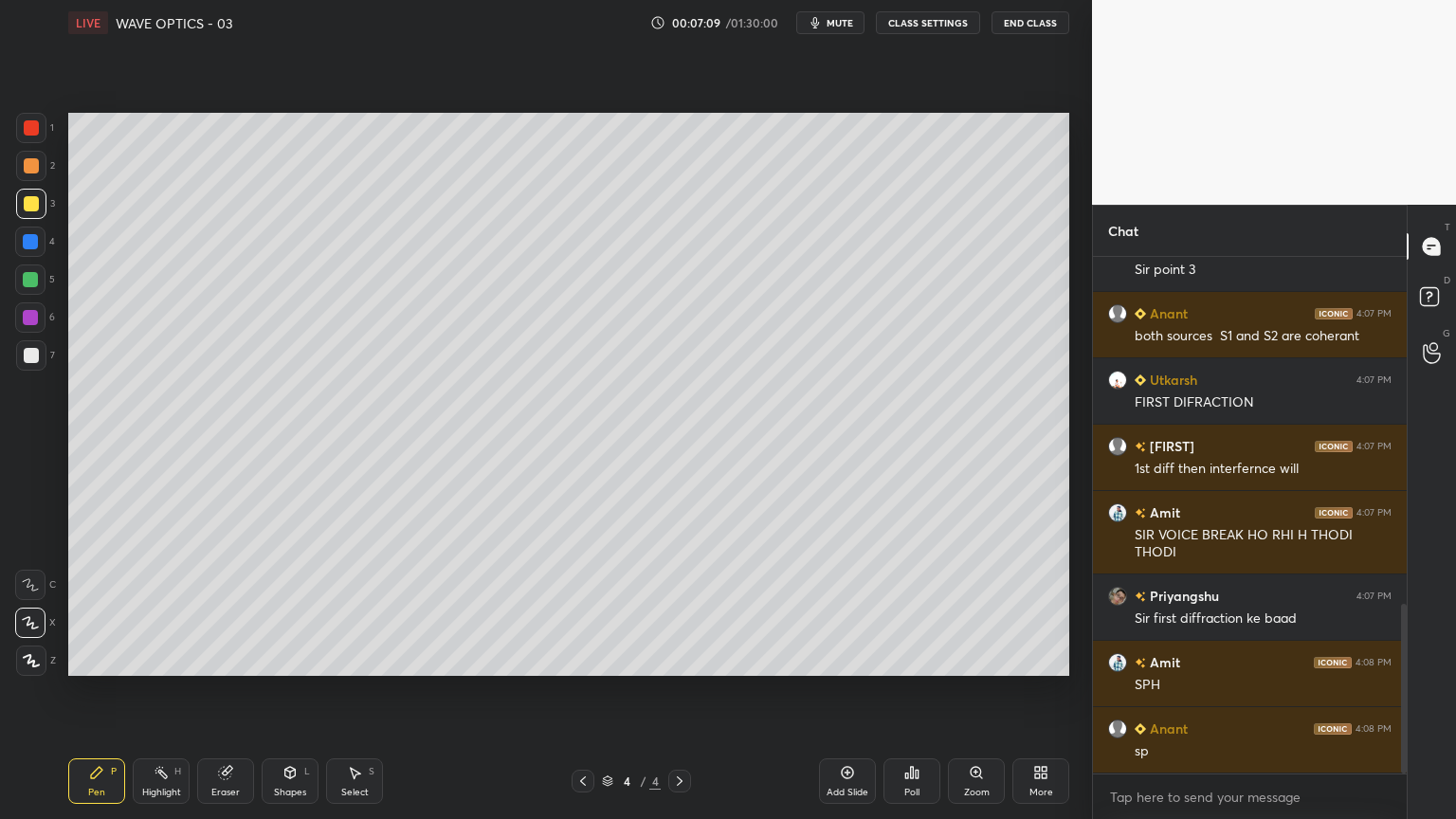 click on "Eraser" at bounding box center (226, 781) 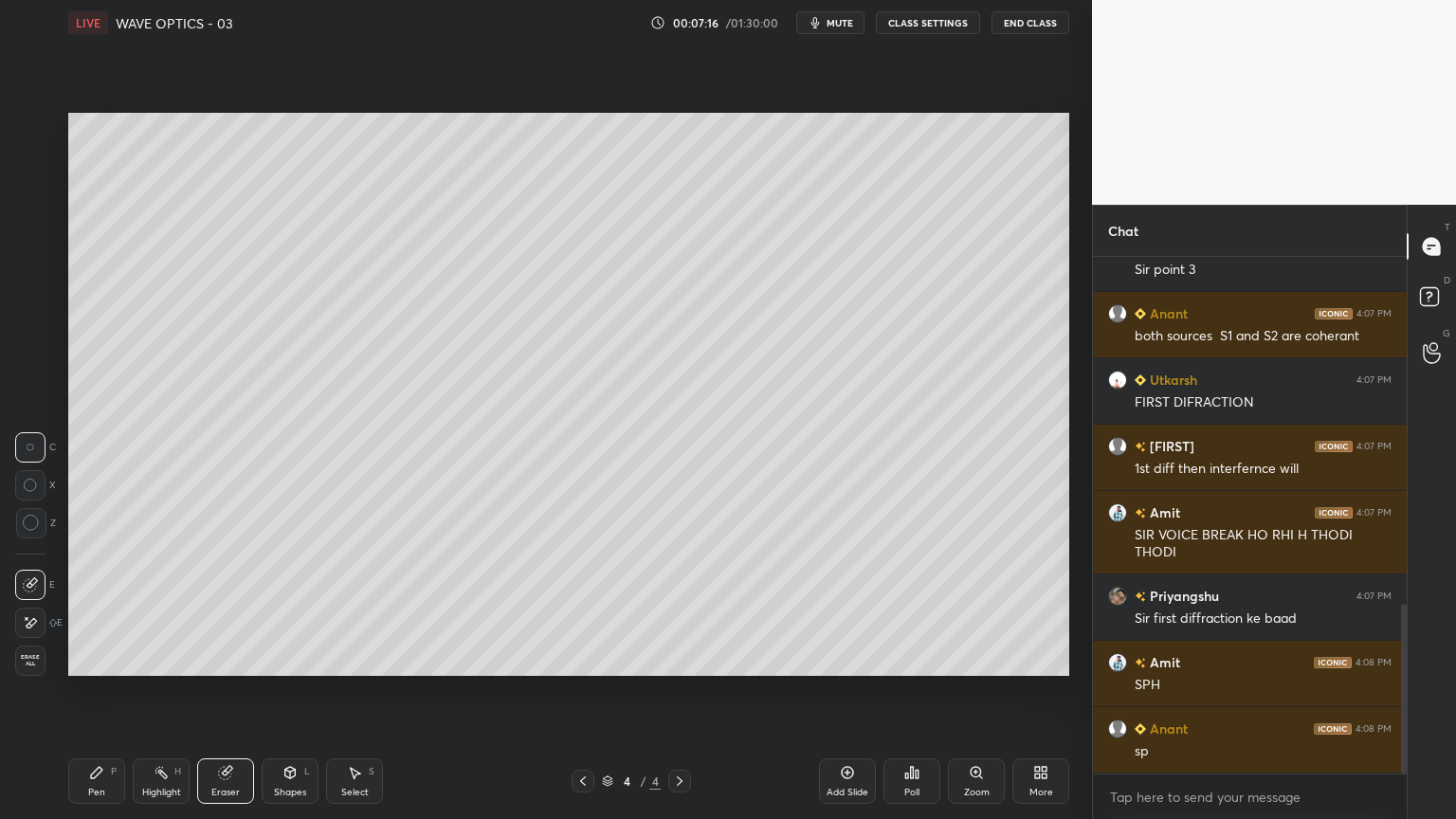 click on "Pen P" at bounding box center (97, 781) 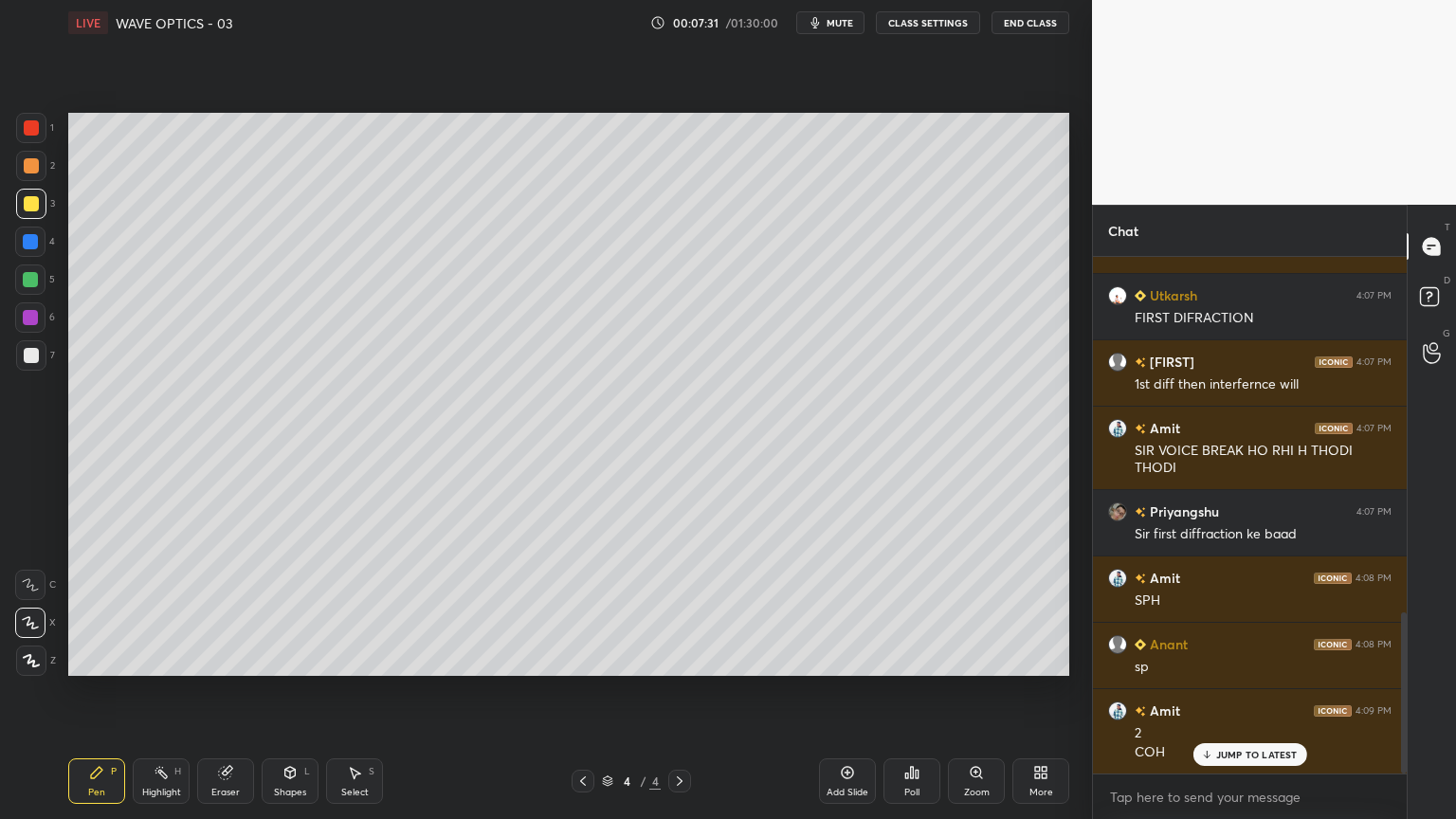 scroll, scrollTop: 1209, scrollLeft: 0, axis: vertical 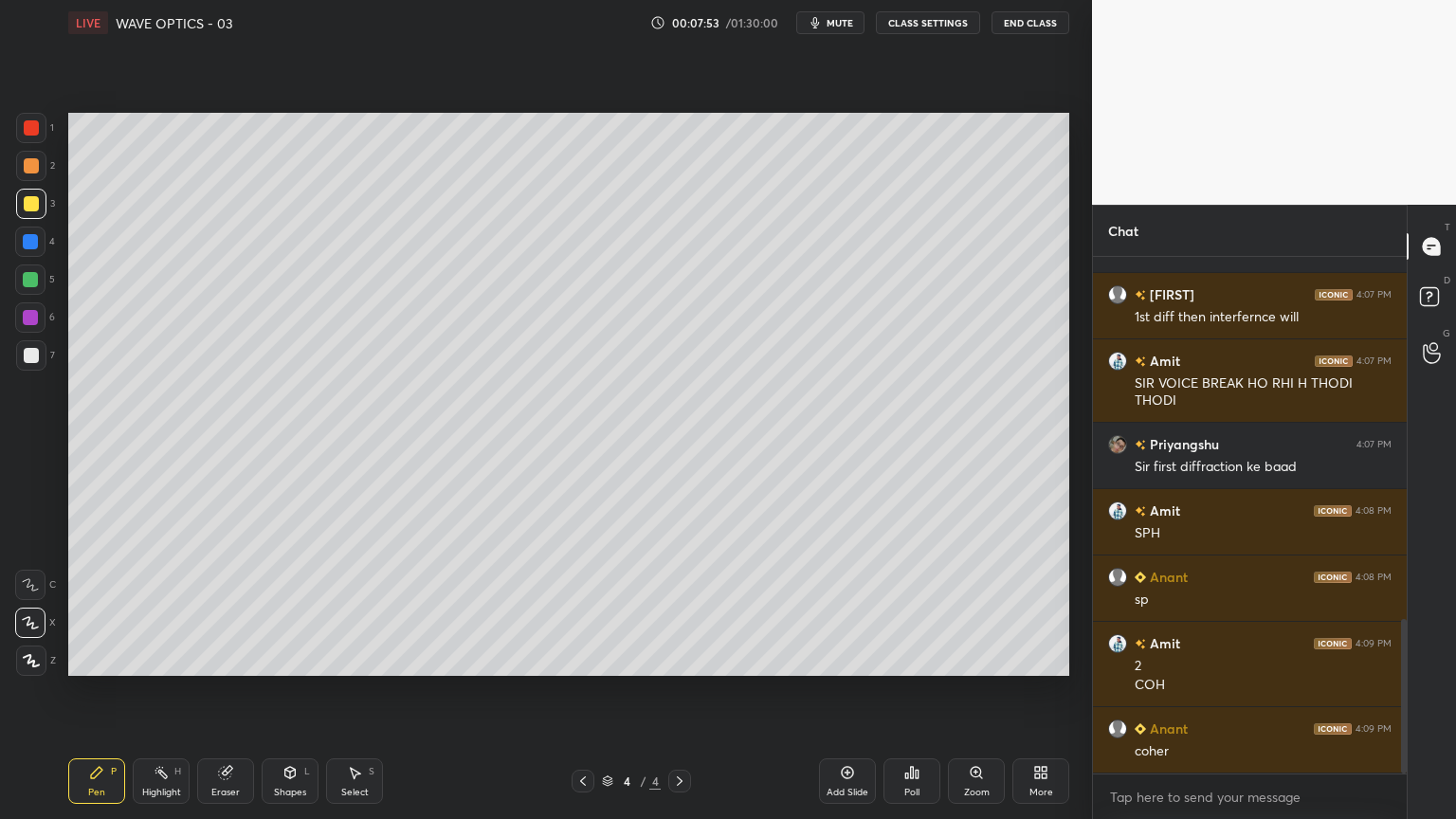 click at bounding box center [30, 242] 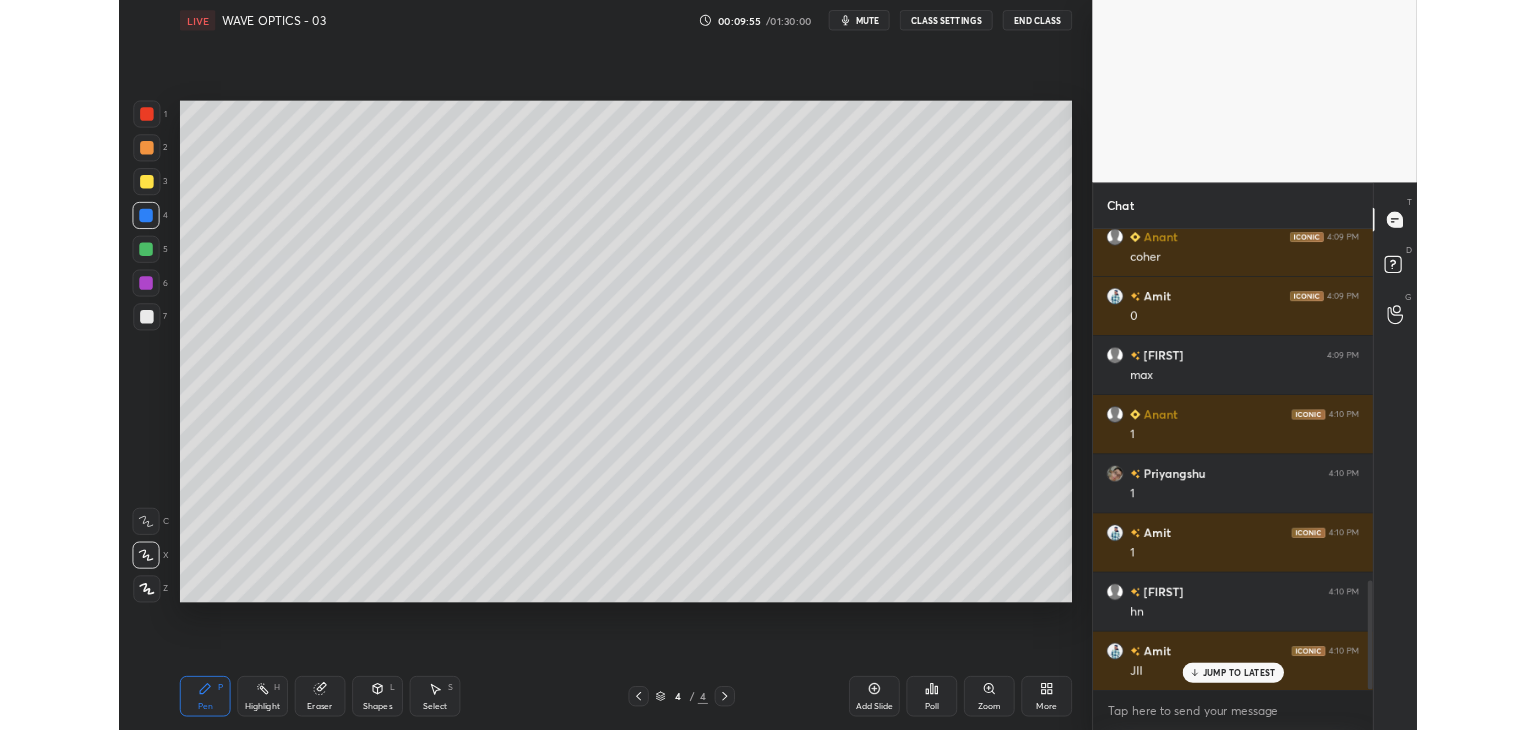scroll, scrollTop: 1835, scrollLeft: 0, axis: vertical 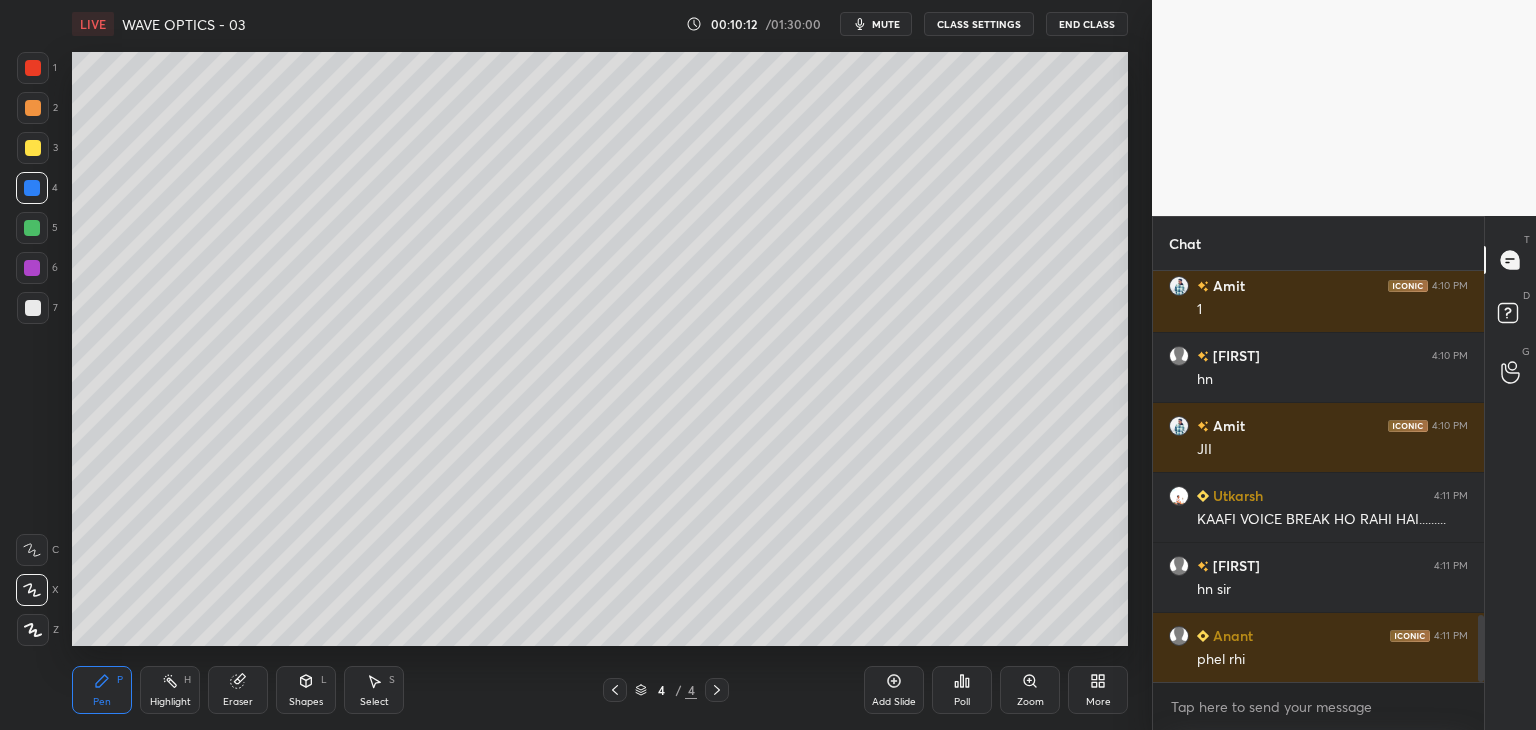 click 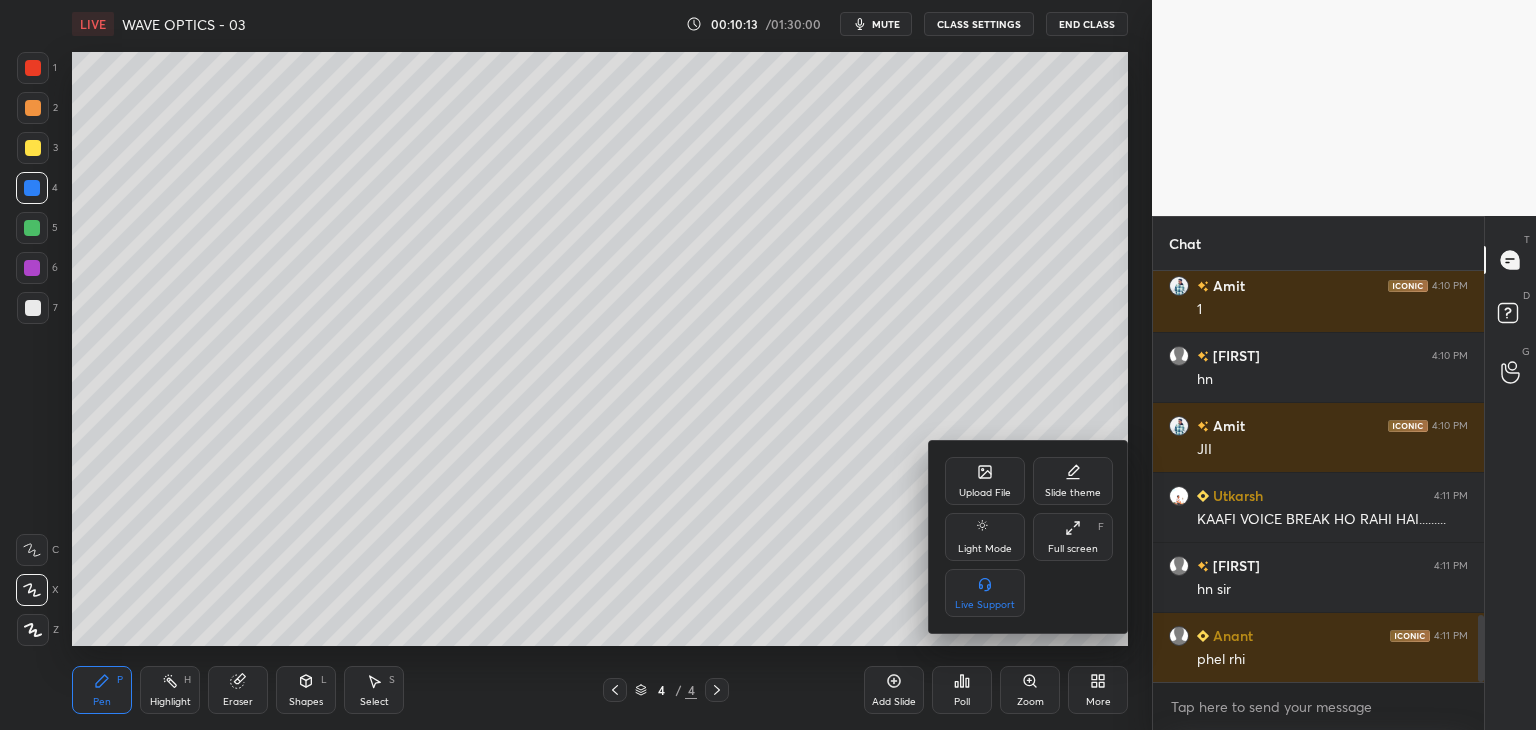 click on "Full screen F" at bounding box center [1073, 537] 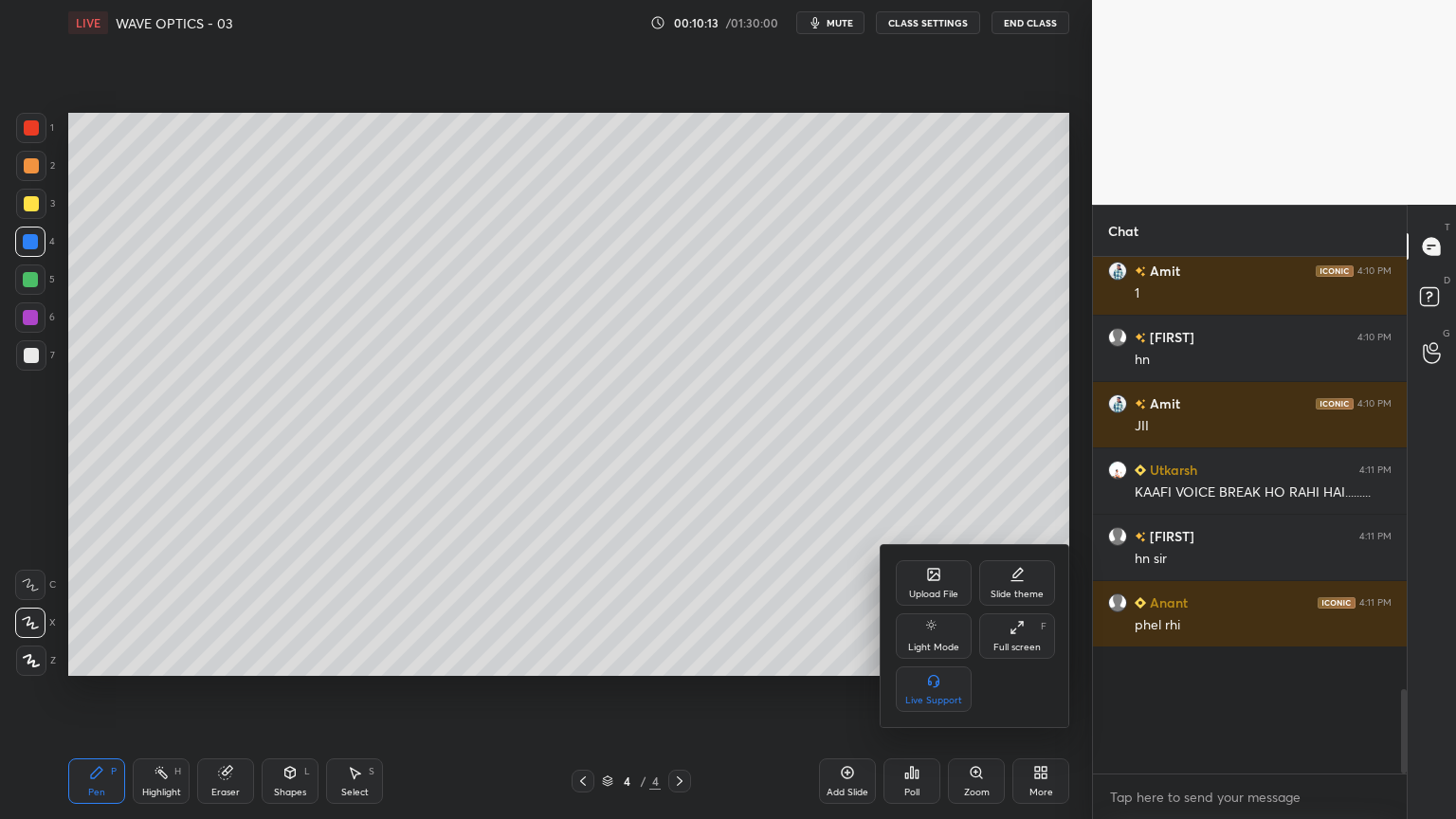 scroll, scrollTop: 94094, scrollLeft: 93776, axis: both 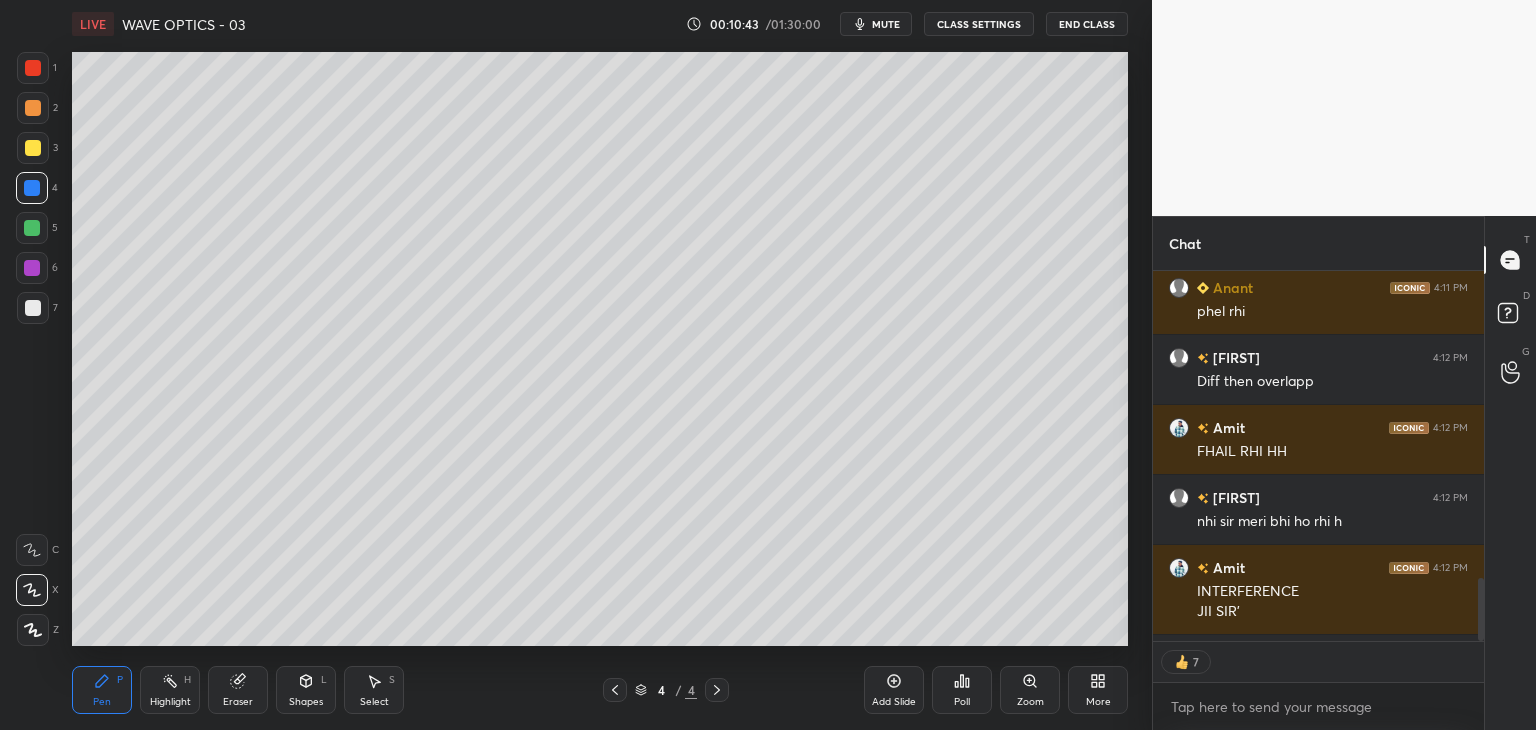 type on "x" 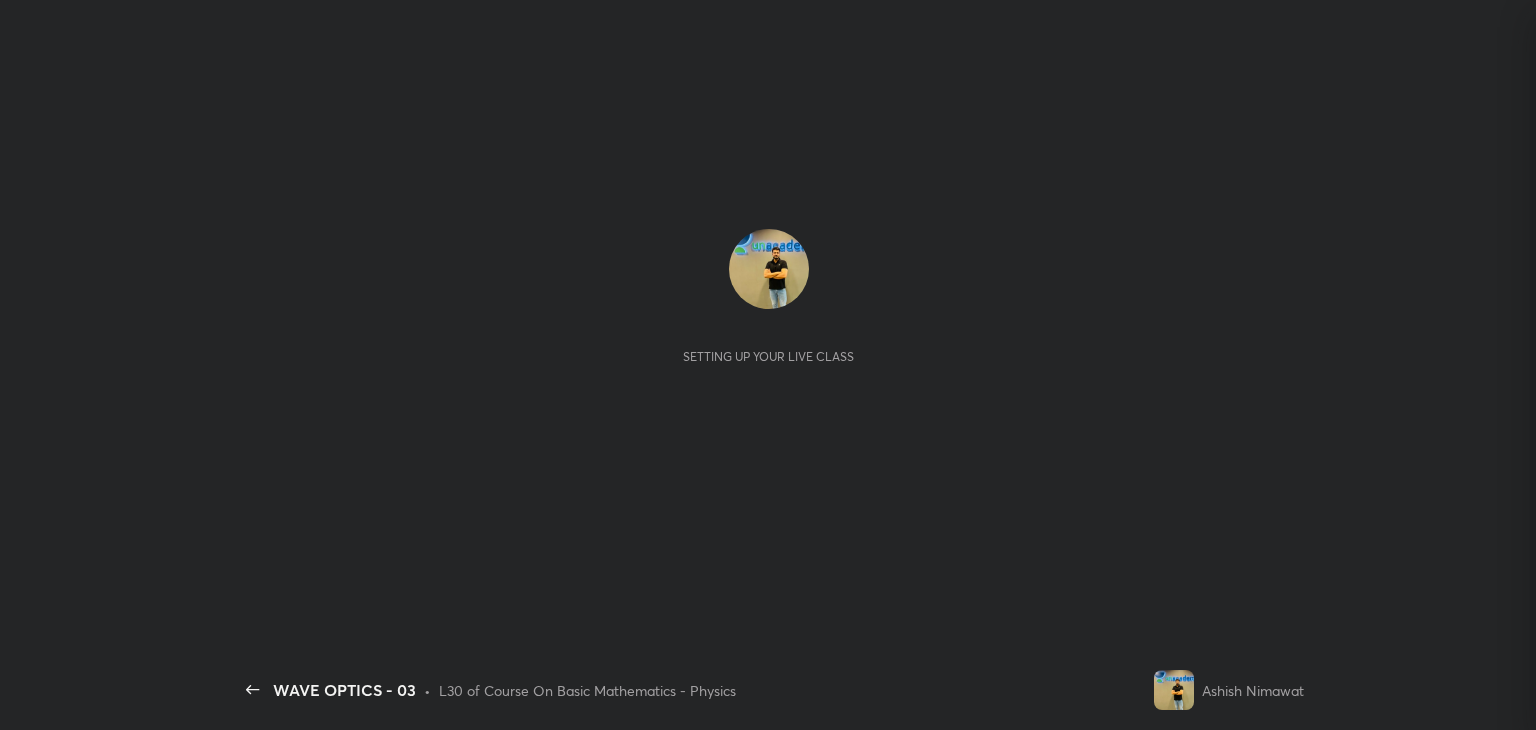 scroll, scrollTop: 0, scrollLeft: 0, axis: both 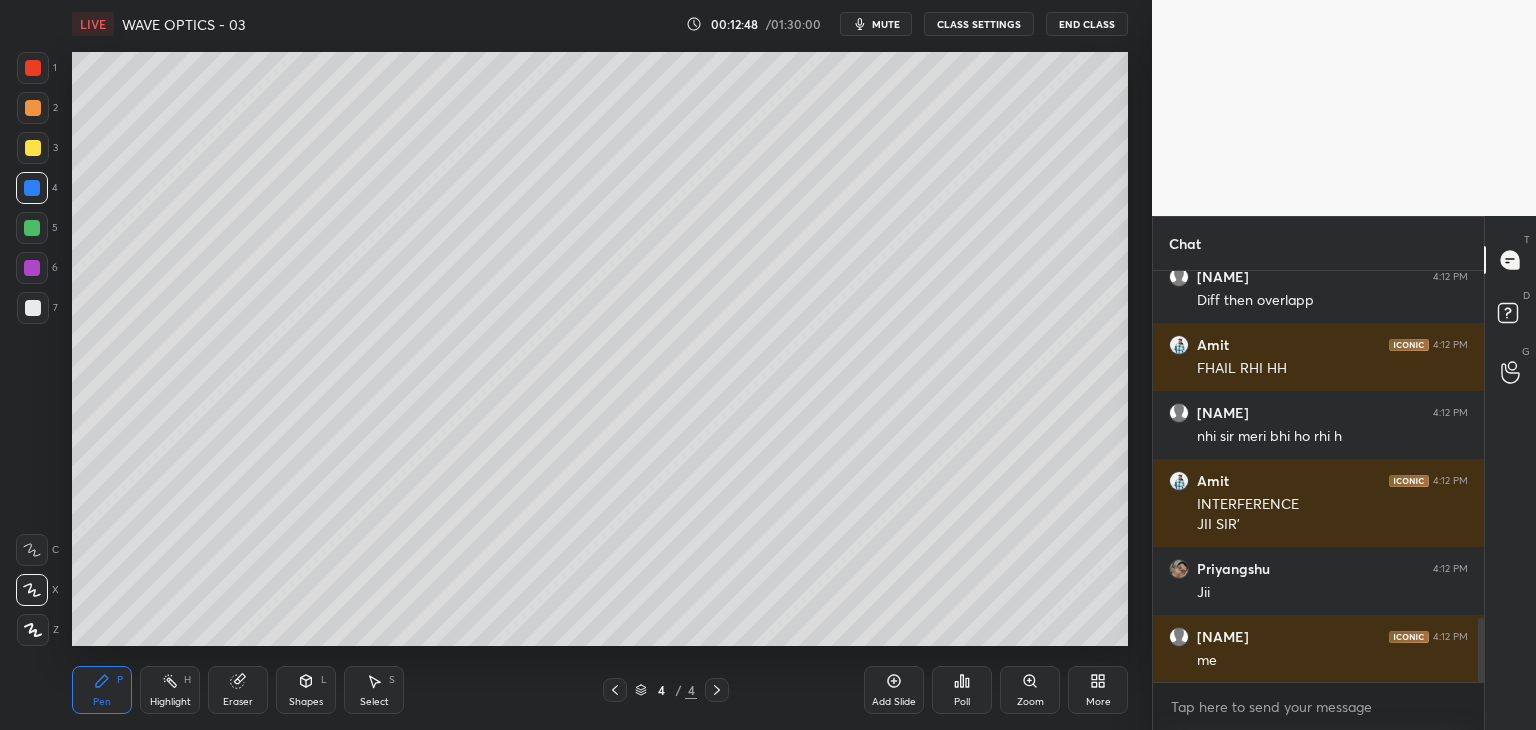 click 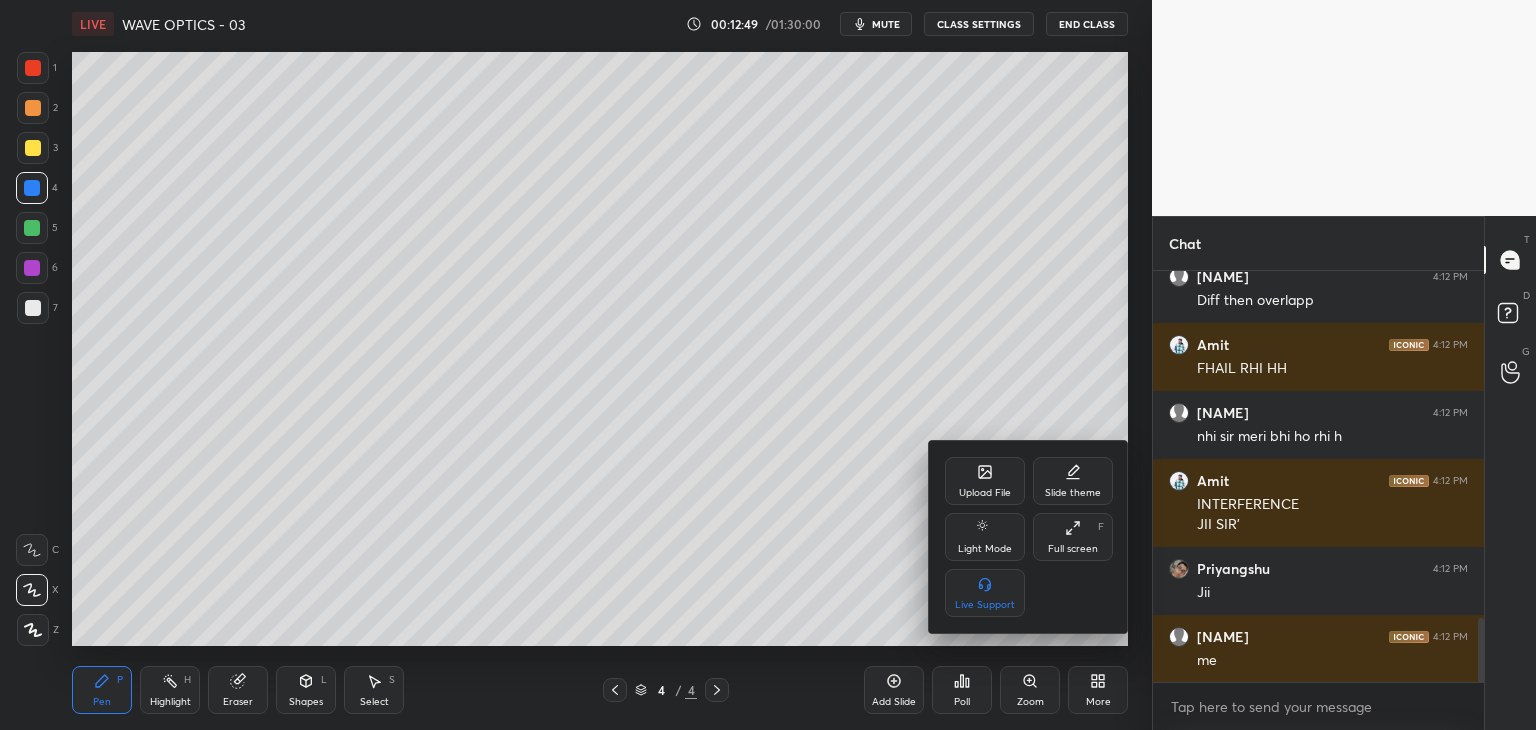 click on "Full screen F" at bounding box center (1073, 537) 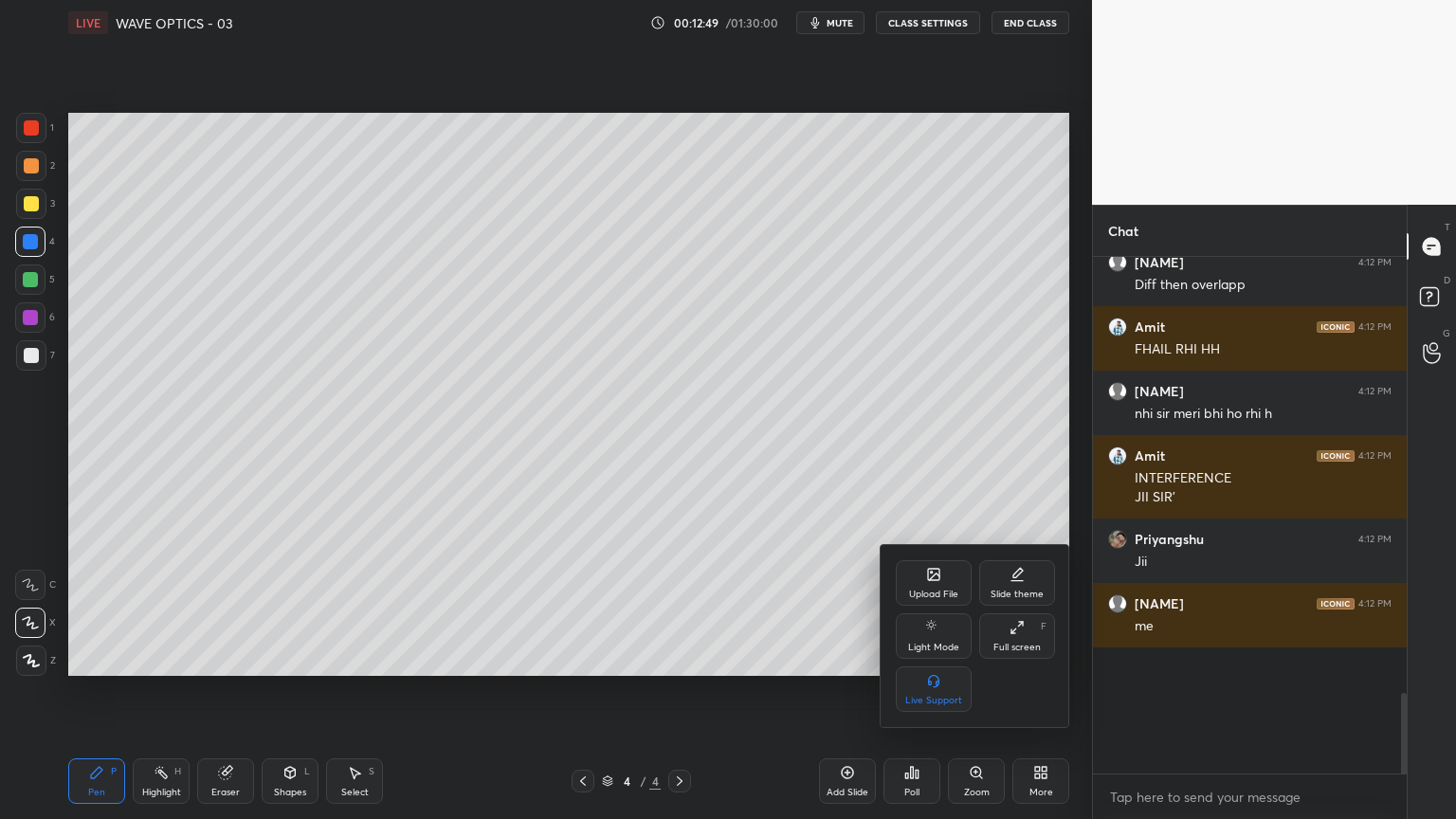 scroll, scrollTop: 94094, scrollLeft: 93776, axis: both 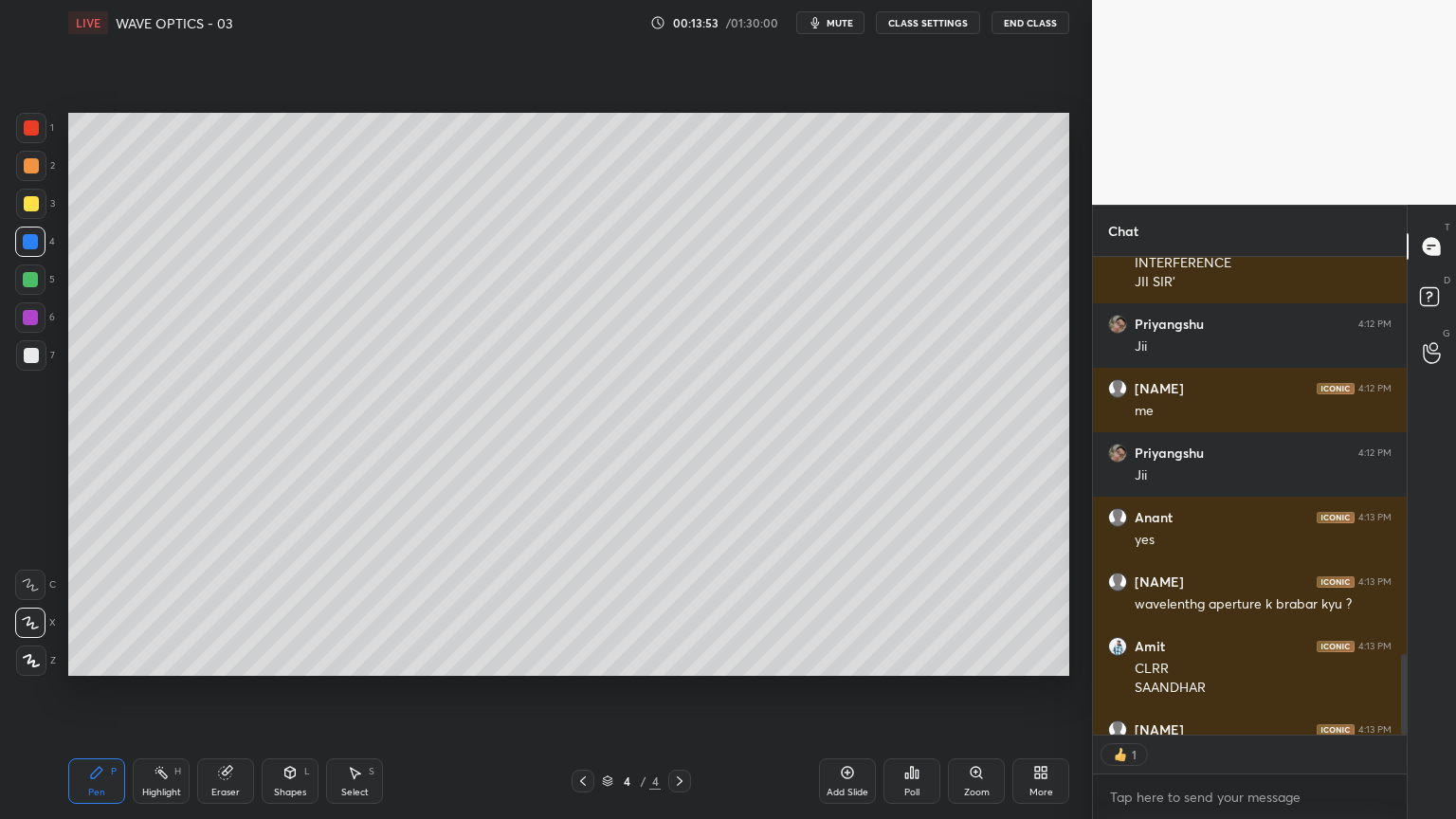 click on "Eraser" at bounding box center [226, 781] 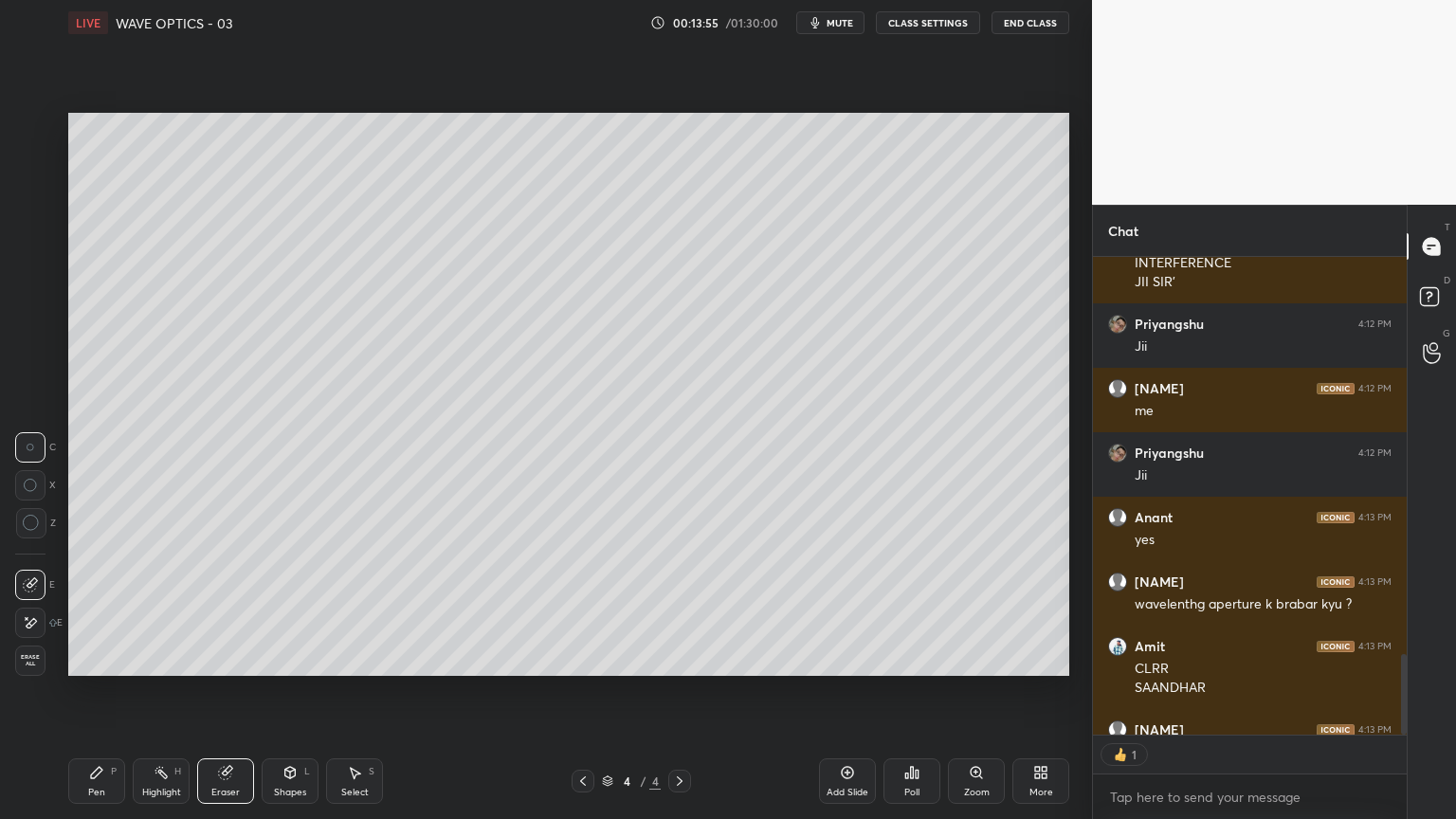 click on "Erase all" at bounding box center (30, 661) 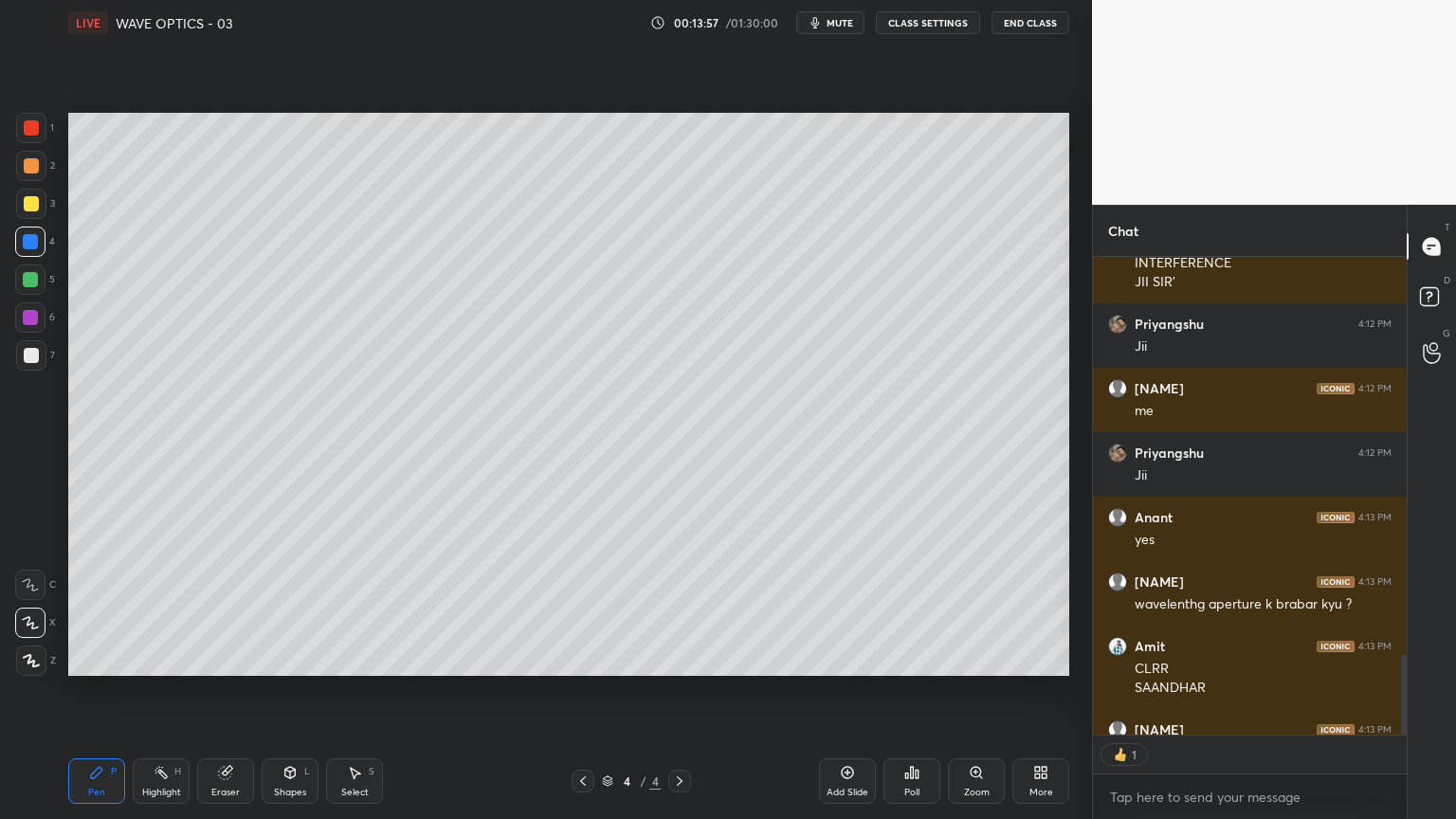 click 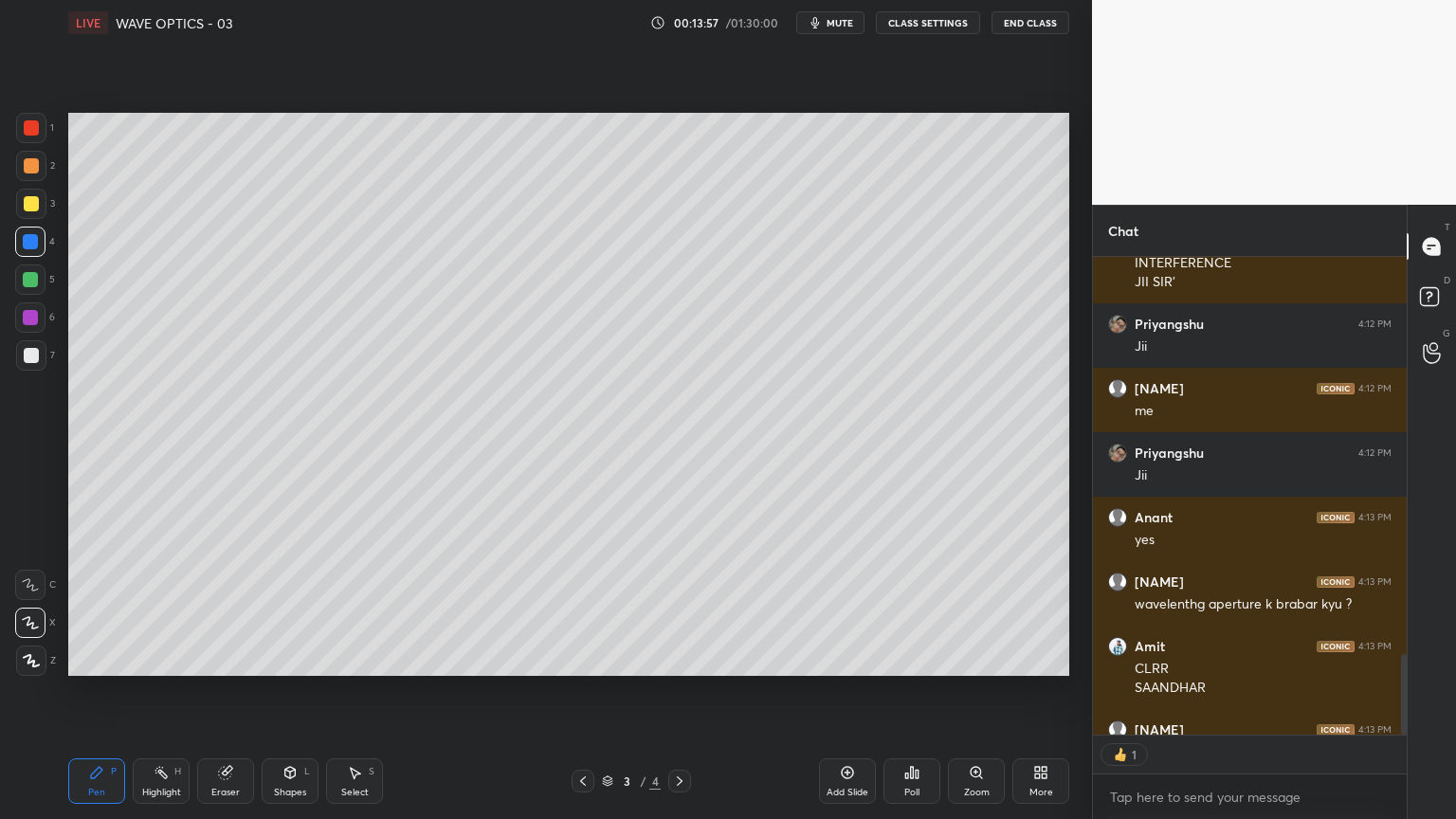 scroll, scrollTop: 2641, scrollLeft: 0, axis: vertical 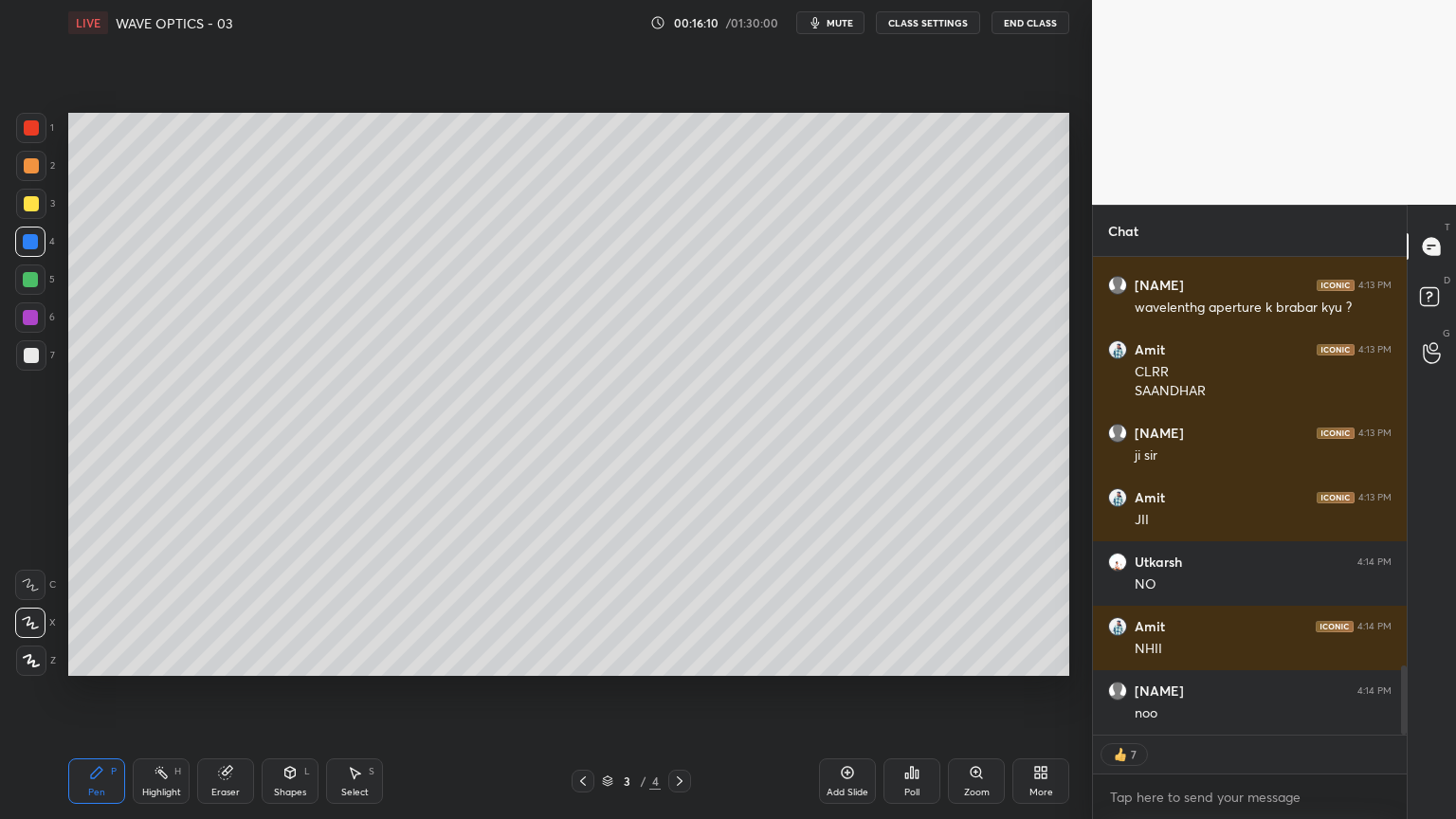 click at bounding box center (30, 318) 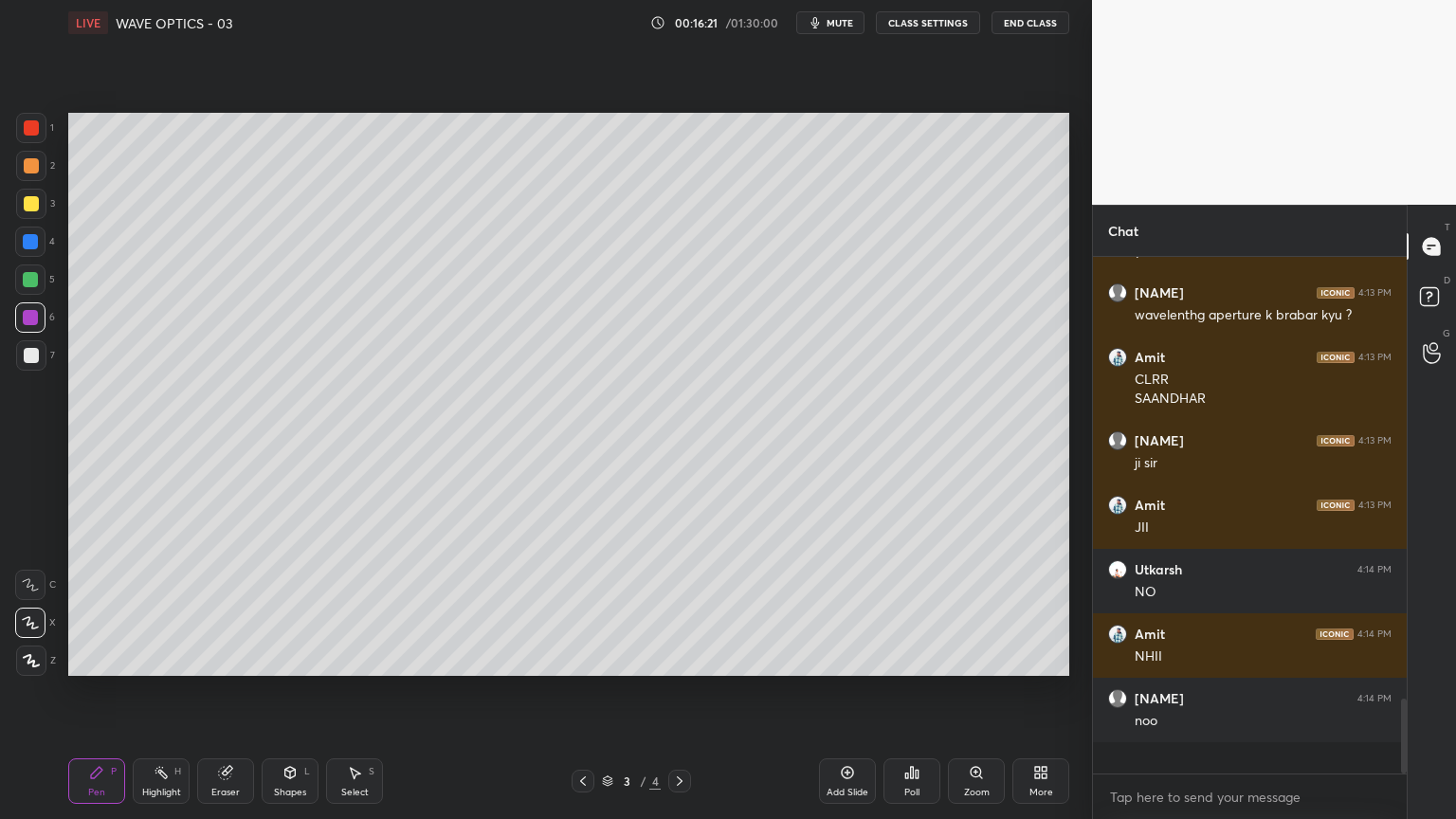 scroll, scrollTop: 6, scrollLeft: 6, axis: both 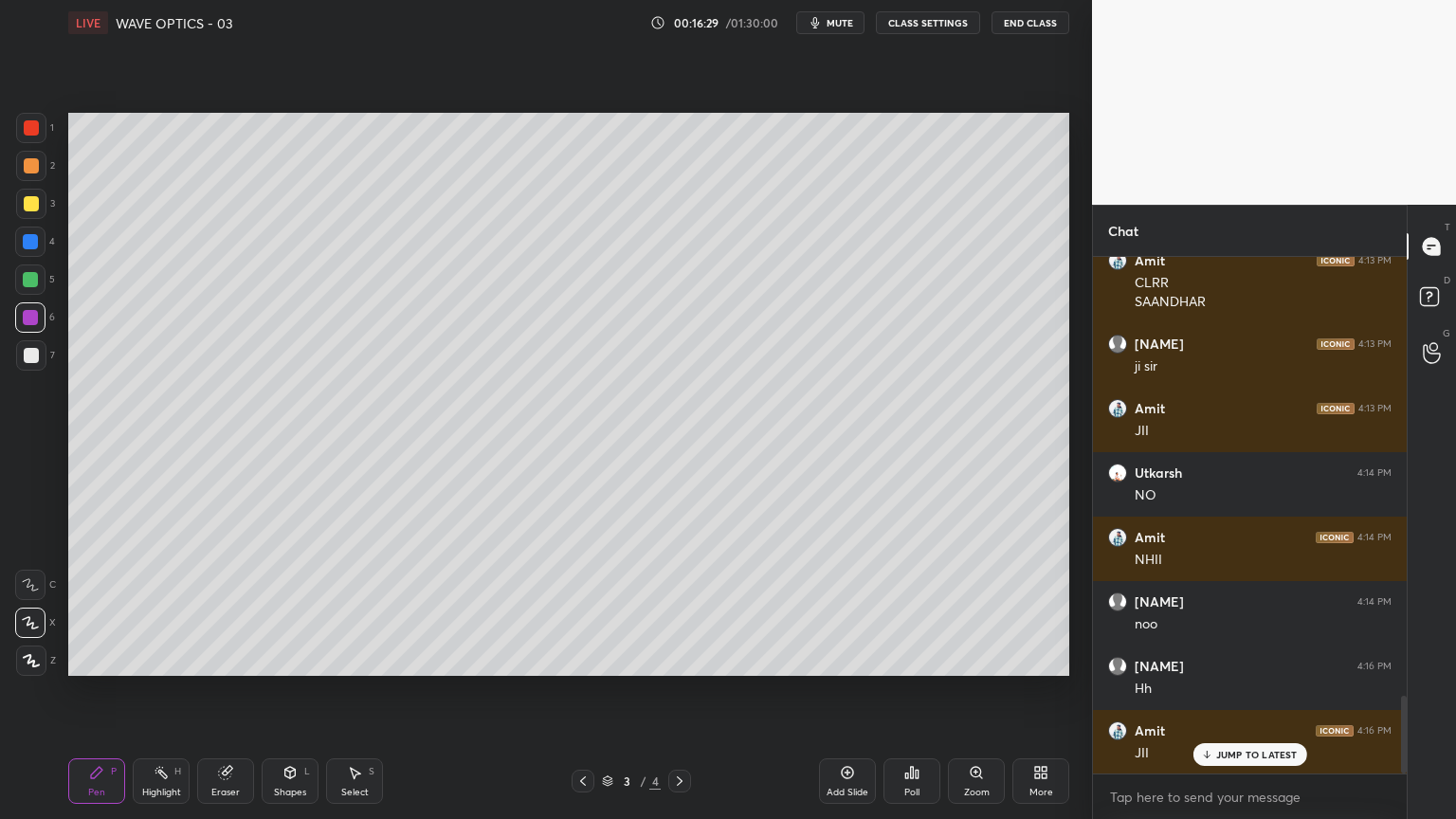 click at bounding box center (31, 355) 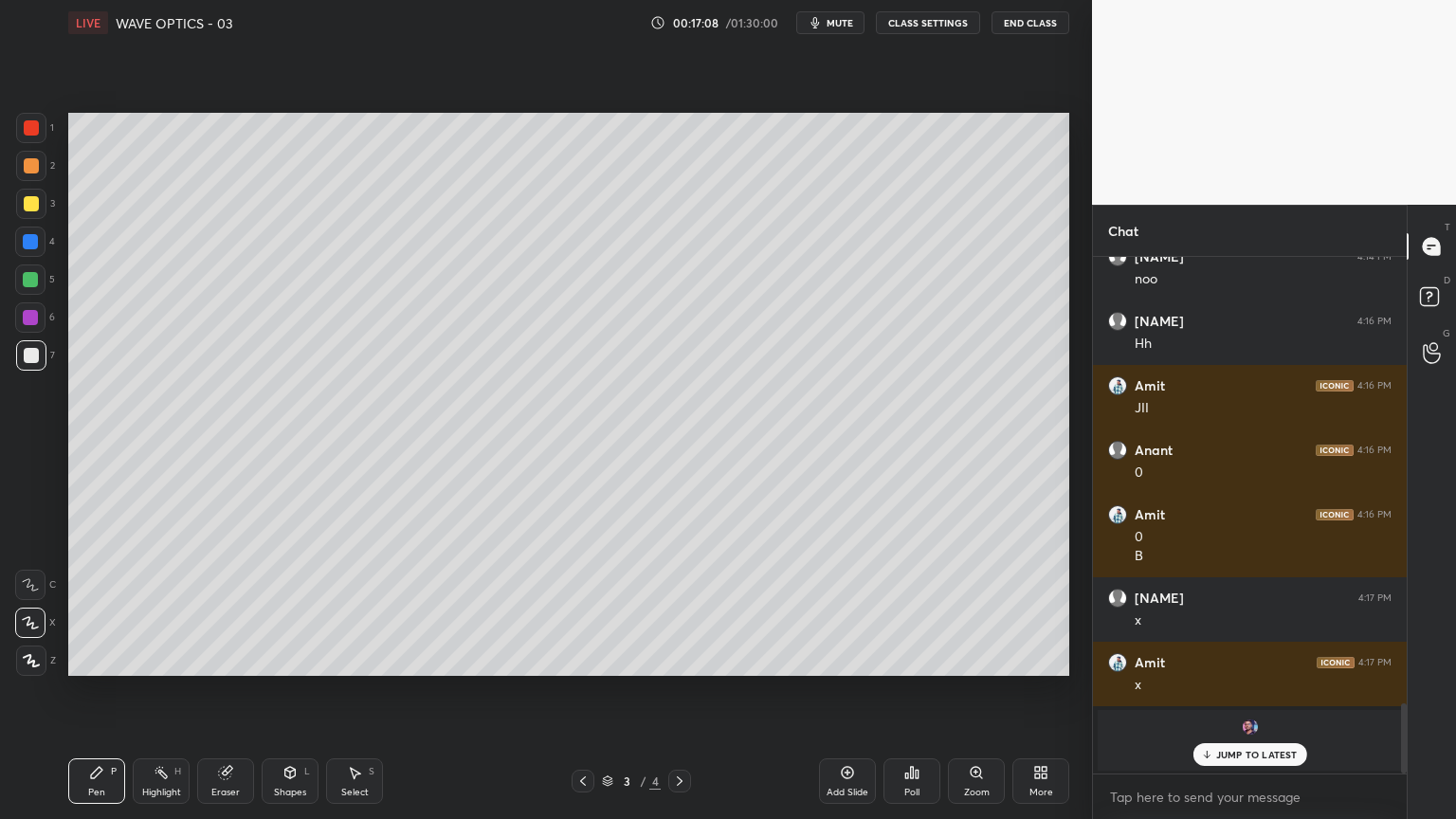 scroll, scrollTop: 3269, scrollLeft: 0, axis: vertical 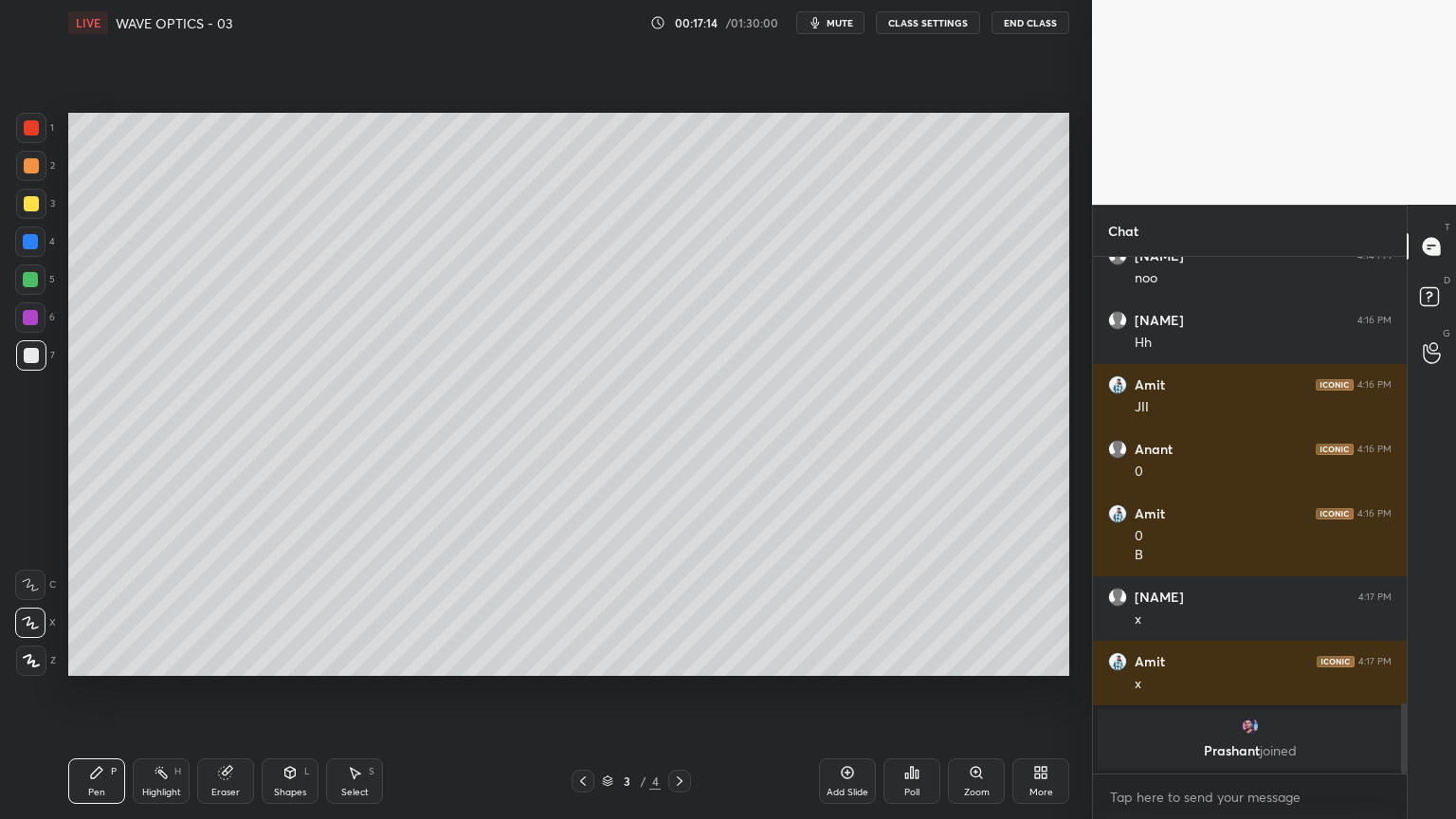 click at bounding box center [1250, 726] 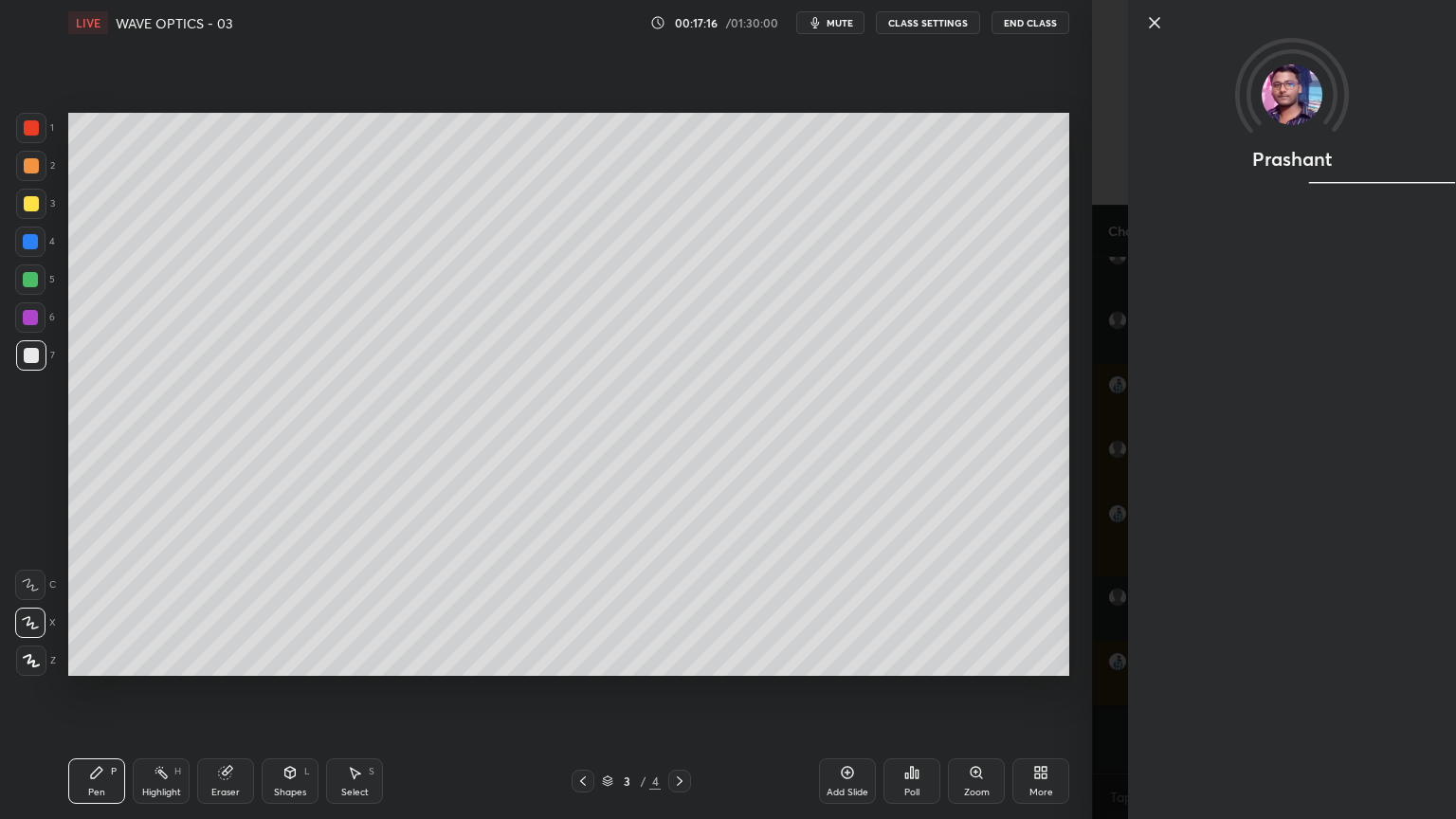 click 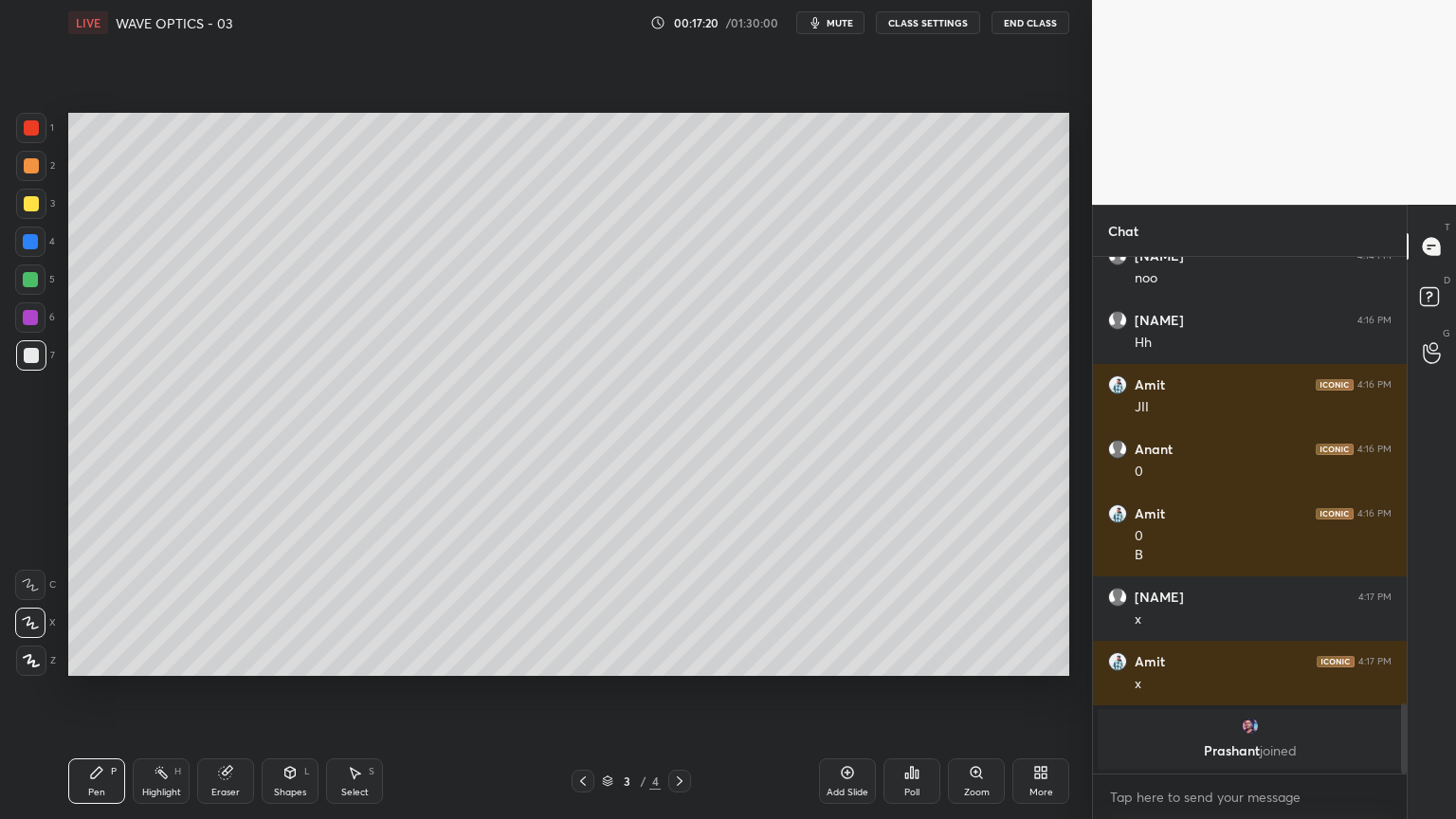 click at bounding box center [31, 128] 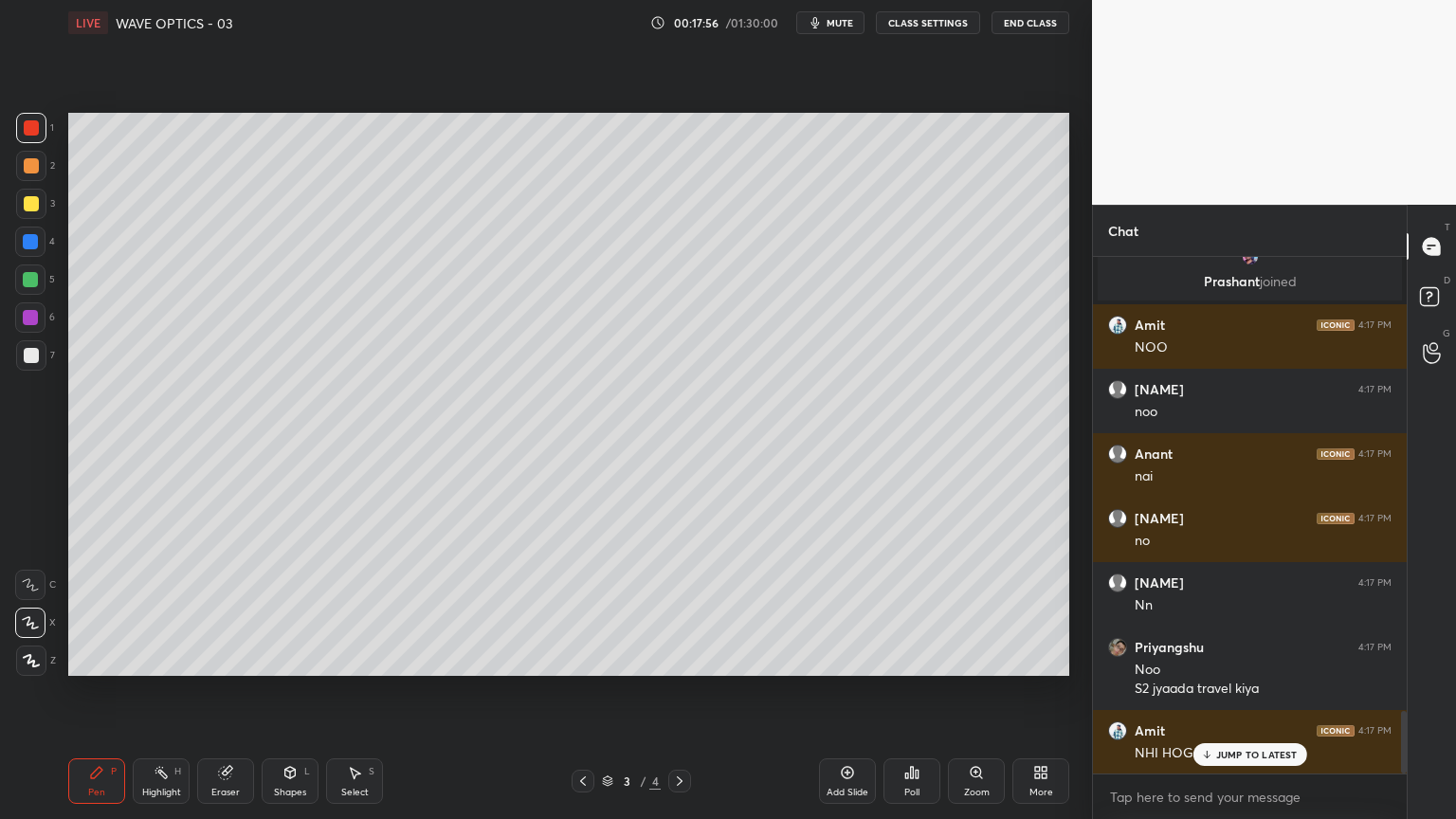 scroll, scrollTop: 3740, scrollLeft: 0, axis: vertical 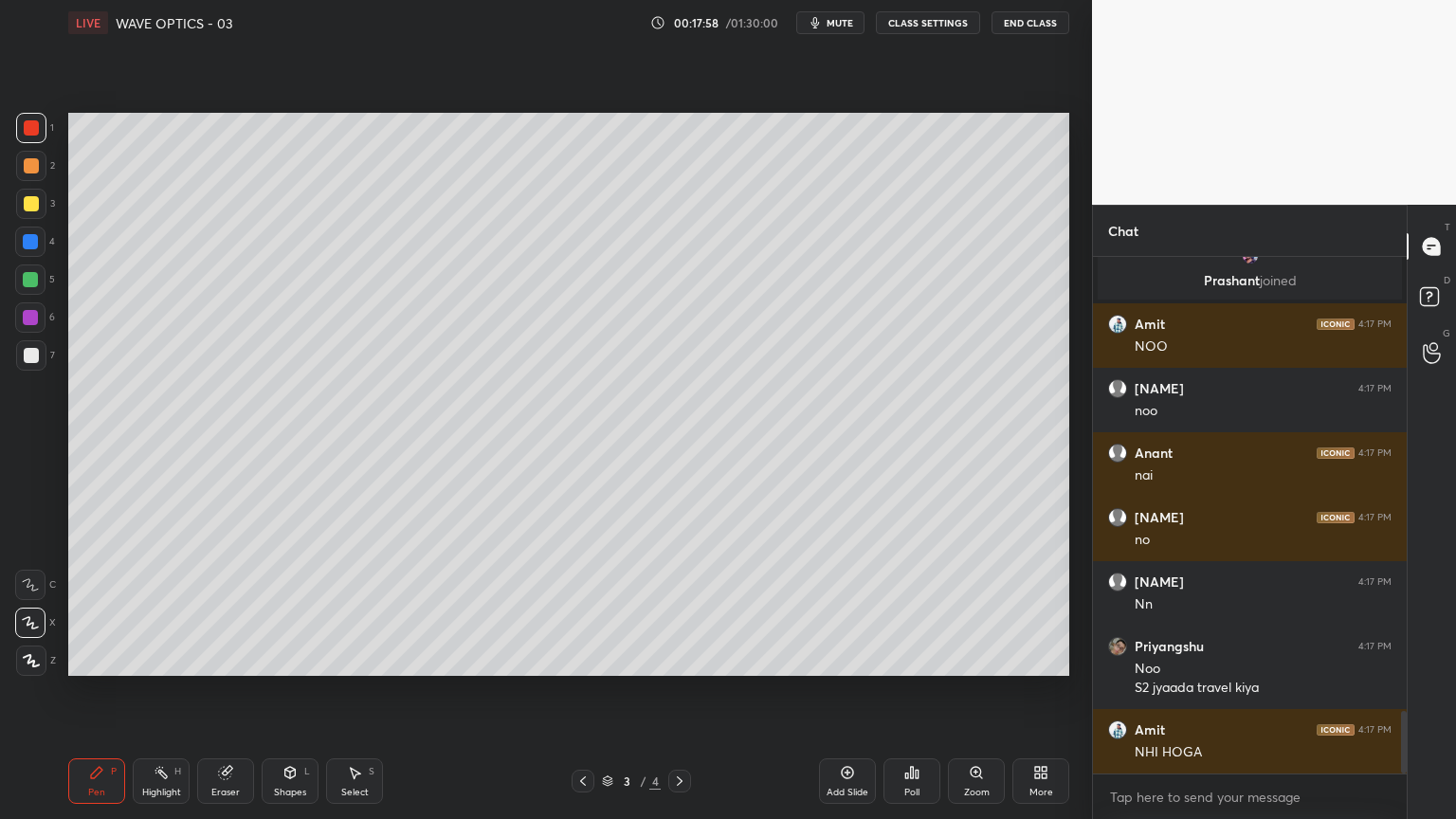 click on "Shapes L" at bounding box center (290, 781) 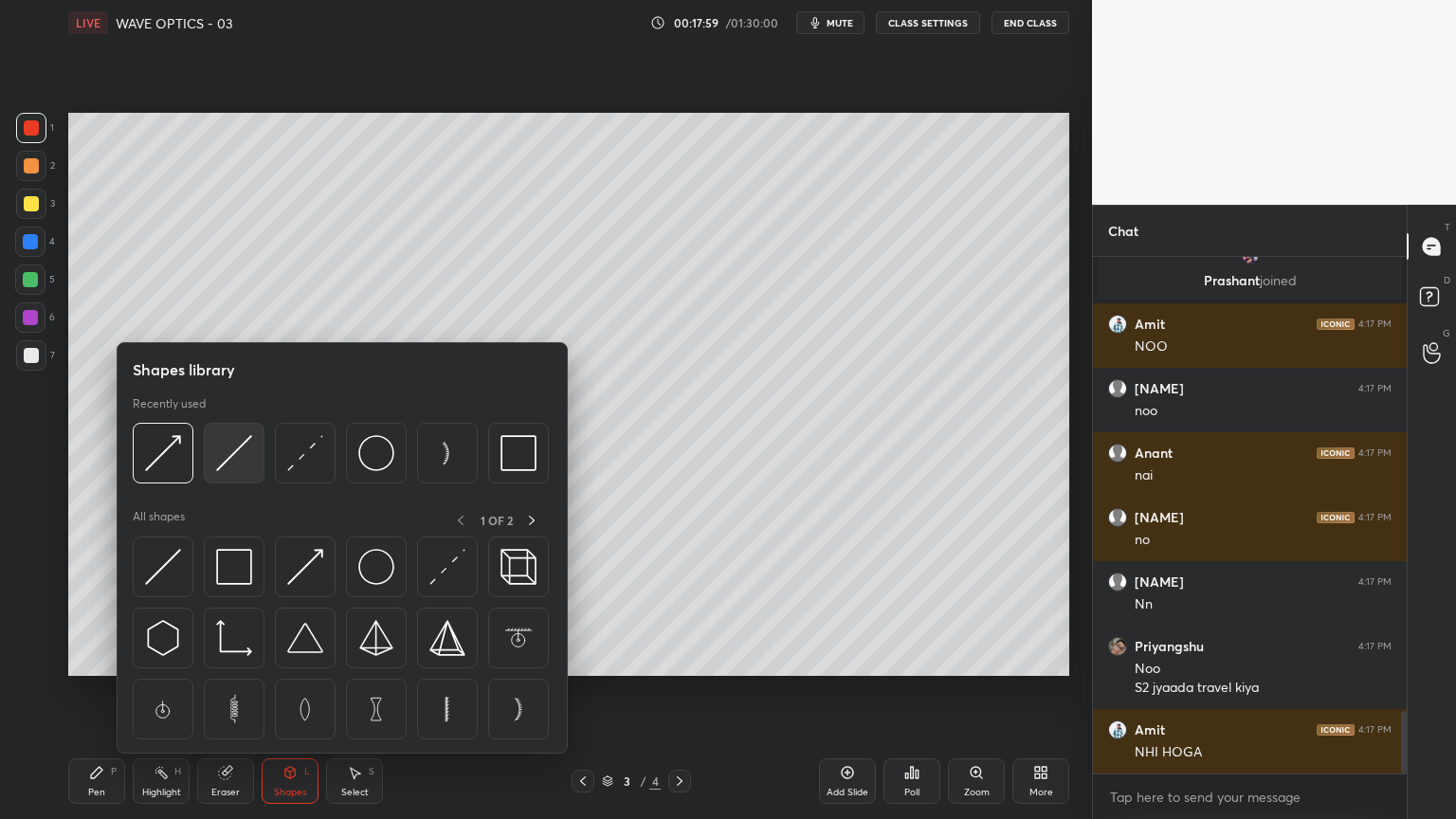 click at bounding box center (234, 453) 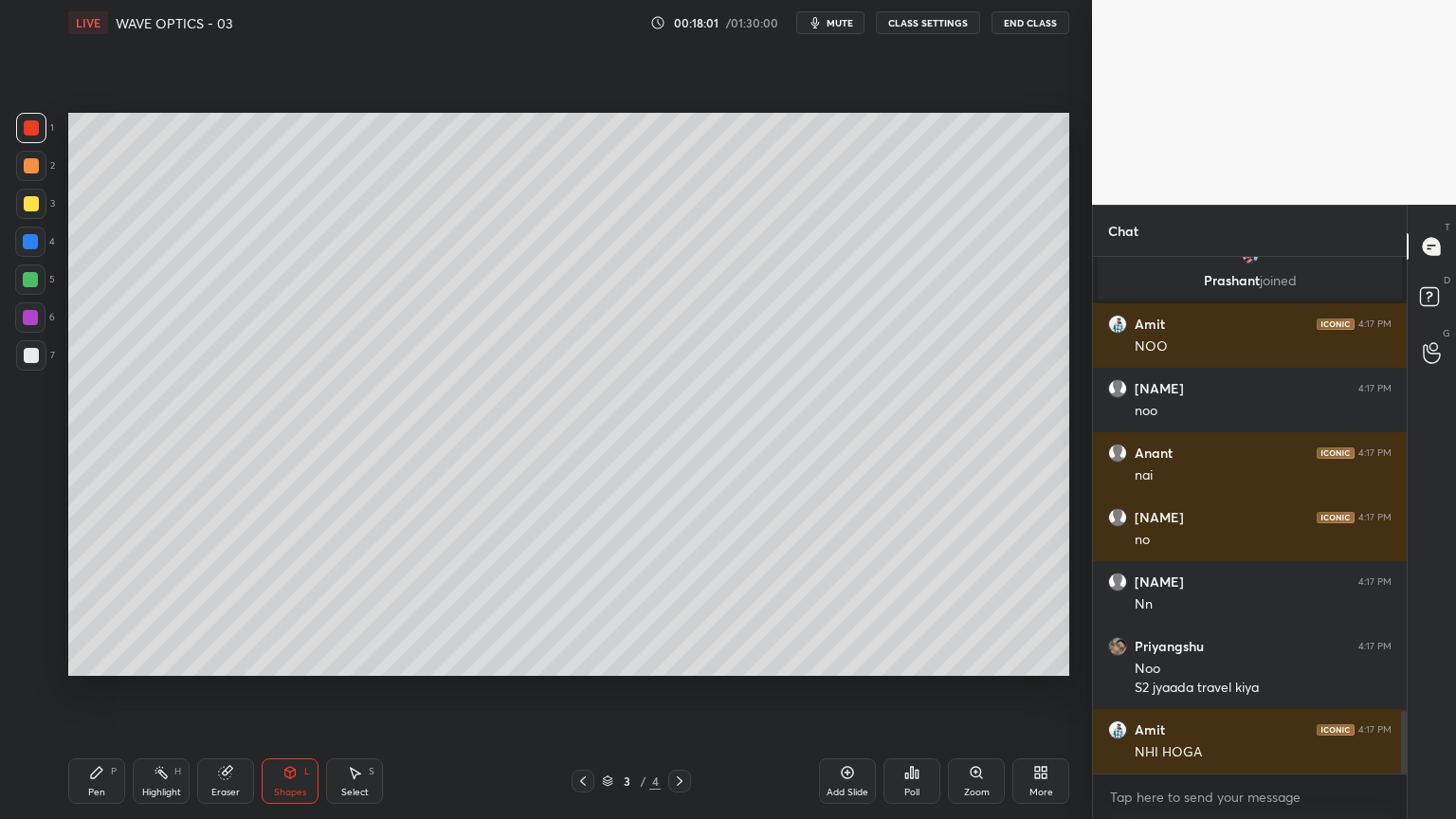 click at bounding box center (31, 204) 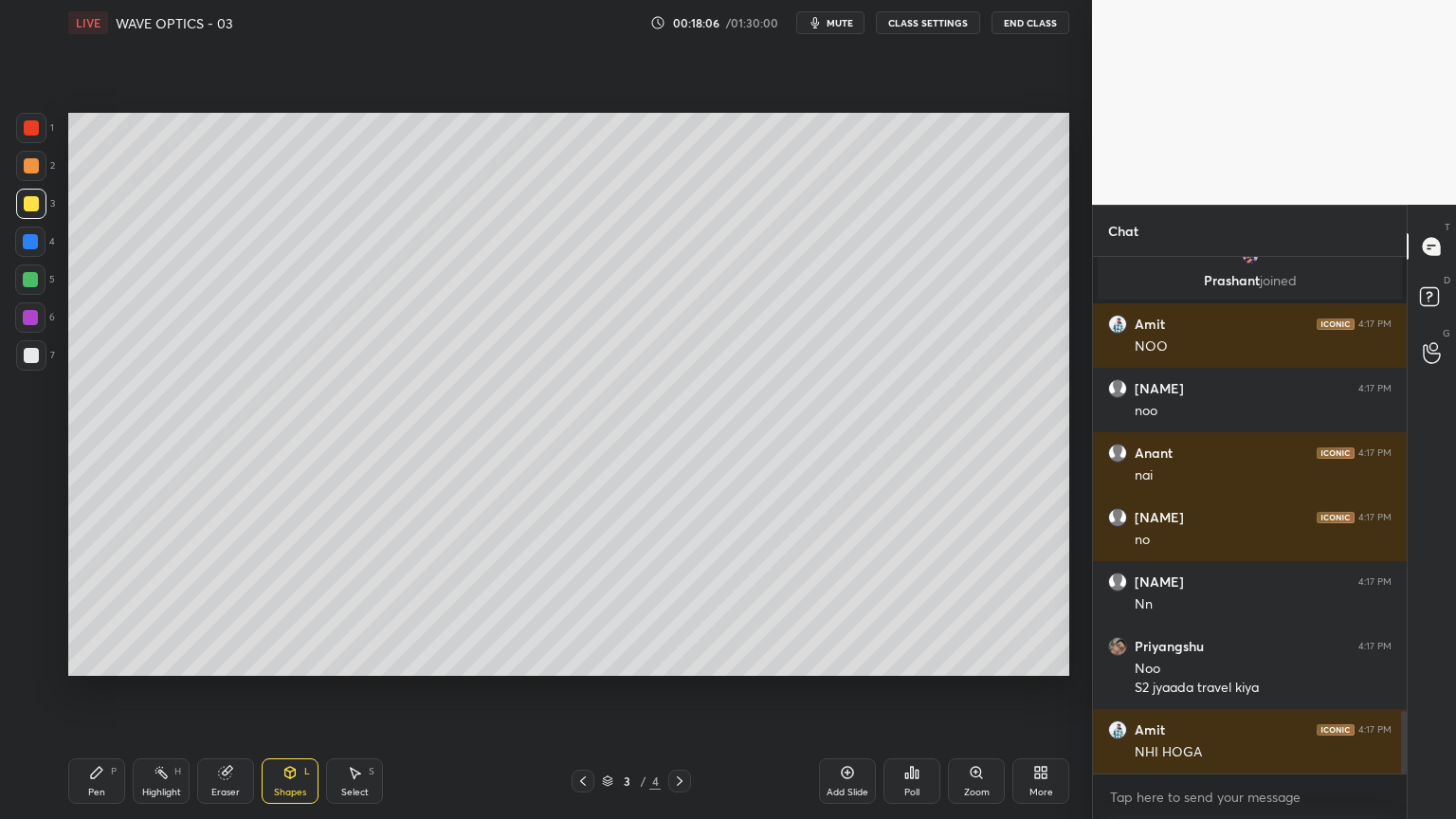 click on "Pen P" at bounding box center (97, 781) 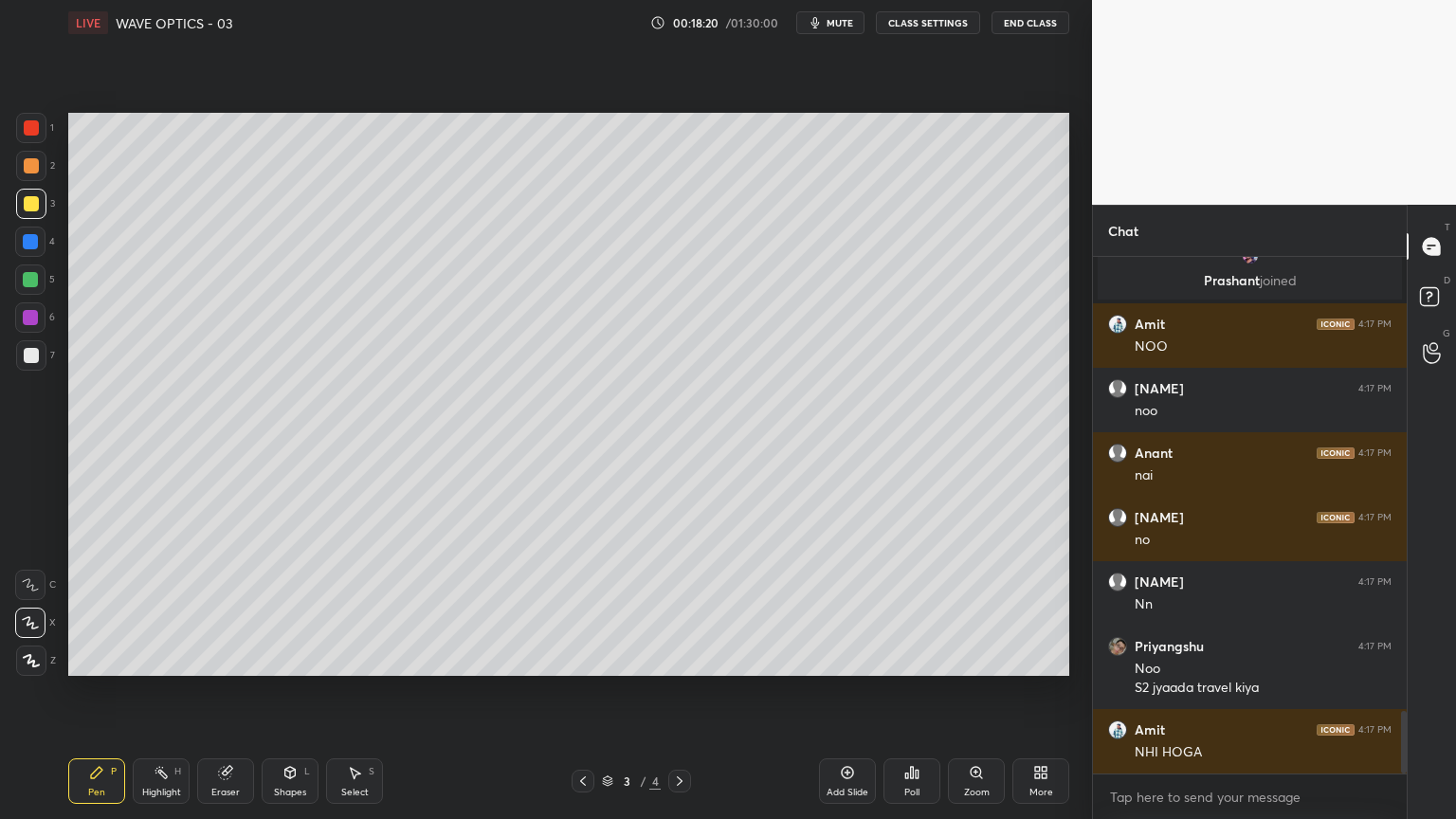 click at bounding box center (31, 128) 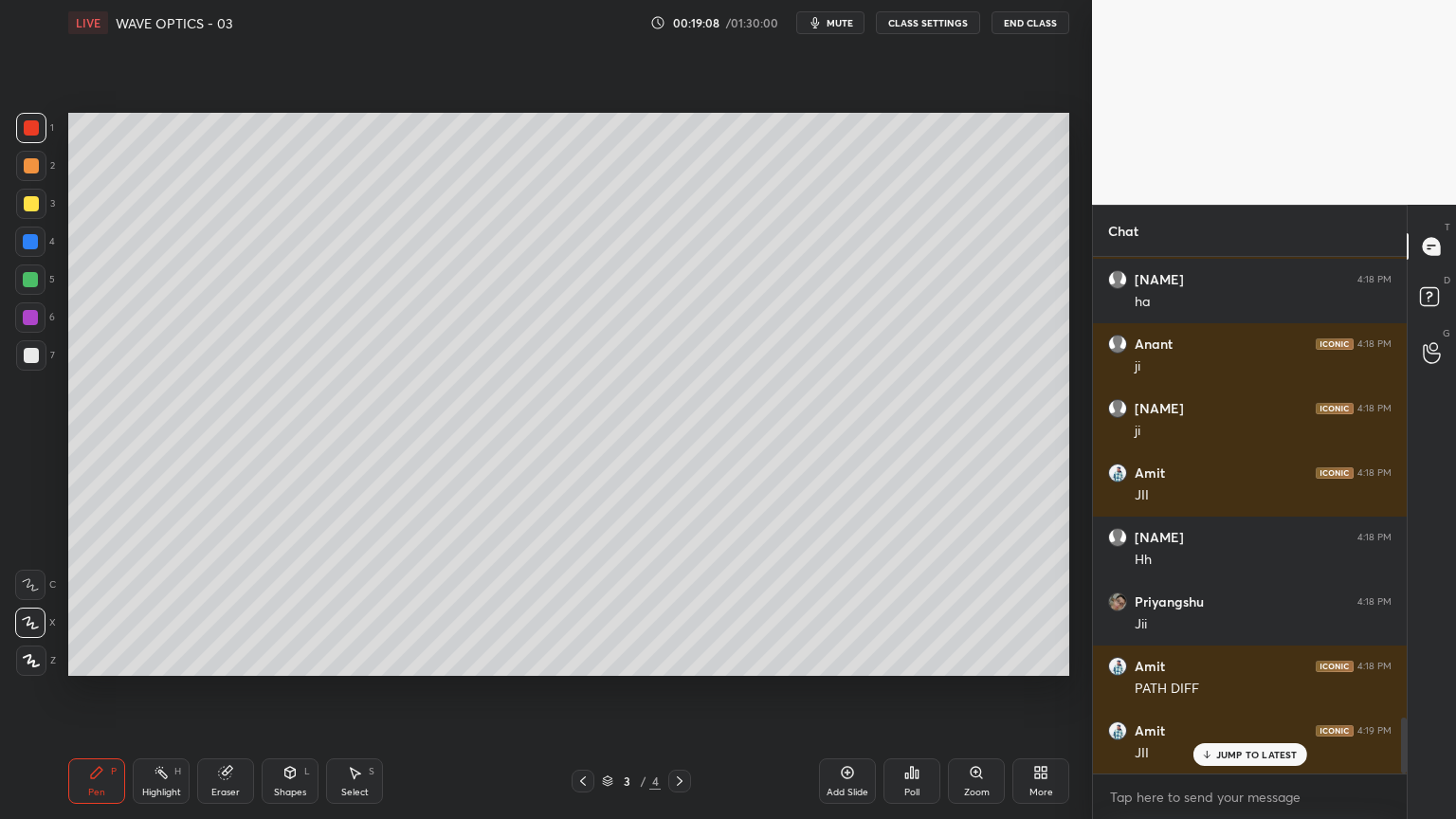 scroll, scrollTop: 4319, scrollLeft: 0, axis: vertical 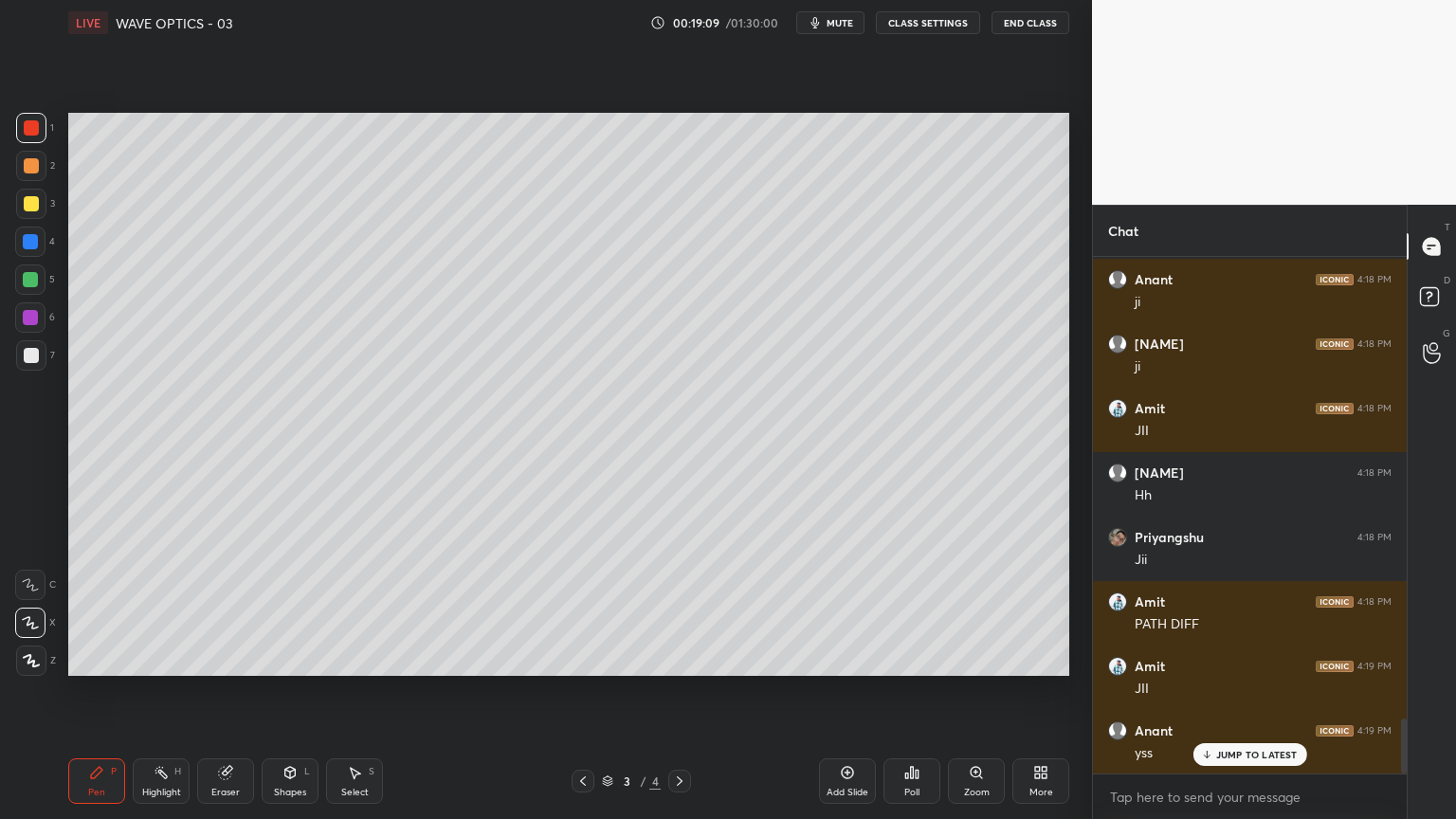 click 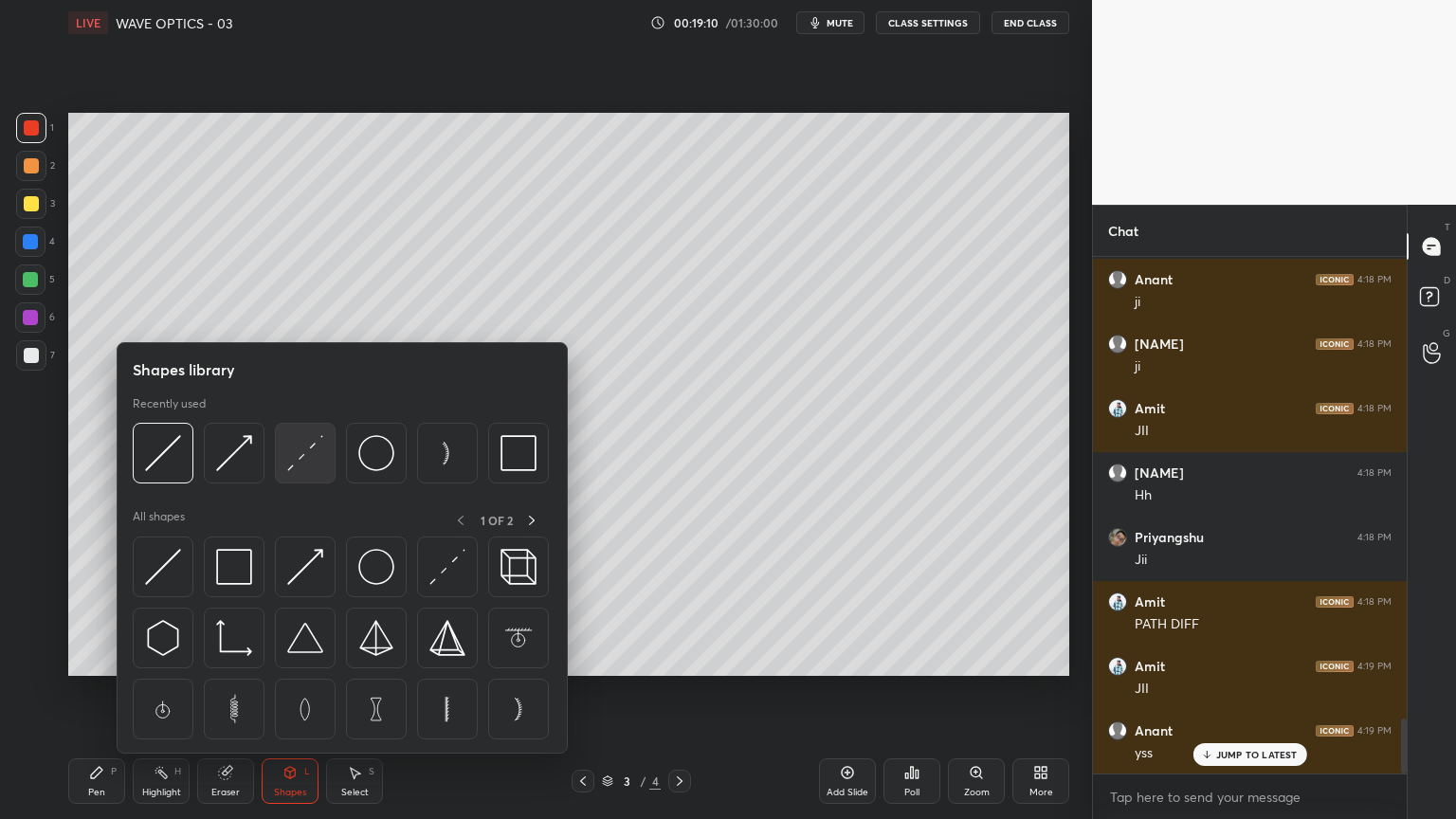 click at bounding box center [305, 453] 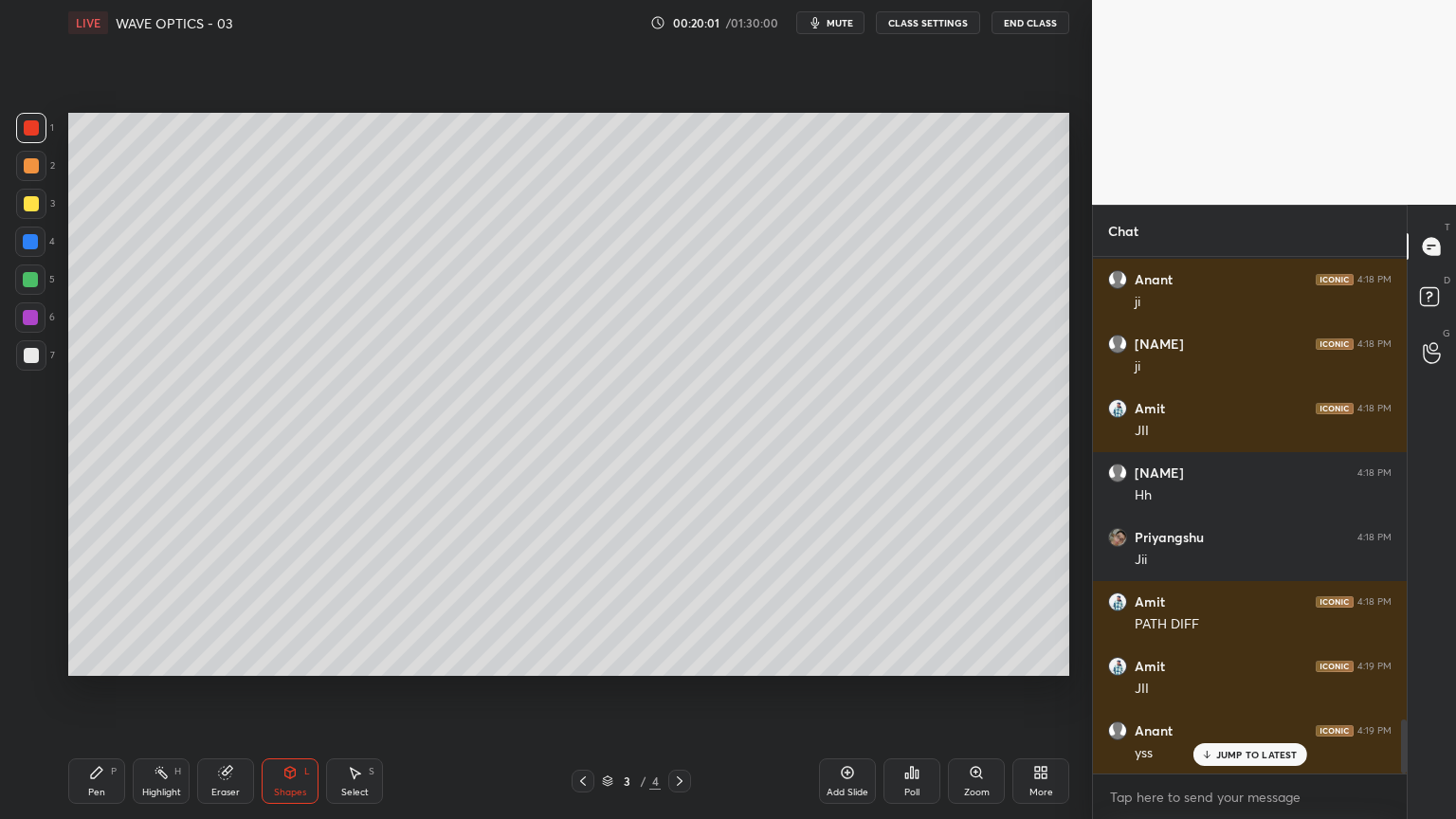 scroll, scrollTop: 4383, scrollLeft: 0, axis: vertical 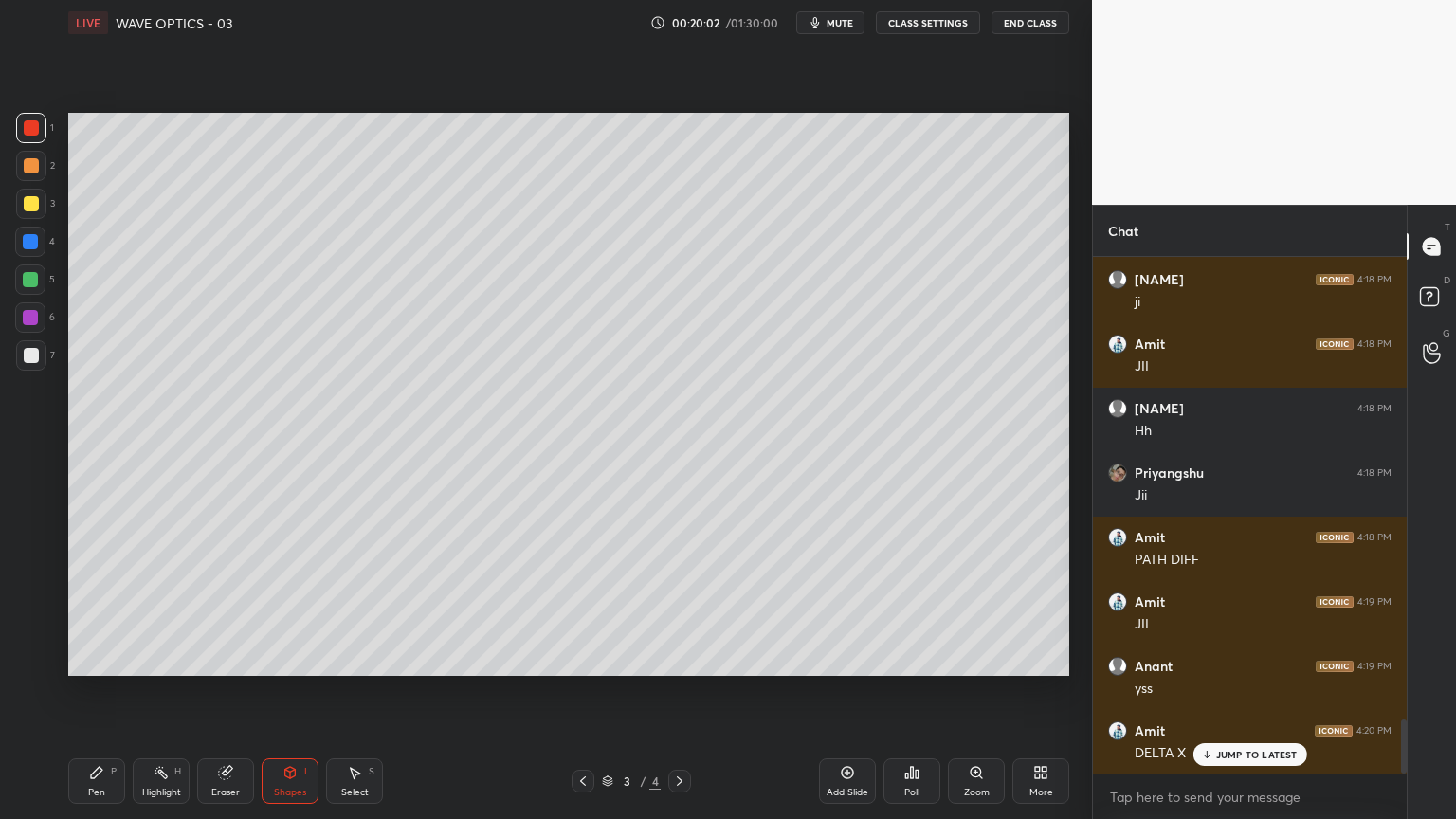 click at bounding box center (31, 204) 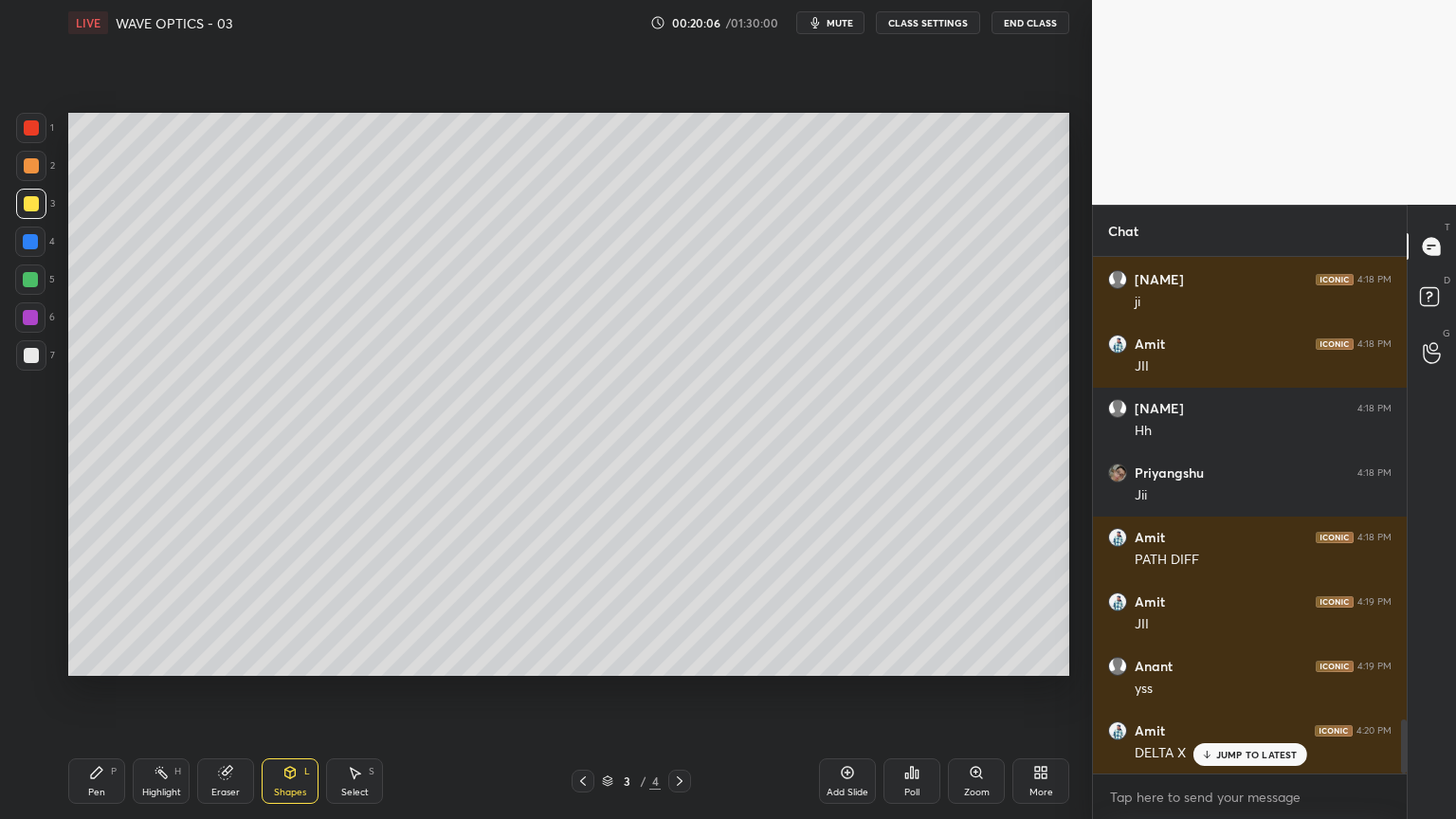 click on "7" at bounding box center [35, 355] 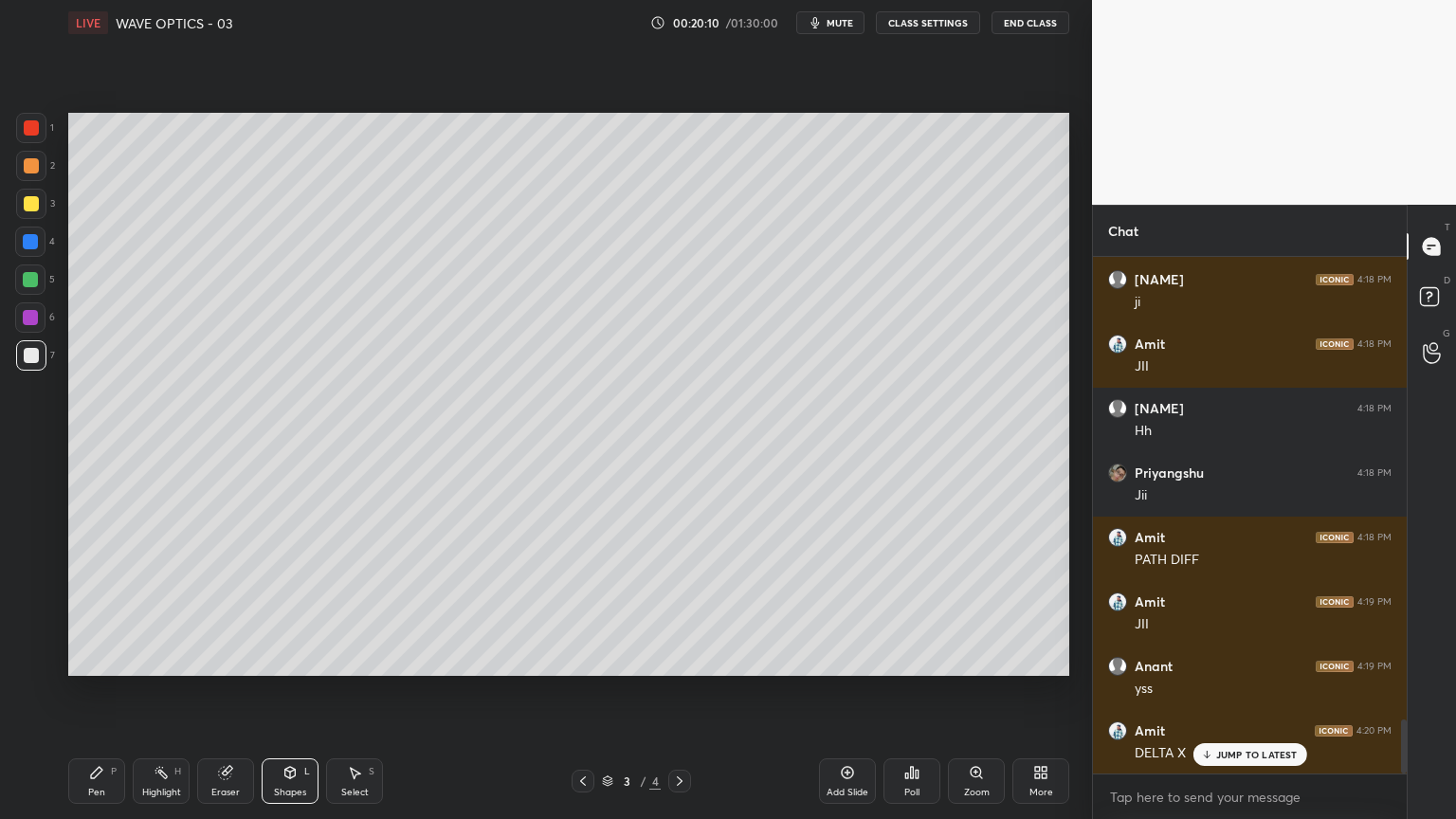 click on "Pen P" at bounding box center [97, 781] 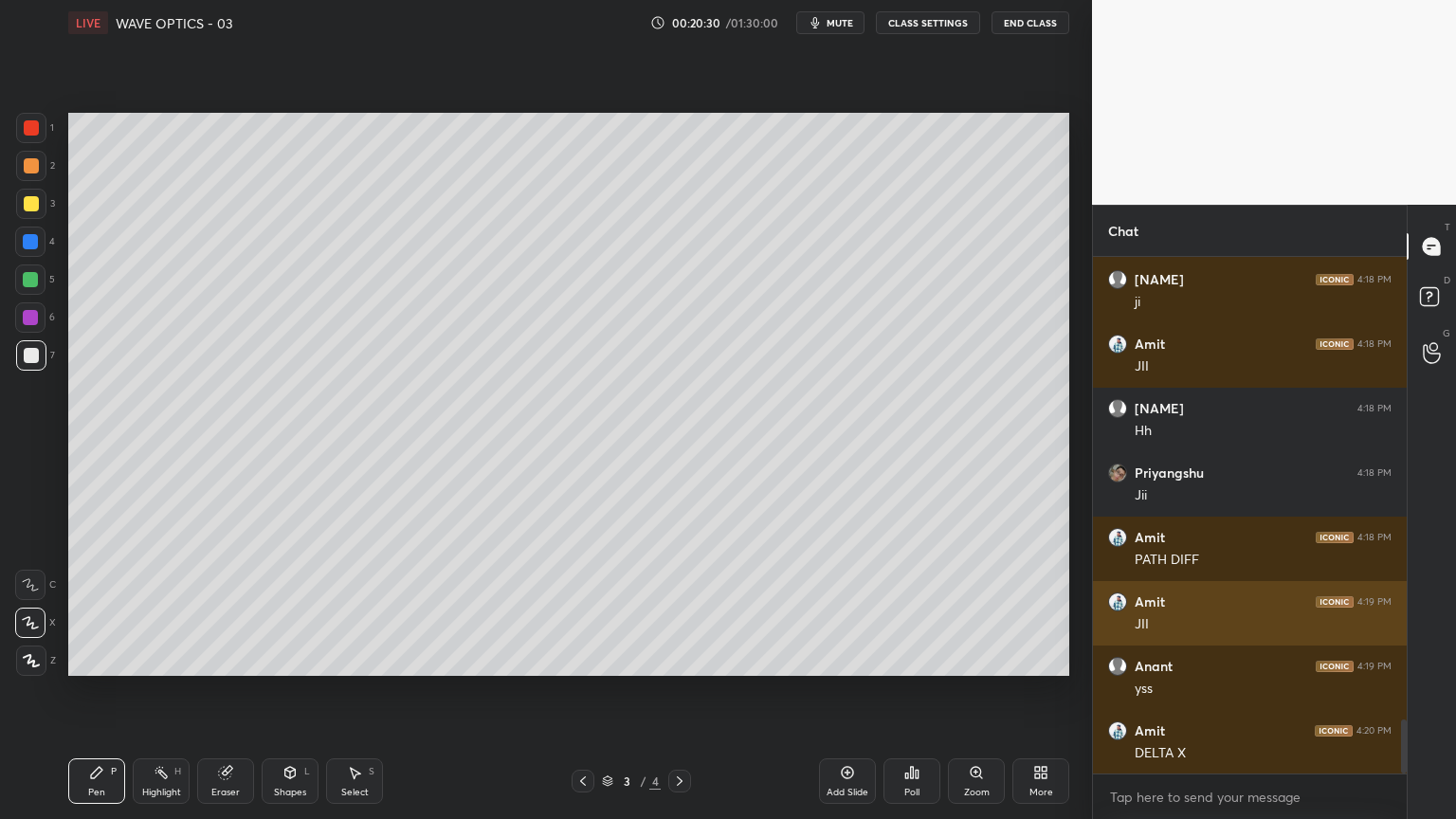 scroll, scrollTop: 4384, scrollLeft: 0, axis: vertical 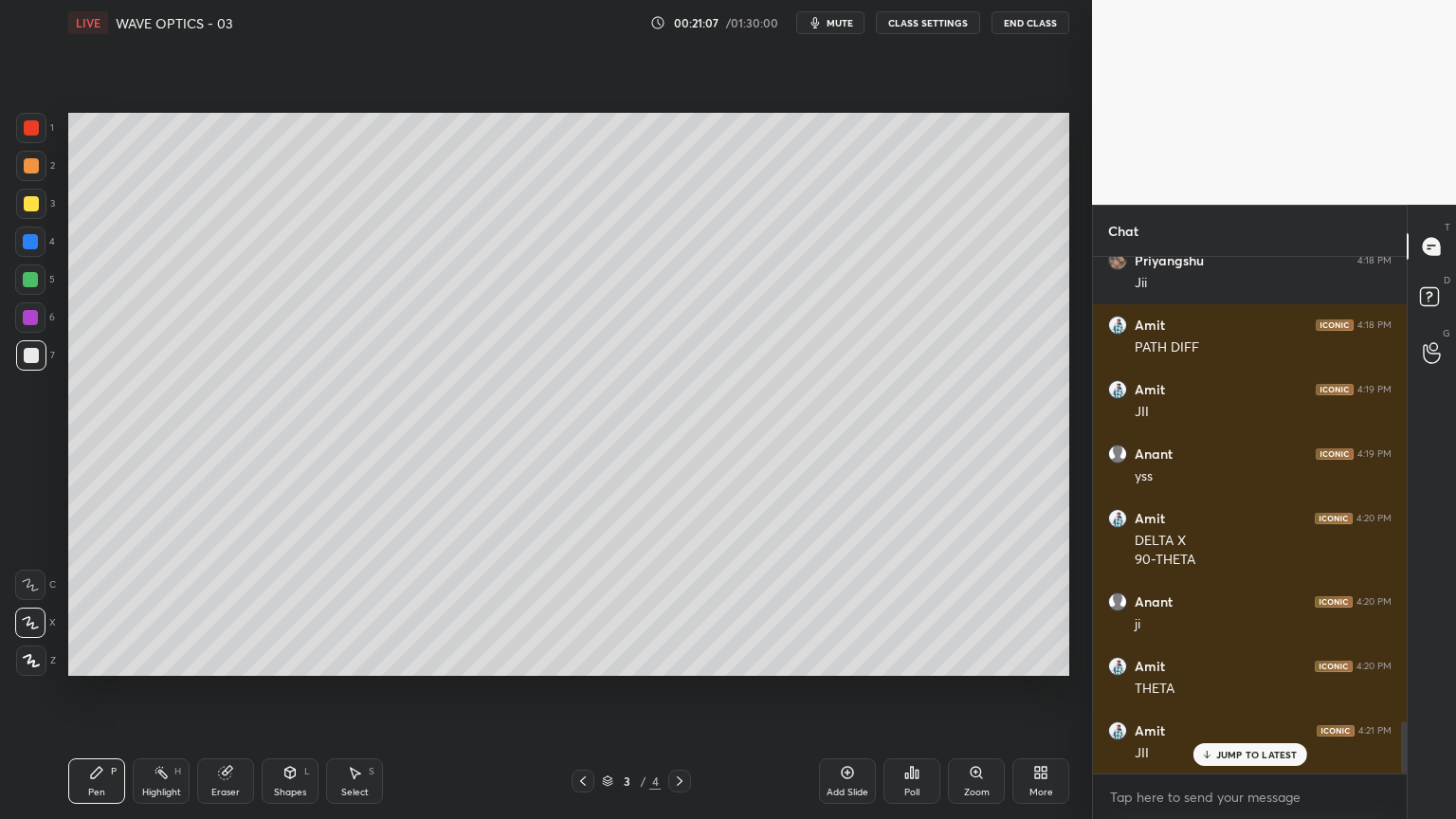 click at bounding box center (31, 166) 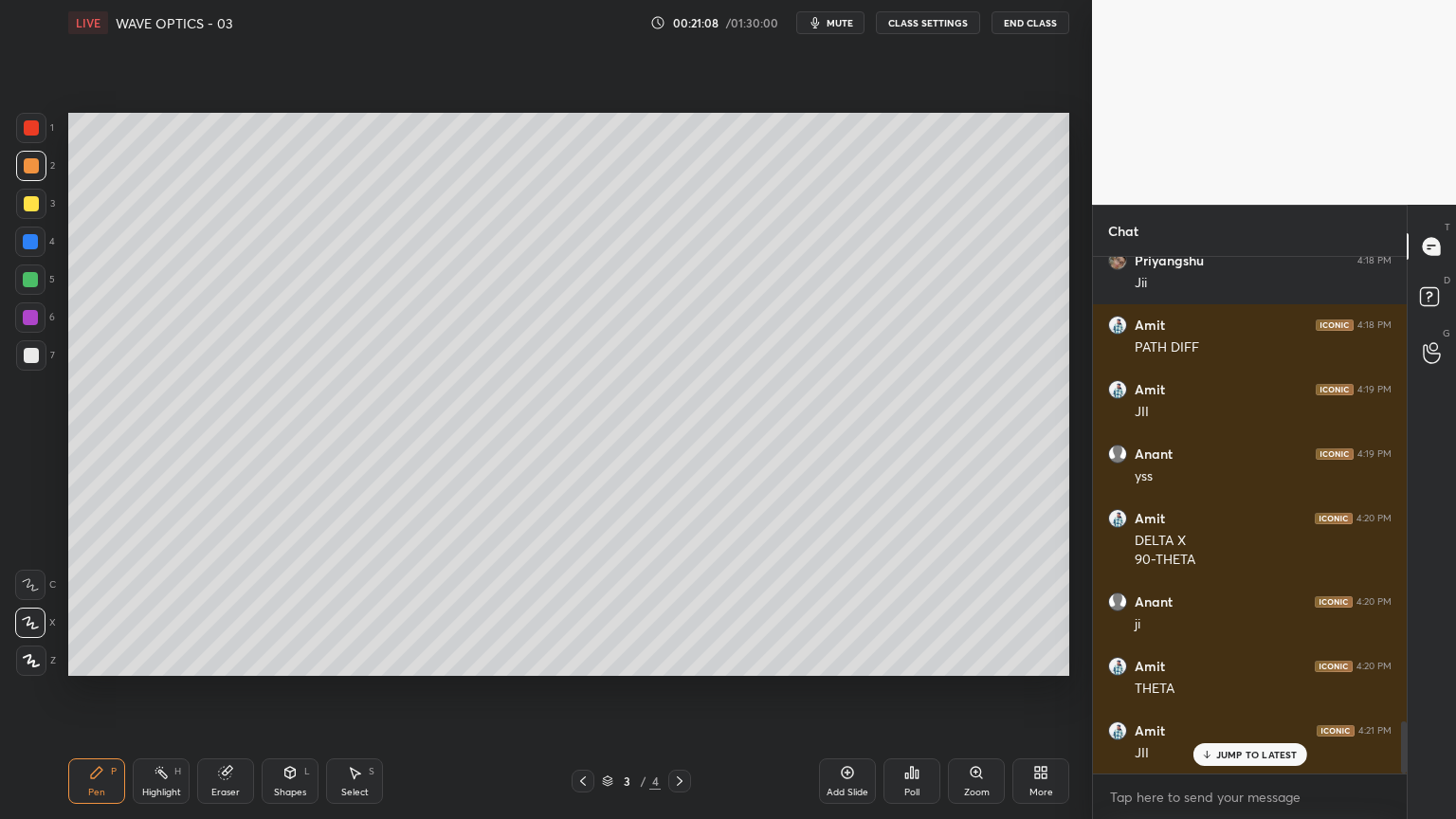 click at bounding box center (31, 166) 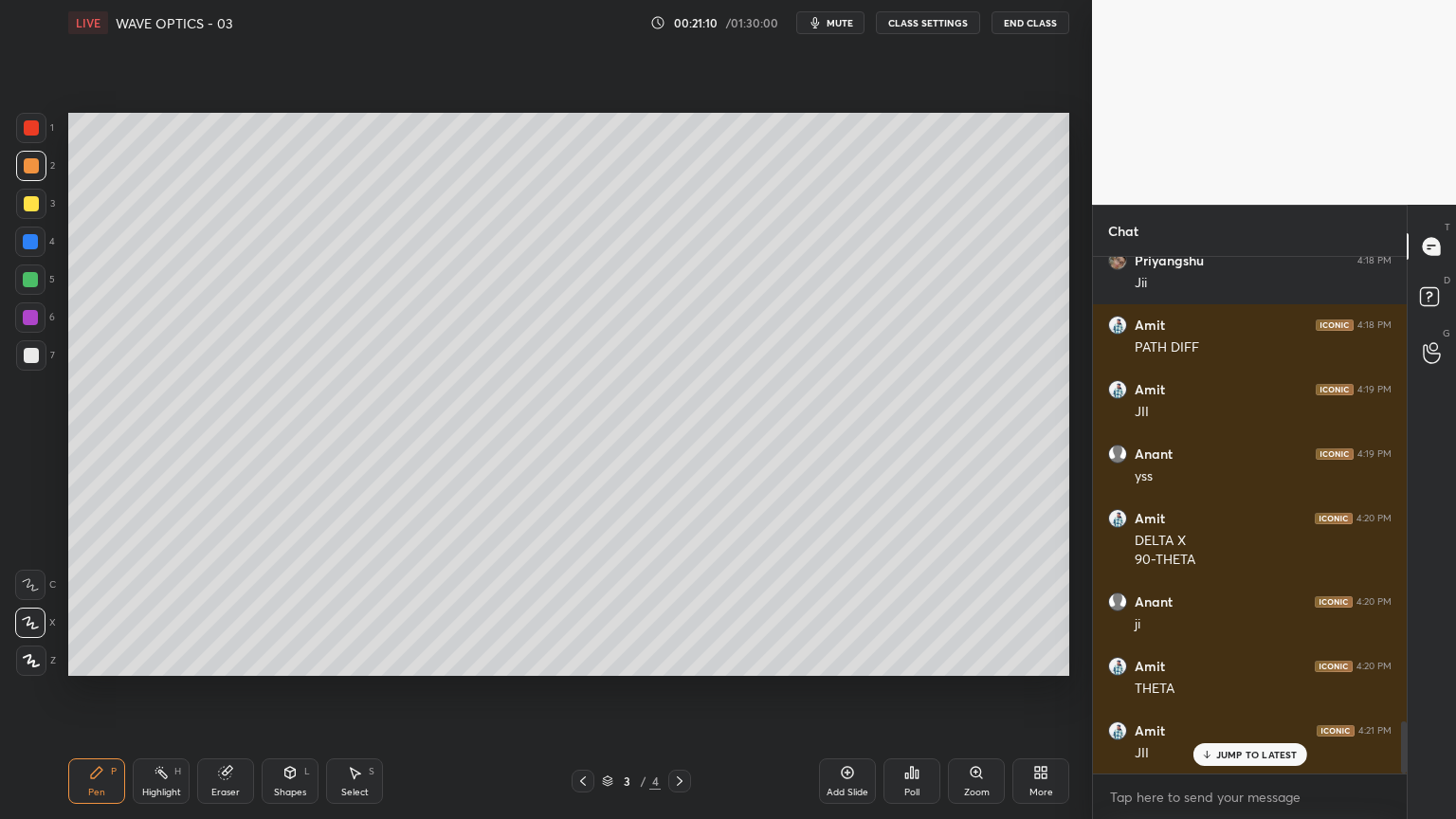 scroll, scrollTop: 4660, scrollLeft: 0, axis: vertical 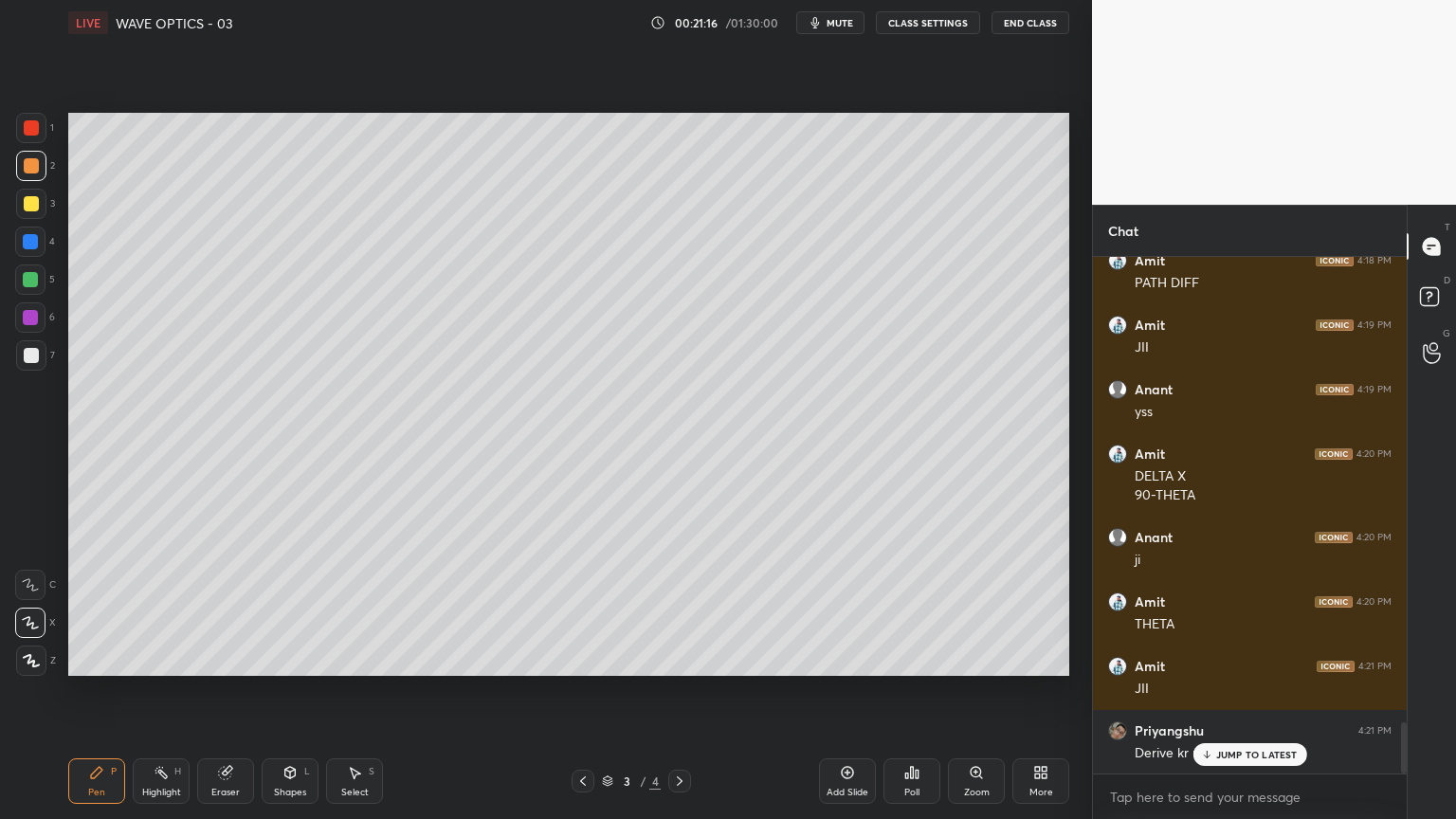 click at bounding box center [31, 355] 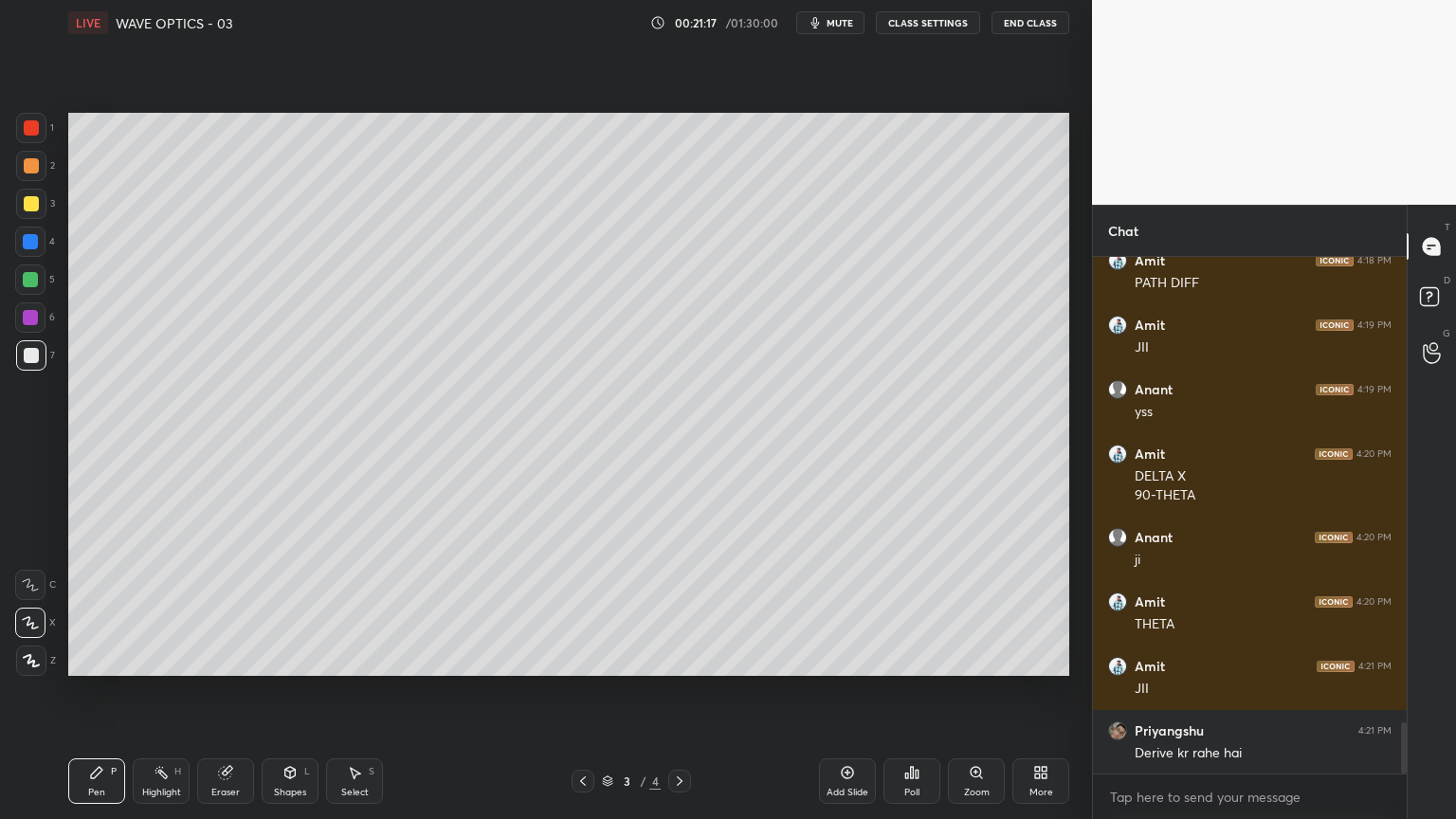 scroll, scrollTop: 4661, scrollLeft: 0, axis: vertical 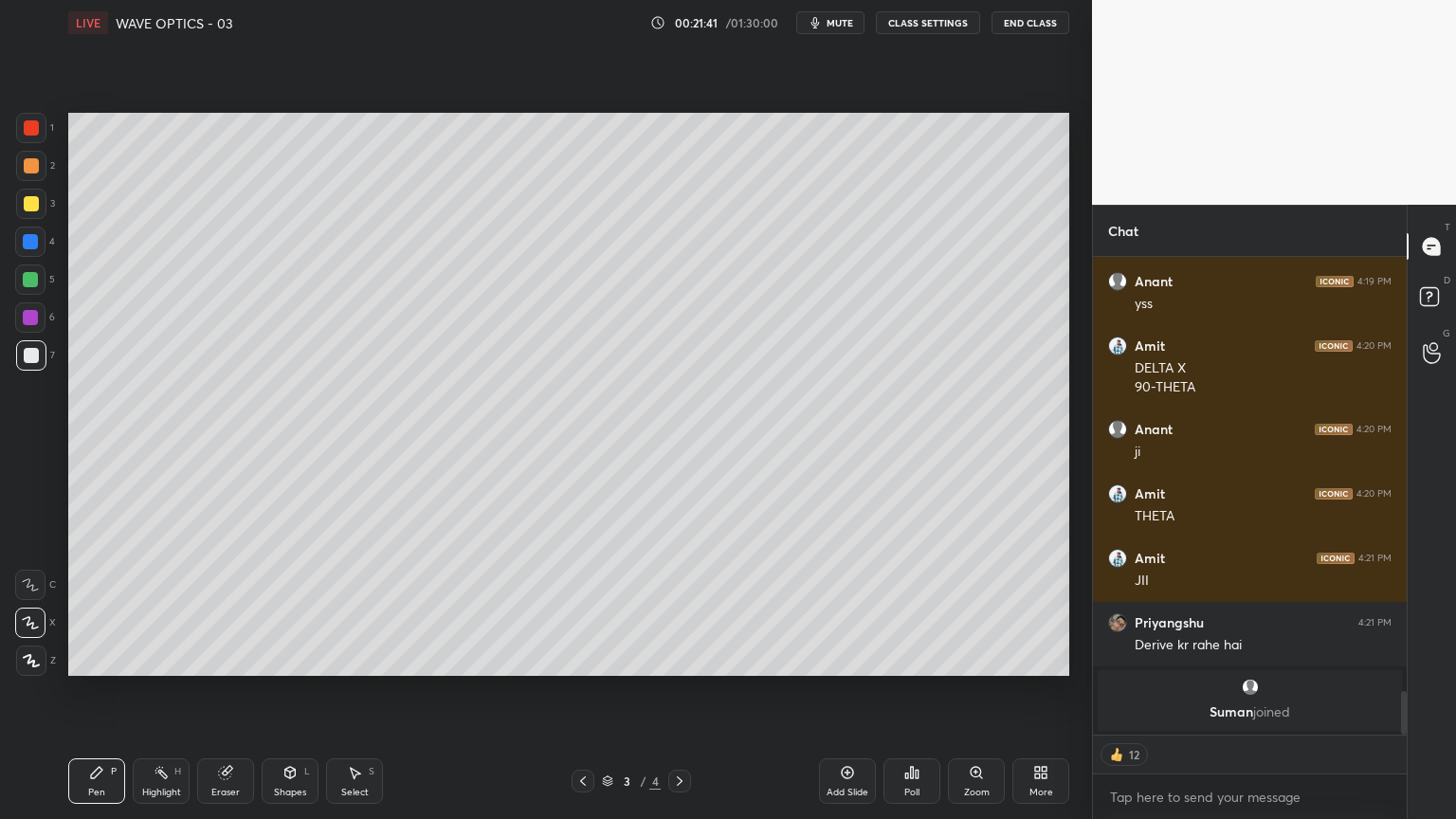 click on "Select S" at bounding box center (355, 781) 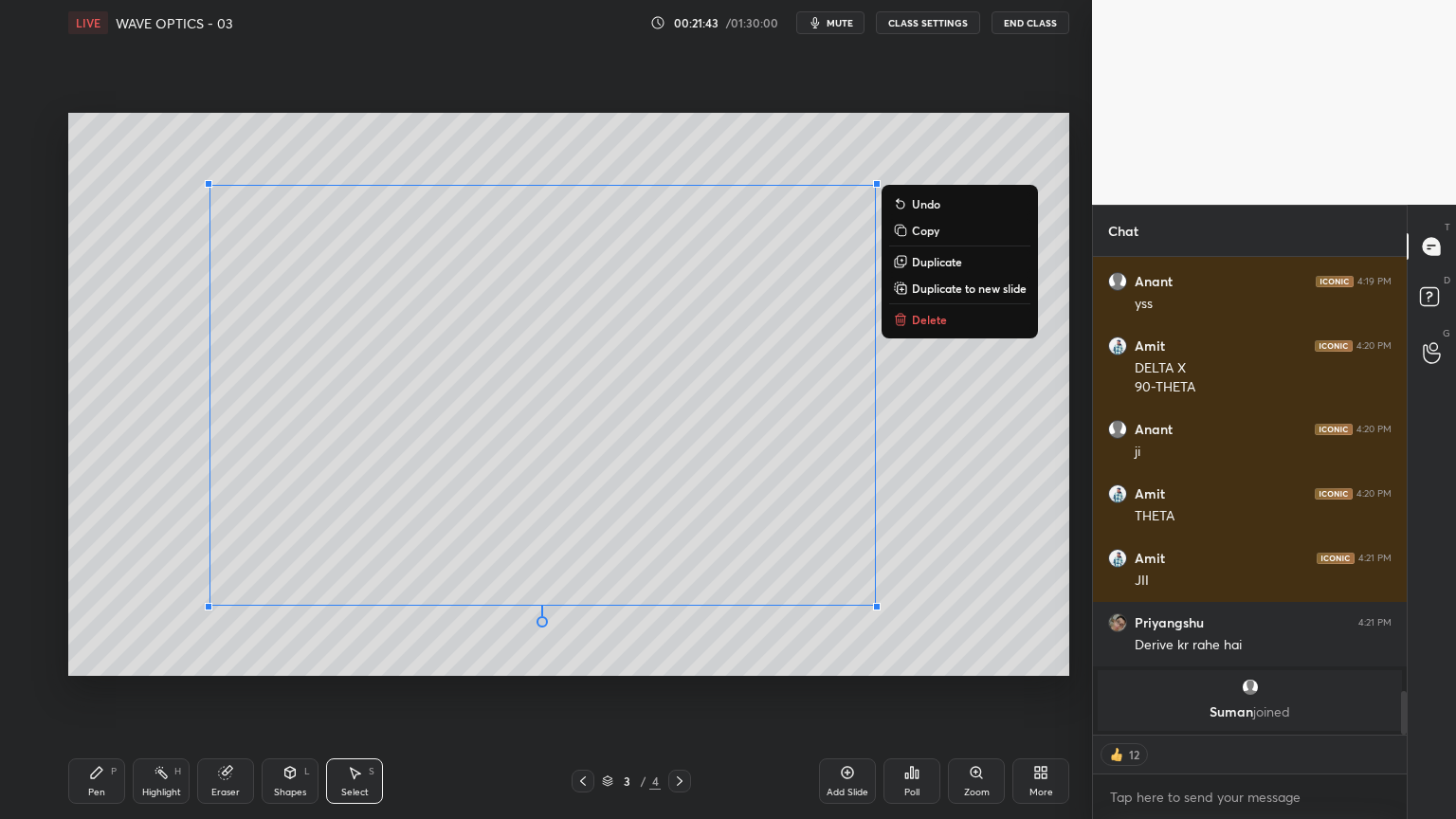 scroll, scrollTop: 3792, scrollLeft: 0, axis: vertical 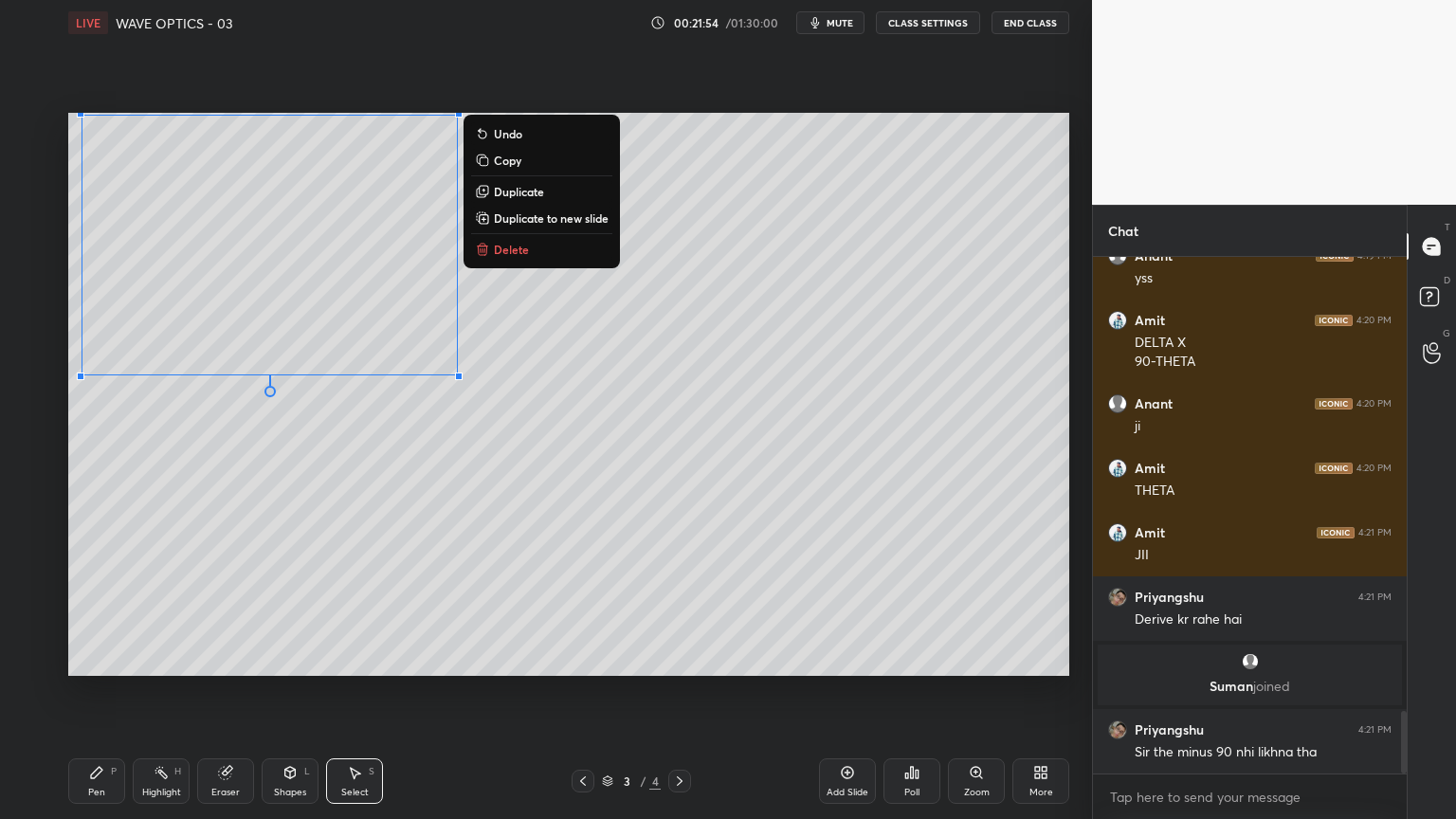 click on "0 ° Undo Copy Duplicate Duplicate to new slide Delete" at bounding box center [569, 394] 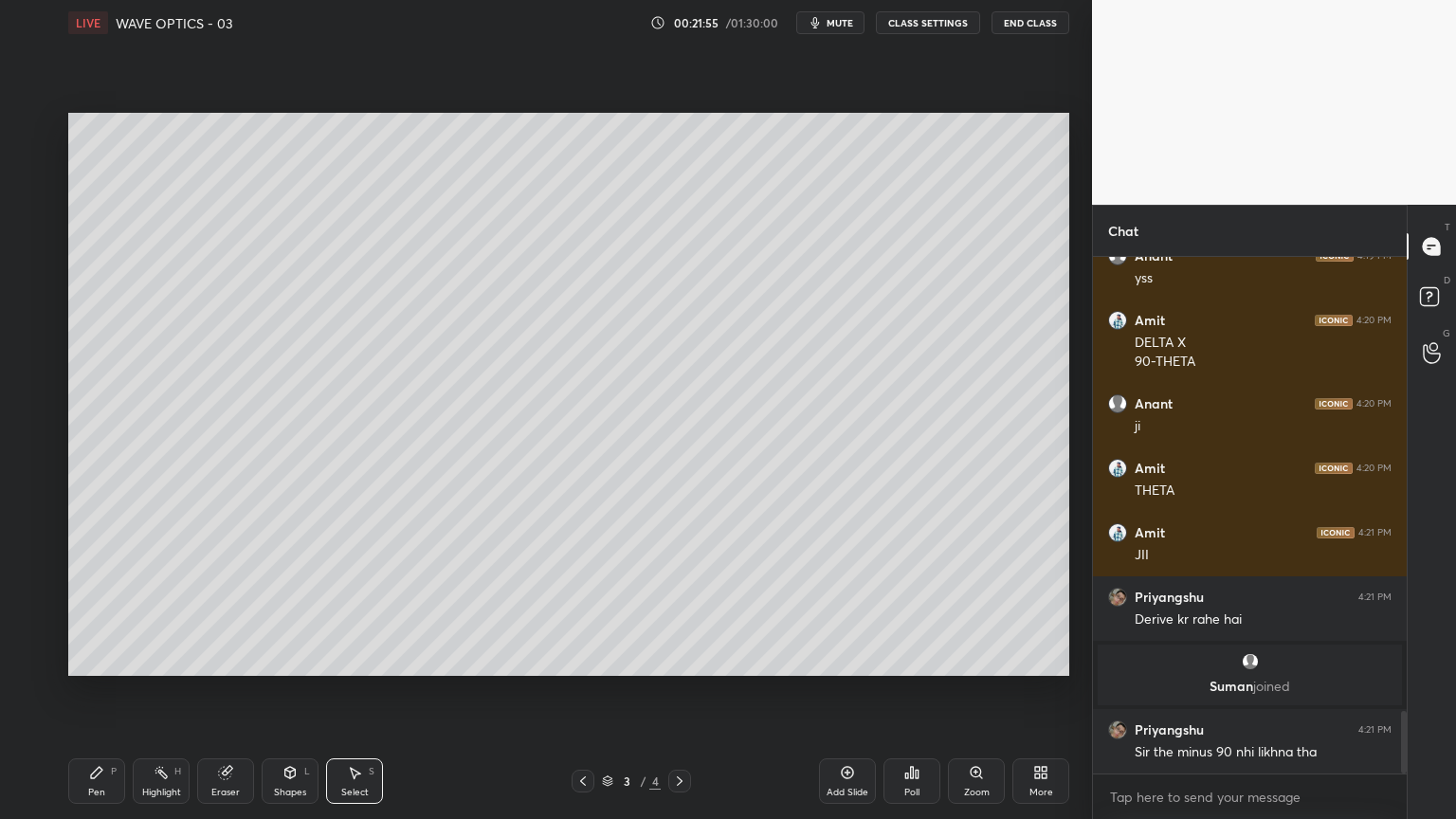click 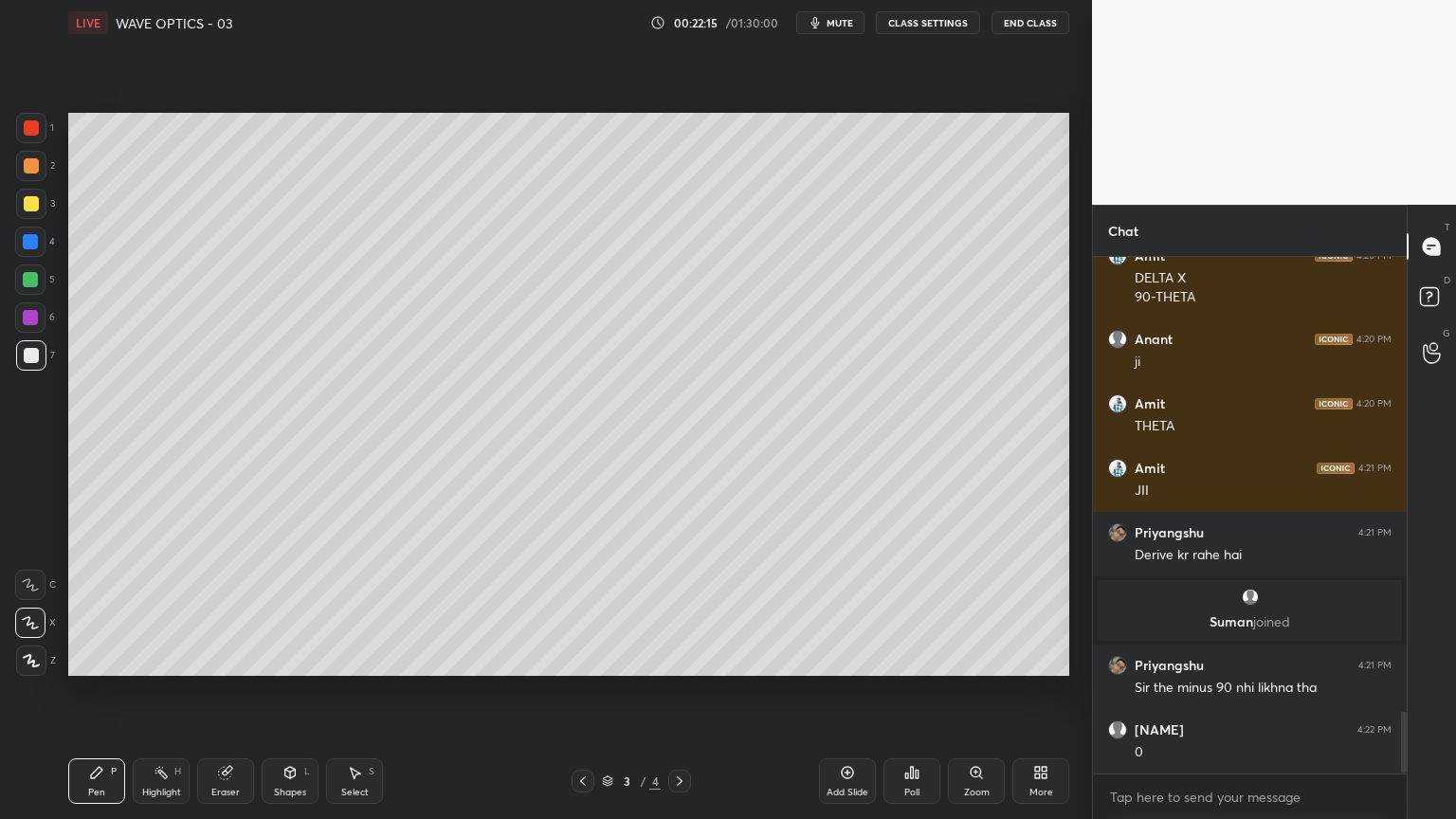 scroll, scrollTop: 3882, scrollLeft: 0, axis: vertical 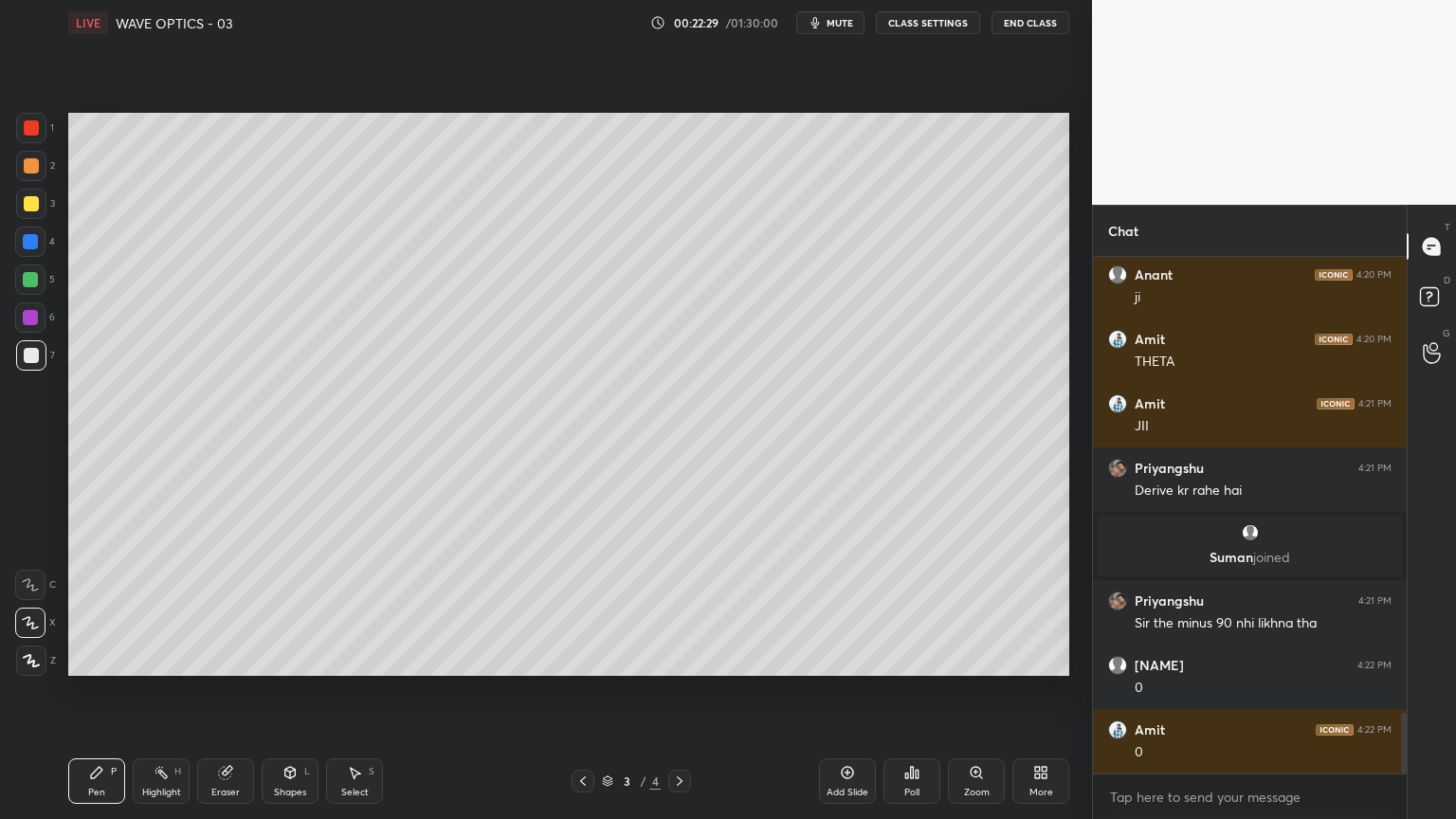 click on "Eraser" at bounding box center [226, 781] 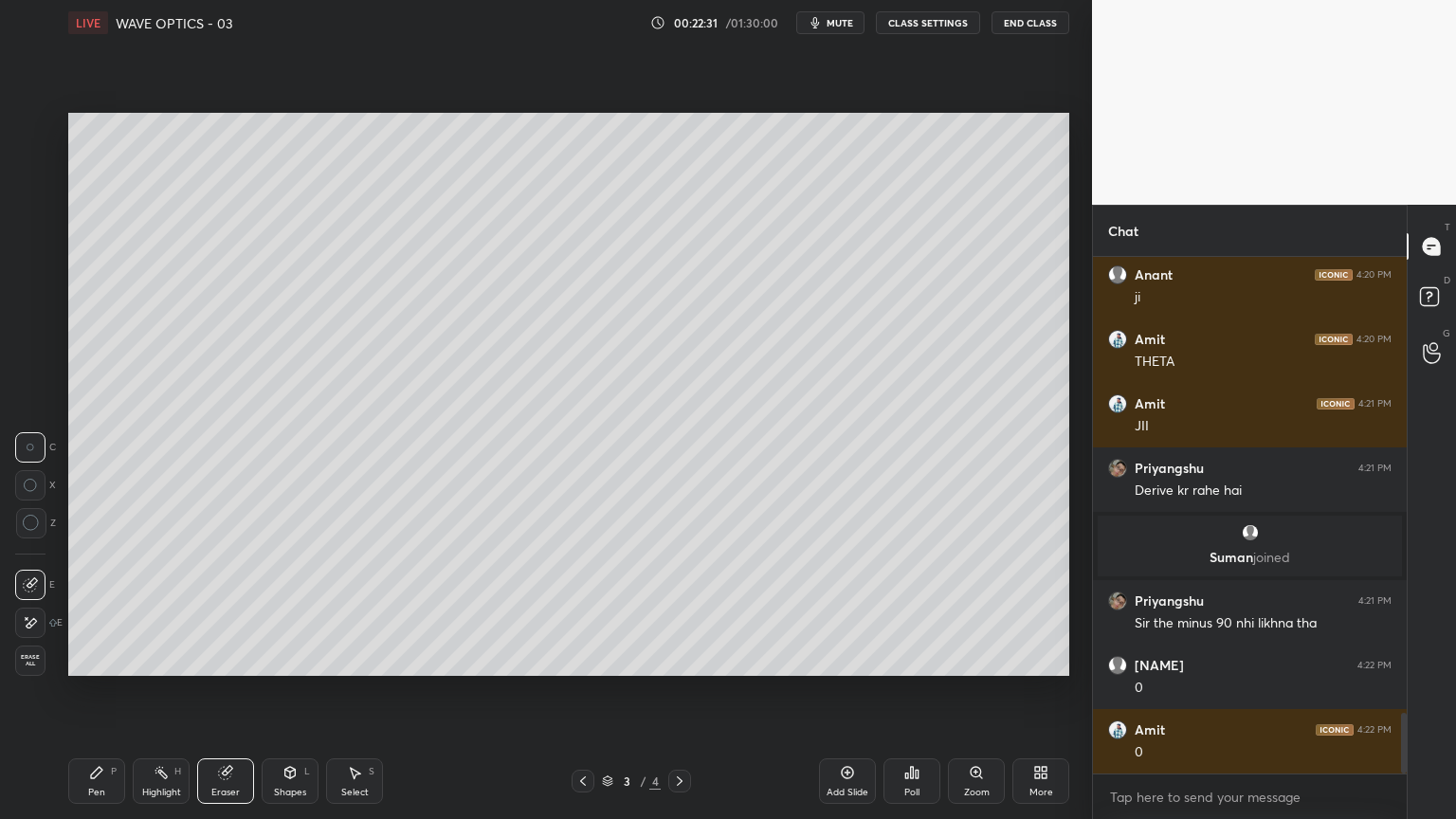 click 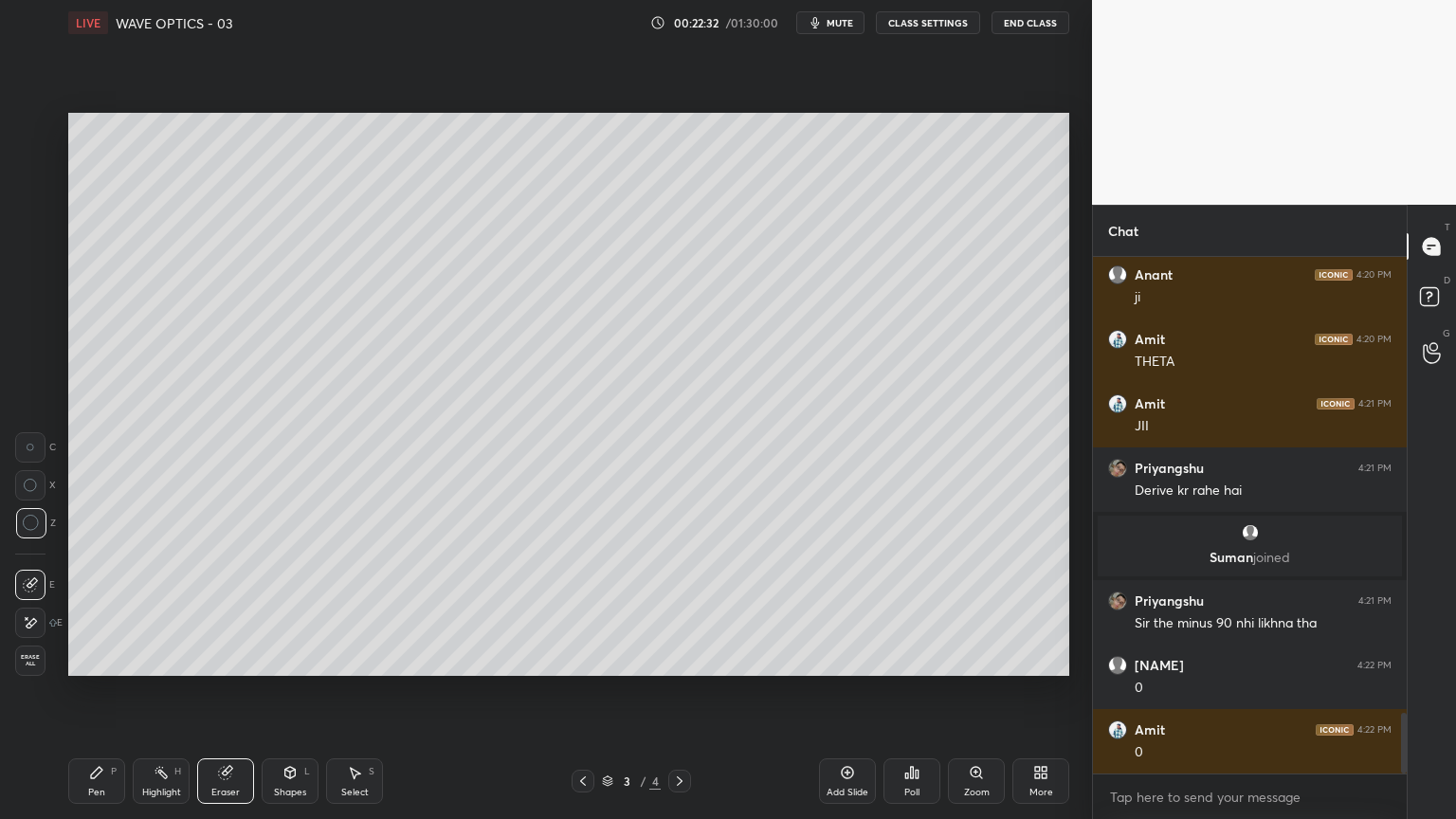 click on "Pen P" at bounding box center [97, 781] 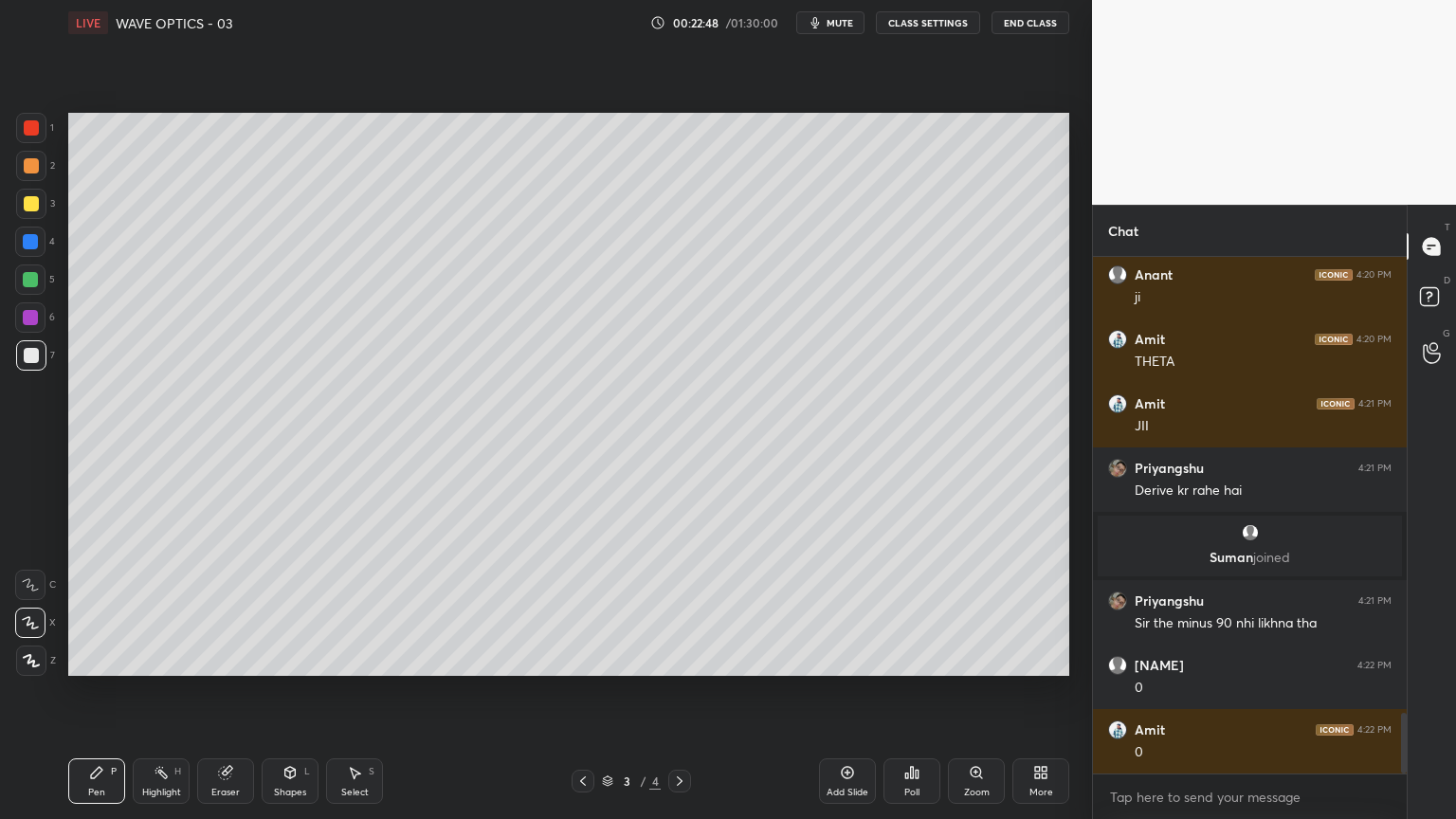 click 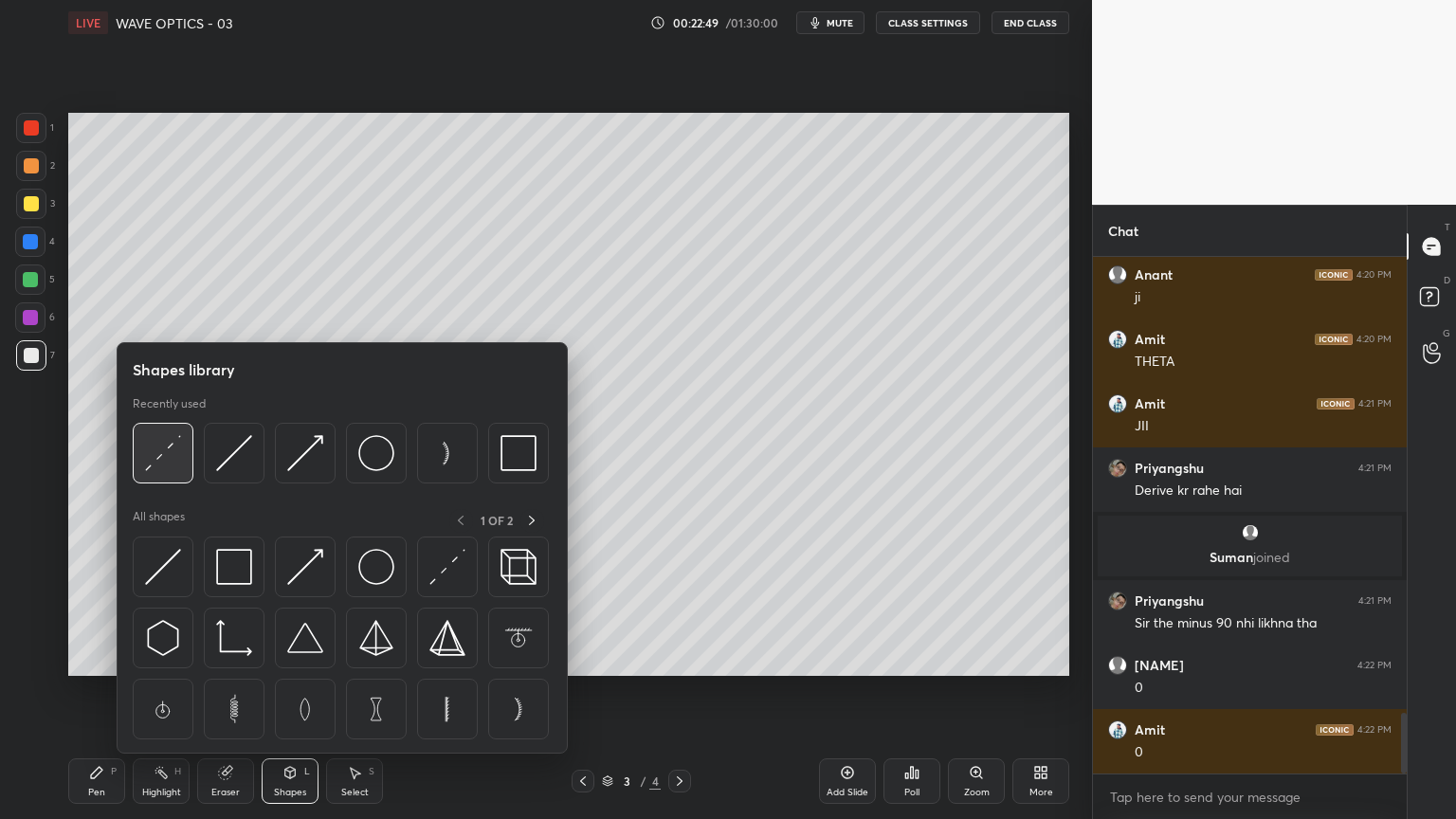 click at bounding box center [163, 453] 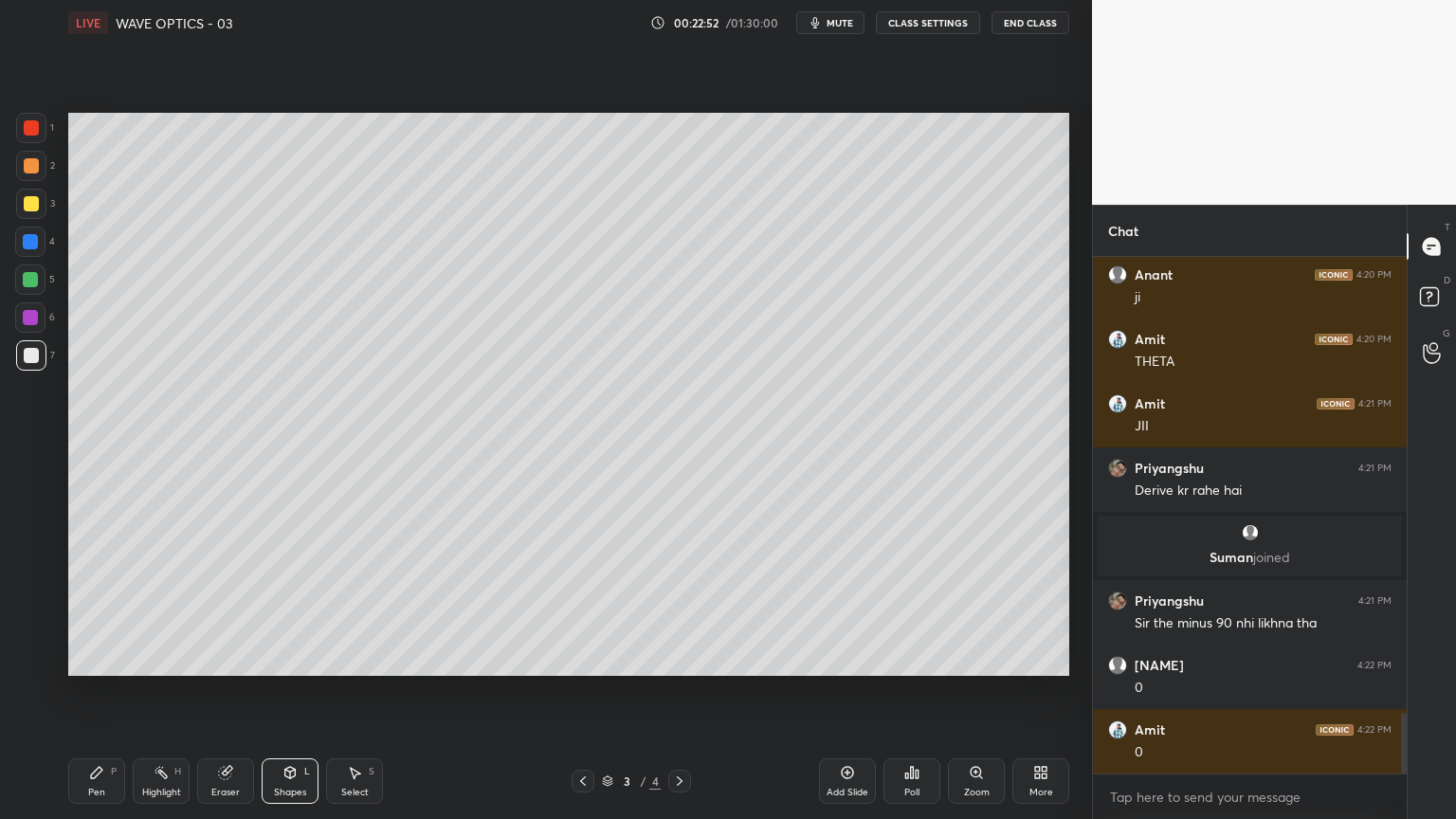 click on "Pen P" at bounding box center [97, 781] 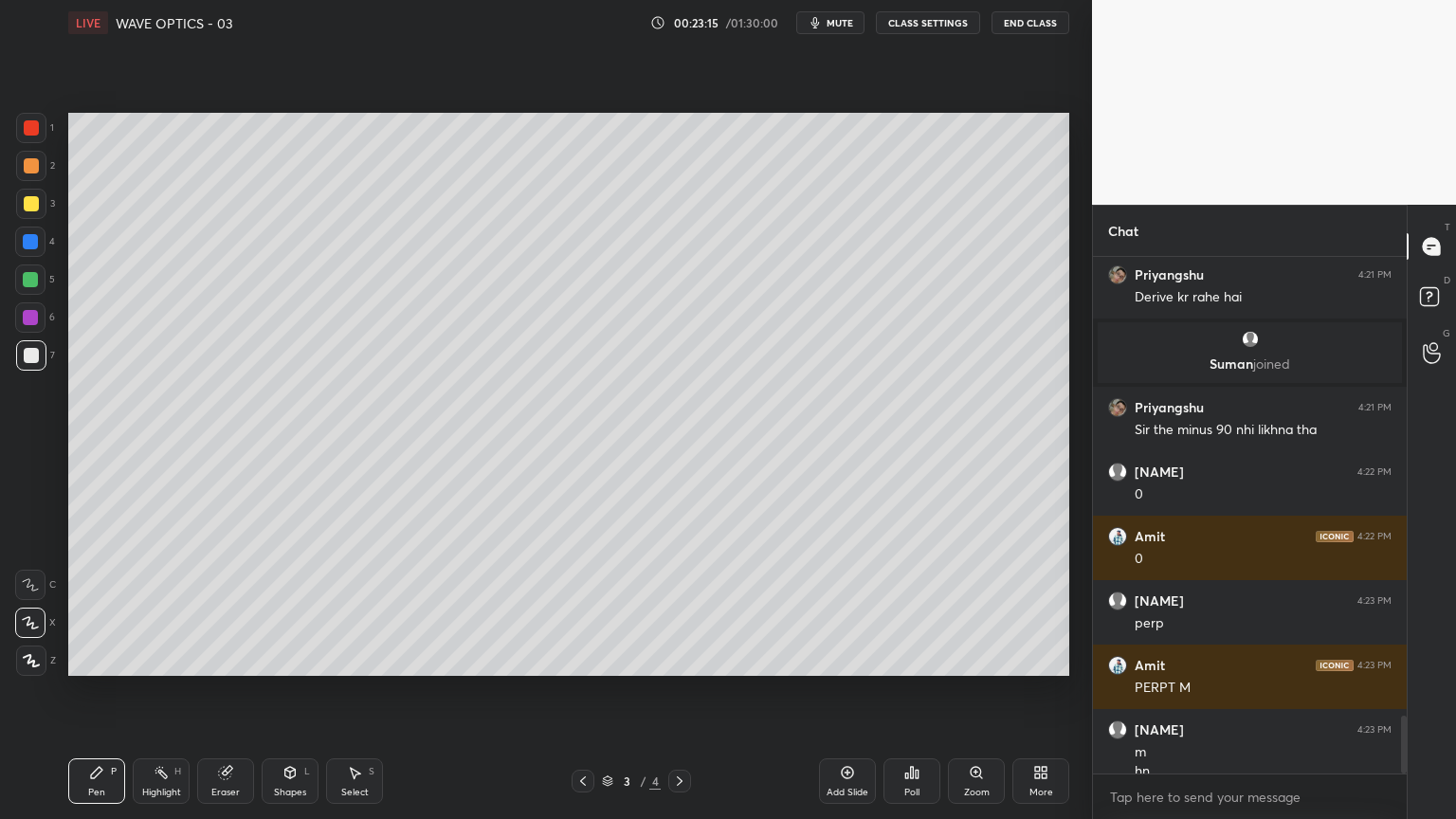 scroll, scrollTop: 4094, scrollLeft: 0, axis: vertical 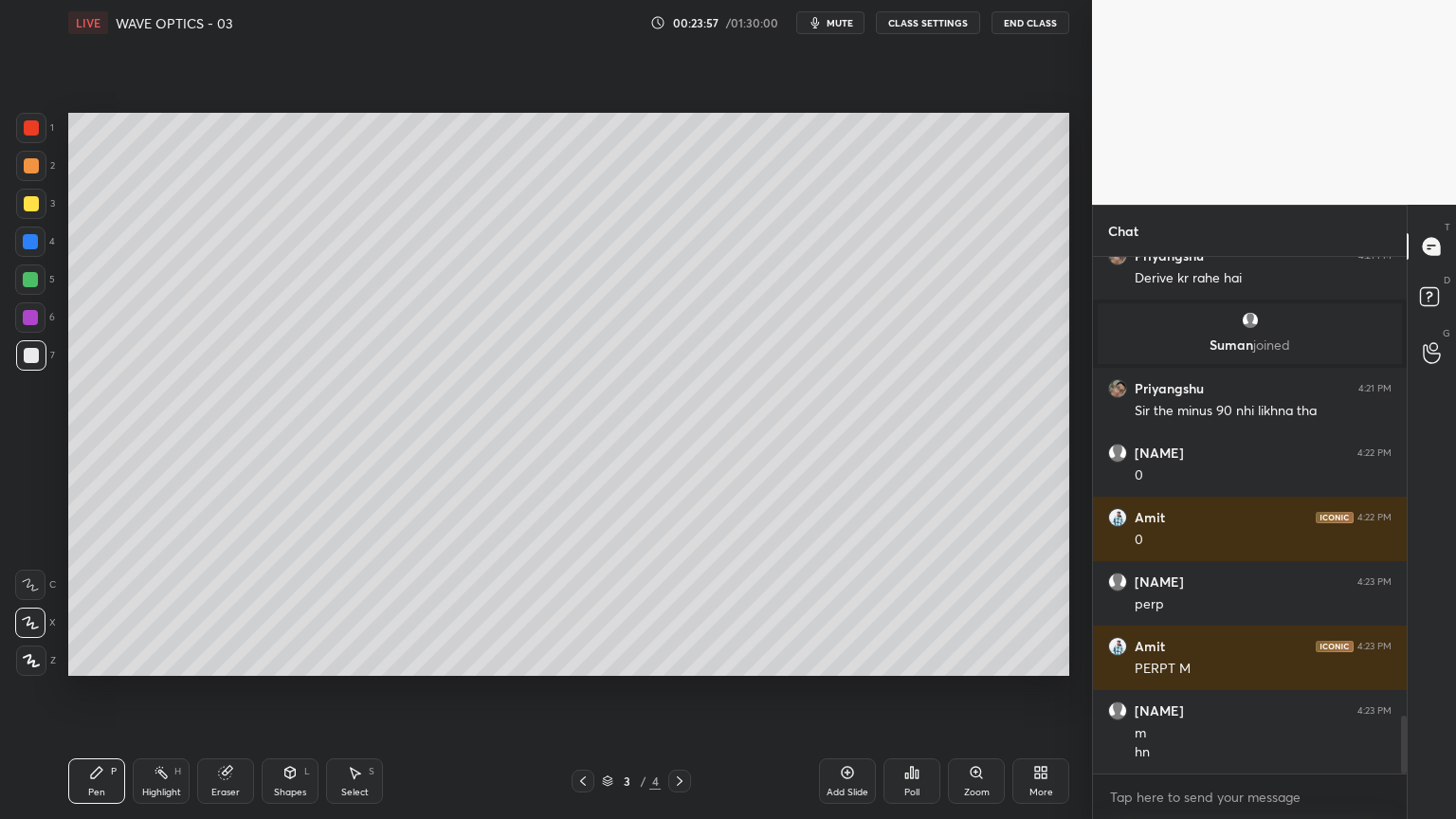 click at bounding box center [31, 128] 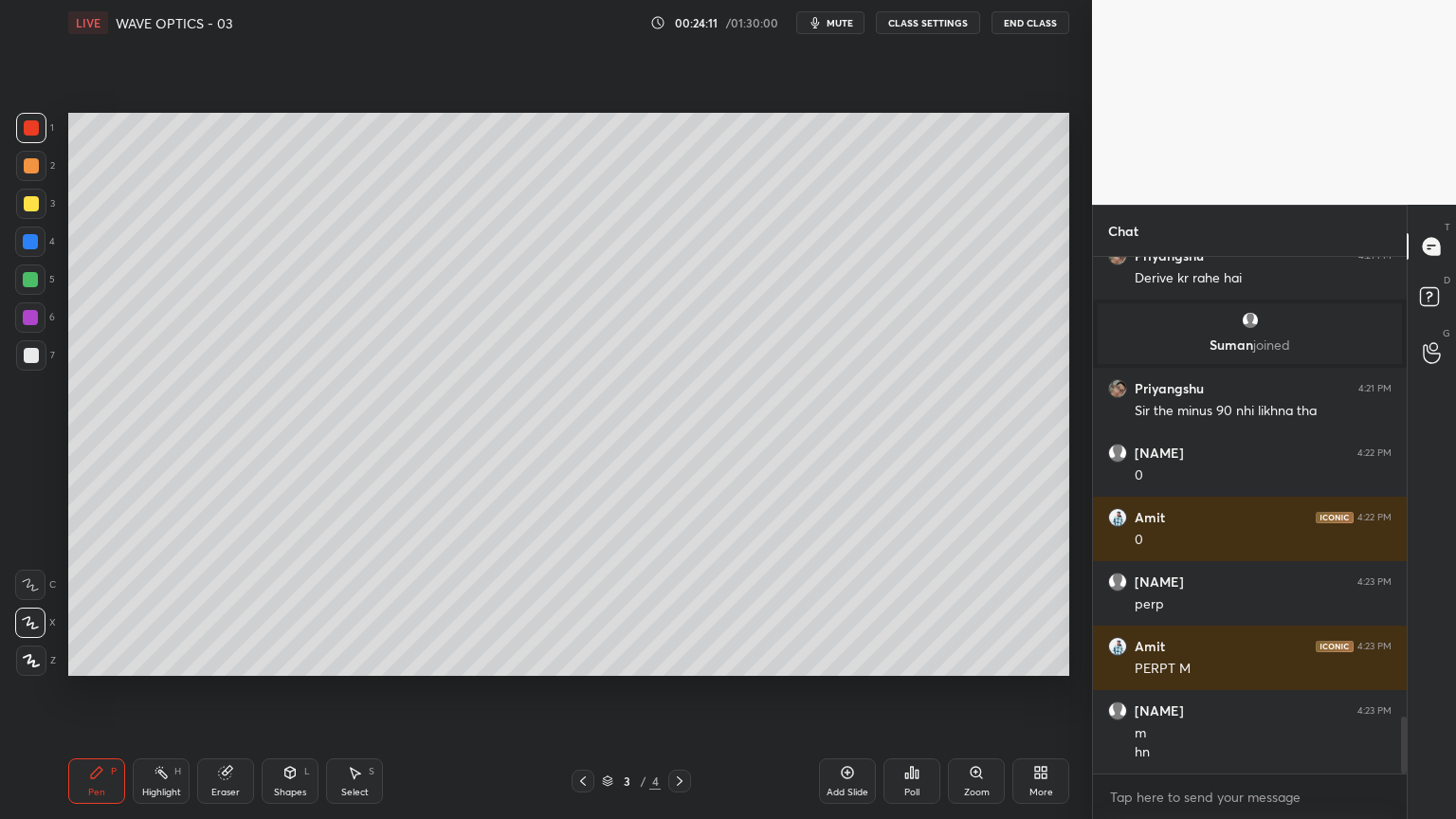 scroll, scrollTop: 4159, scrollLeft: 0, axis: vertical 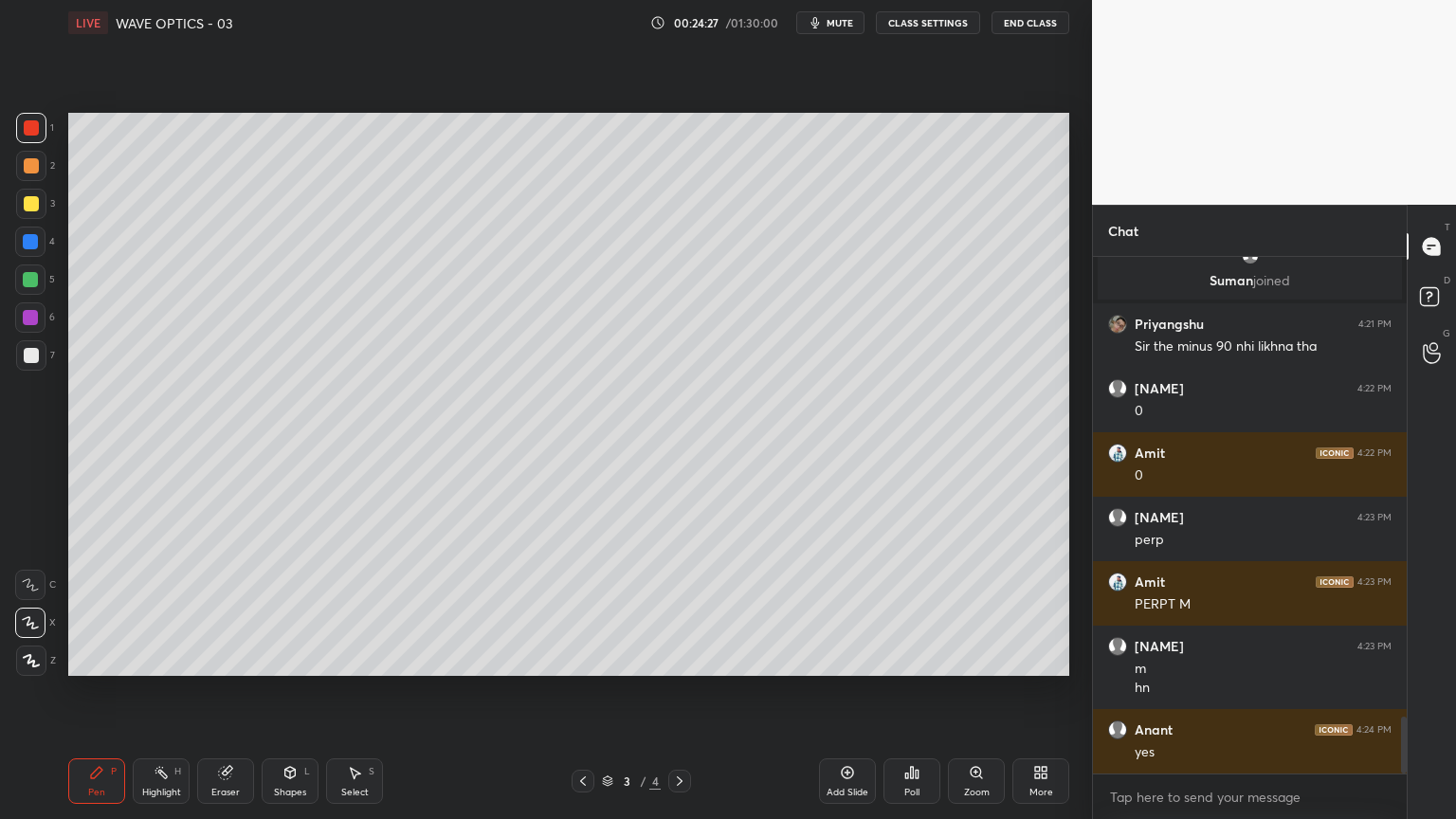 click at bounding box center (31, 355) 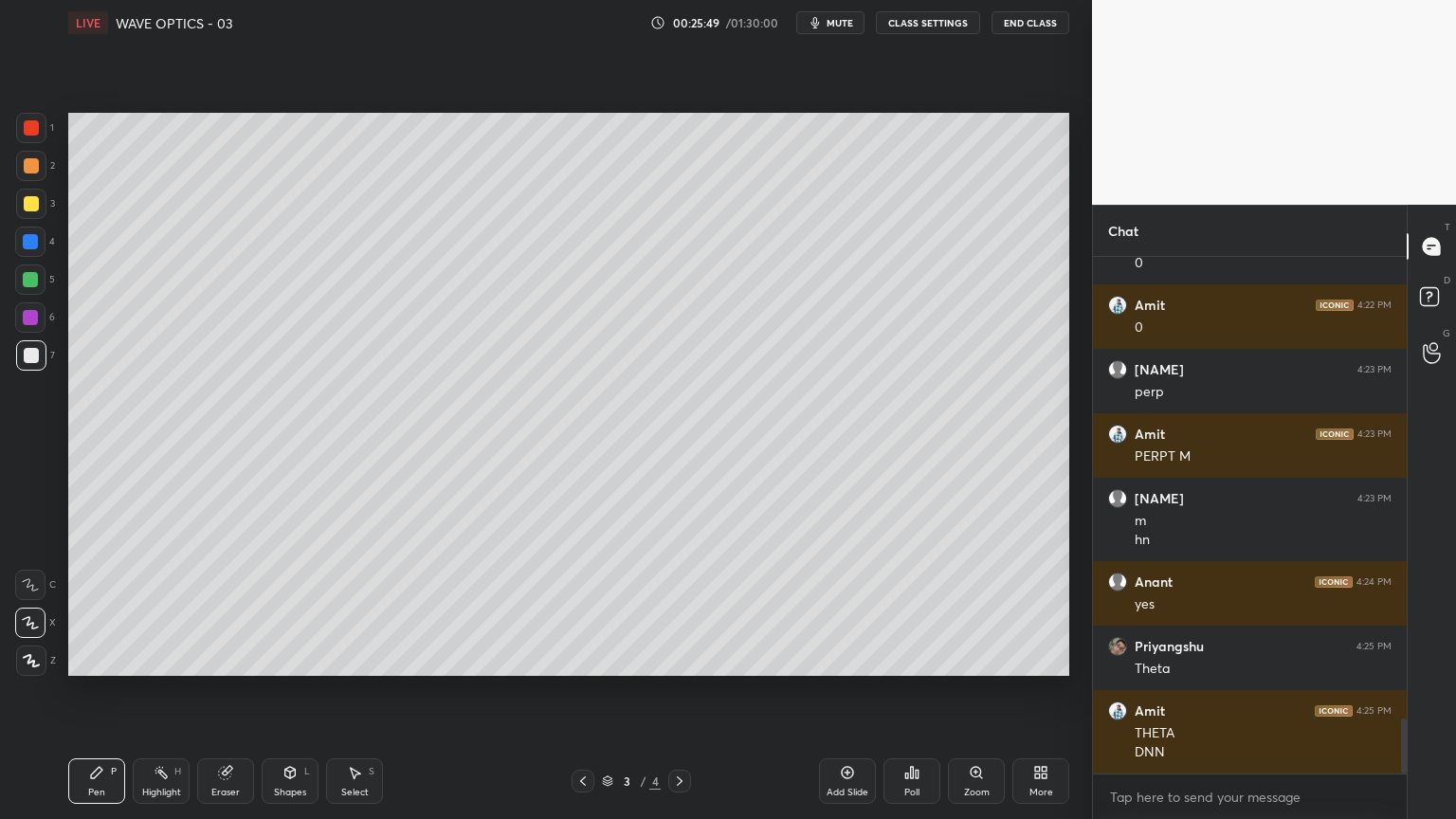 scroll, scrollTop: 4371, scrollLeft: 0, axis: vertical 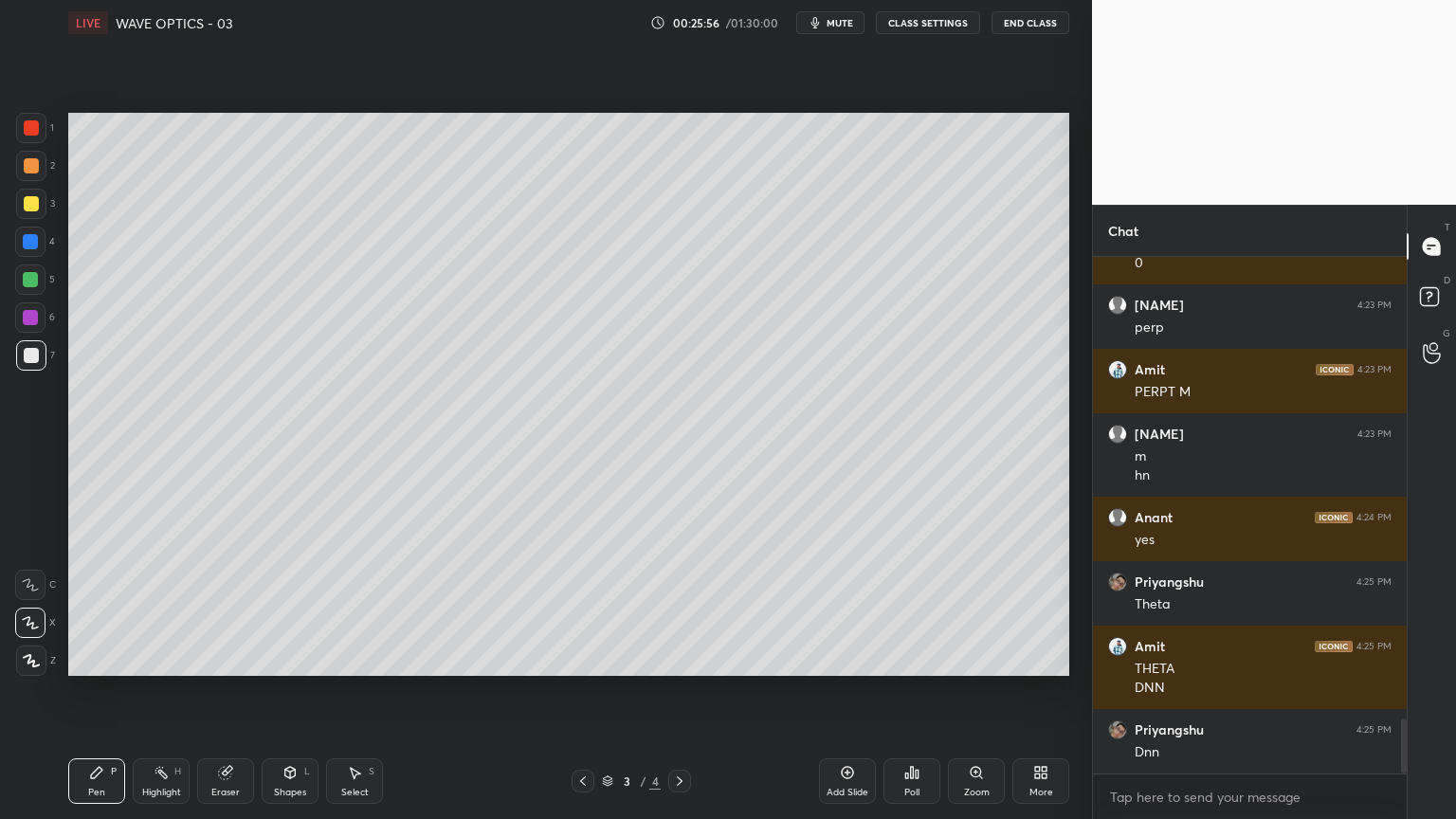 click at bounding box center [31, 204] 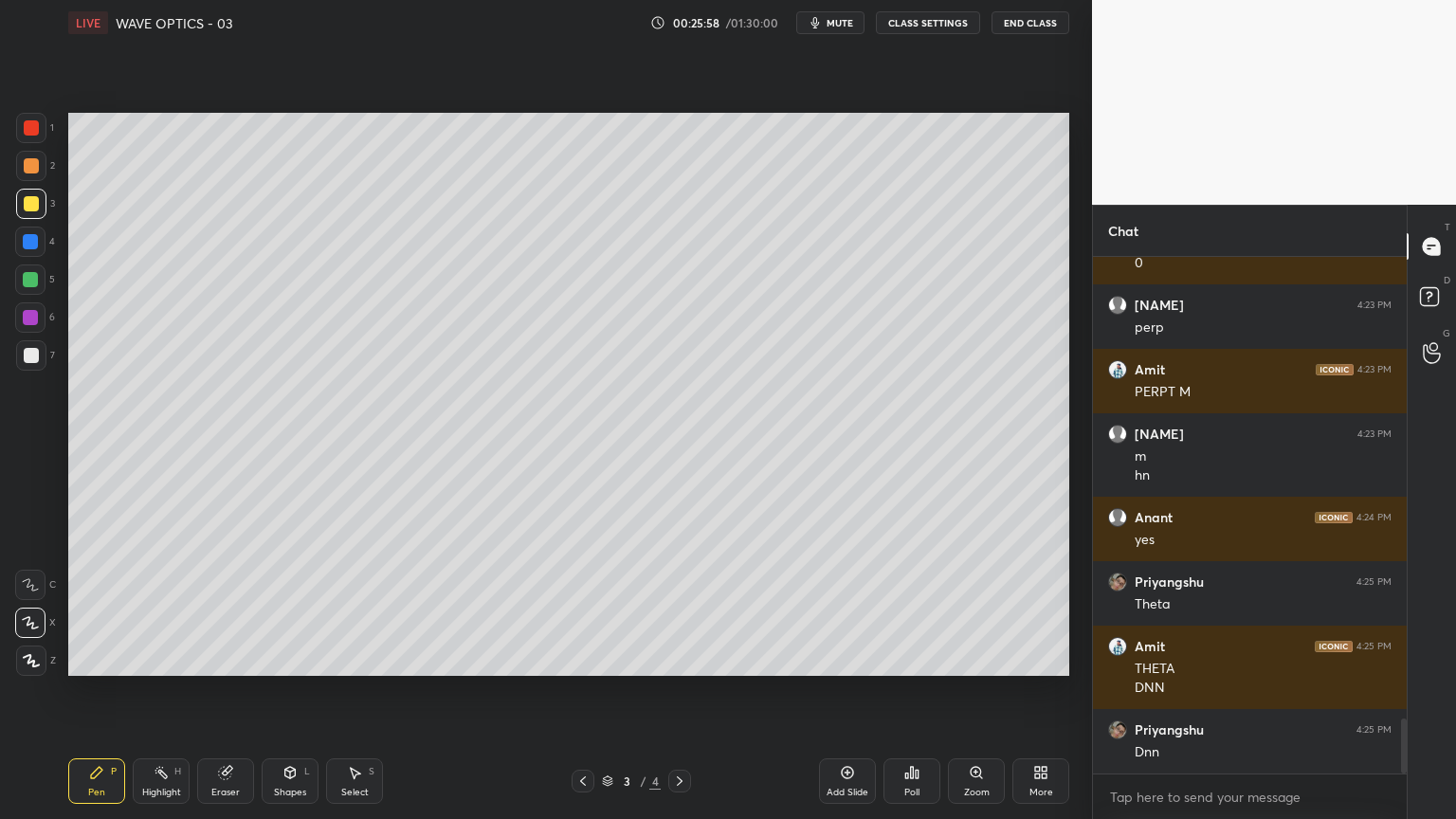 click 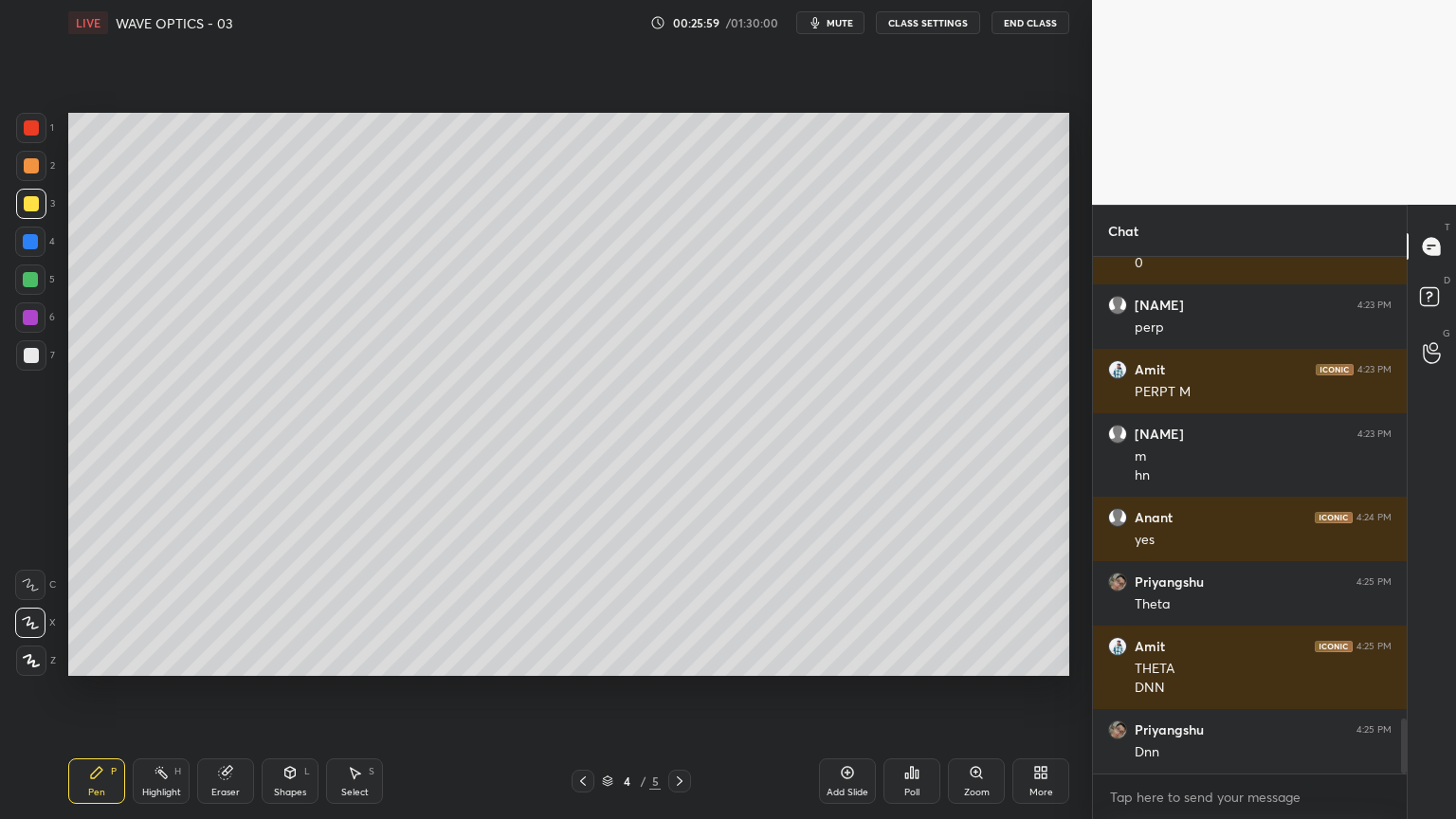 click 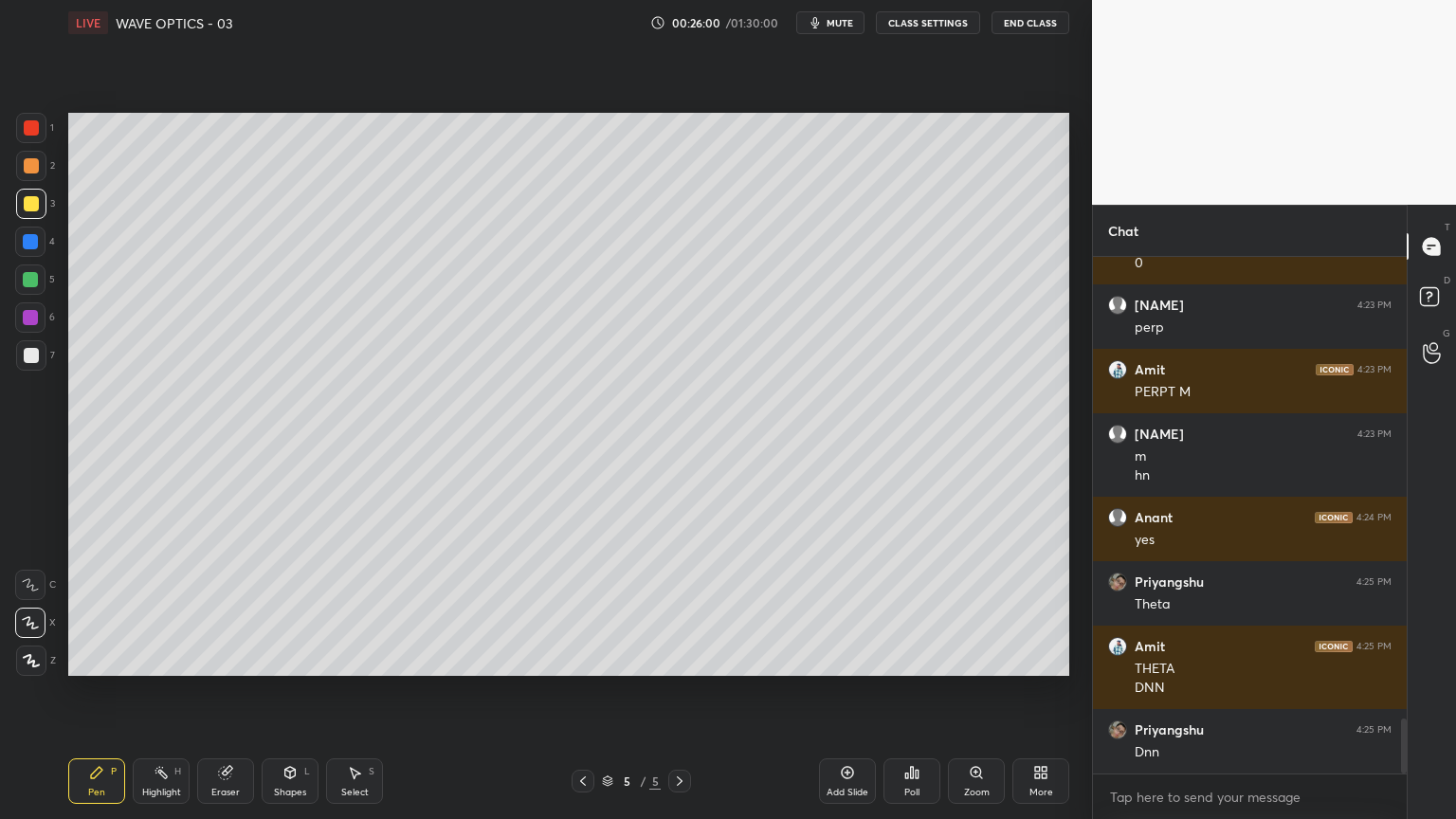 click 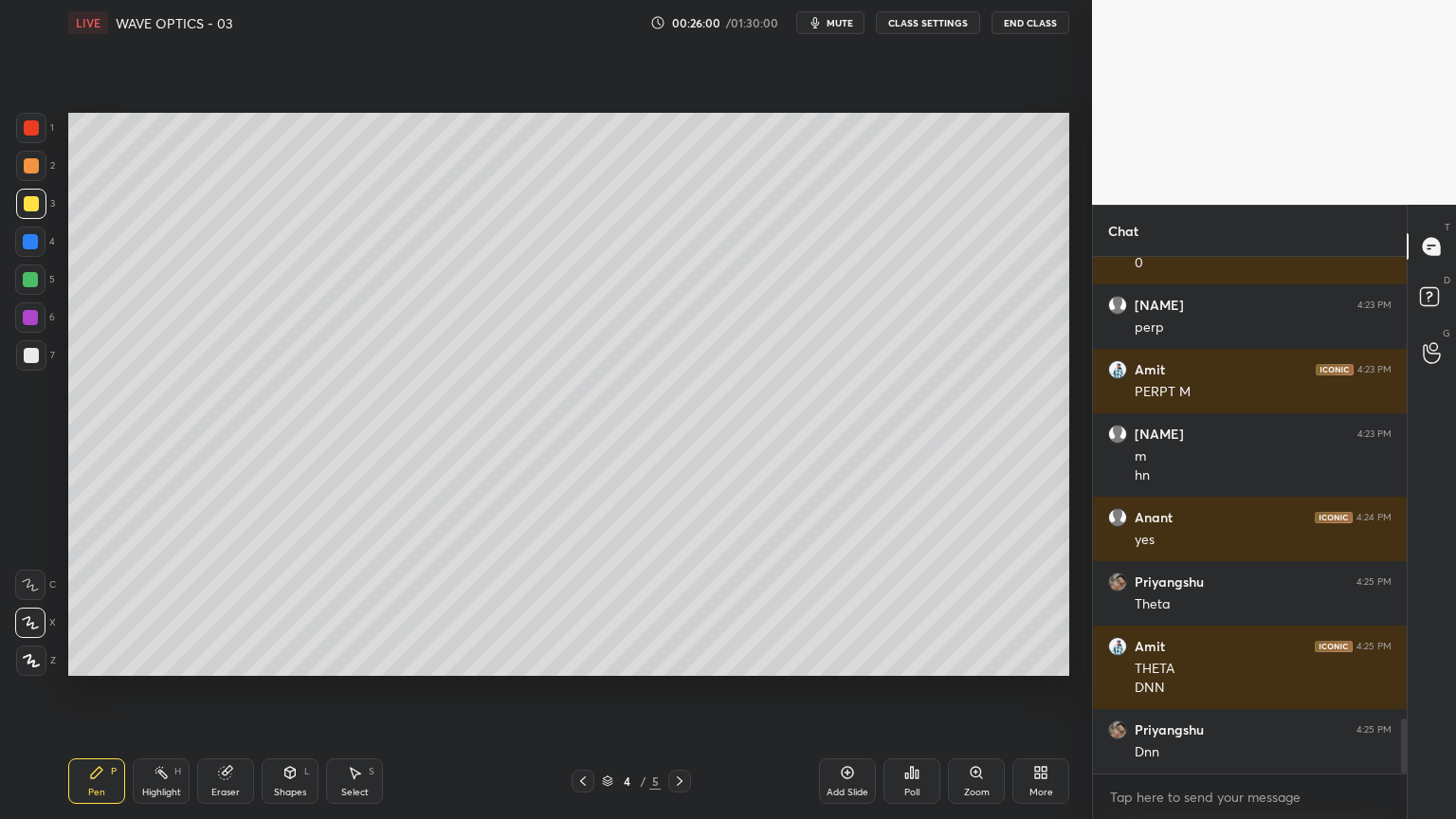 click 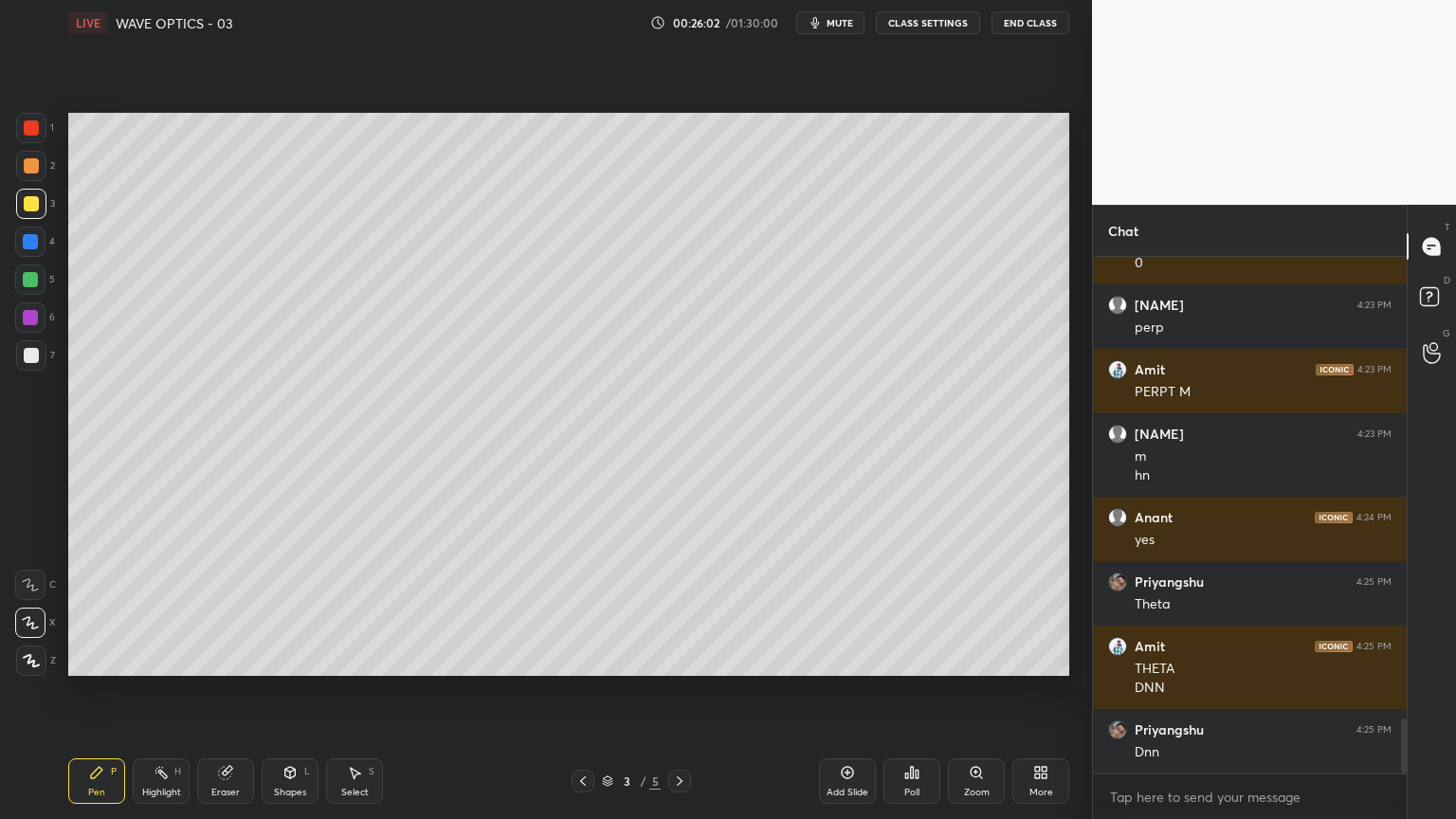 click 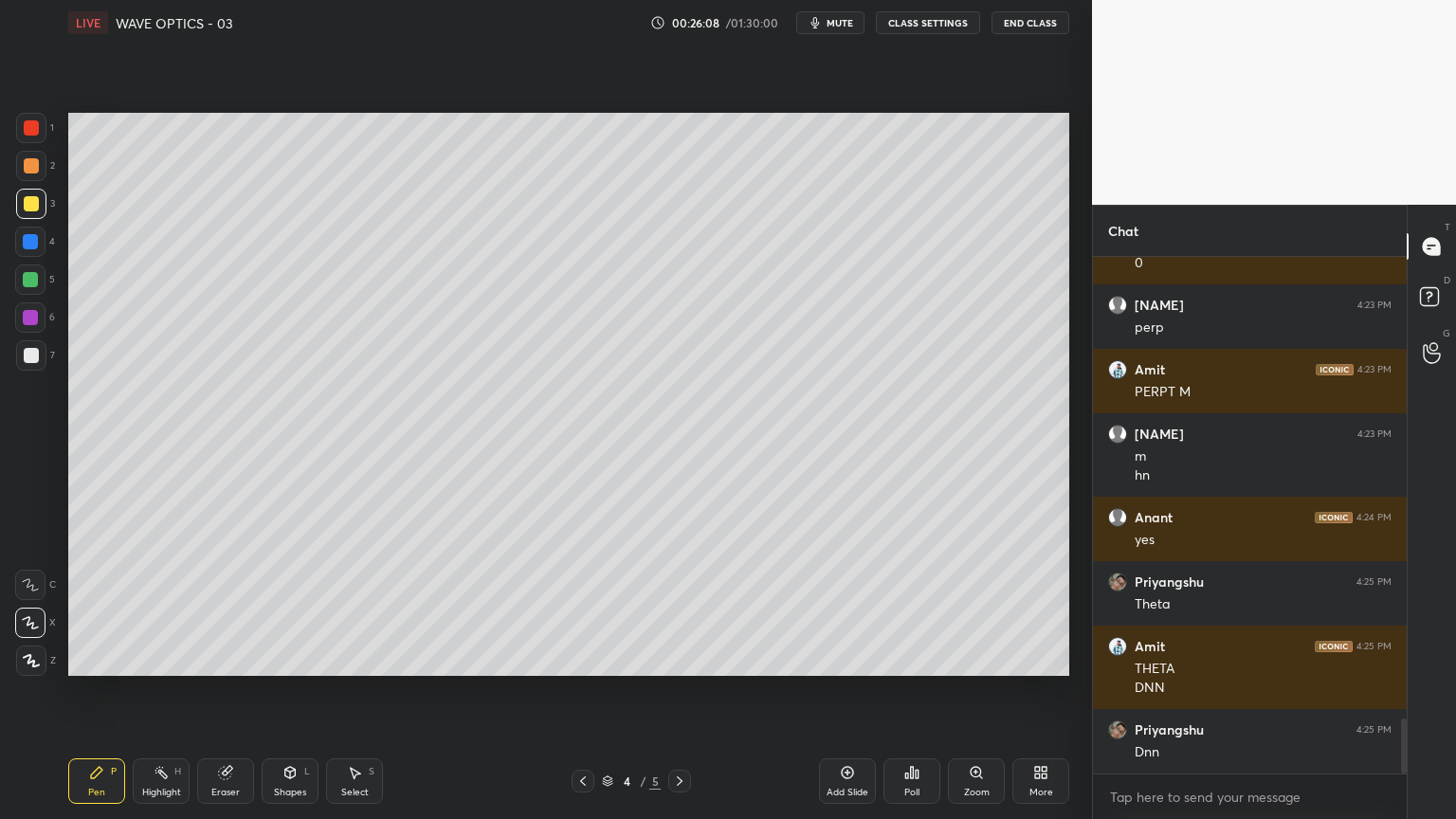 click 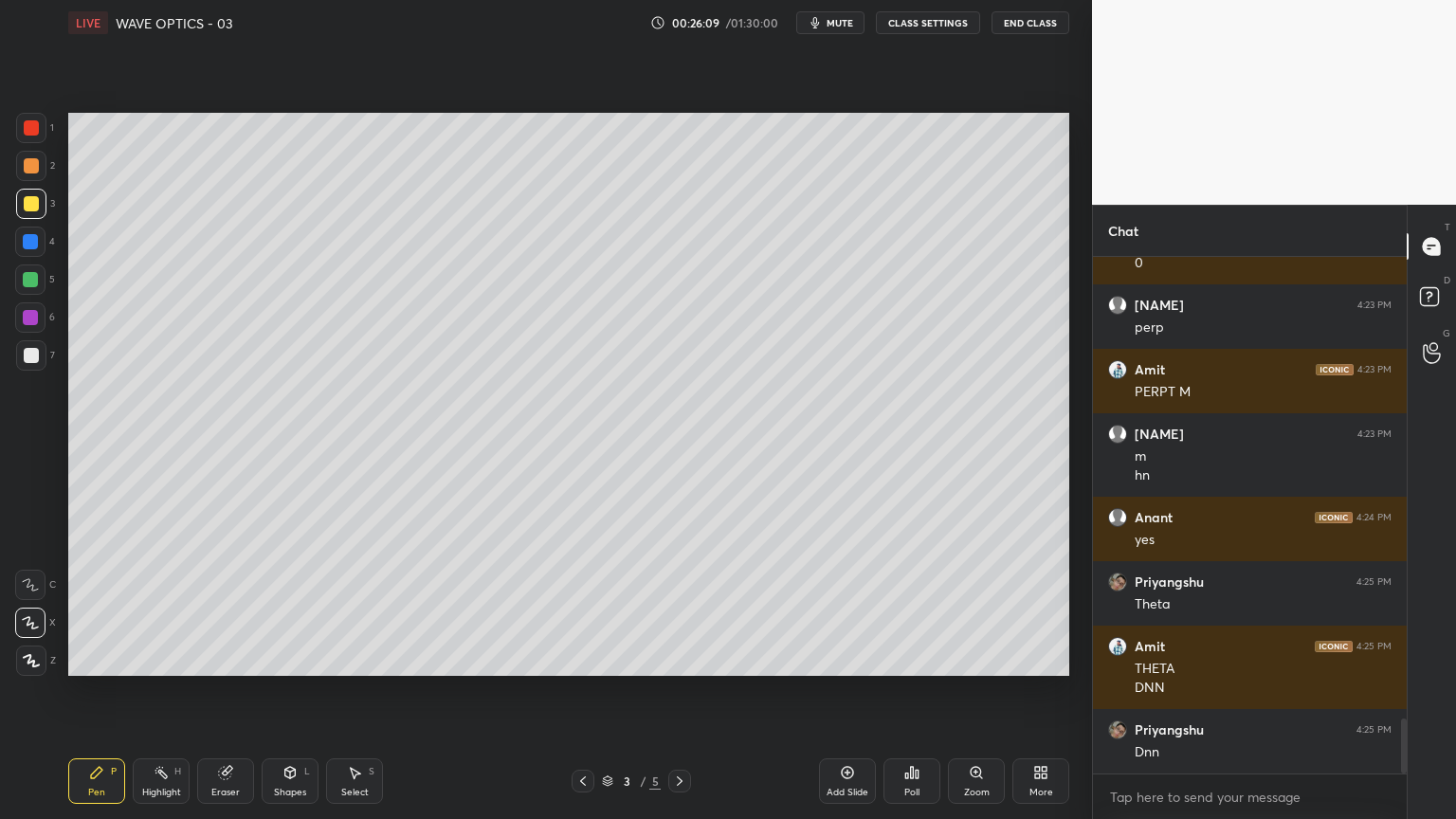click 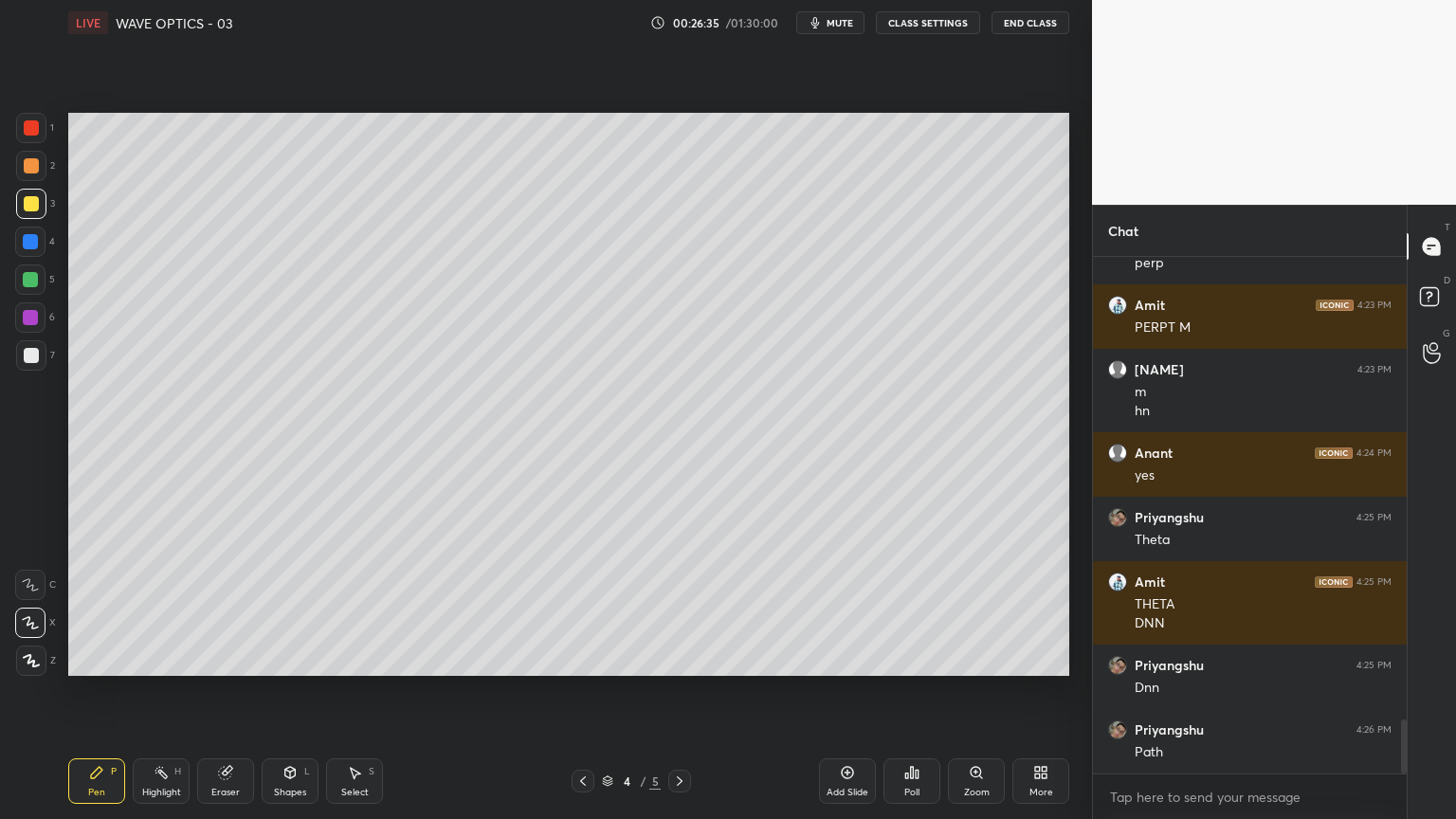 scroll, scrollTop: 4500, scrollLeft: 0, axis: vertical 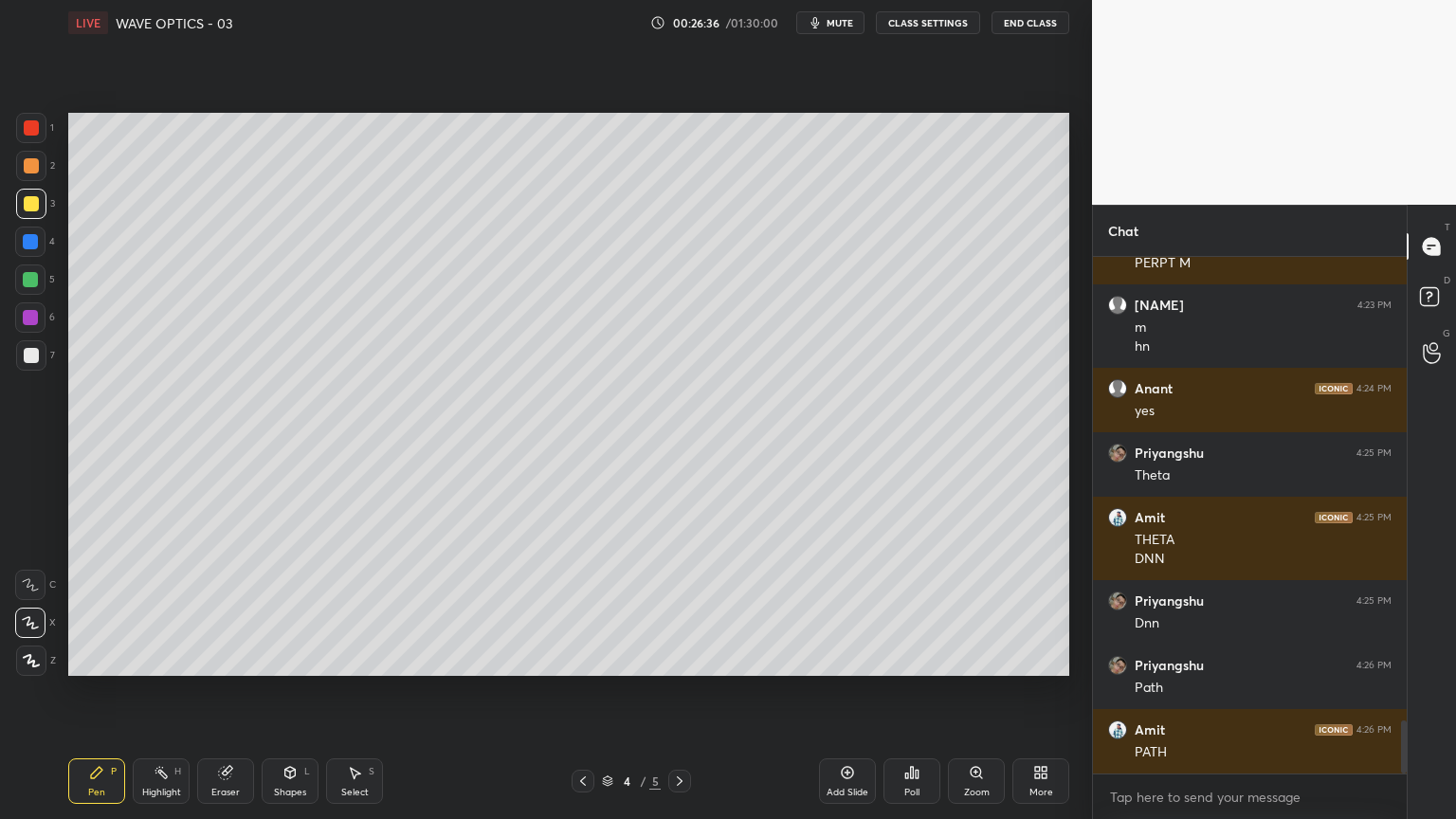 click at bounding box center (31, 355) 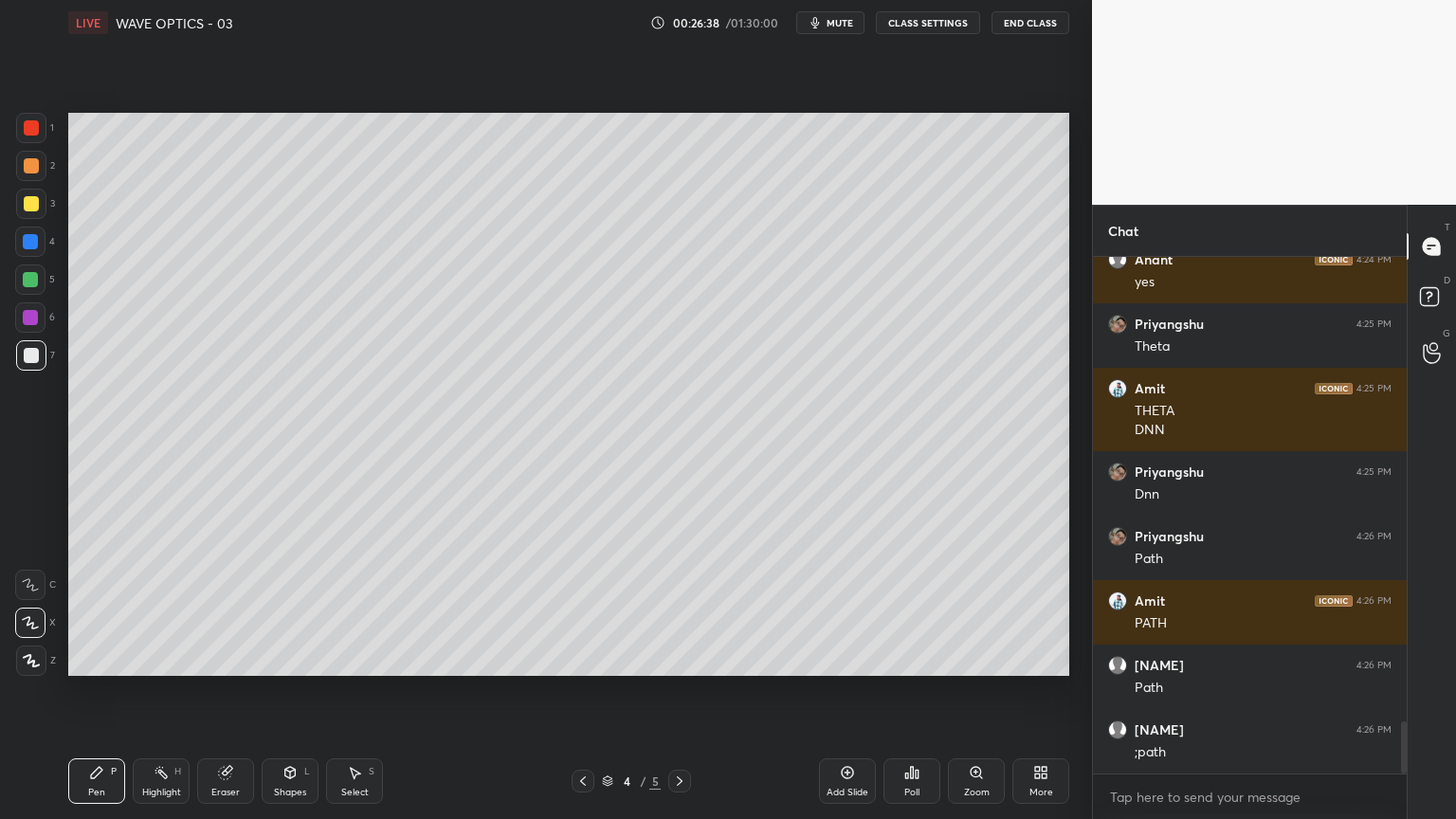 scroll, scrollTop: 4693, scrollLeft: 0, axis: vertical 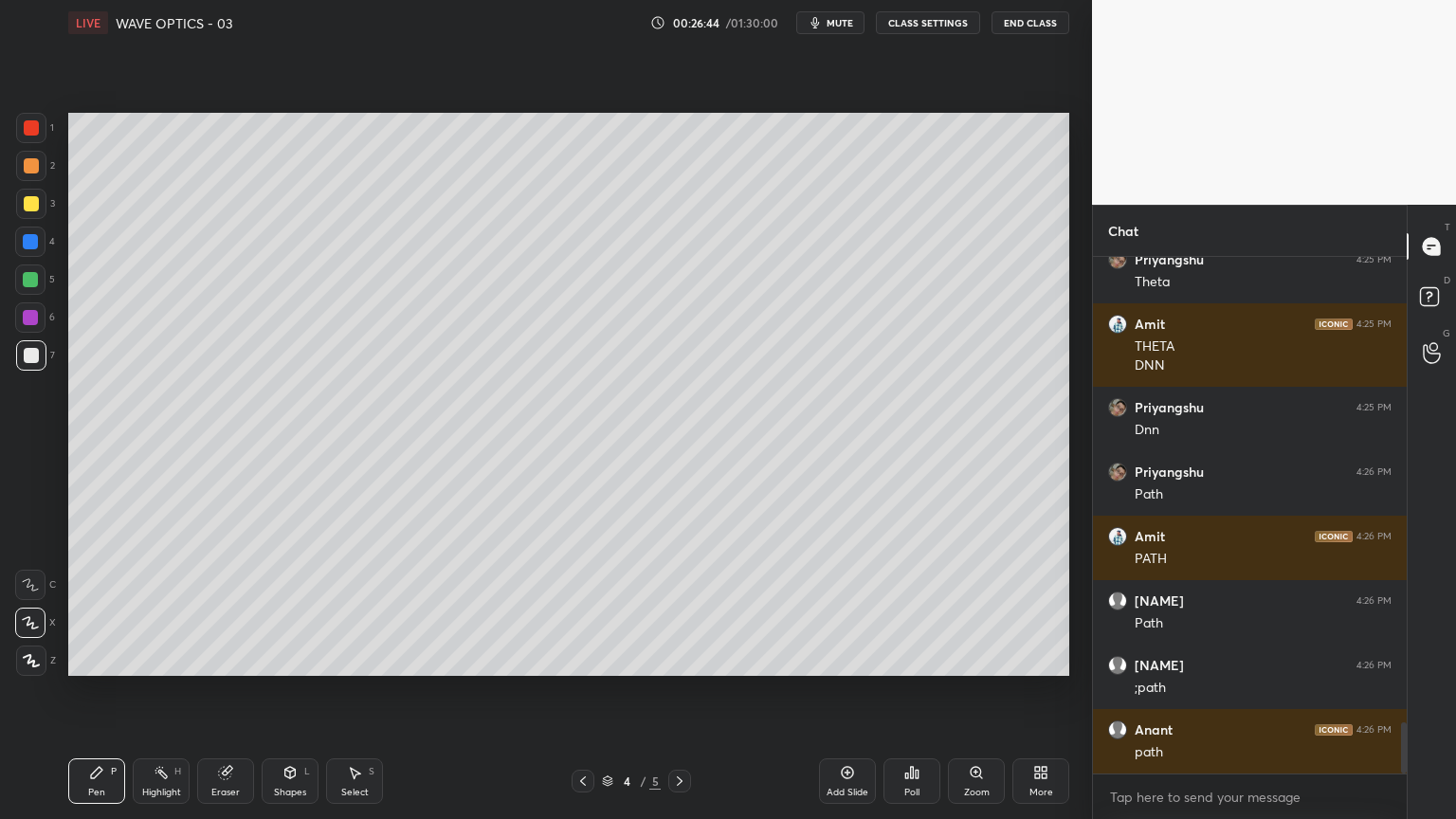 click 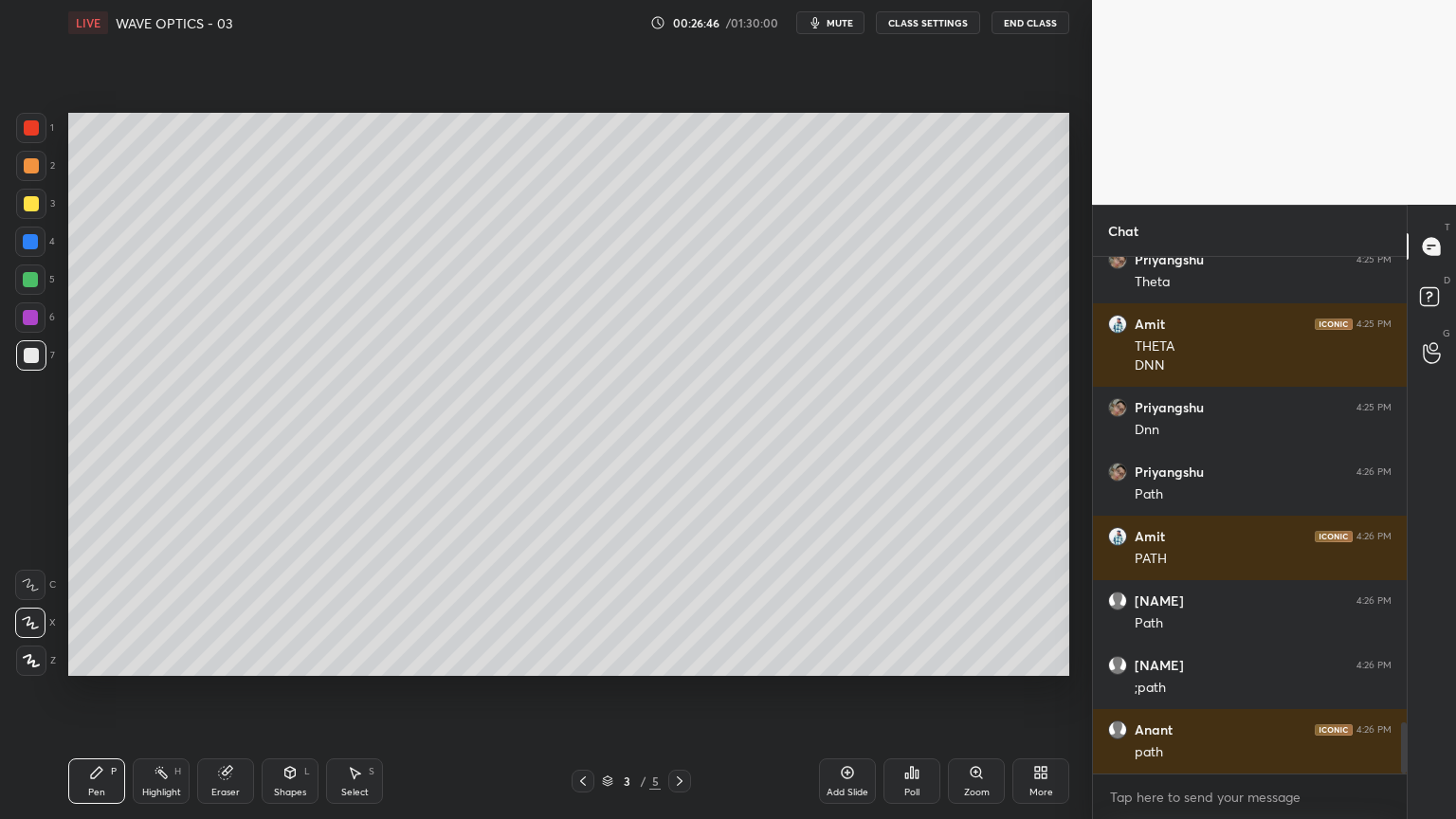 click 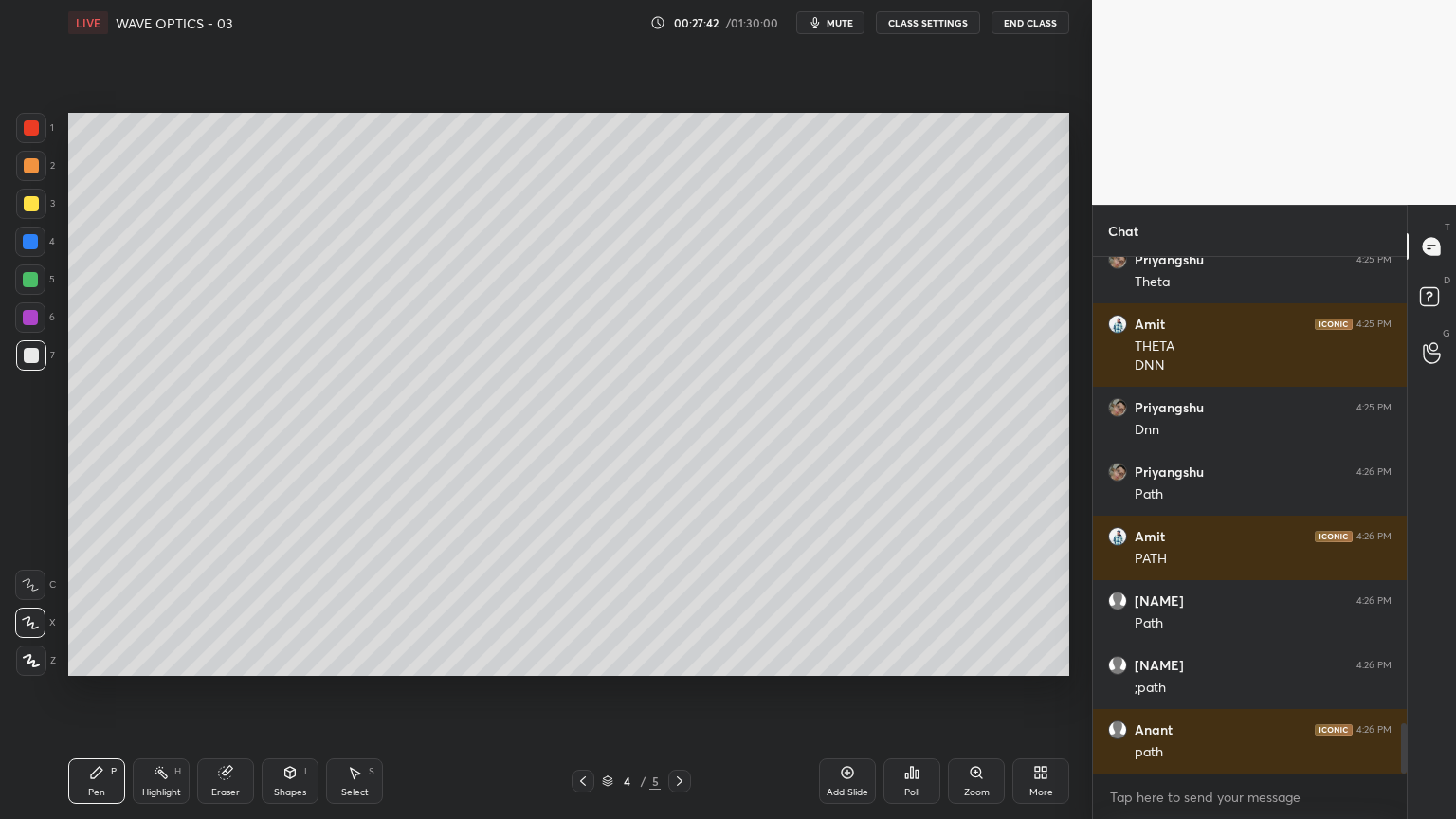 scroll, scrollTop: 4761, scrollLeft: 0, axis: vertical 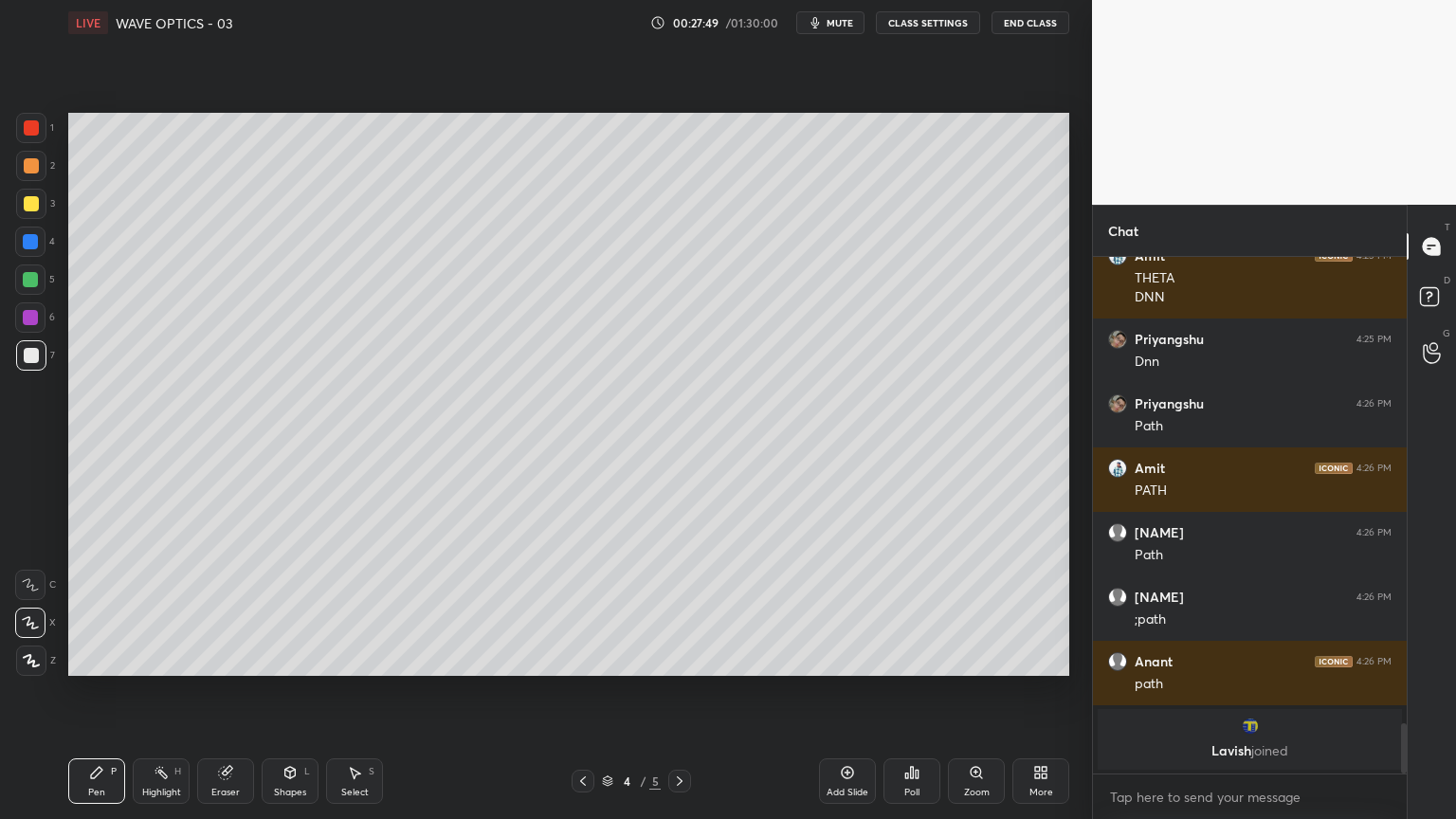 click at bounding box center [1250, 726] 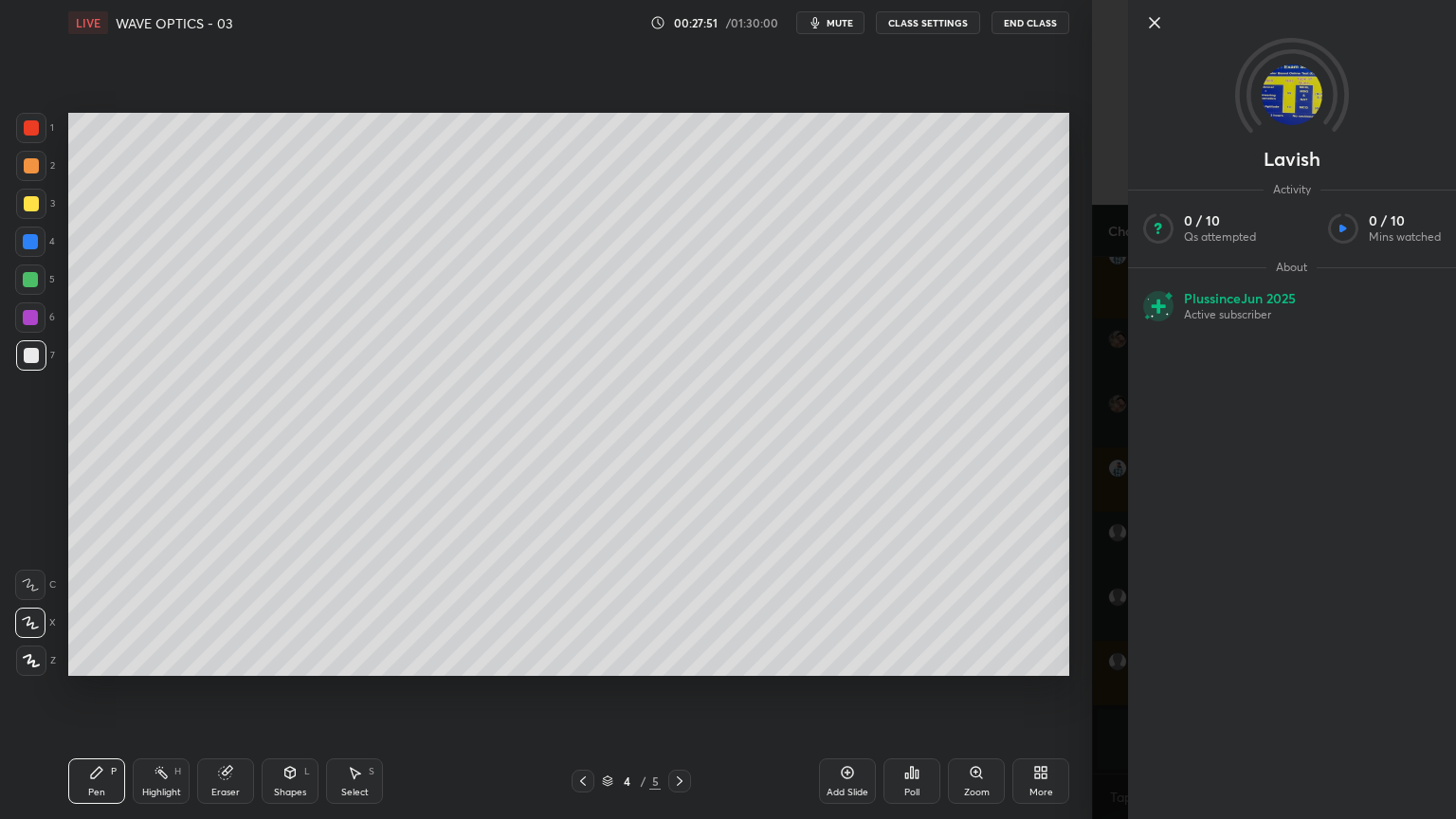 click 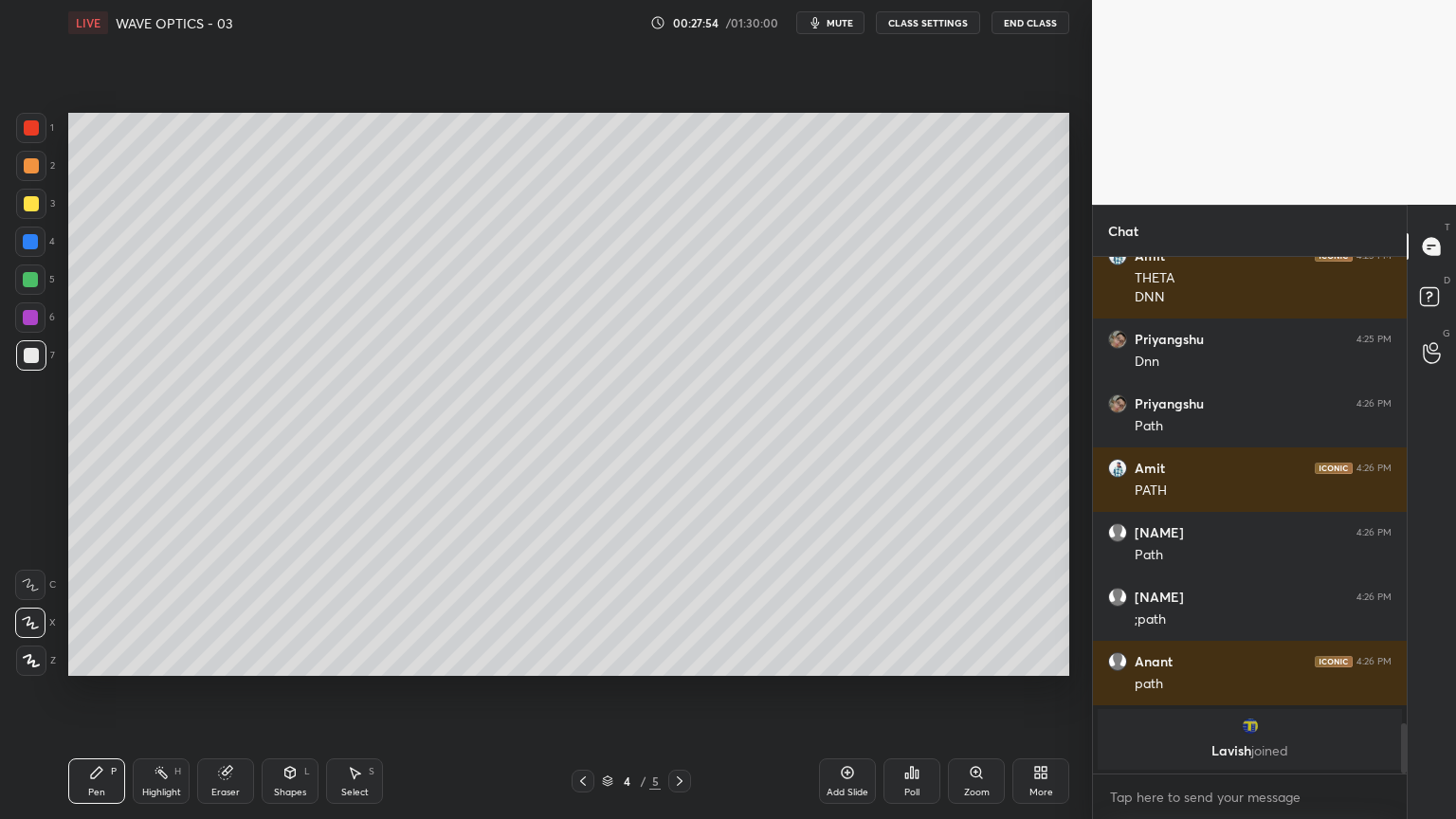 click on "Shapes" at bounding box center (290, 792) 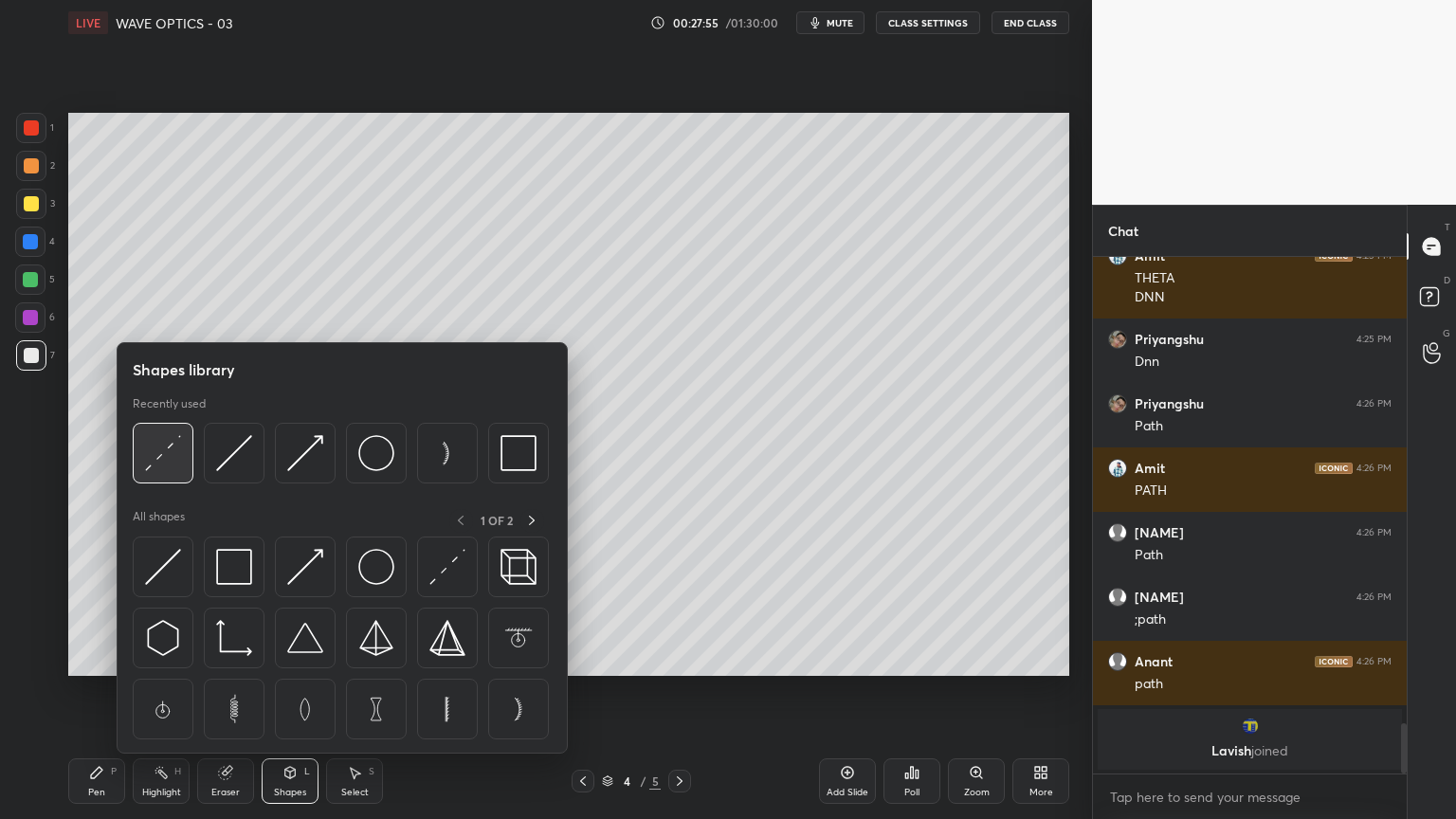 click at bounding box center (163, 453) 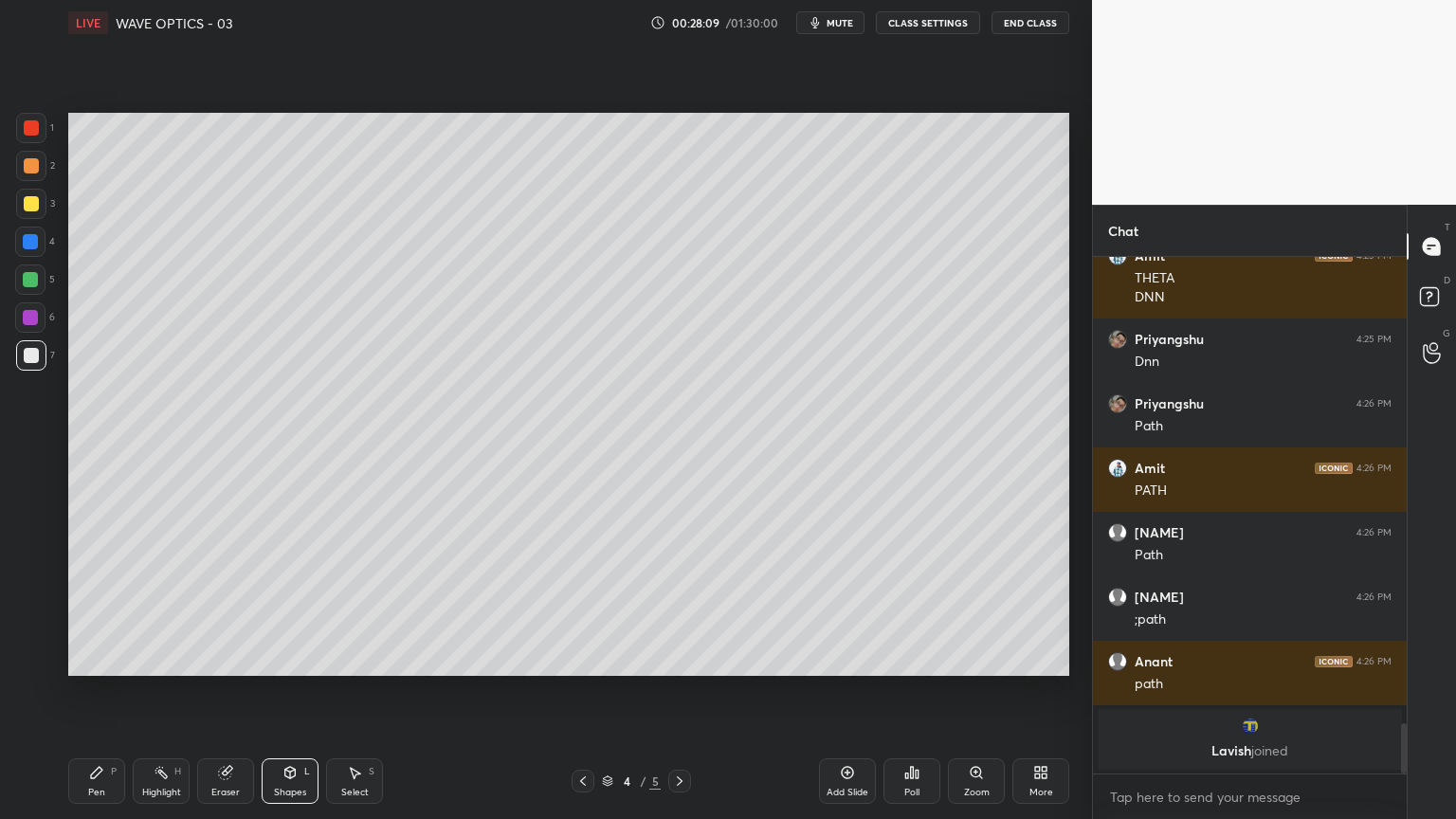 click on "Pen P" at bounding box center (97, 781) 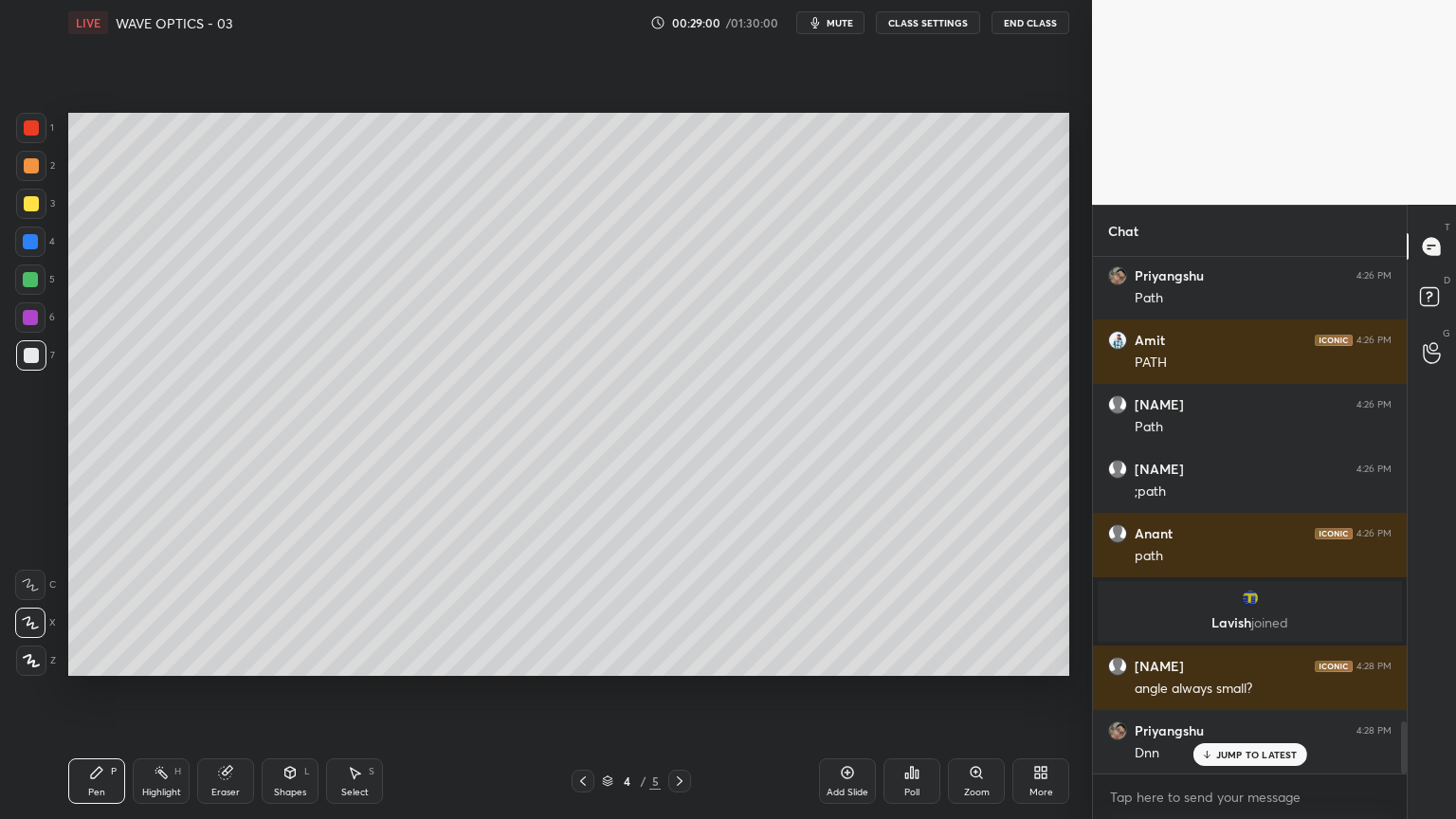 scroll, scrollTop: 4660, scrollLeft: 0, axis: vertical 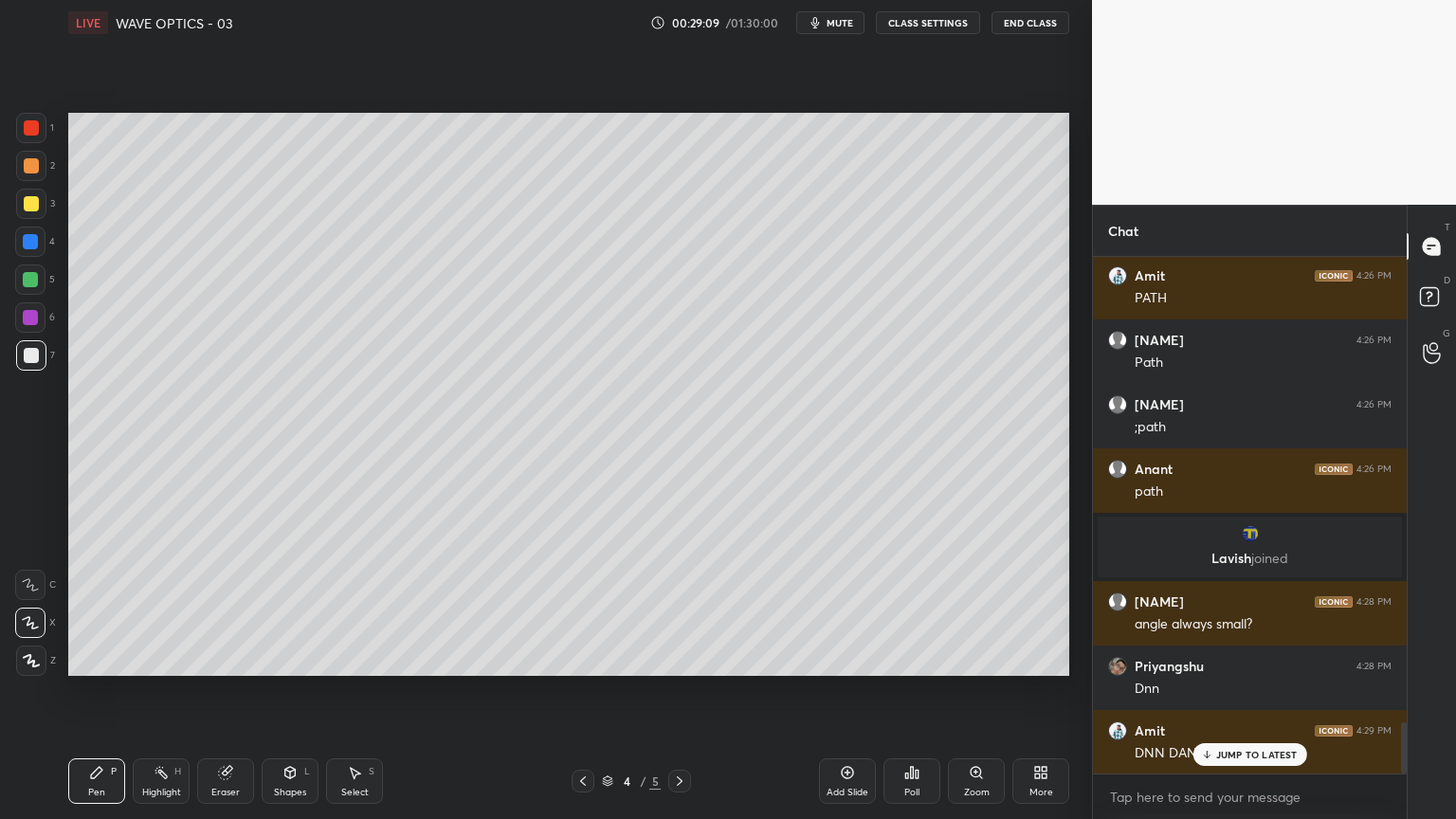 click 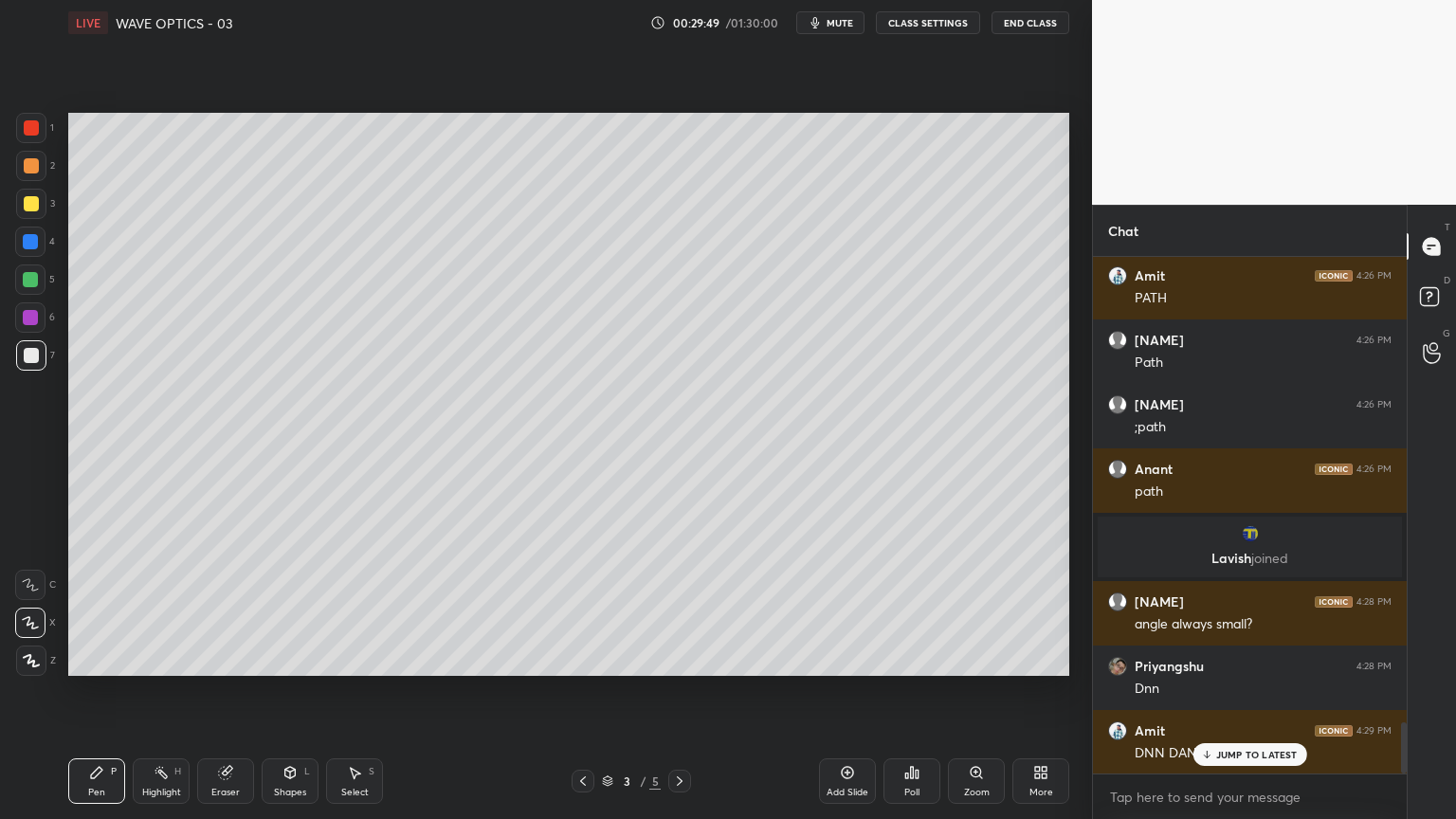 click 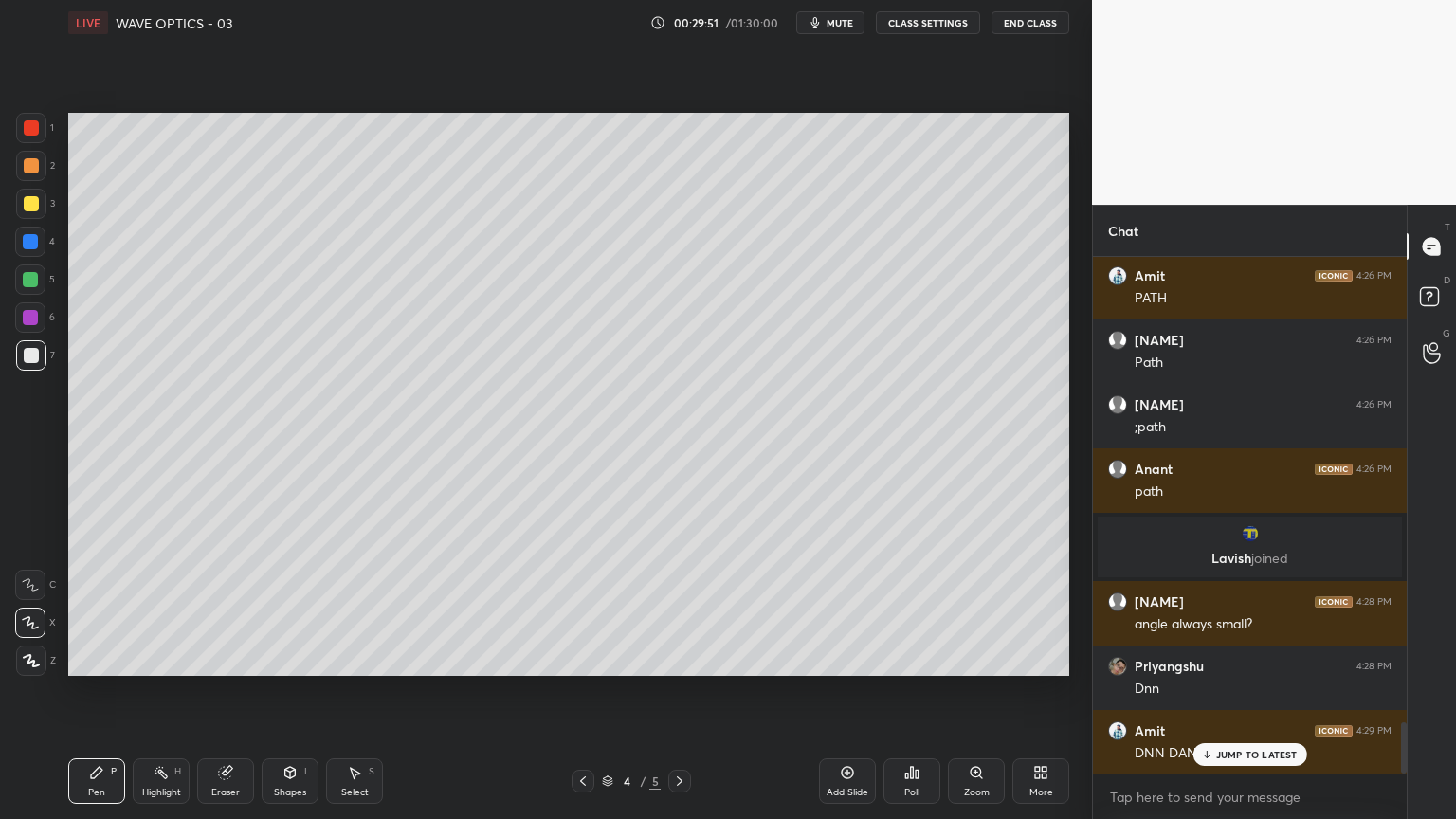 click 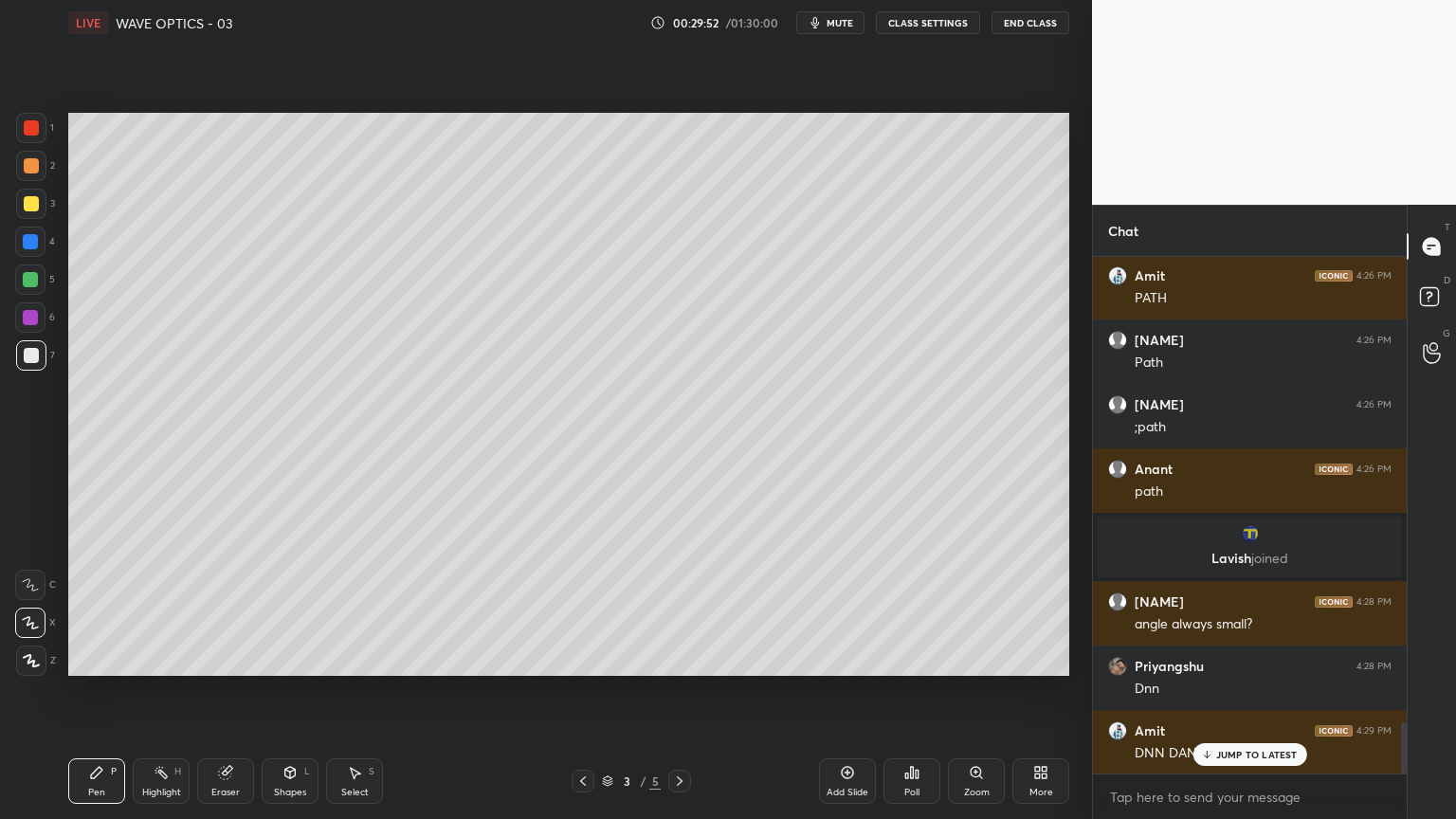 click at bounding box center [30, 242] 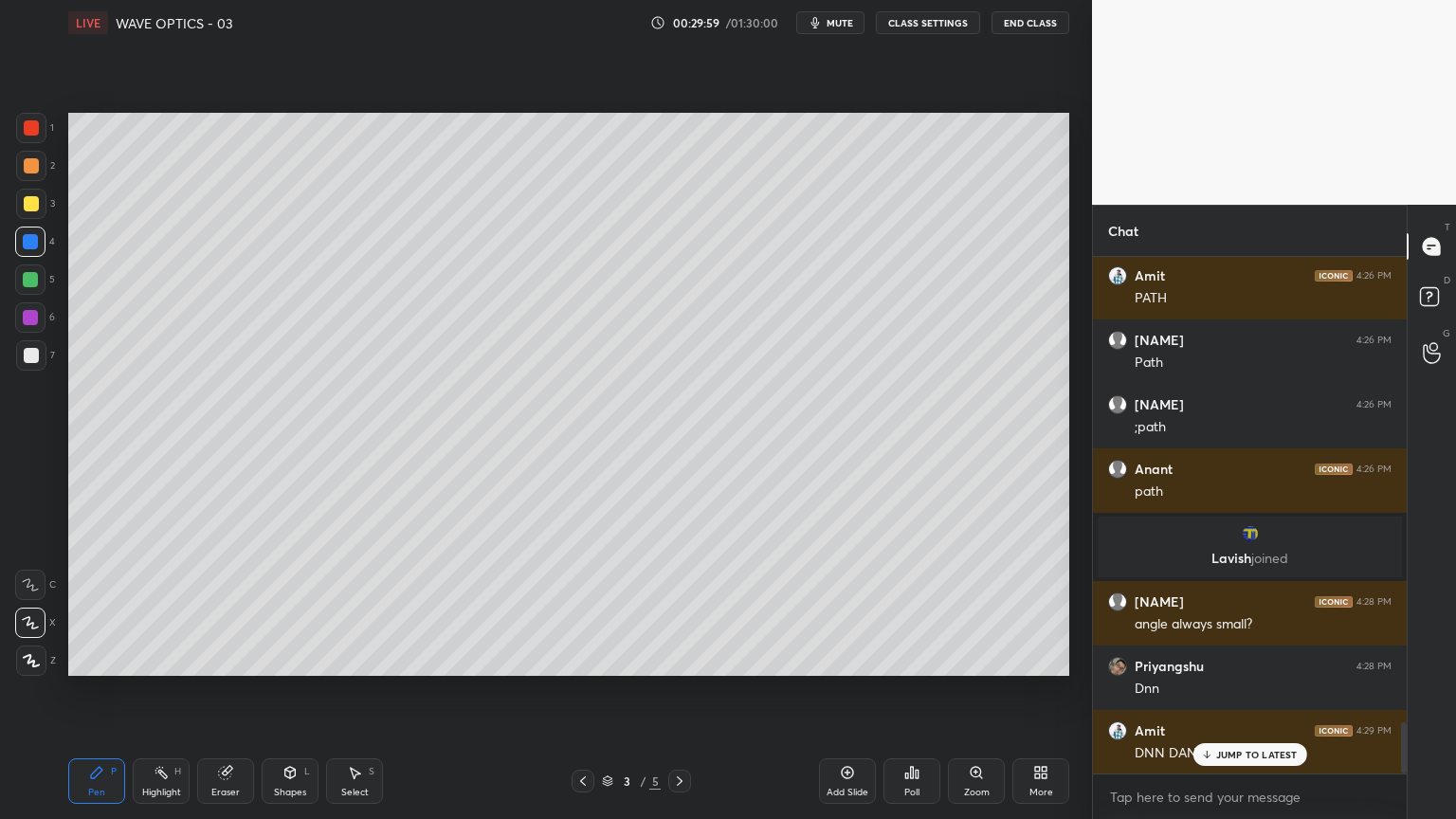click at bounding box center (680, 781) 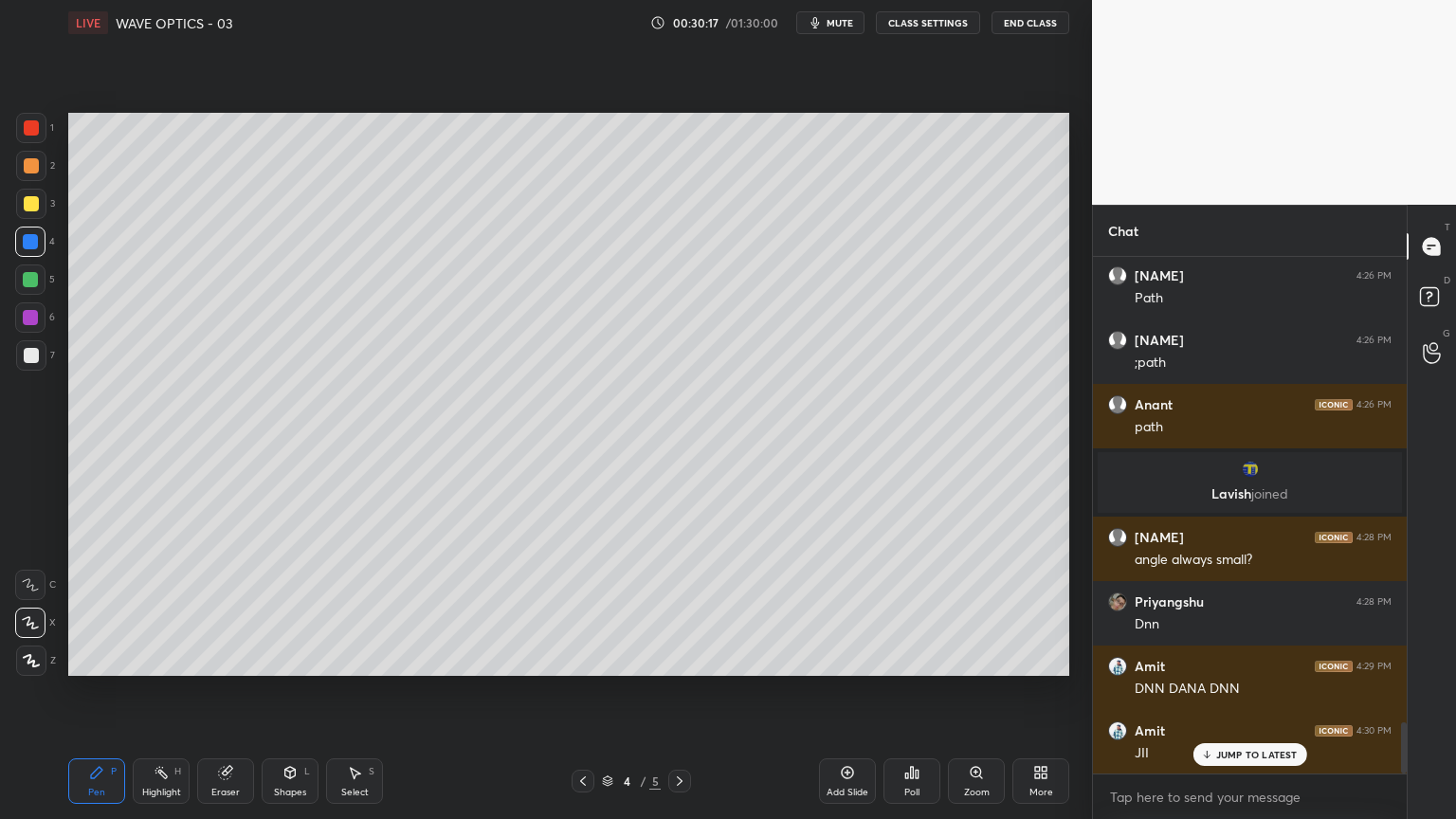 scroll, scrollTop: 4789, scrollLeft: 0, axis: vertical 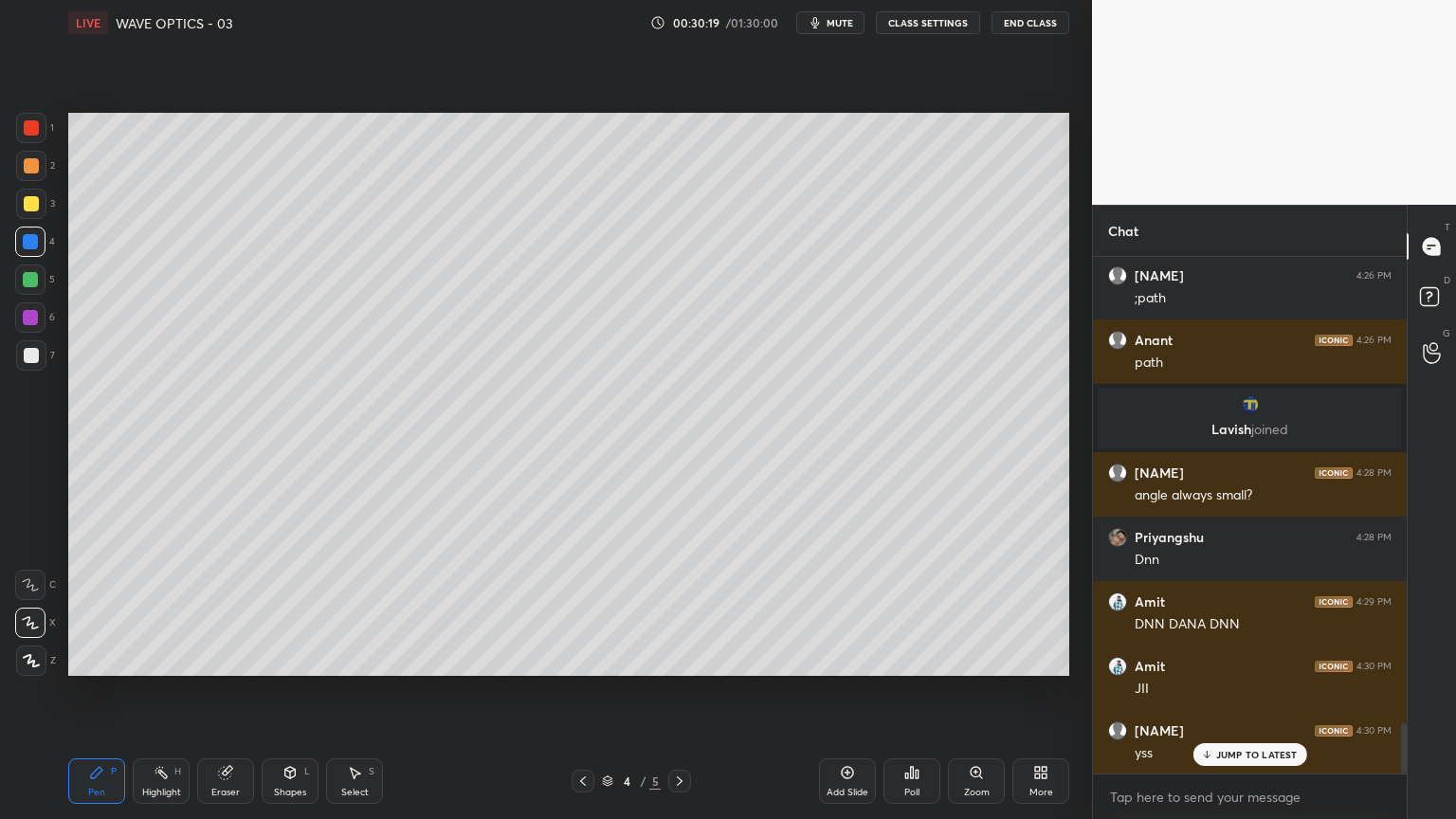 click at bounding box center [31, 355] 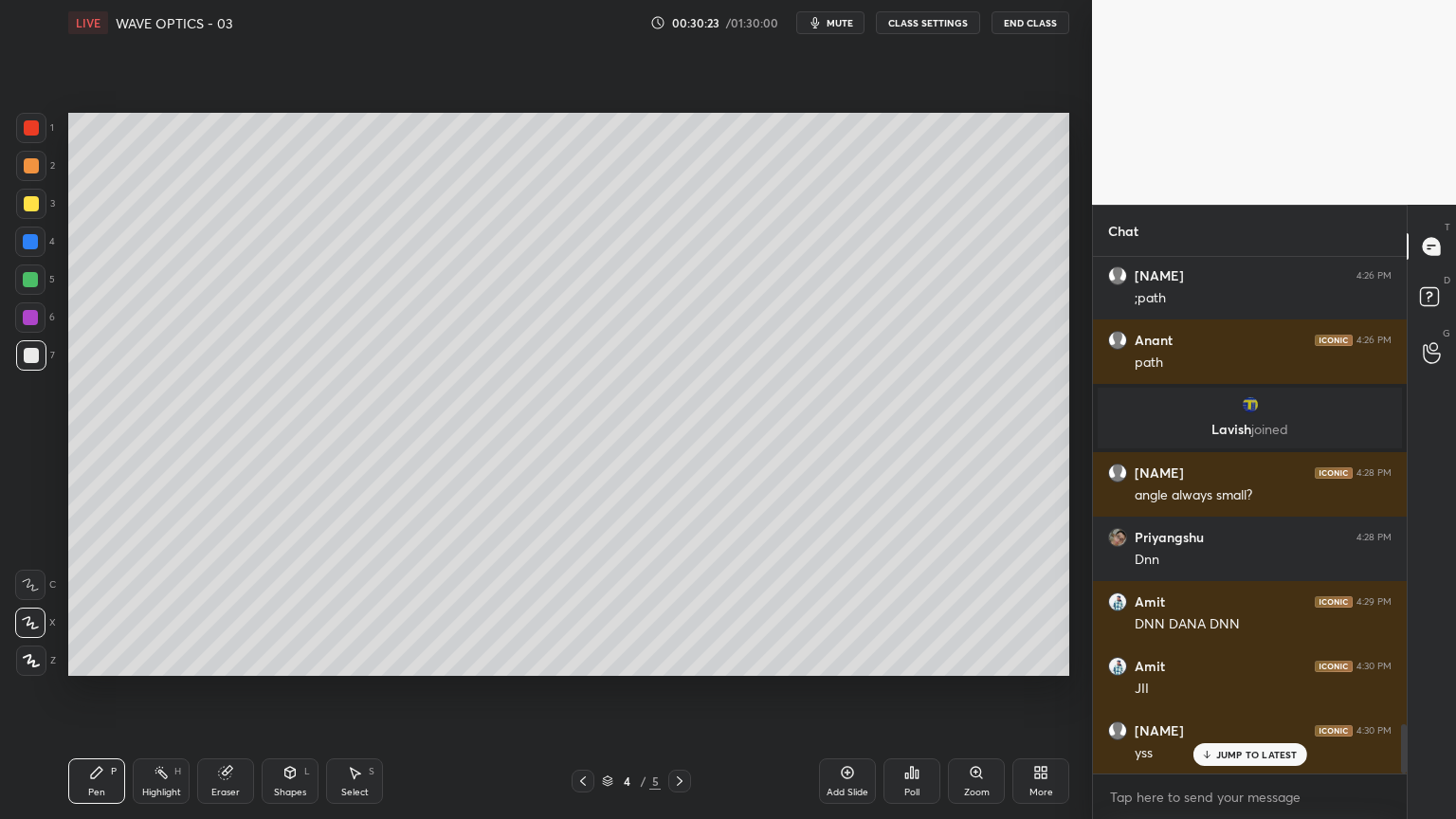 scroll, scrollTop: 4853, scrollLeft: 0, axis: vertical 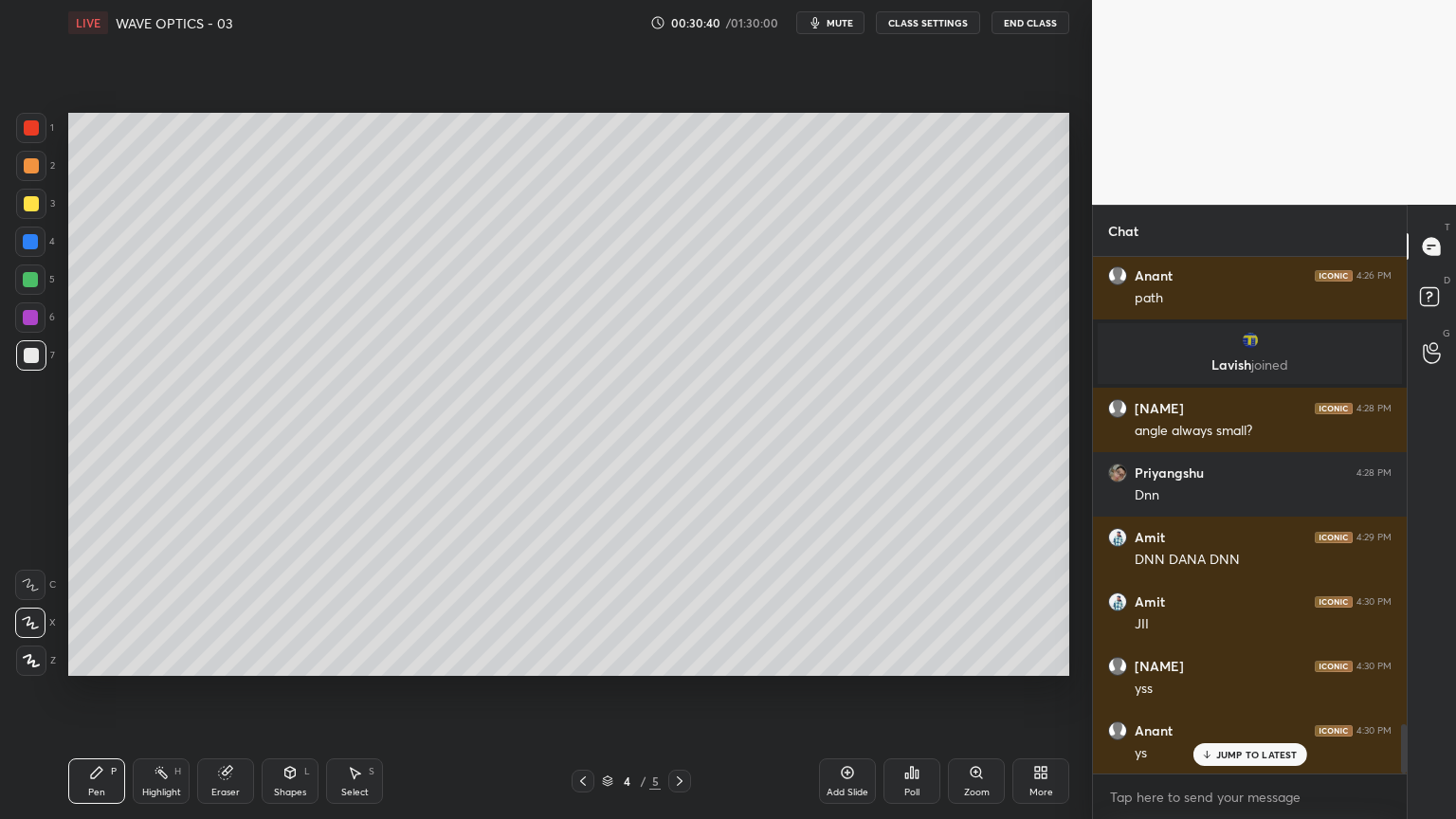 click 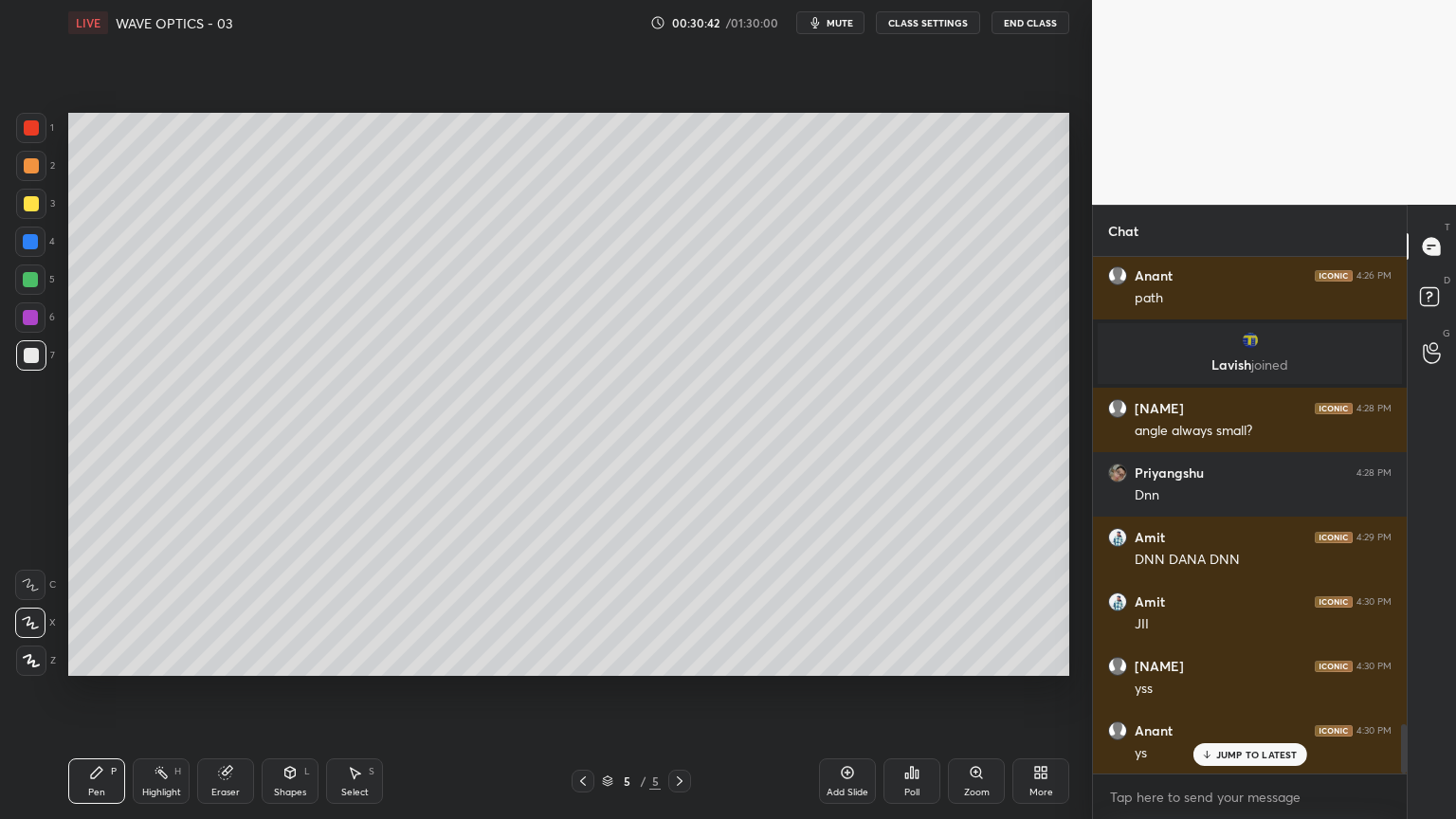 click 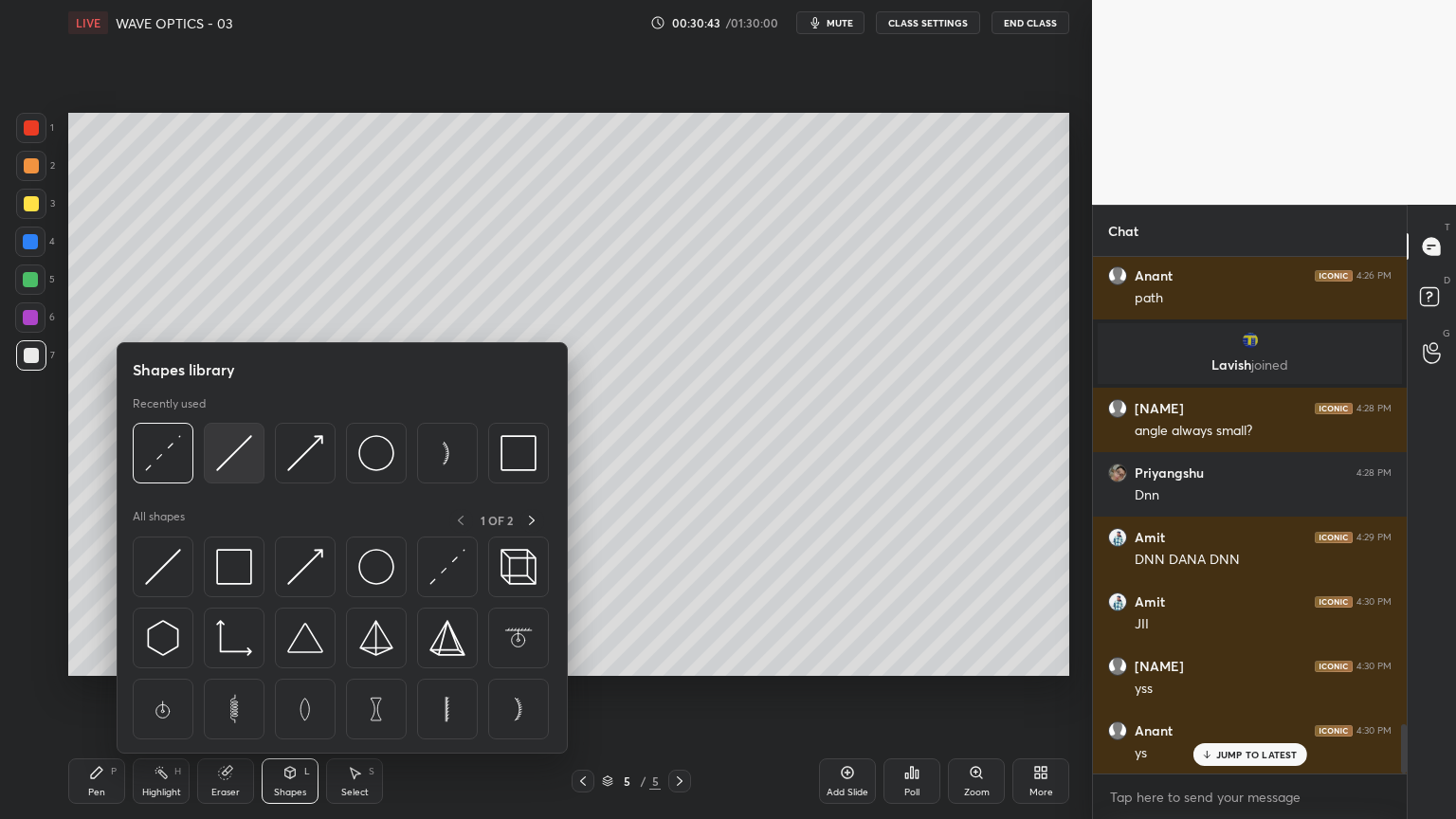 click at bounding box center [234, 453] 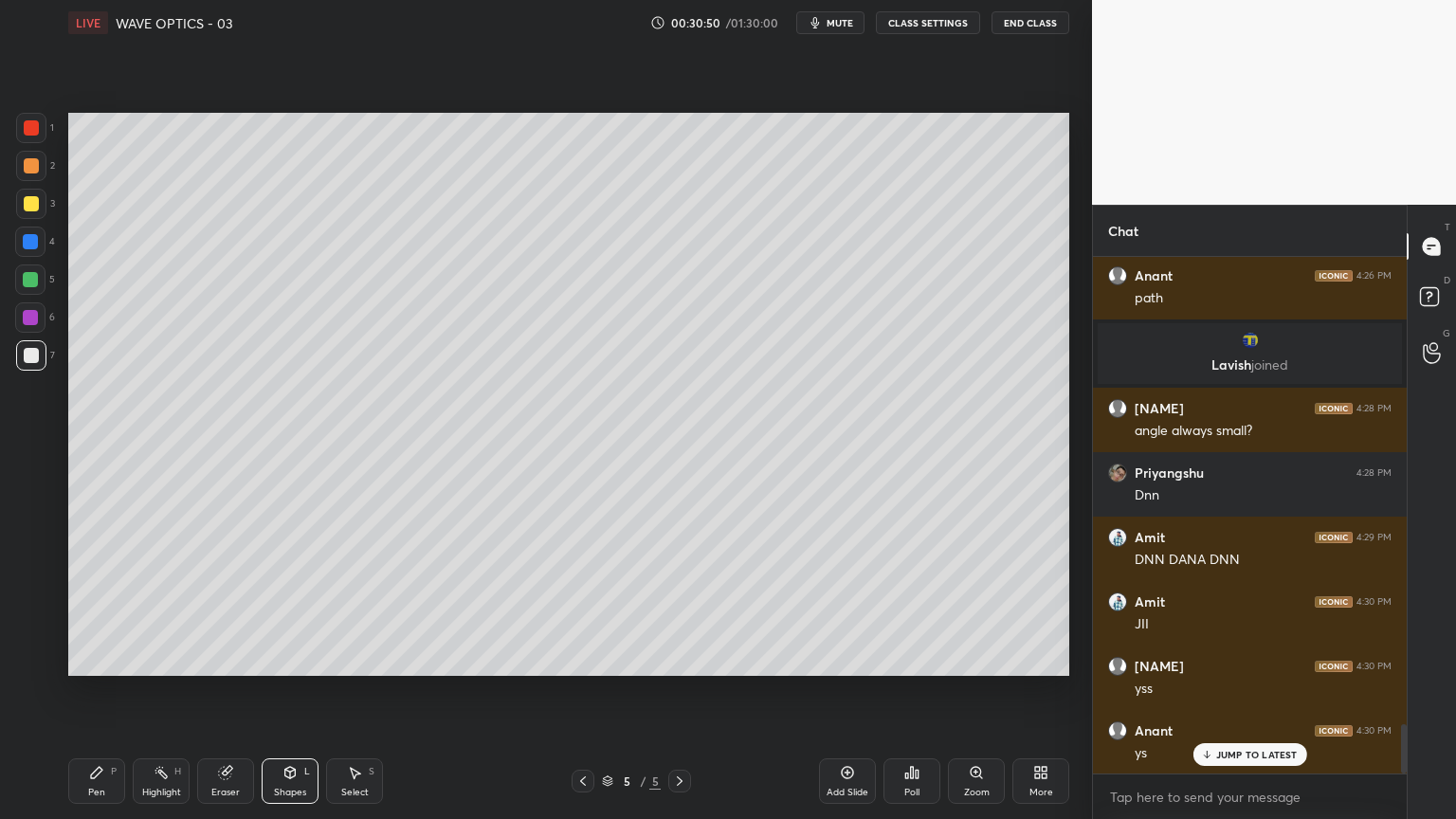 click on "Pen P" at bounding box center (97, 781) 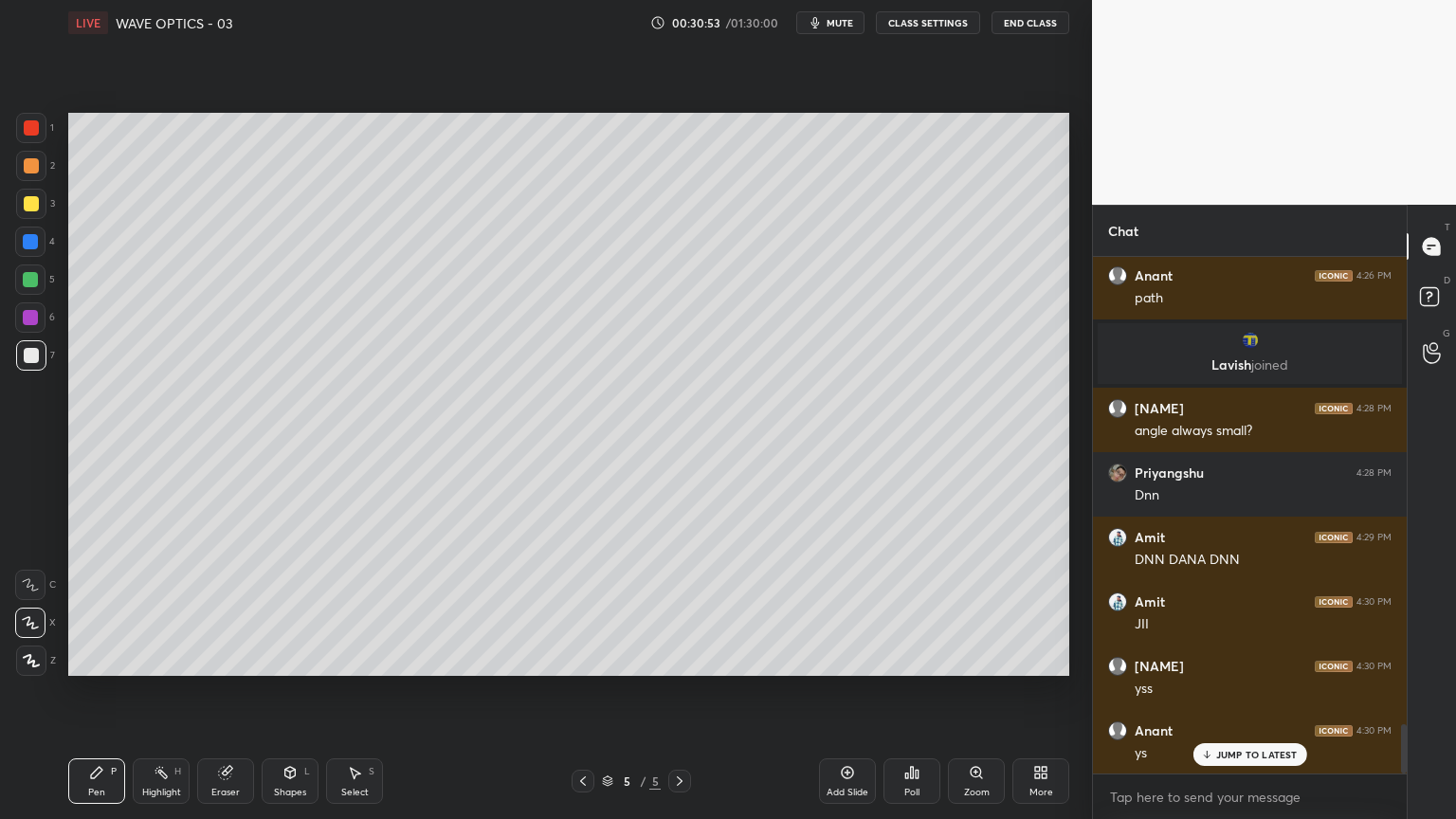 click at bounding box center [31, 204] 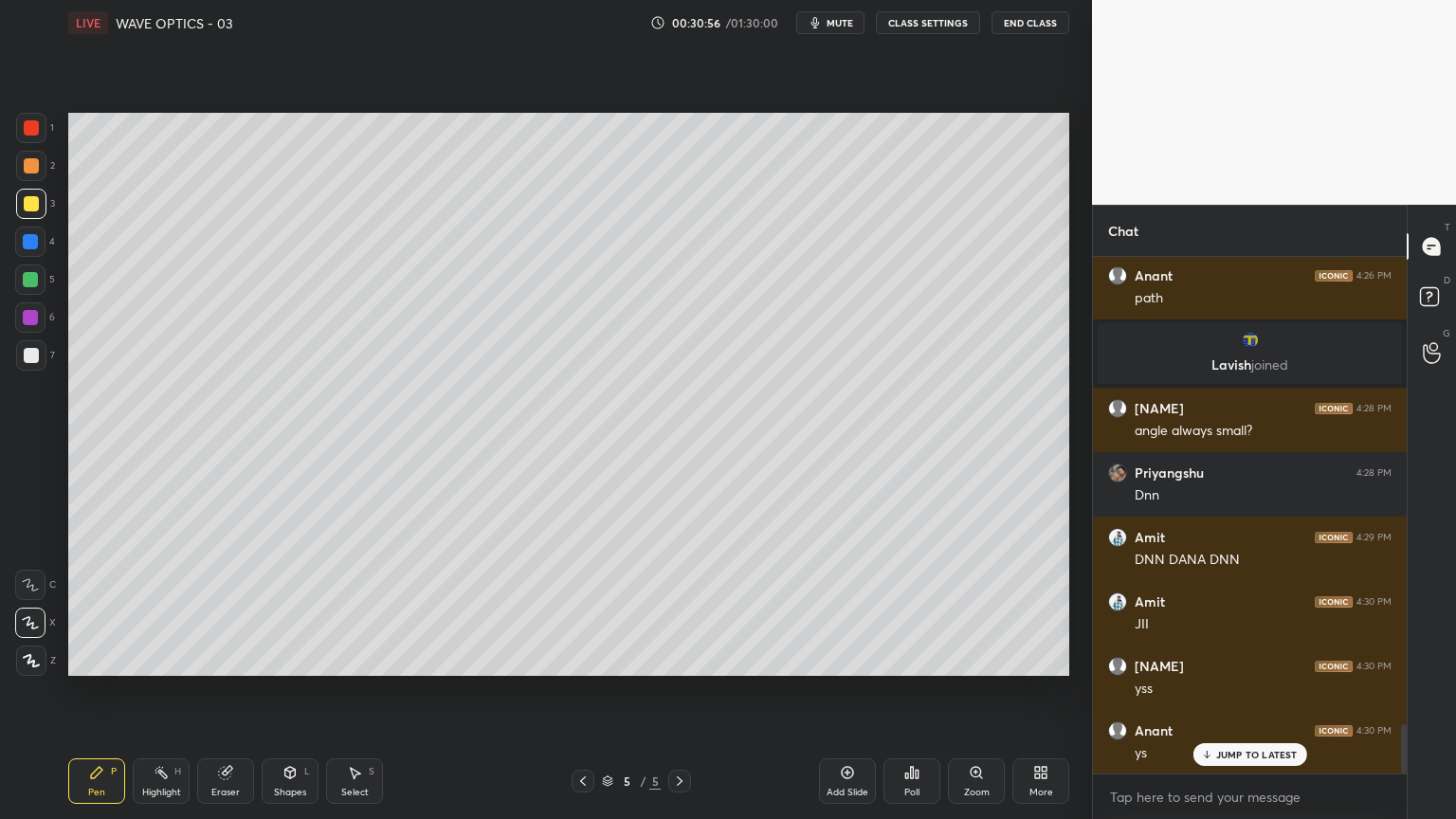 click on "L" at bounding box center (307, 772) 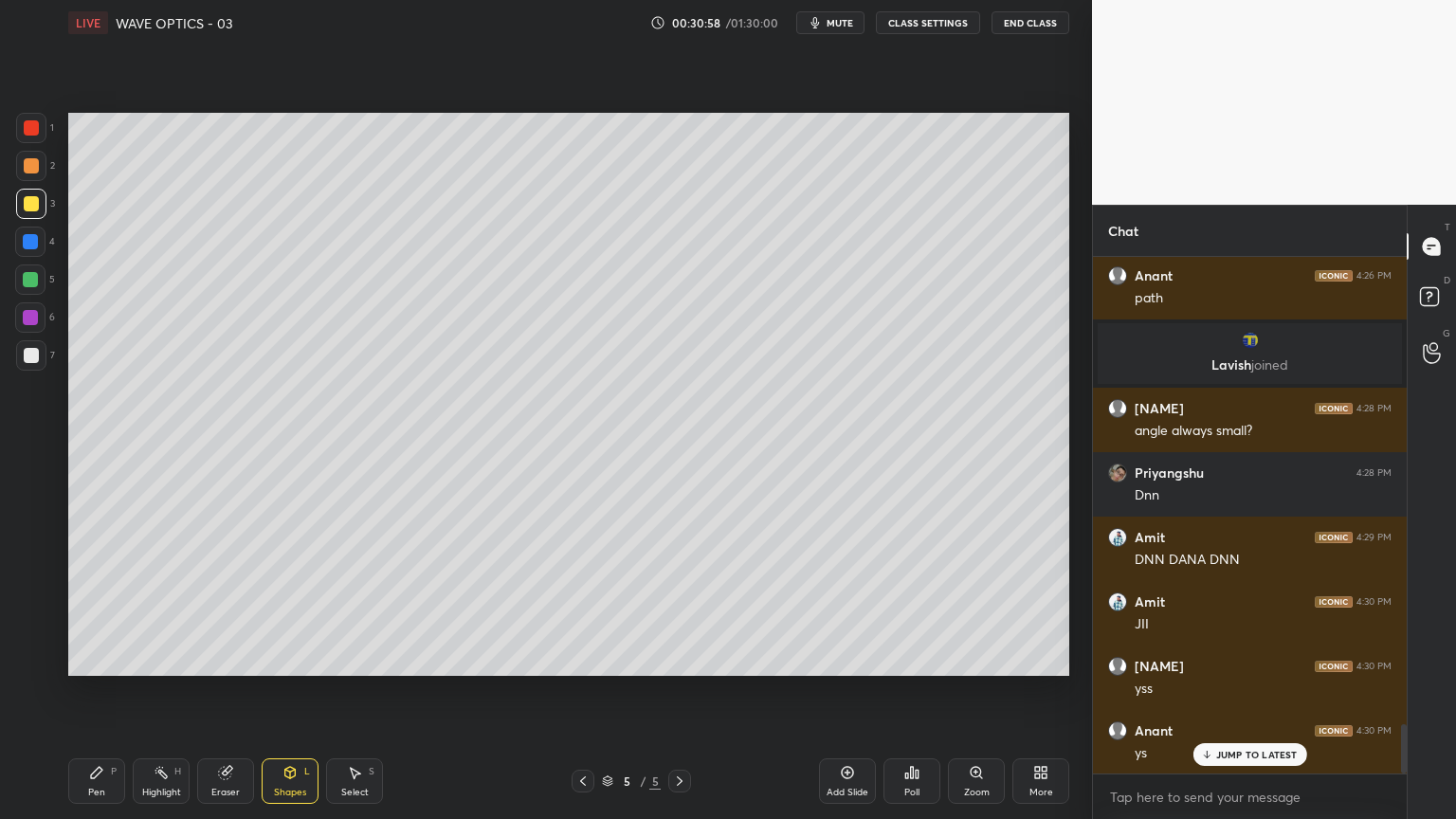 click on "Select S" at bounding box center [355, 781] 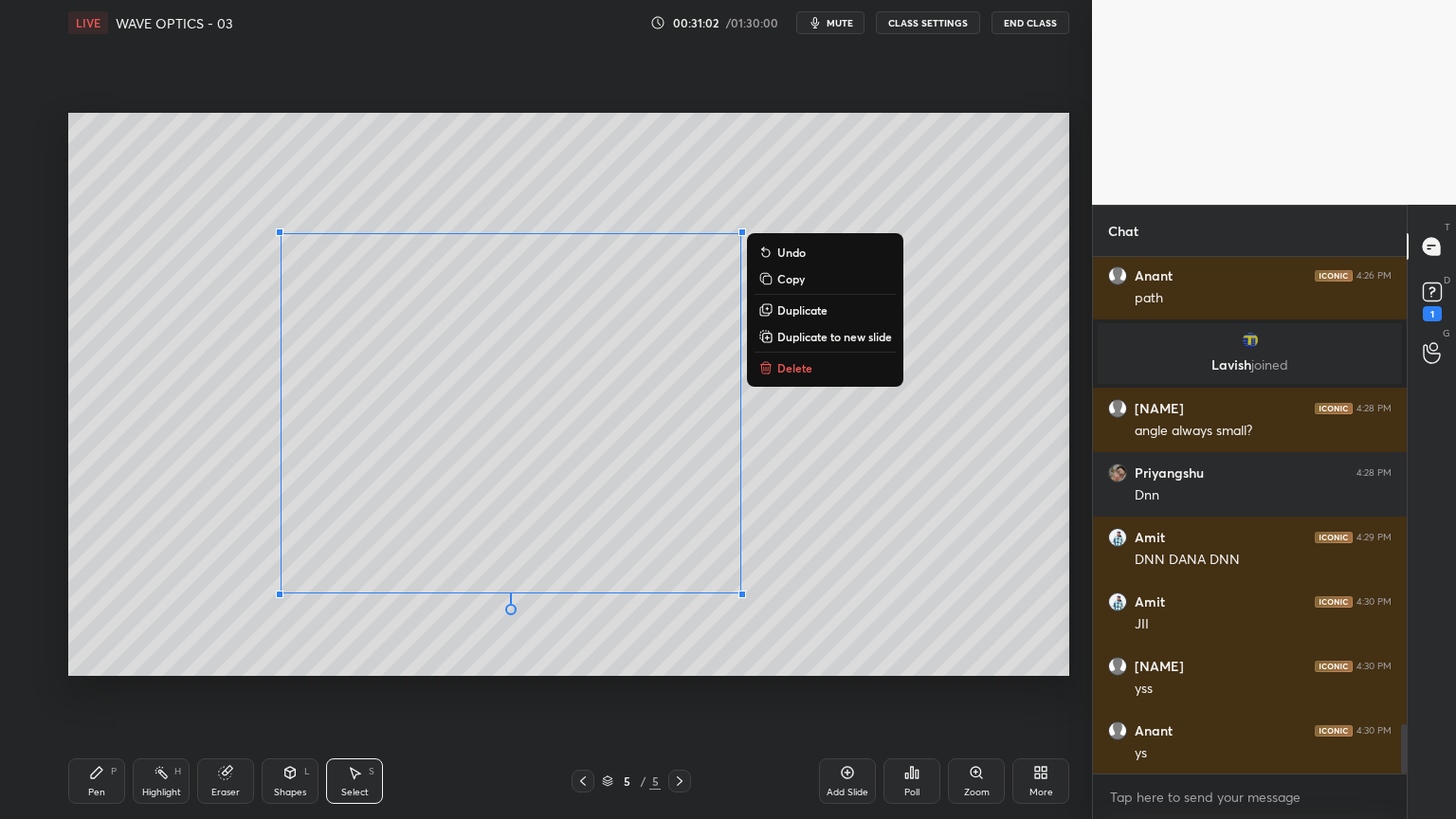 click 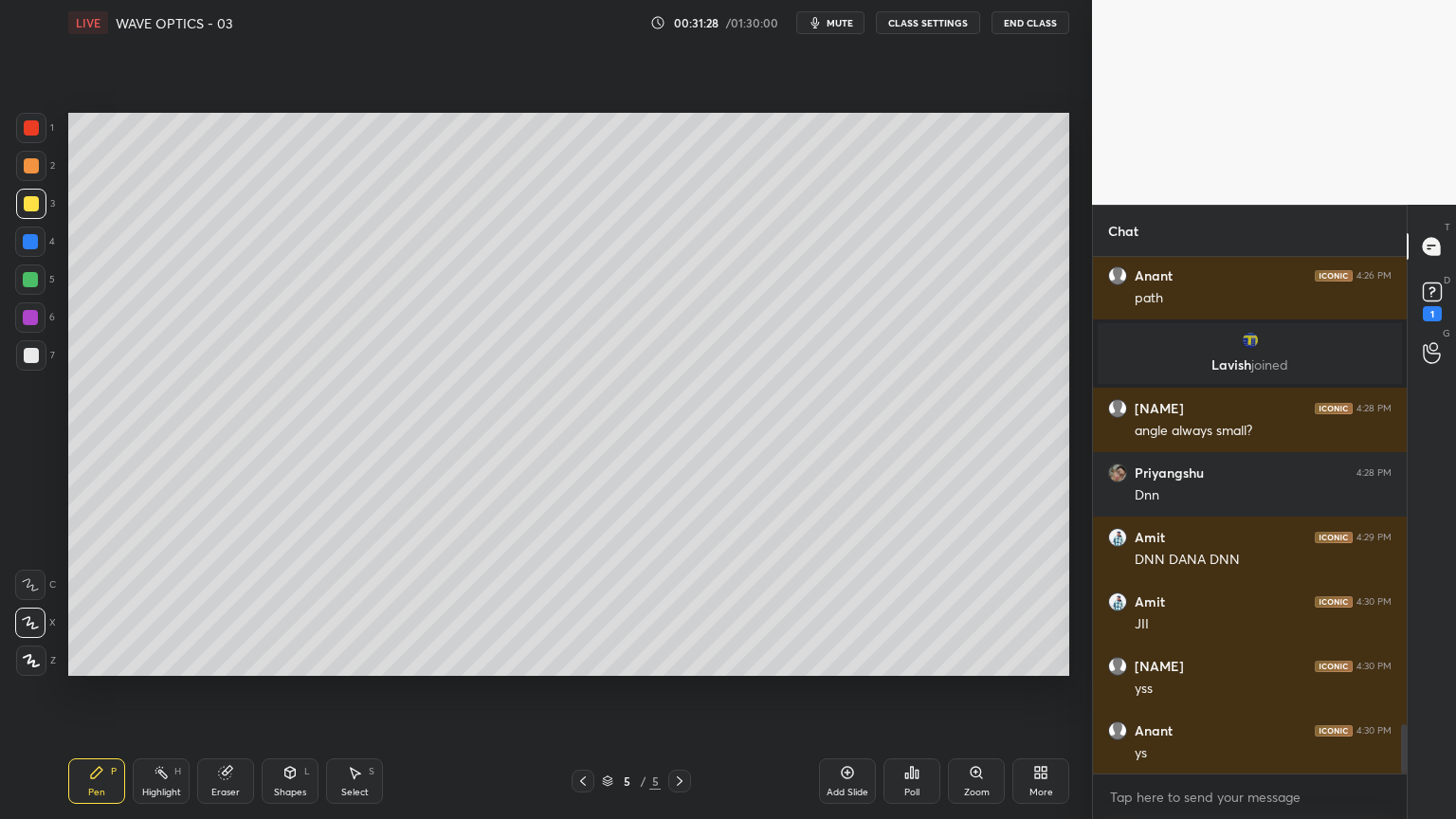 click at bounding box center (31, 355) 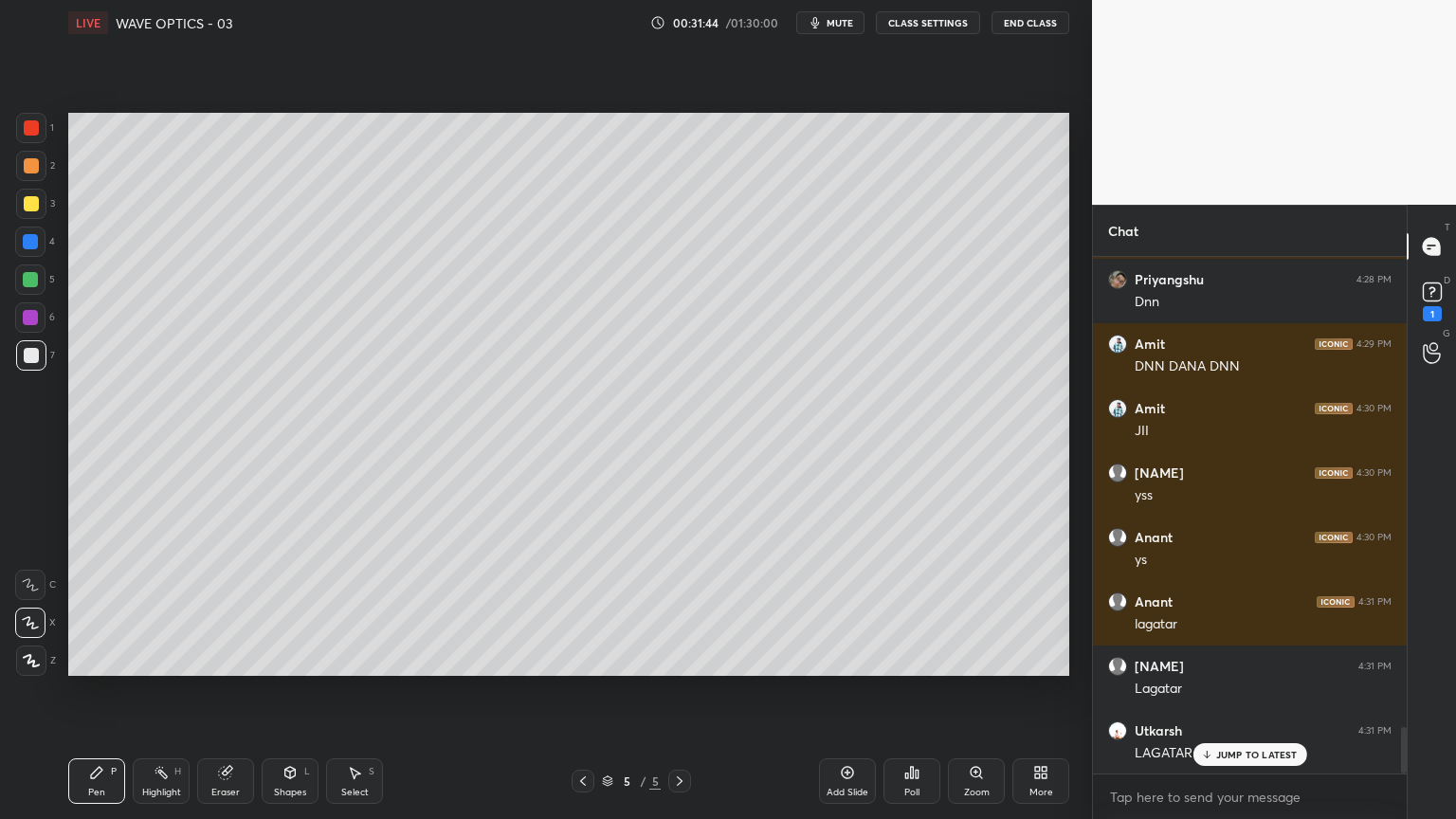 scroll, scrollTop: 5176, scrollLeft: 0, axis: vertical 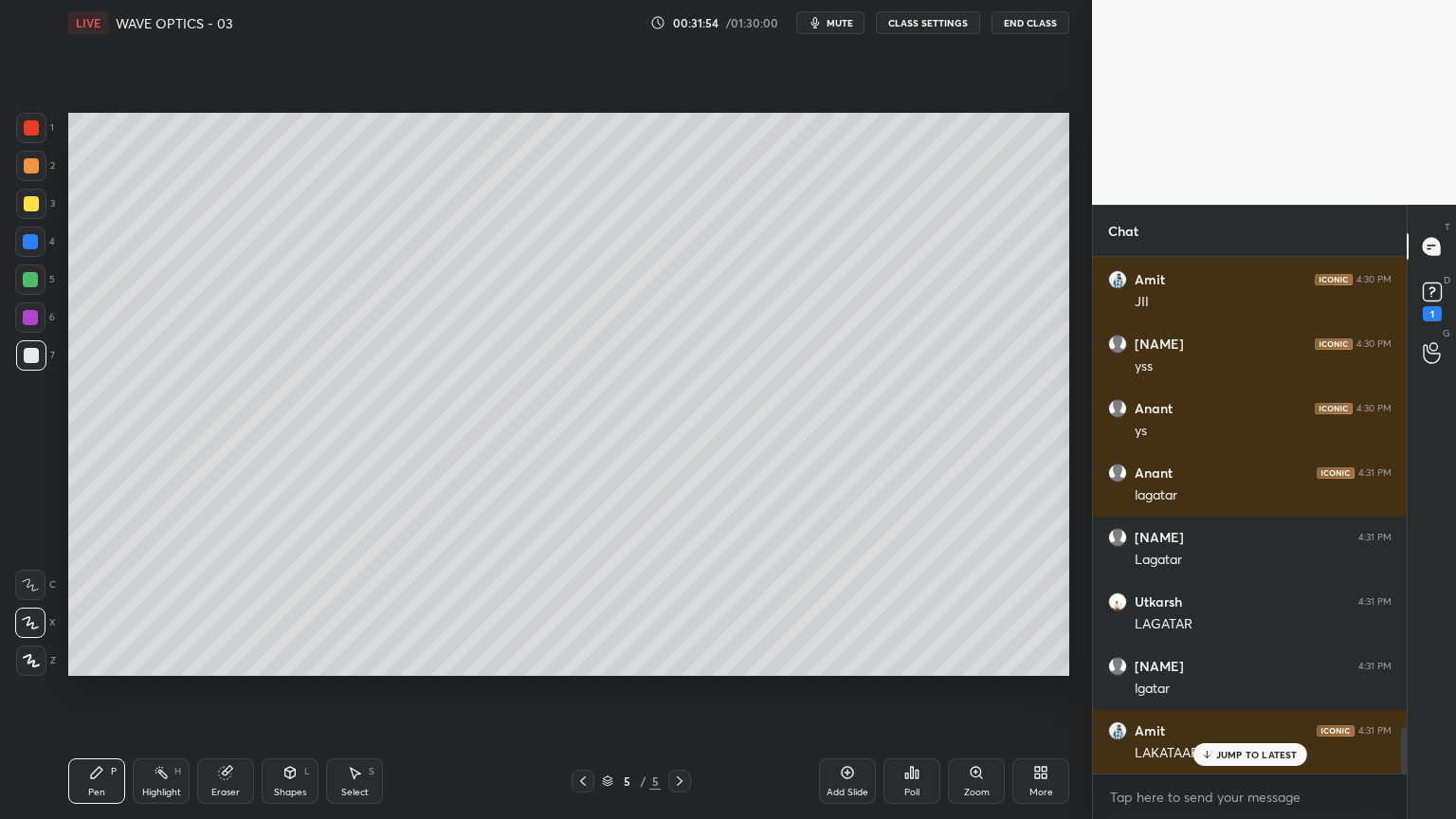 click at bounding box center (30, 242) 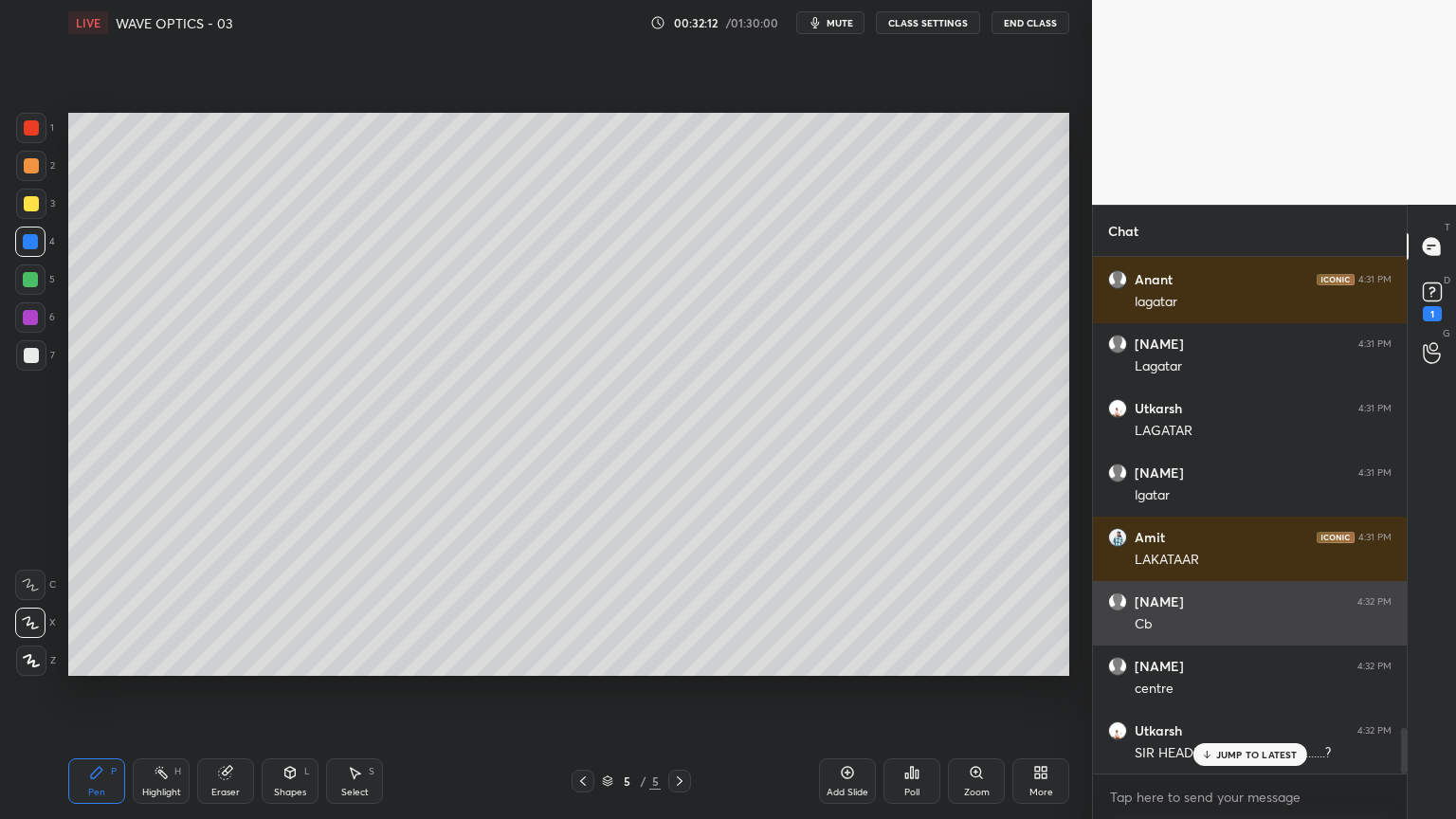 scroll, scrollTop: 5370, scrollLeft: 0, axis: vertical 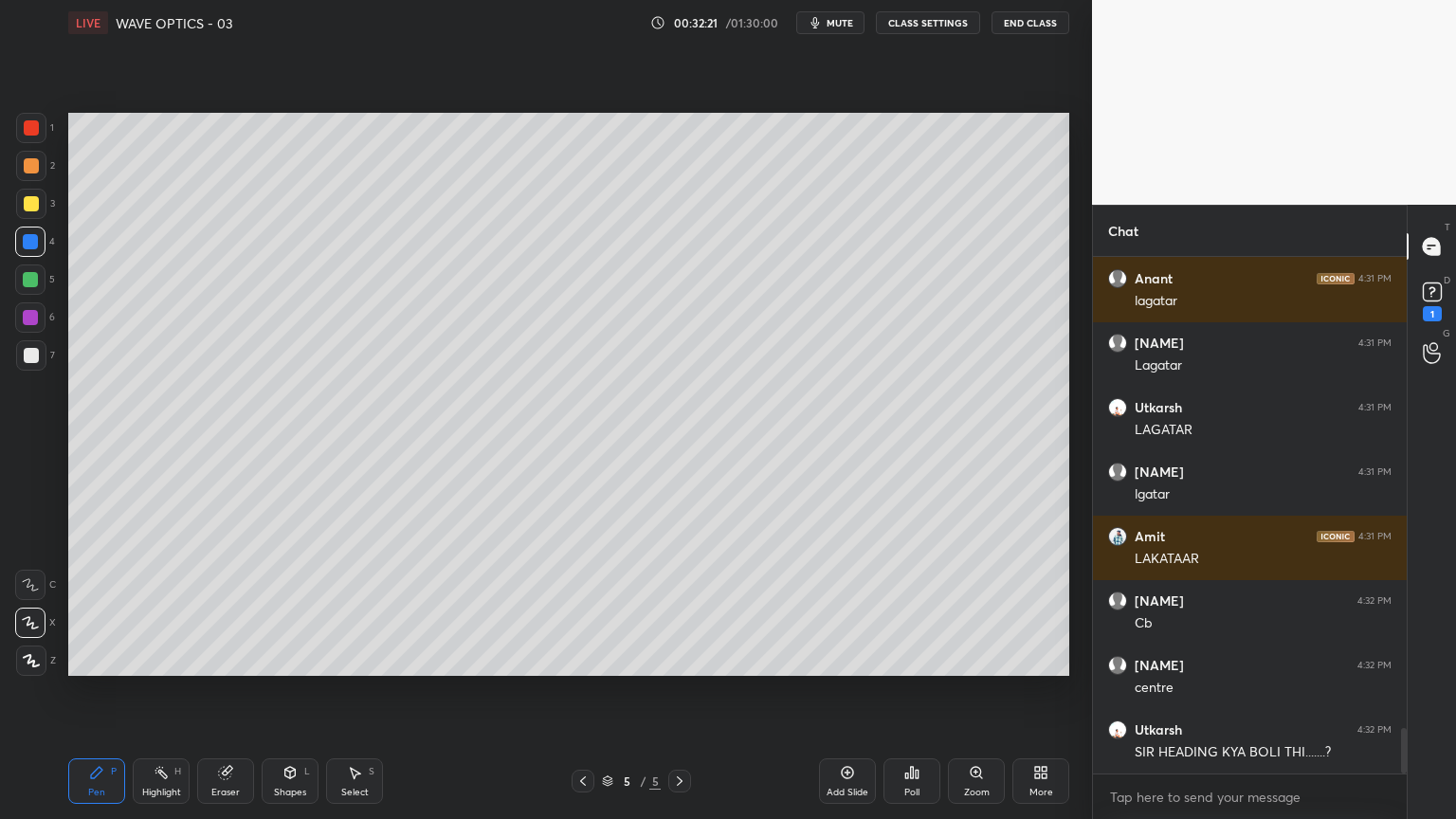 click 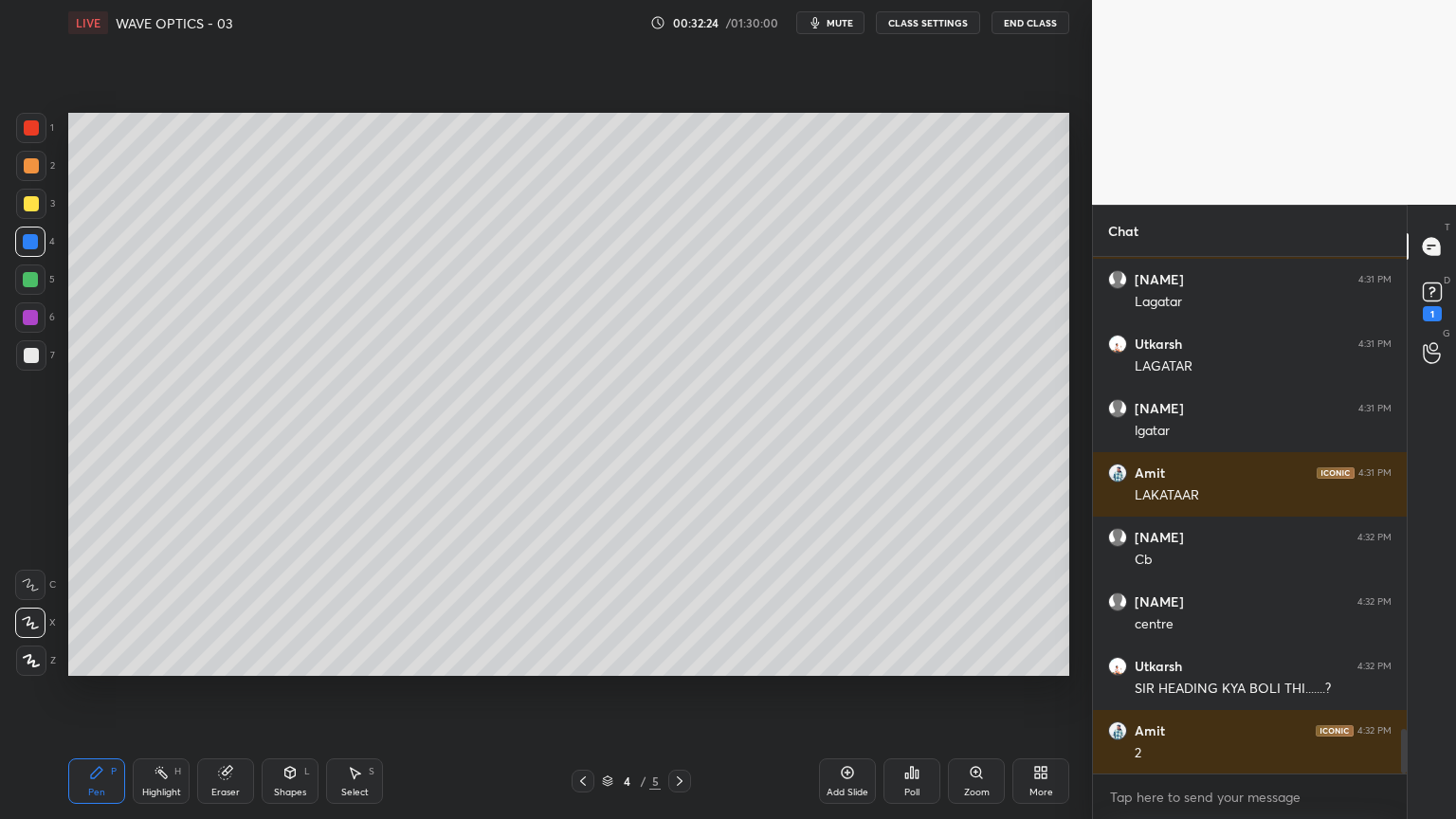 click 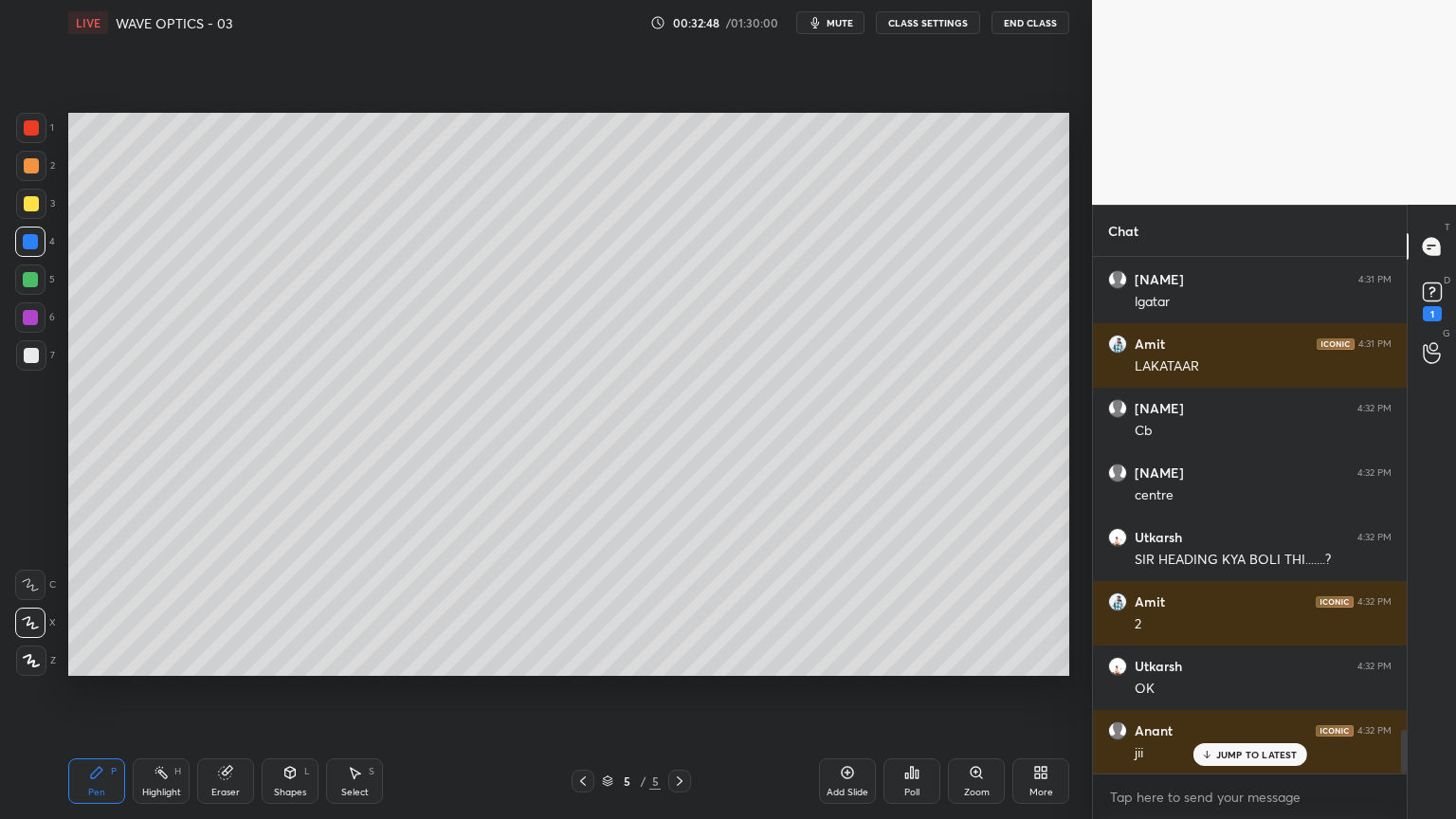 scroll, scrollTop: 5627, scrollLeft: 0, axis: vertical 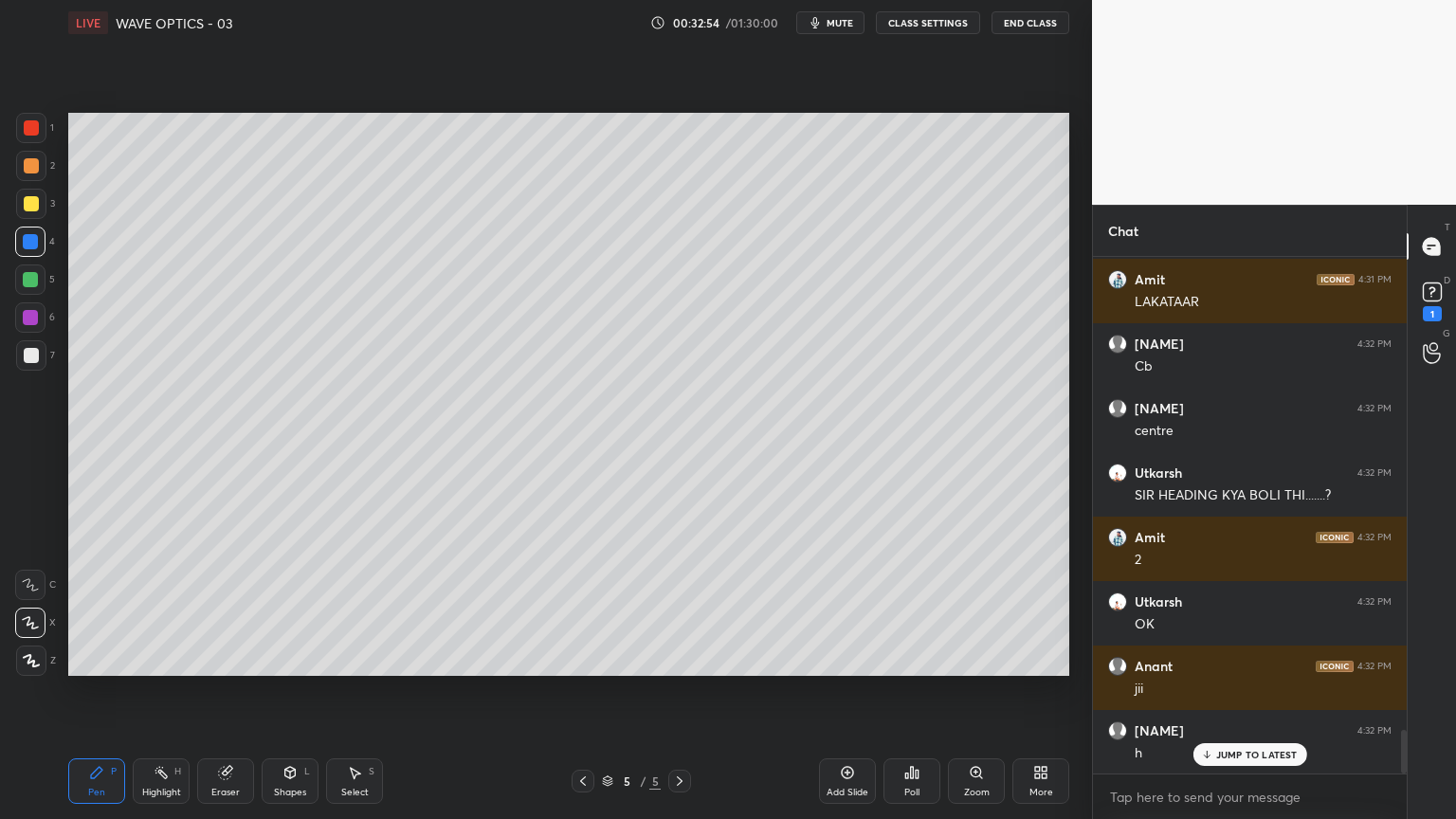 click at bounding box center [31, 355] 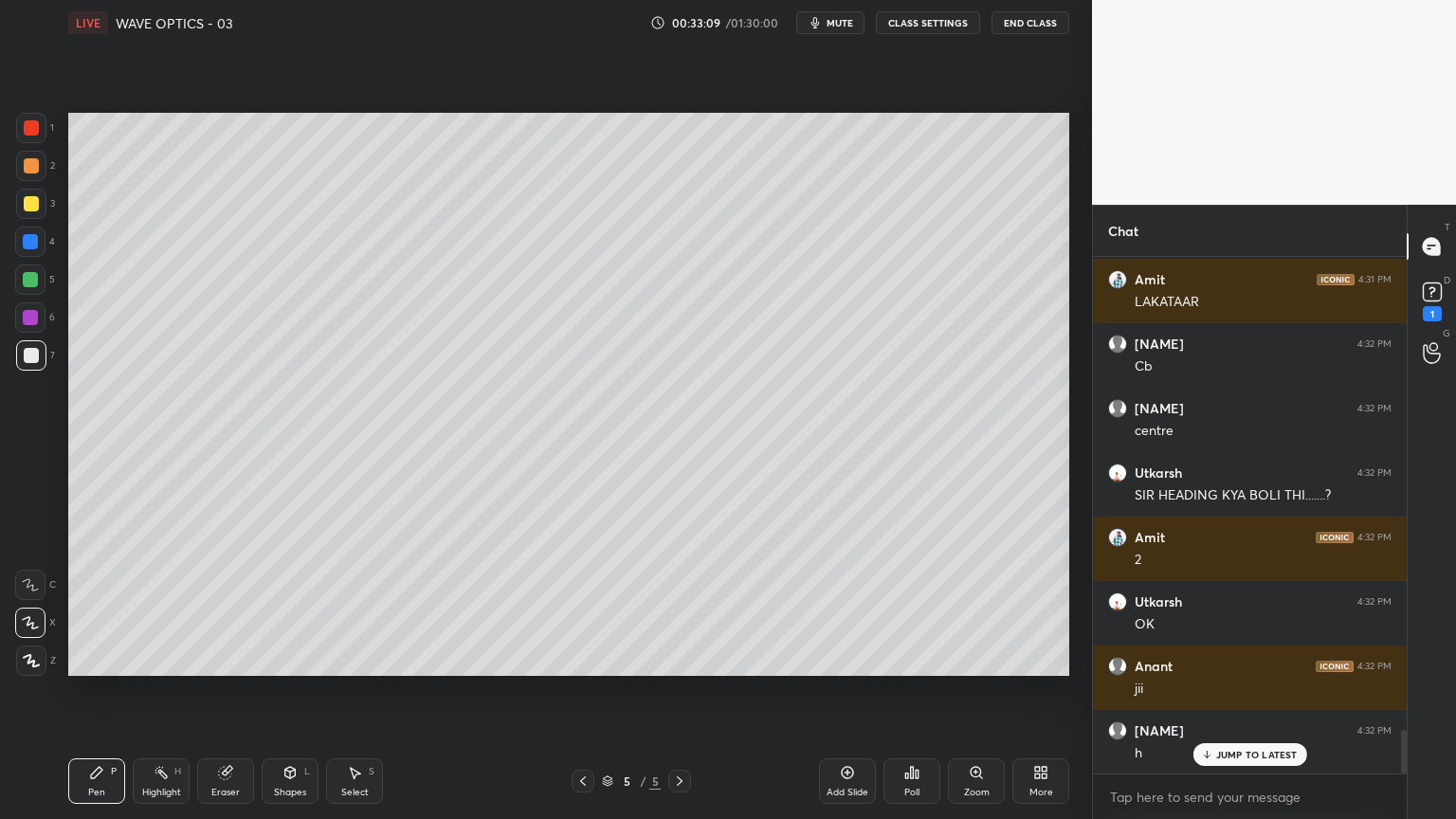 click at bounding box center [31, 166] 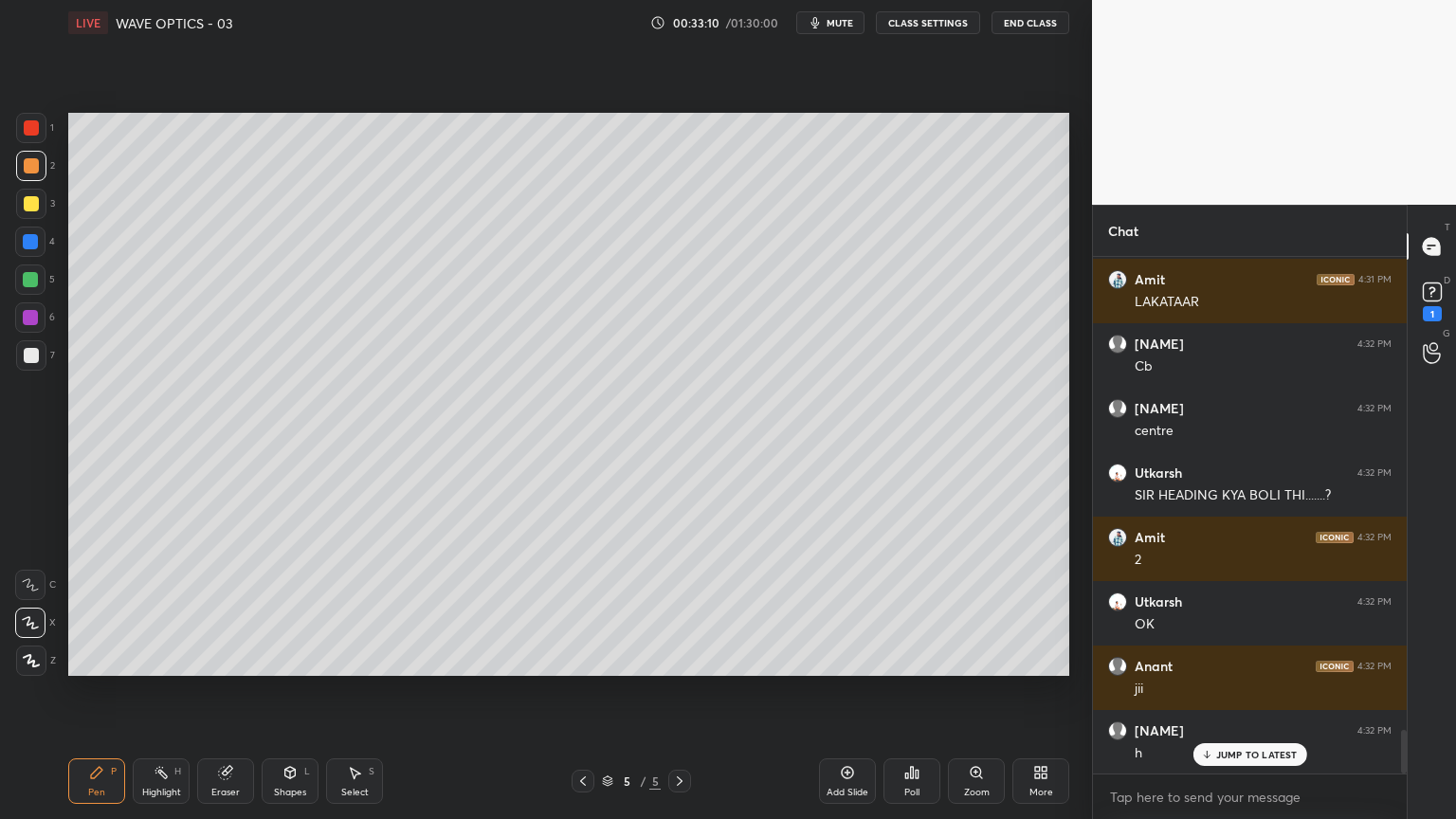 click at bounding box center (31, 204) 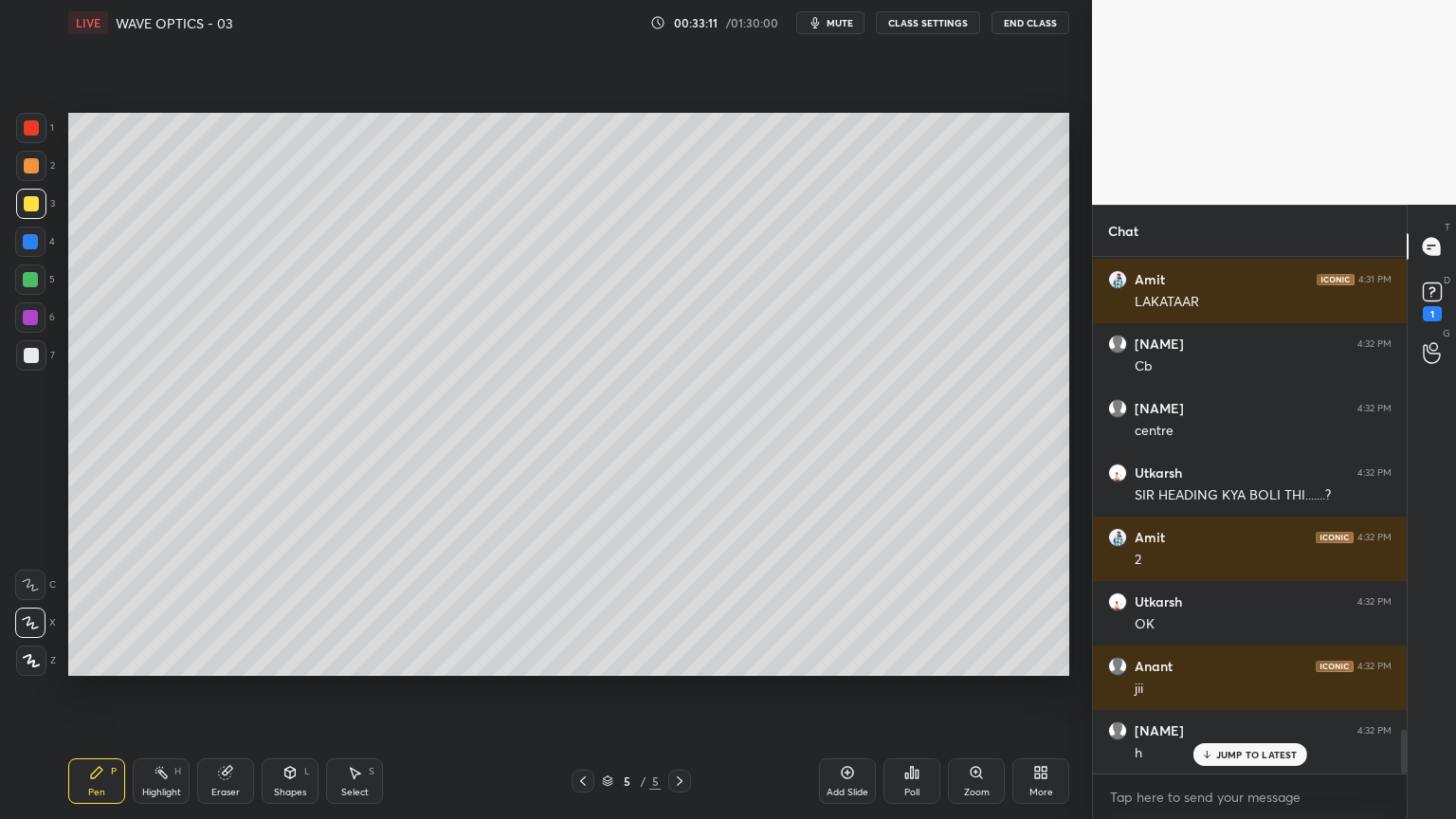 click at bounding box center (31, 128) 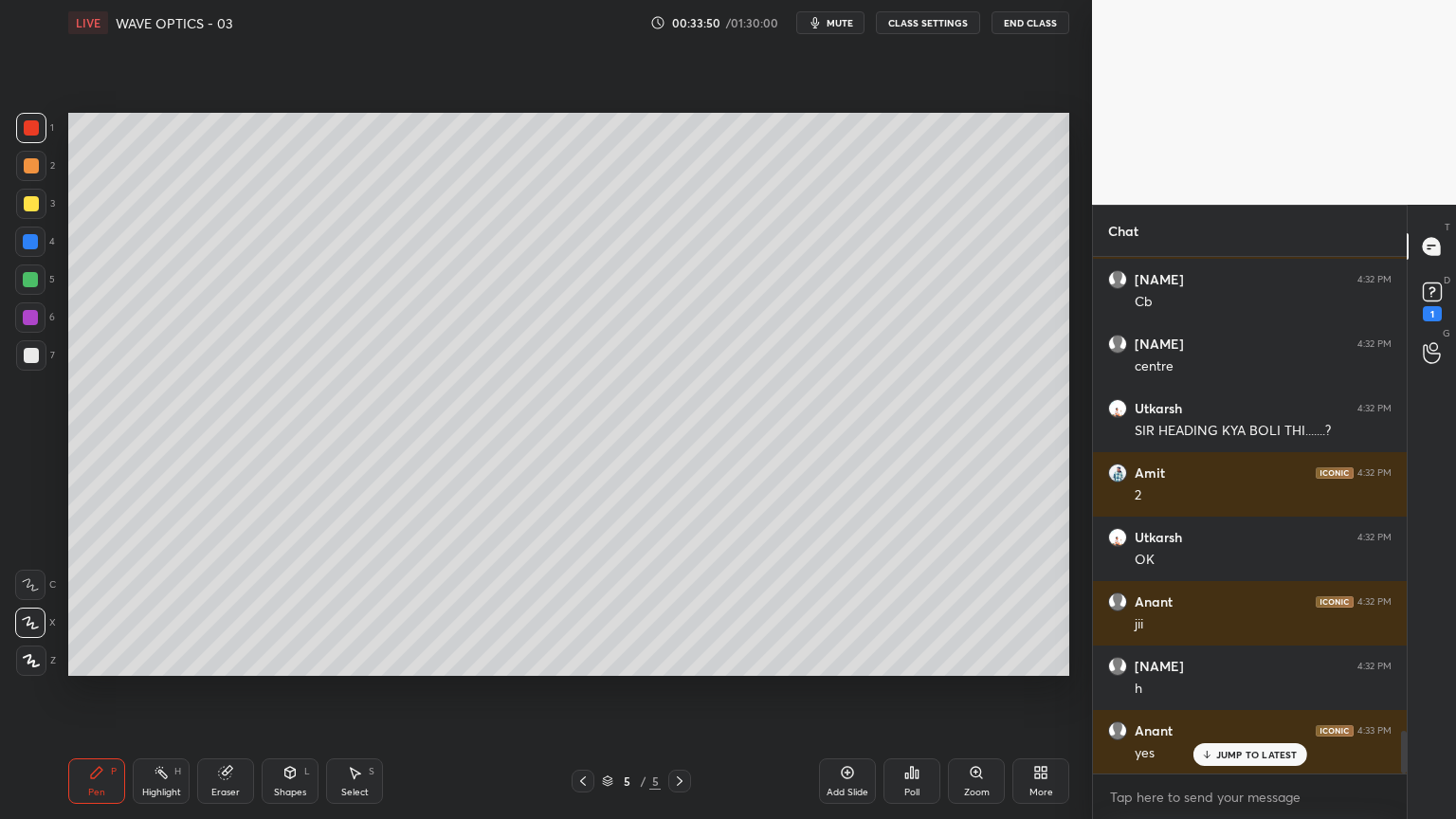 scroll, scrollTop: 5756, scrollLeft: 0, axis: vertical 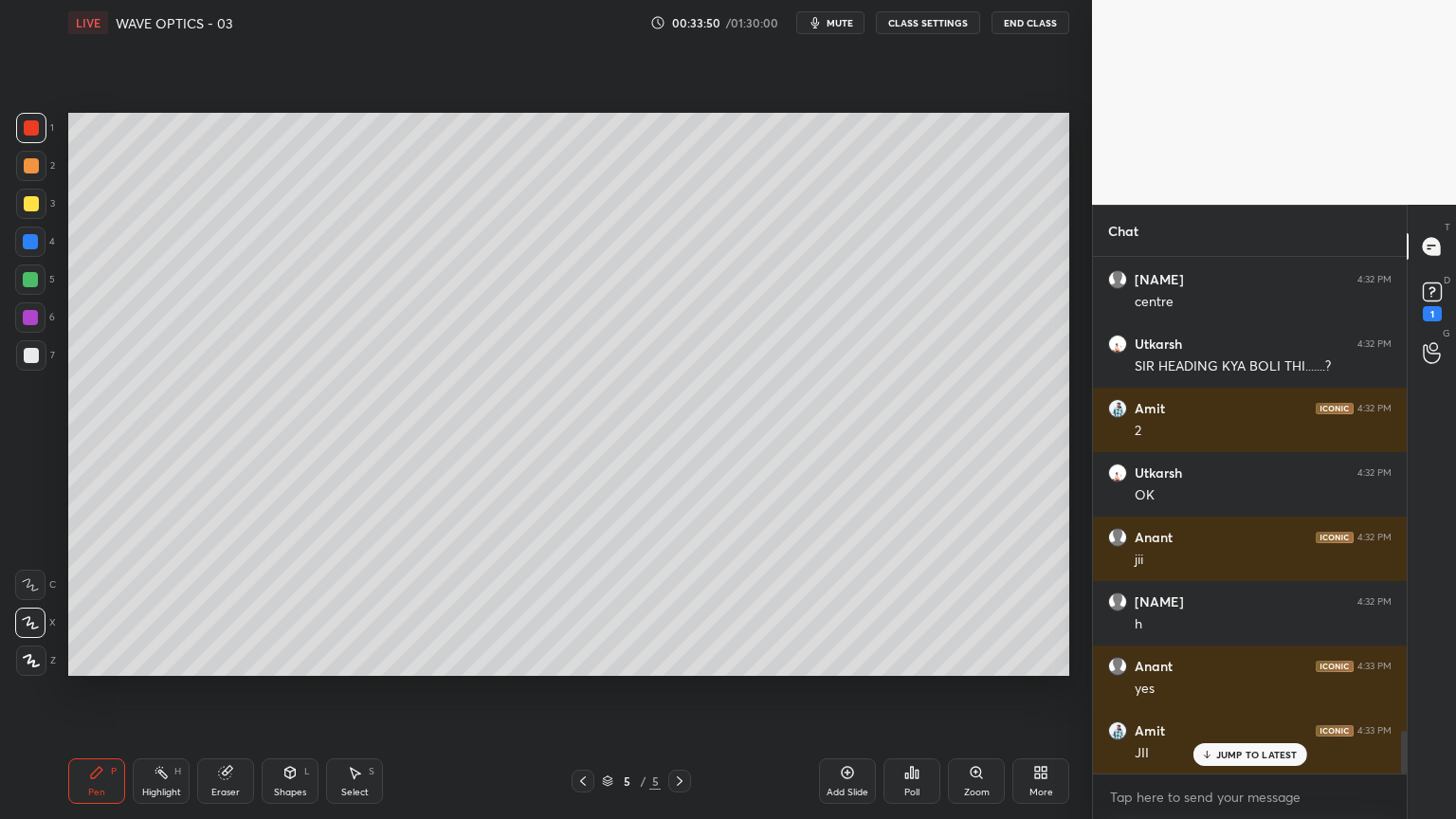 click at bounding box center (31, 355) 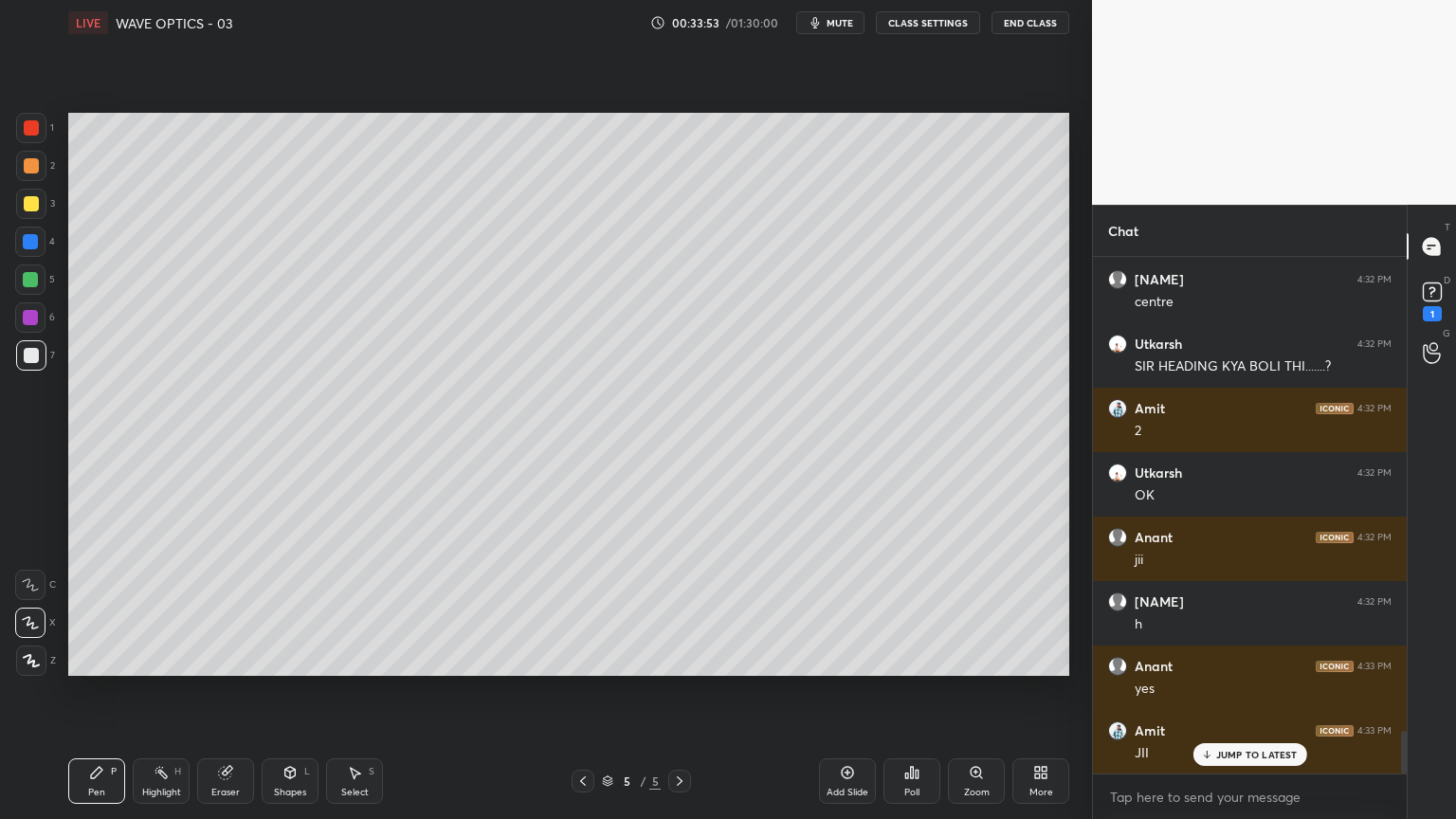 click on "Shapes L" at bounding box center (290, 781) 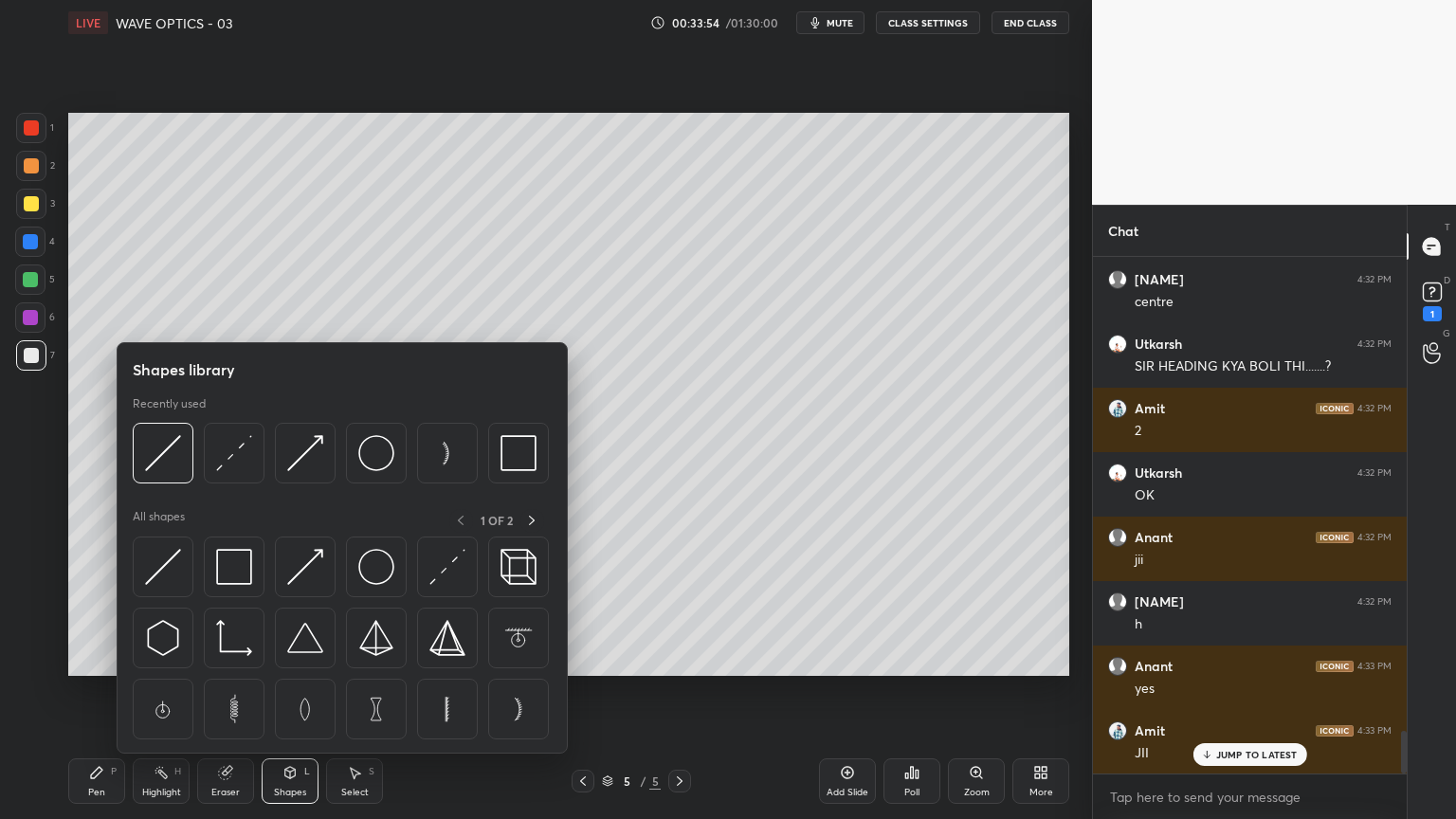 click on "Select S" at bounding box center (355, 781) 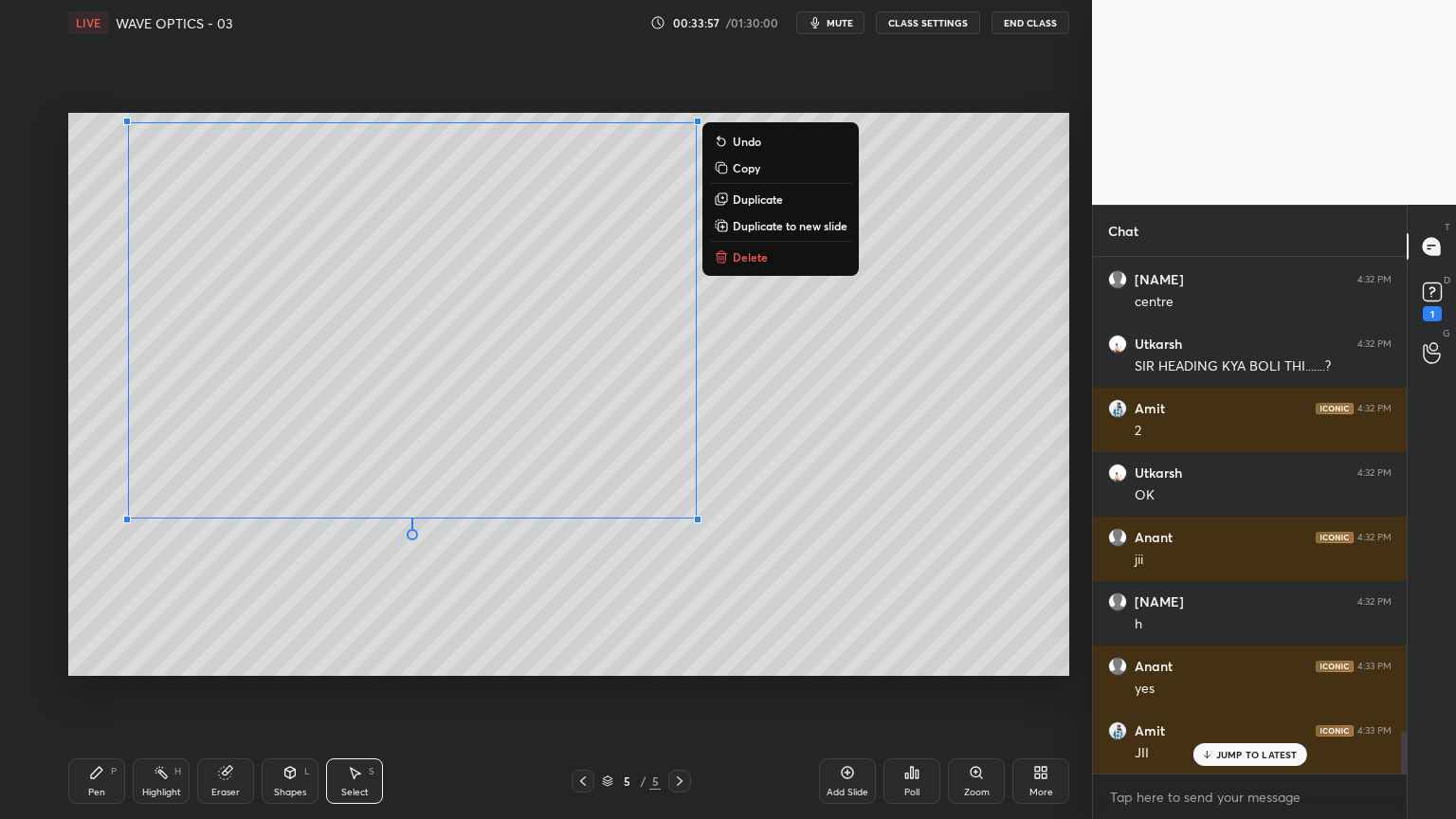 click 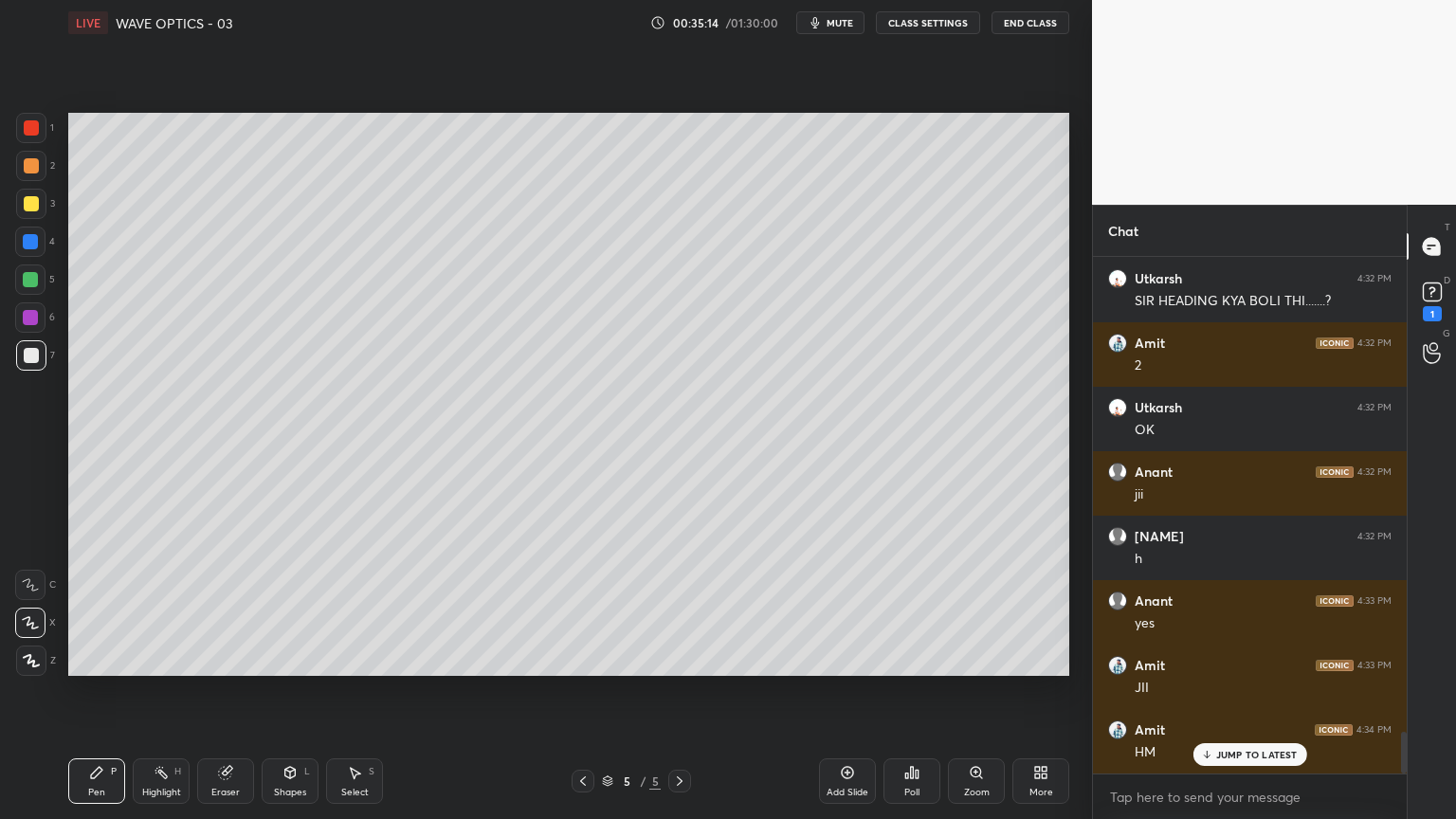 scroll, scrollTop: 5885, scrollLeft: 0, axis: vertical 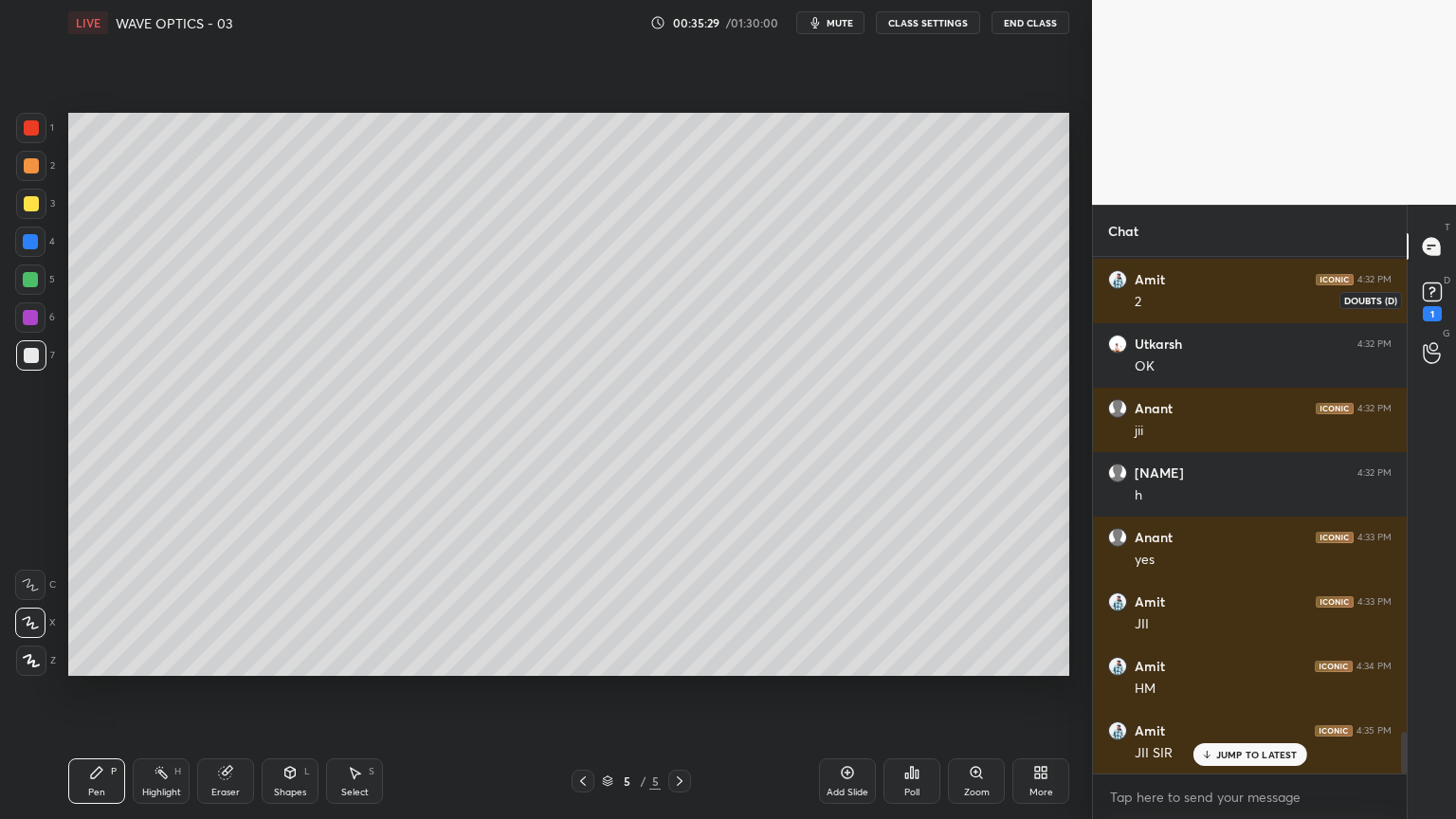 click 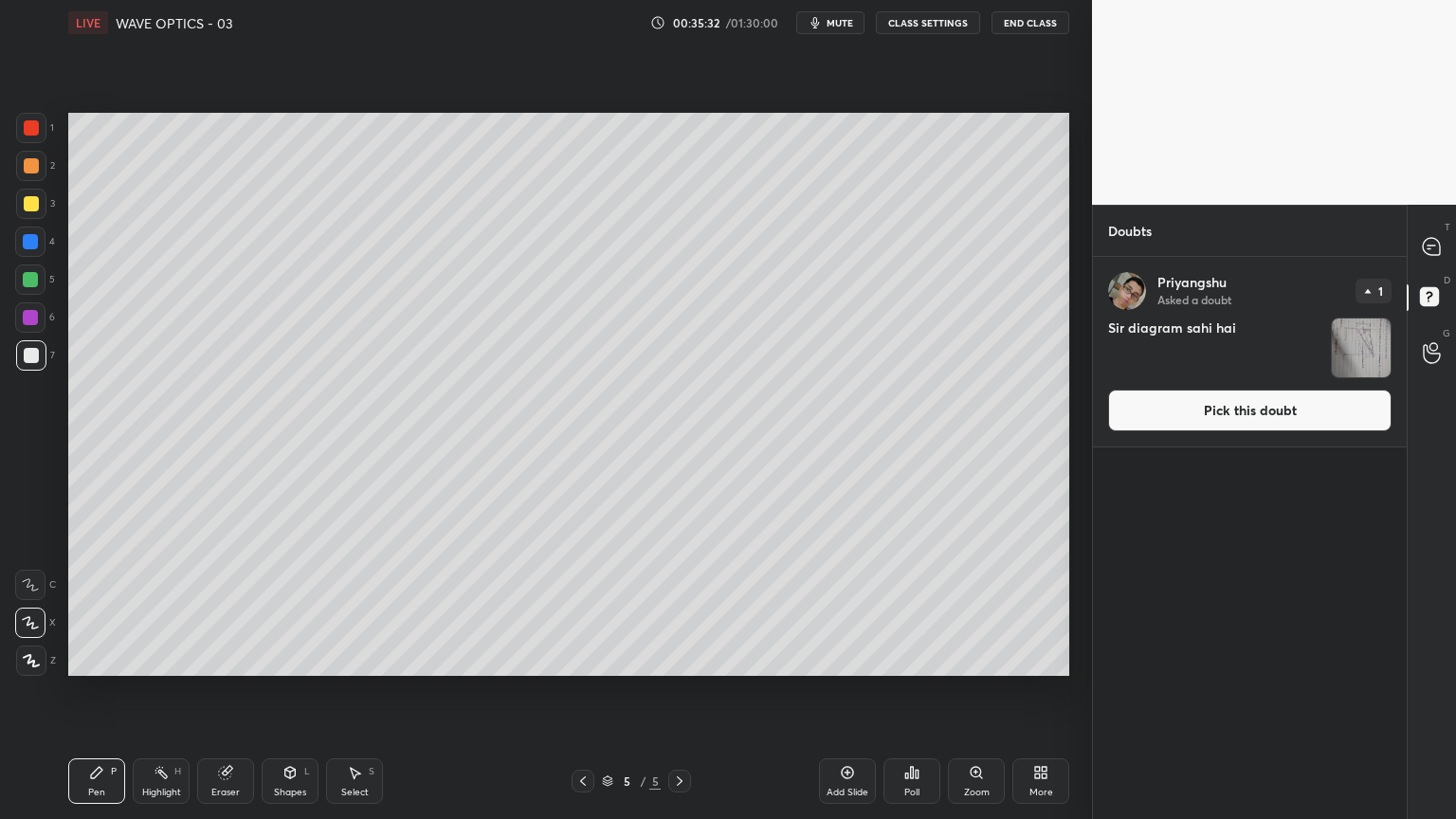 click on "Pick this doubt" at bounding box center (1249, 410) 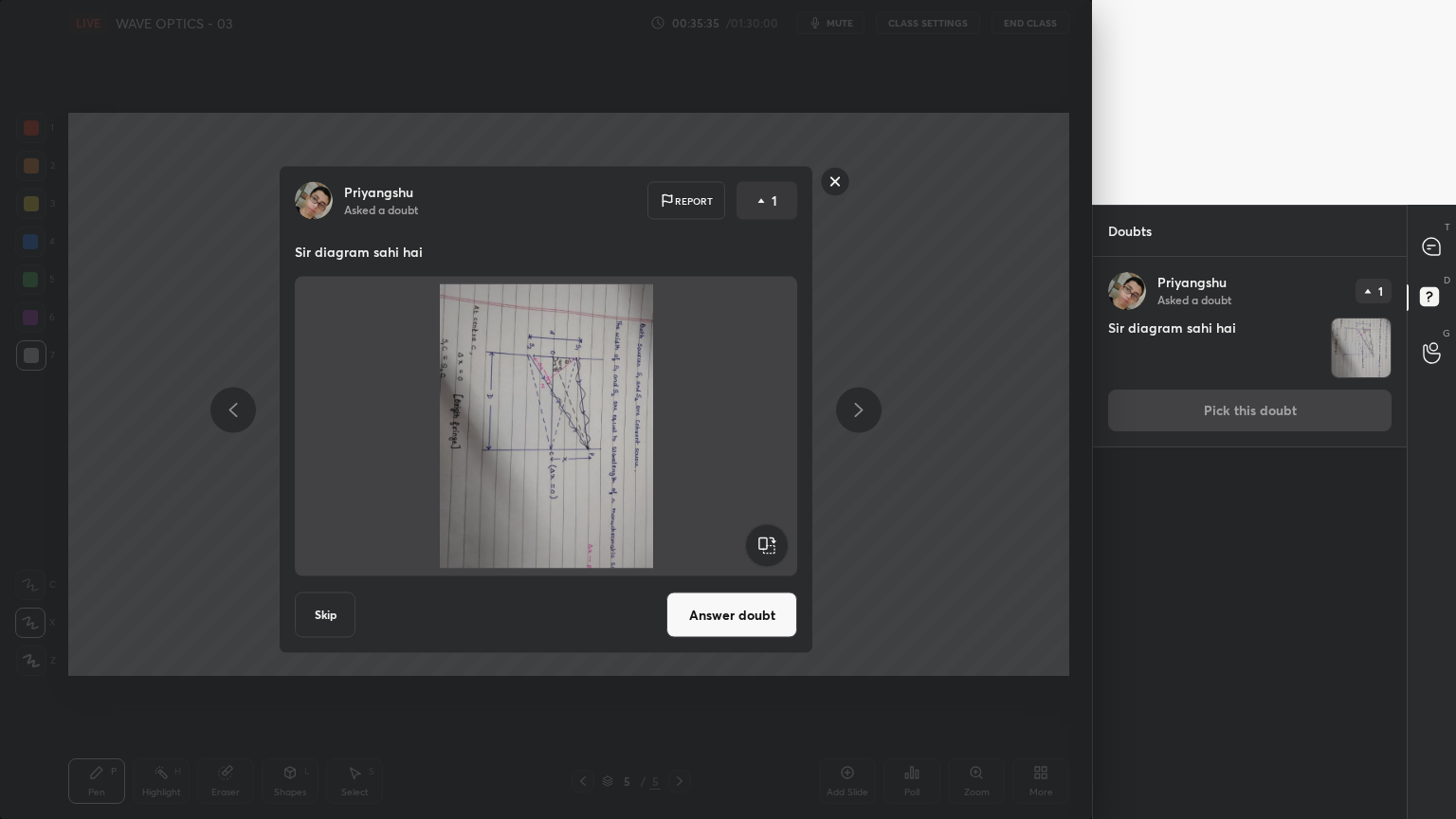 click 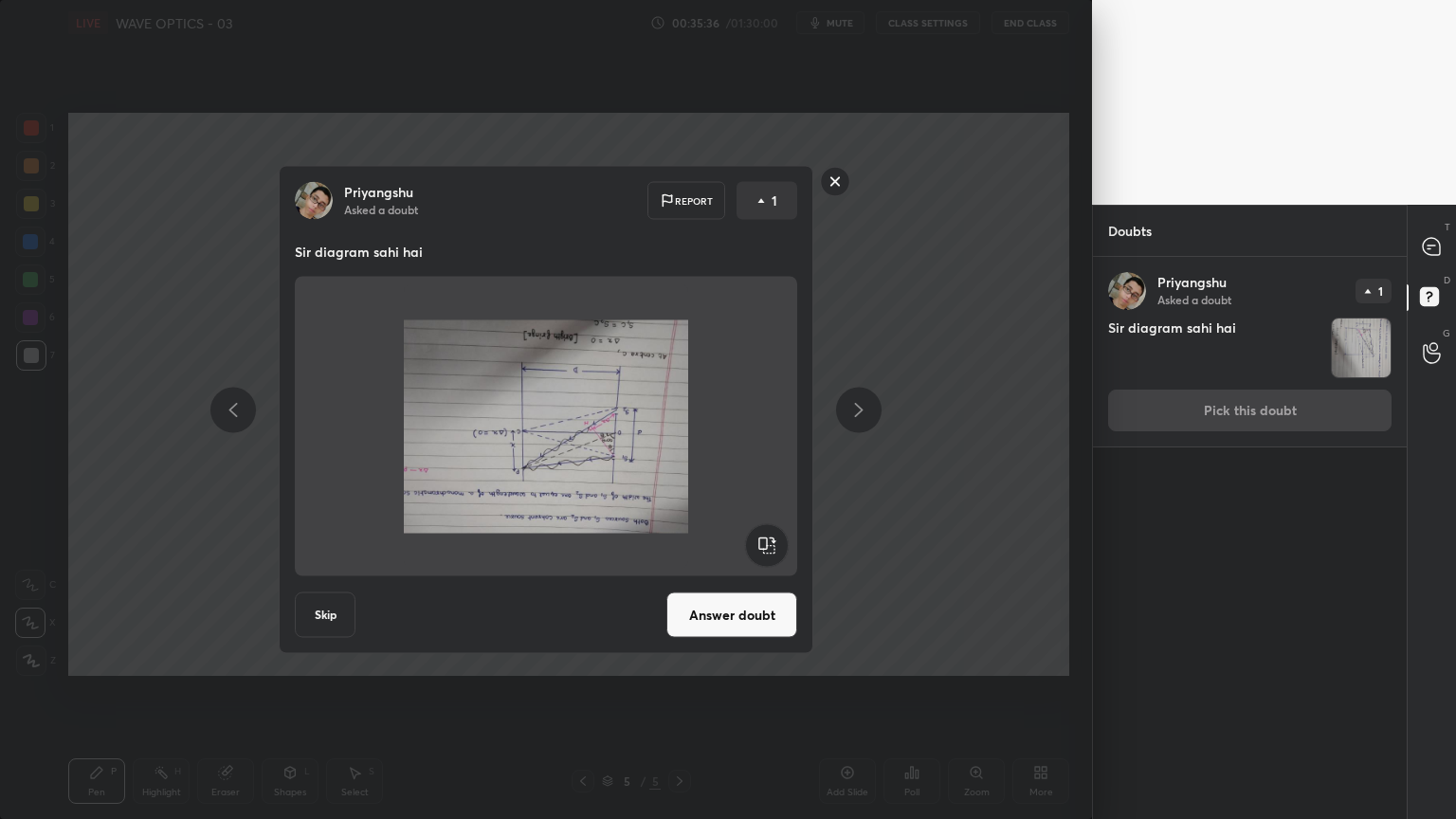 click 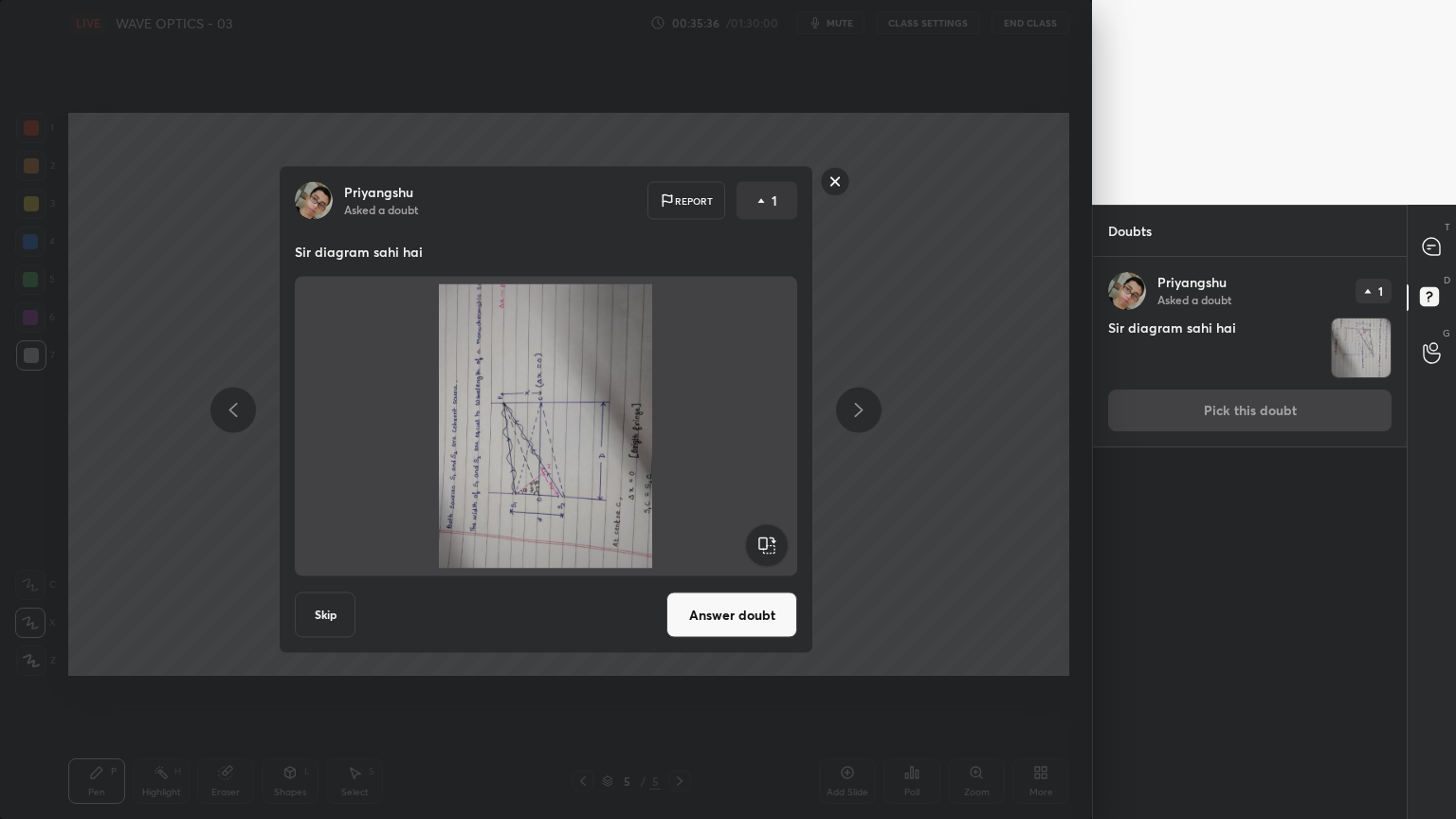 click 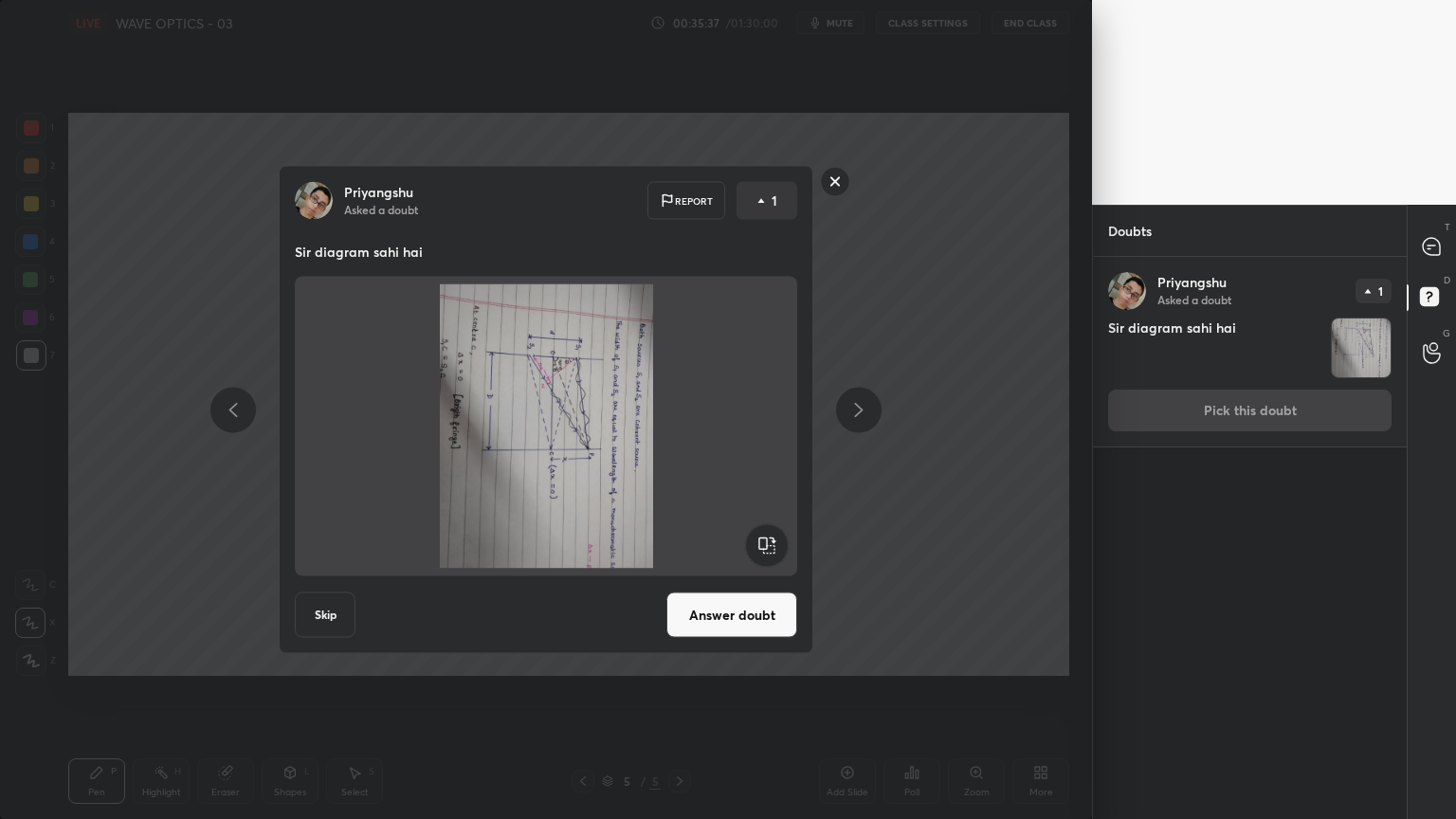 click 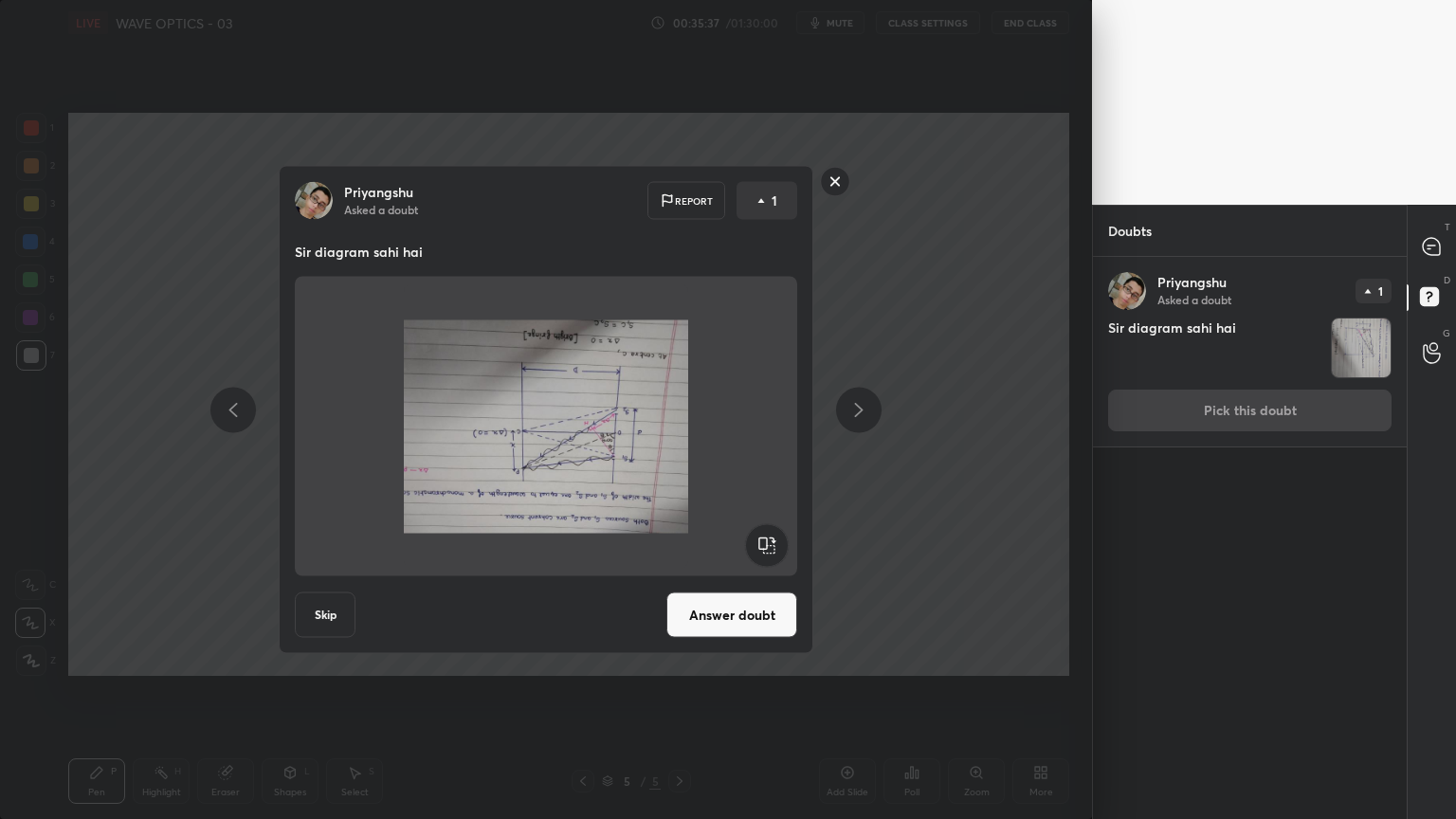 click 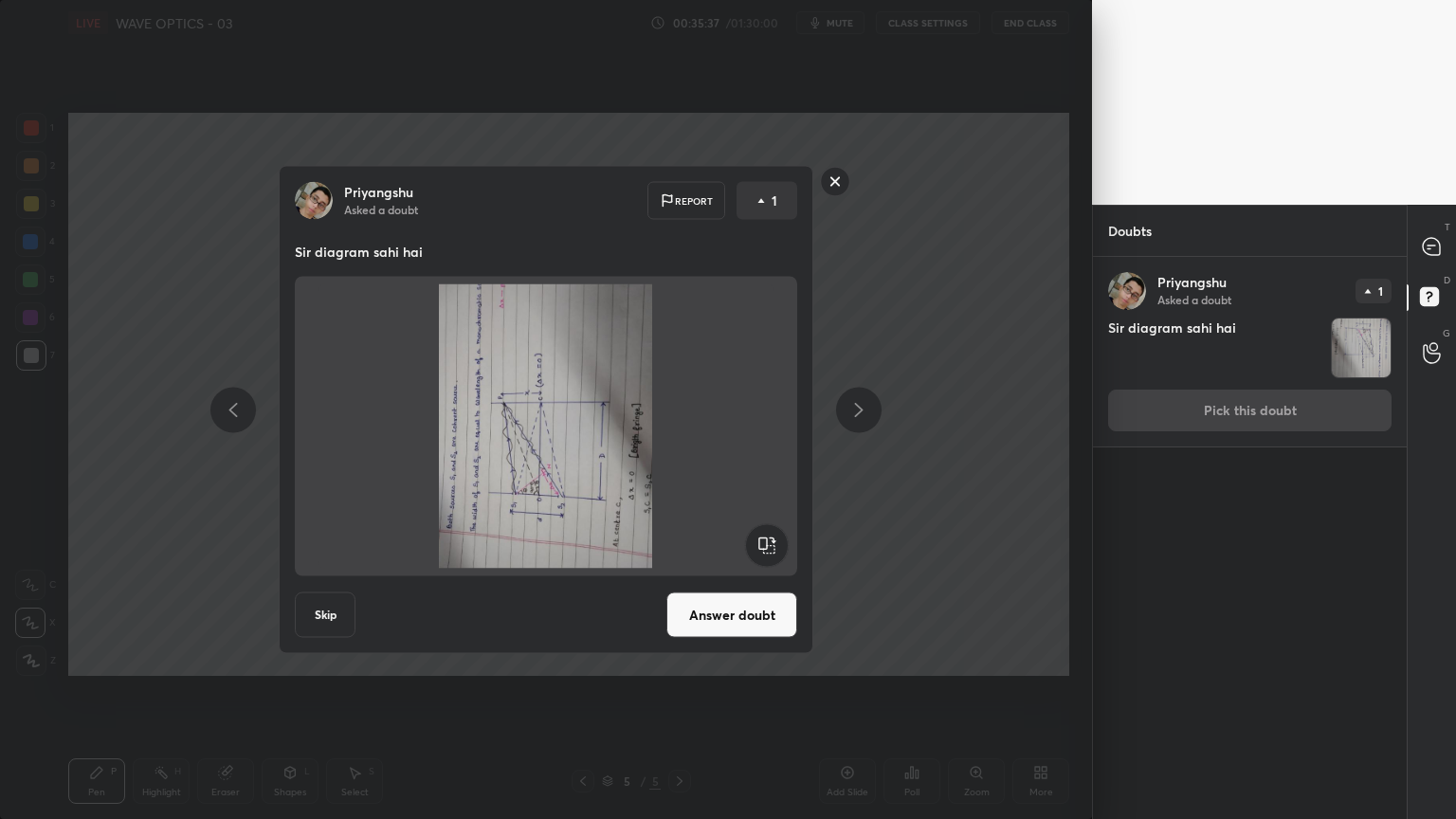 click 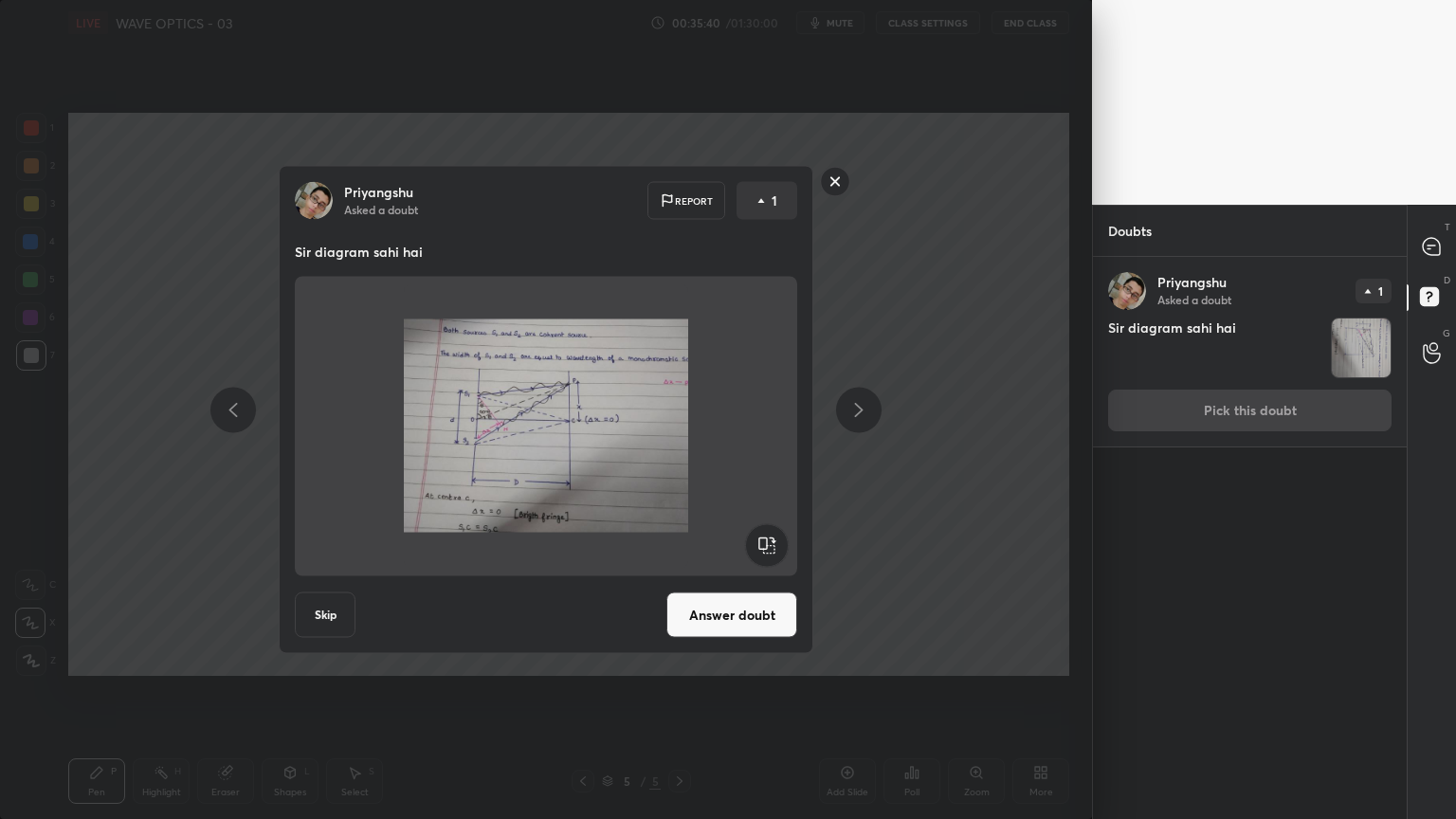 click 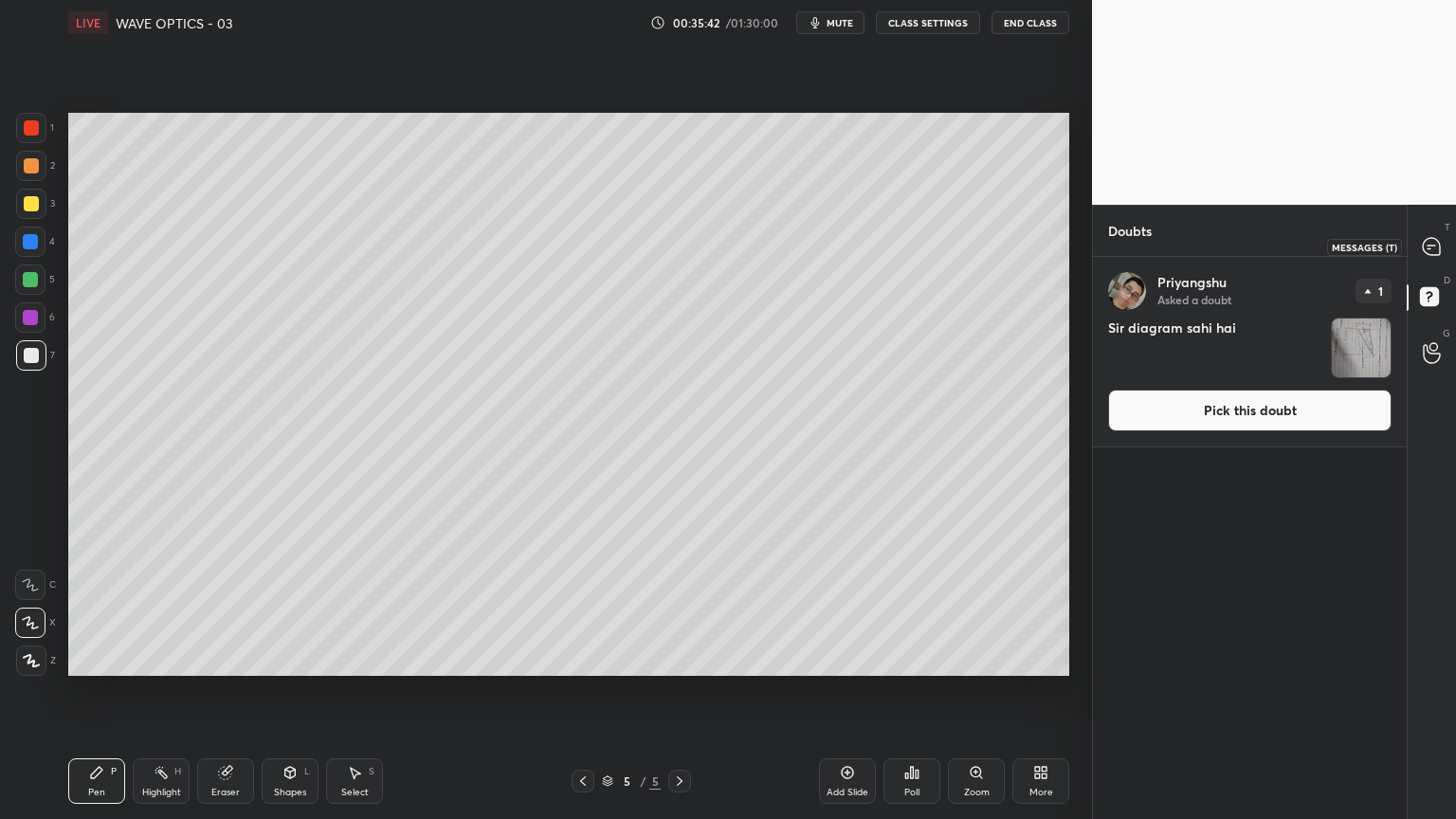 click 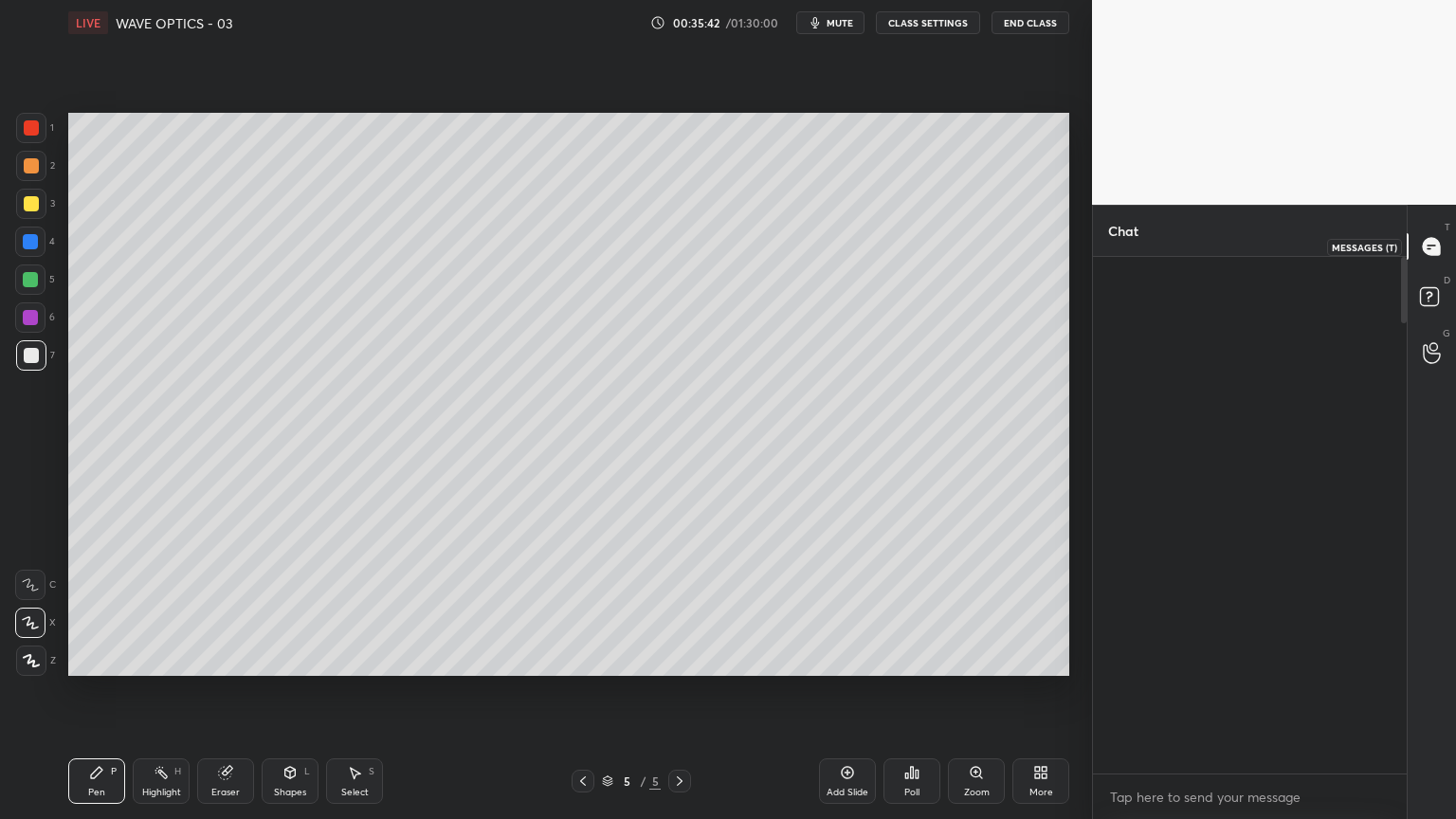scroll, scrollTop: 6198, scrollLeft: 0, axis: vertical 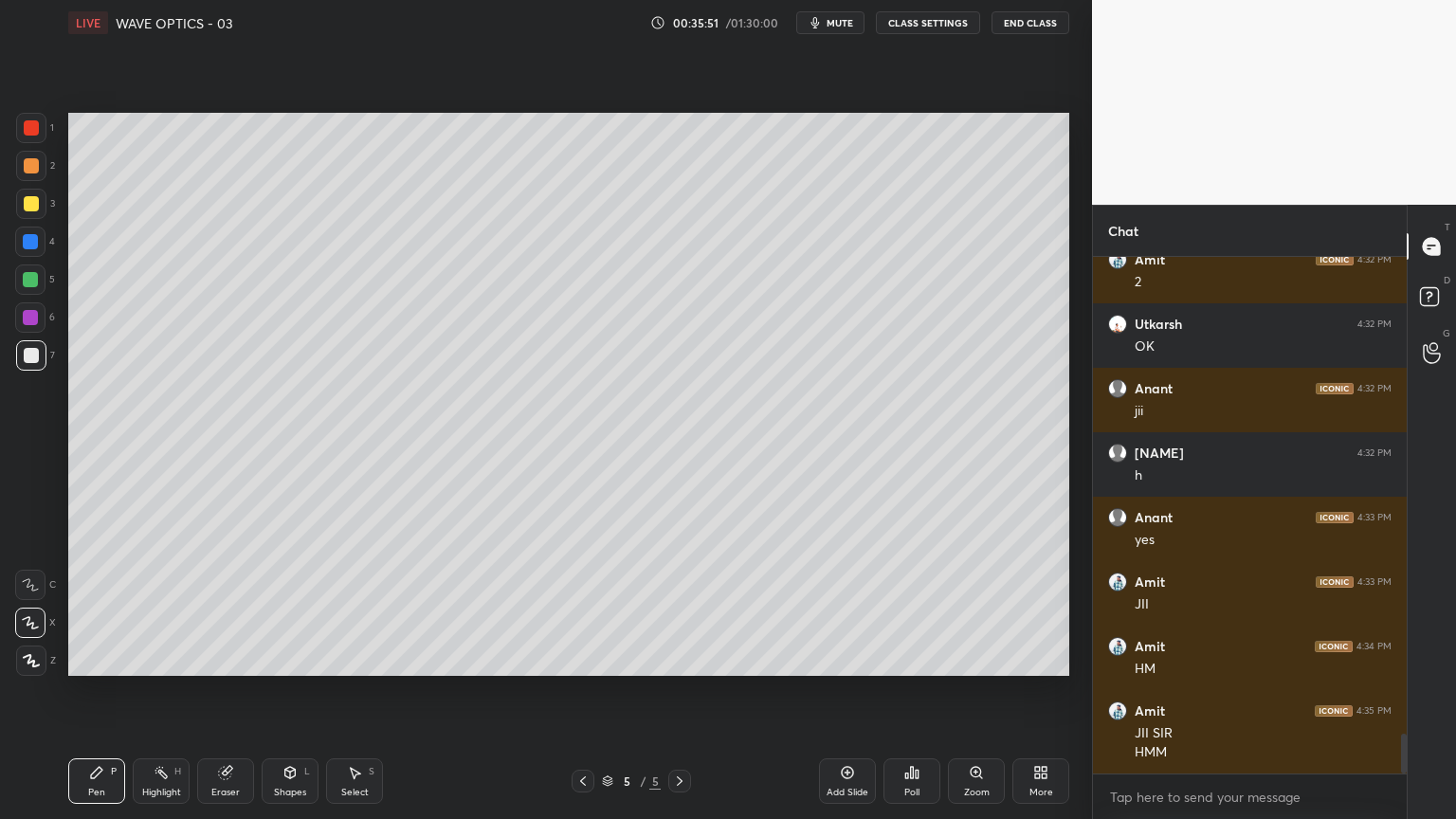 click on "Shapes L" at bounding box center [290, 781] 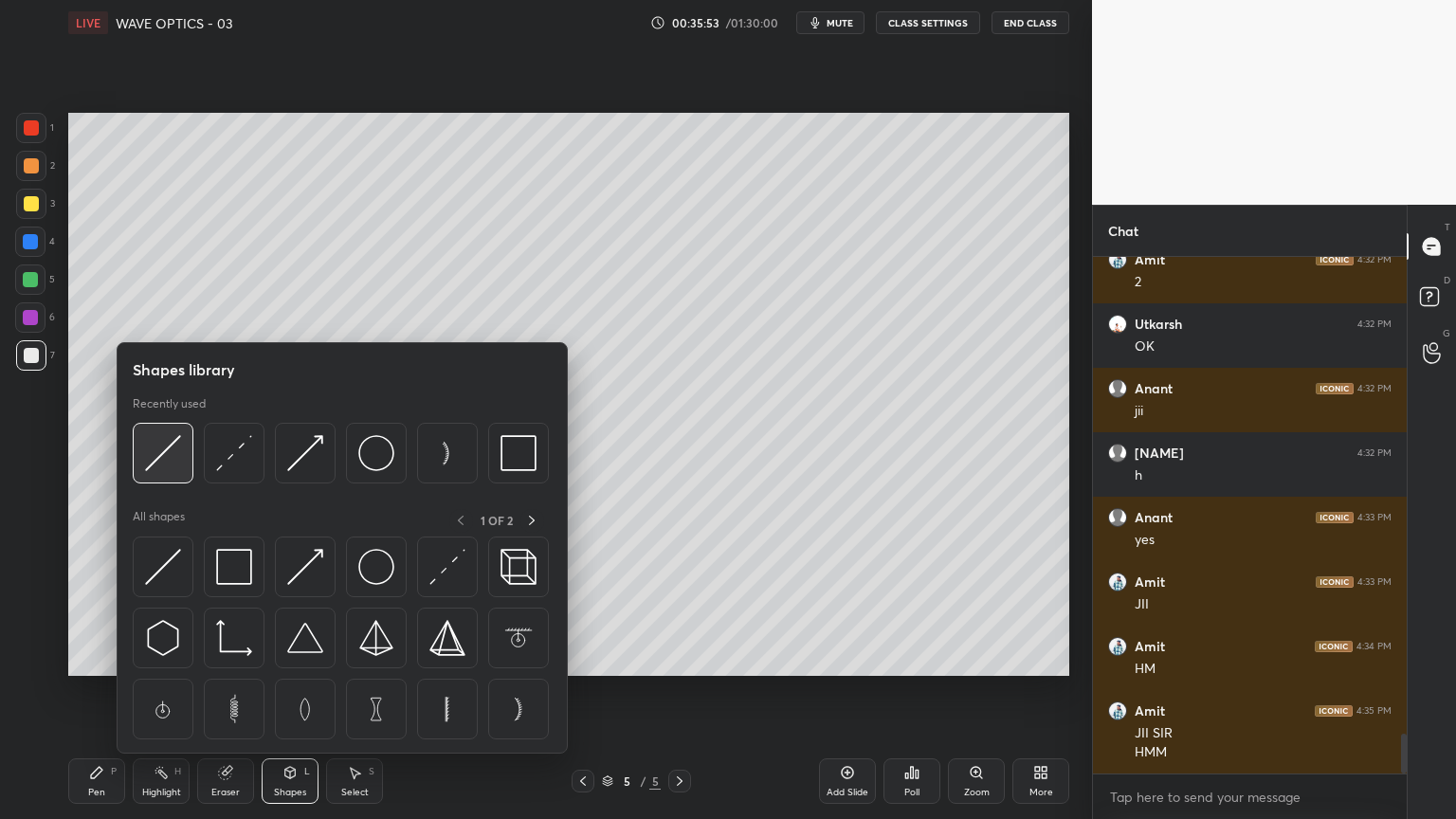 click at bounding box center [163, 453] 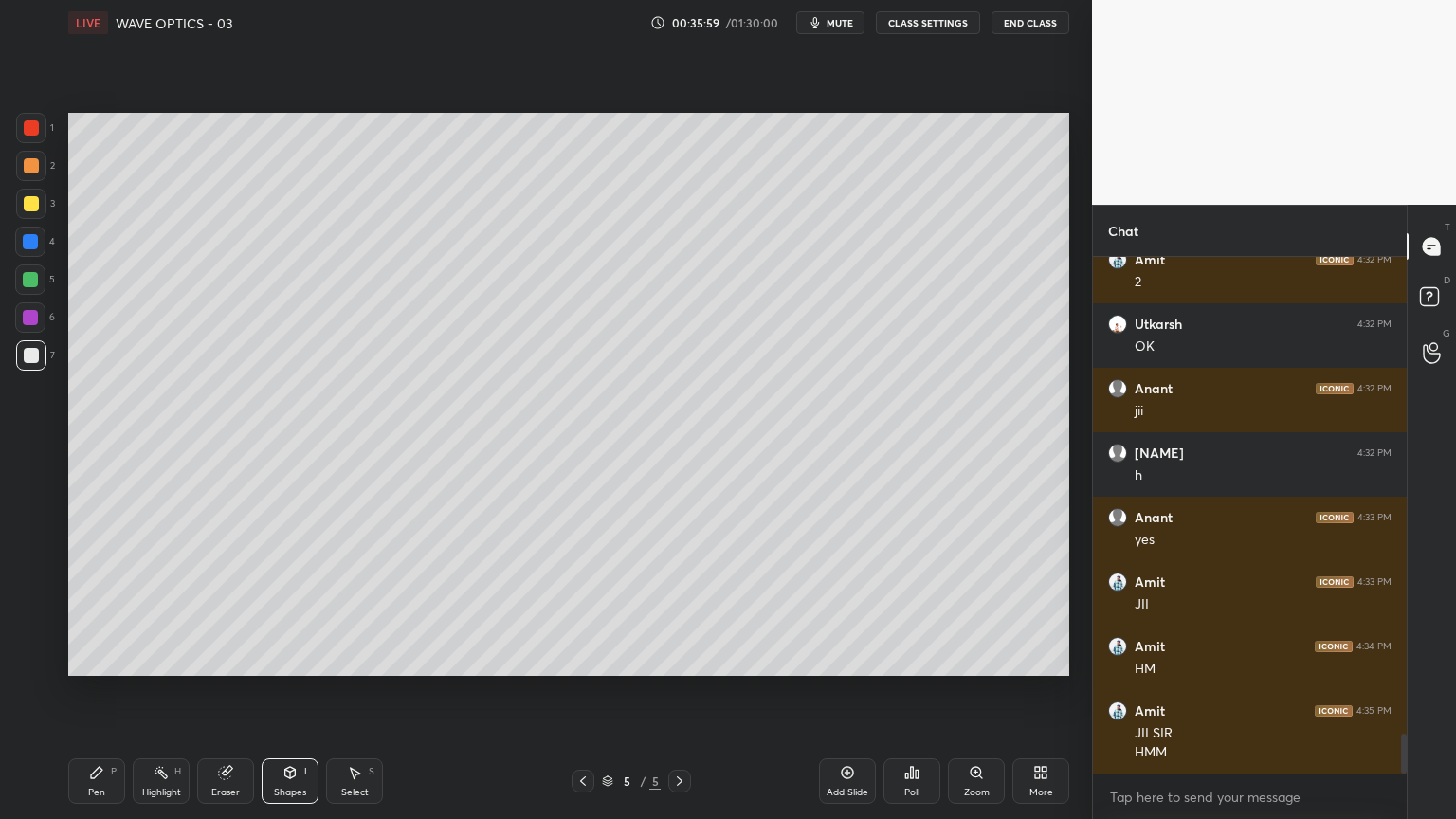 click 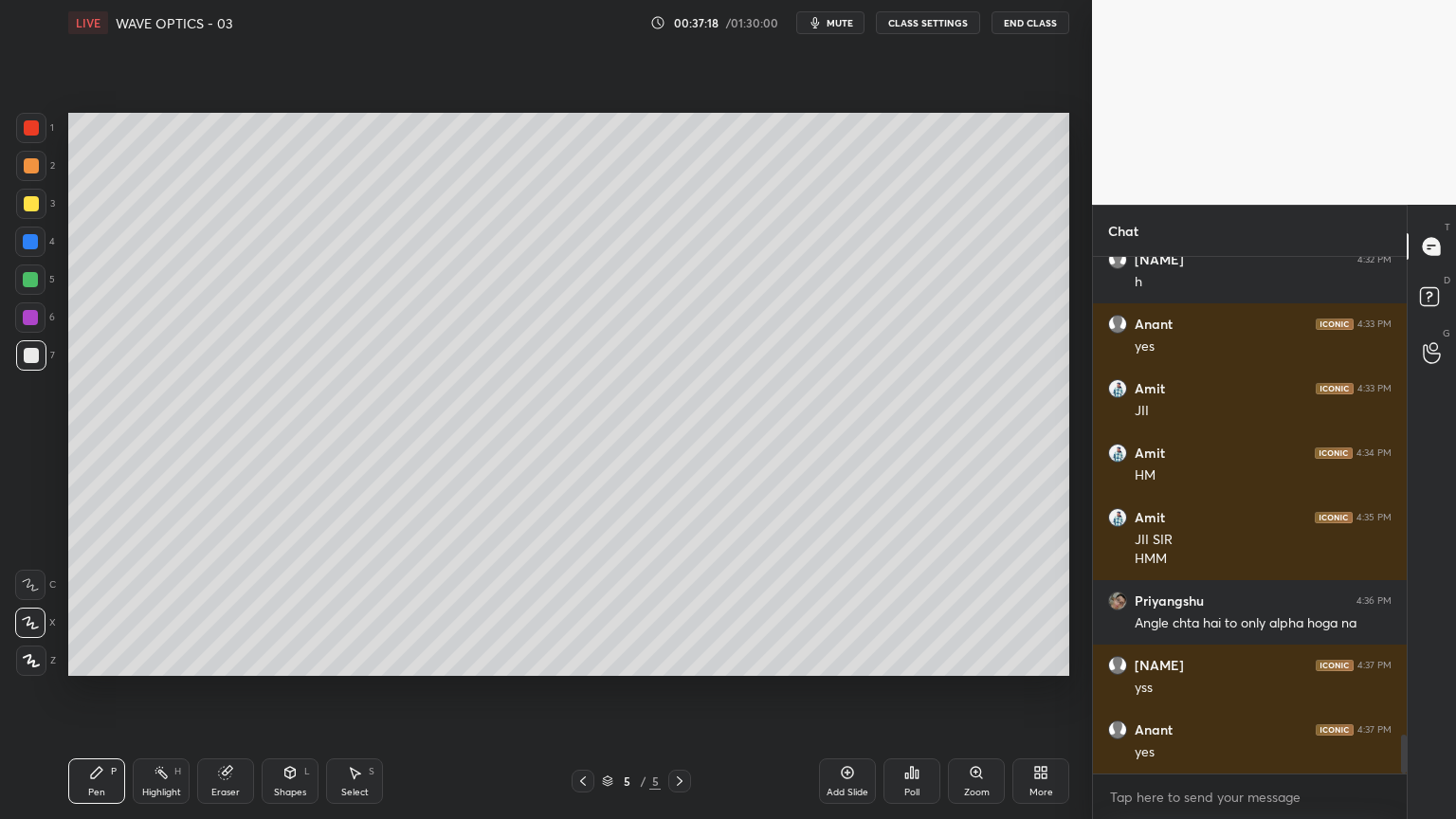 scroll, scrollTop: 6475, scrollLeft: 0, axis: vertical 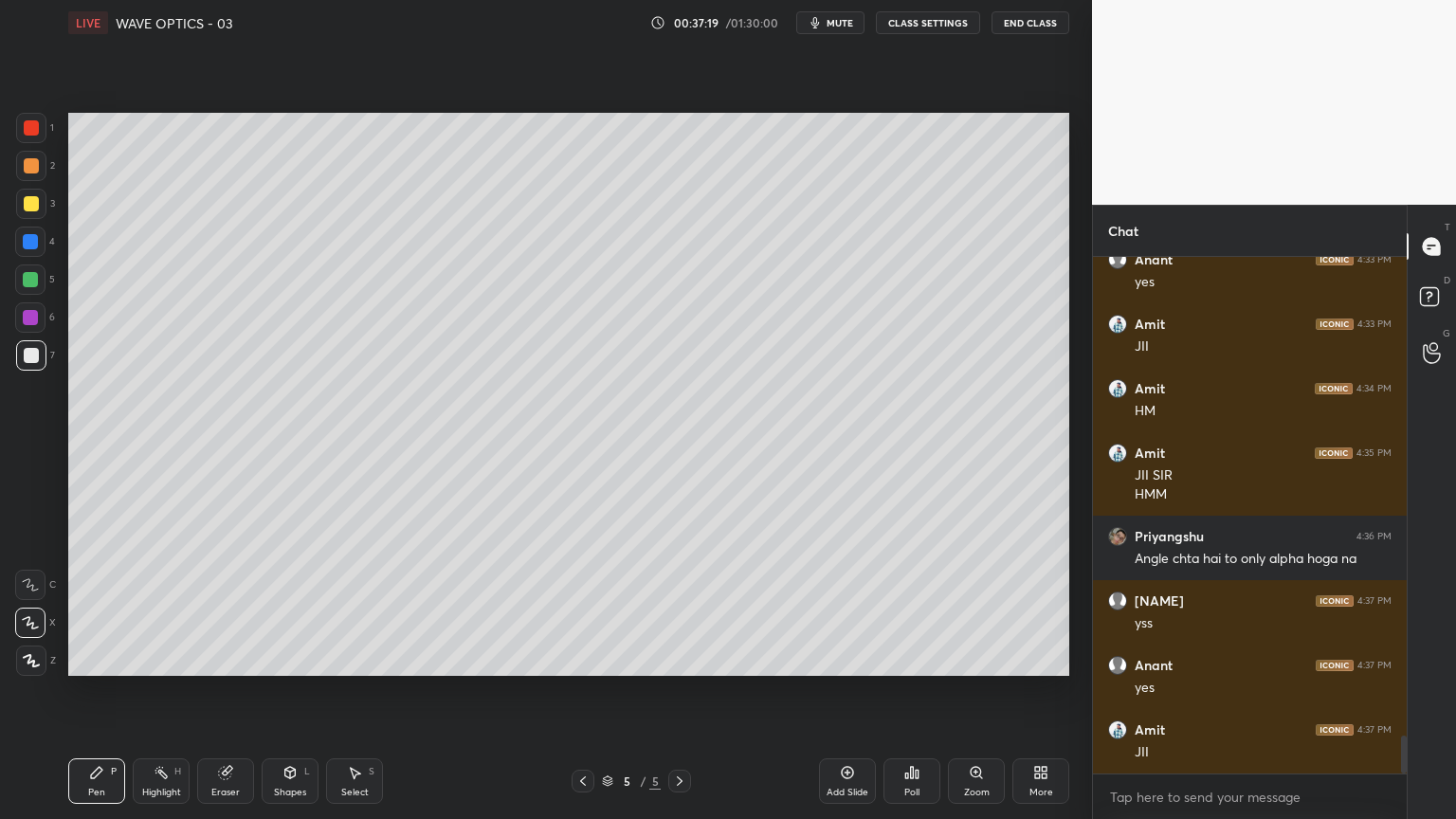 click 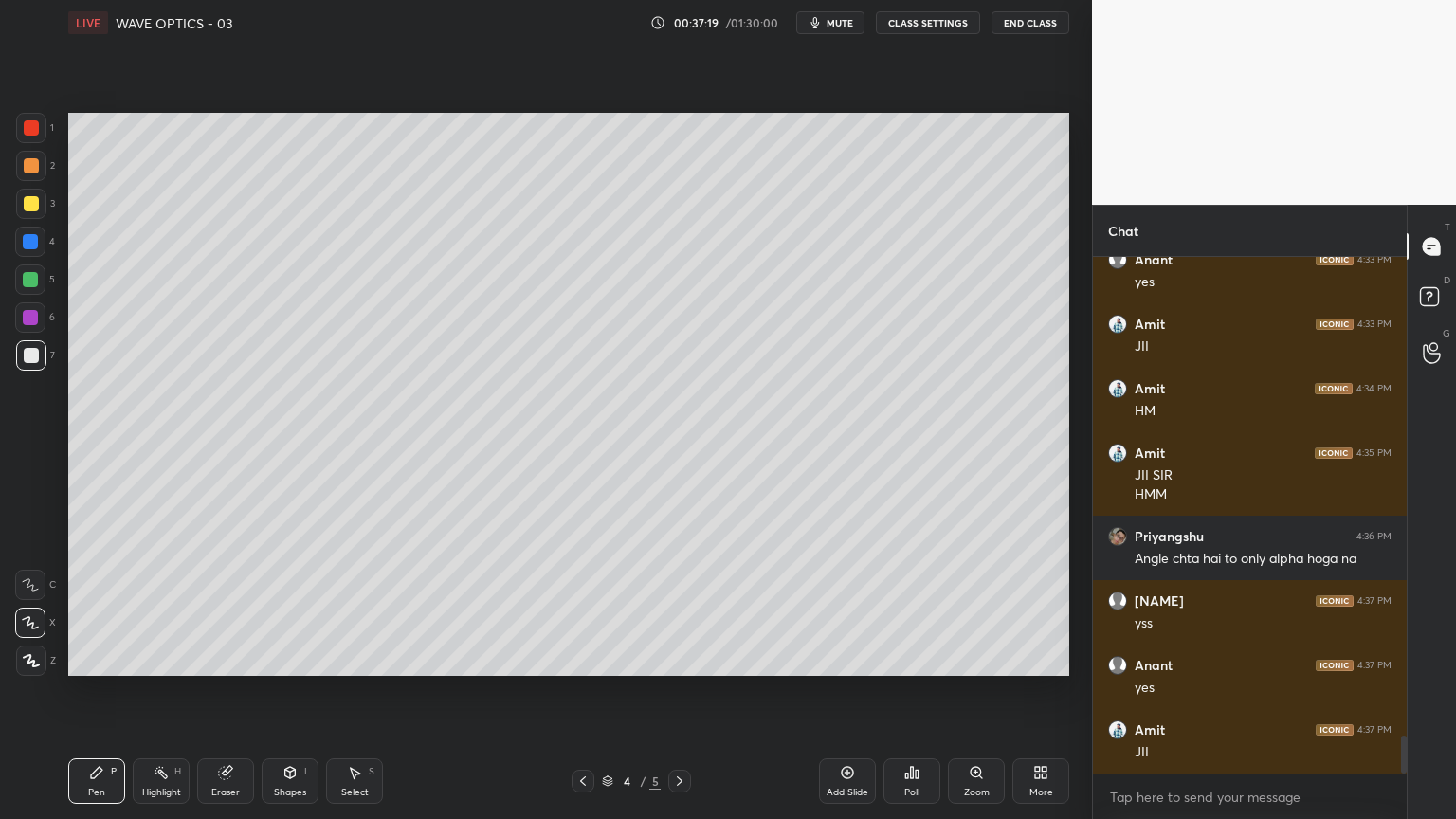 click 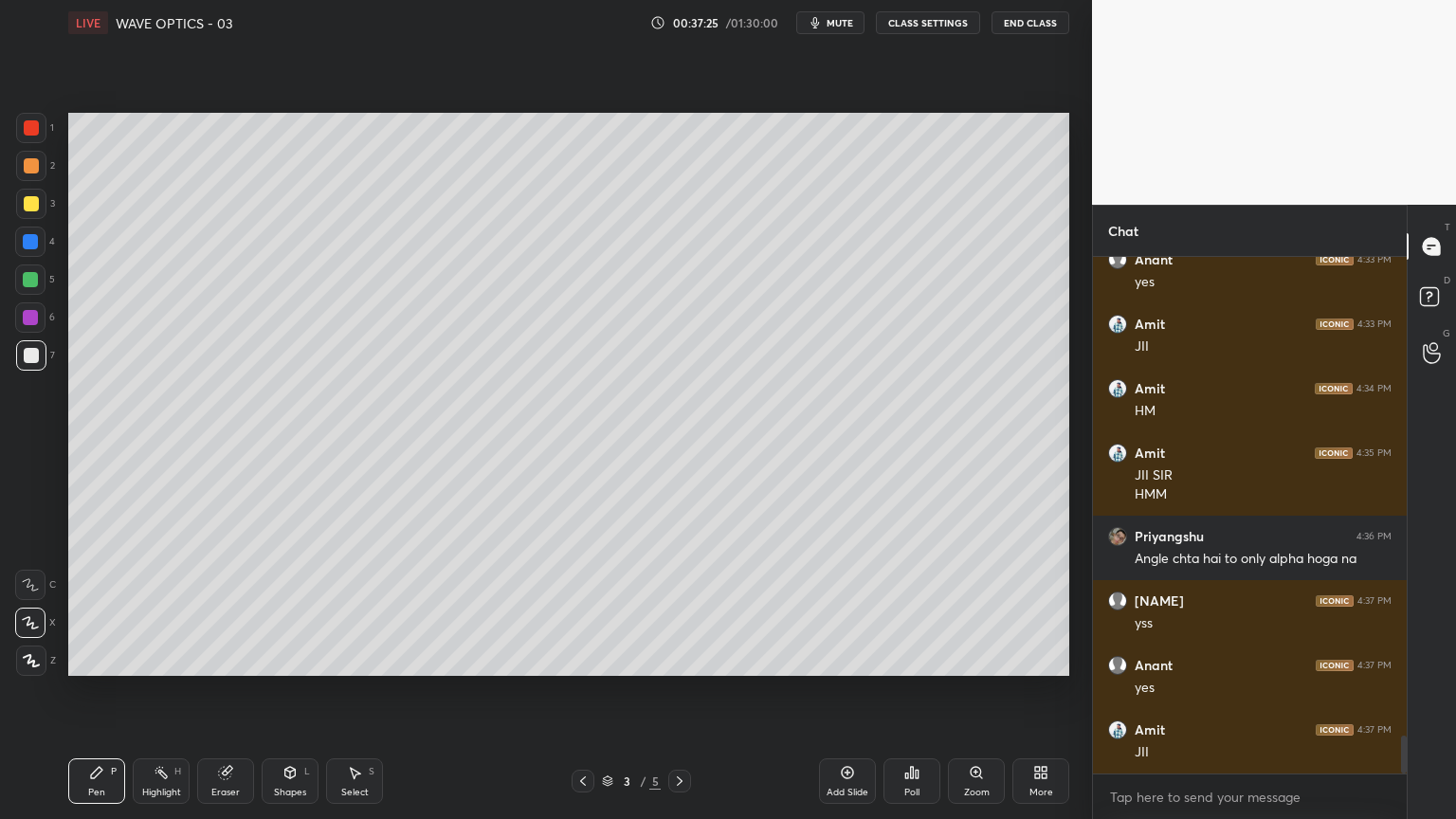 click 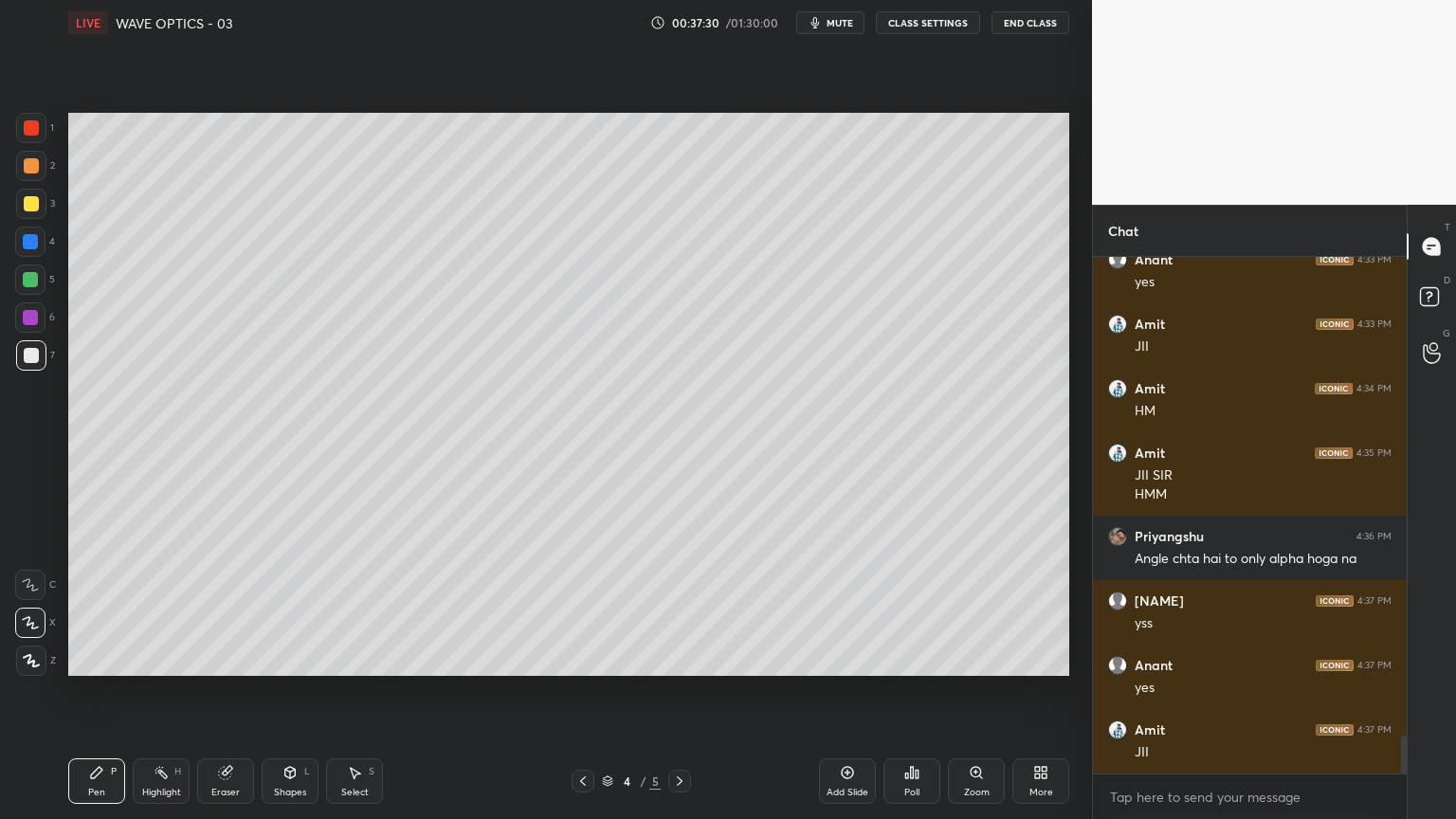 click 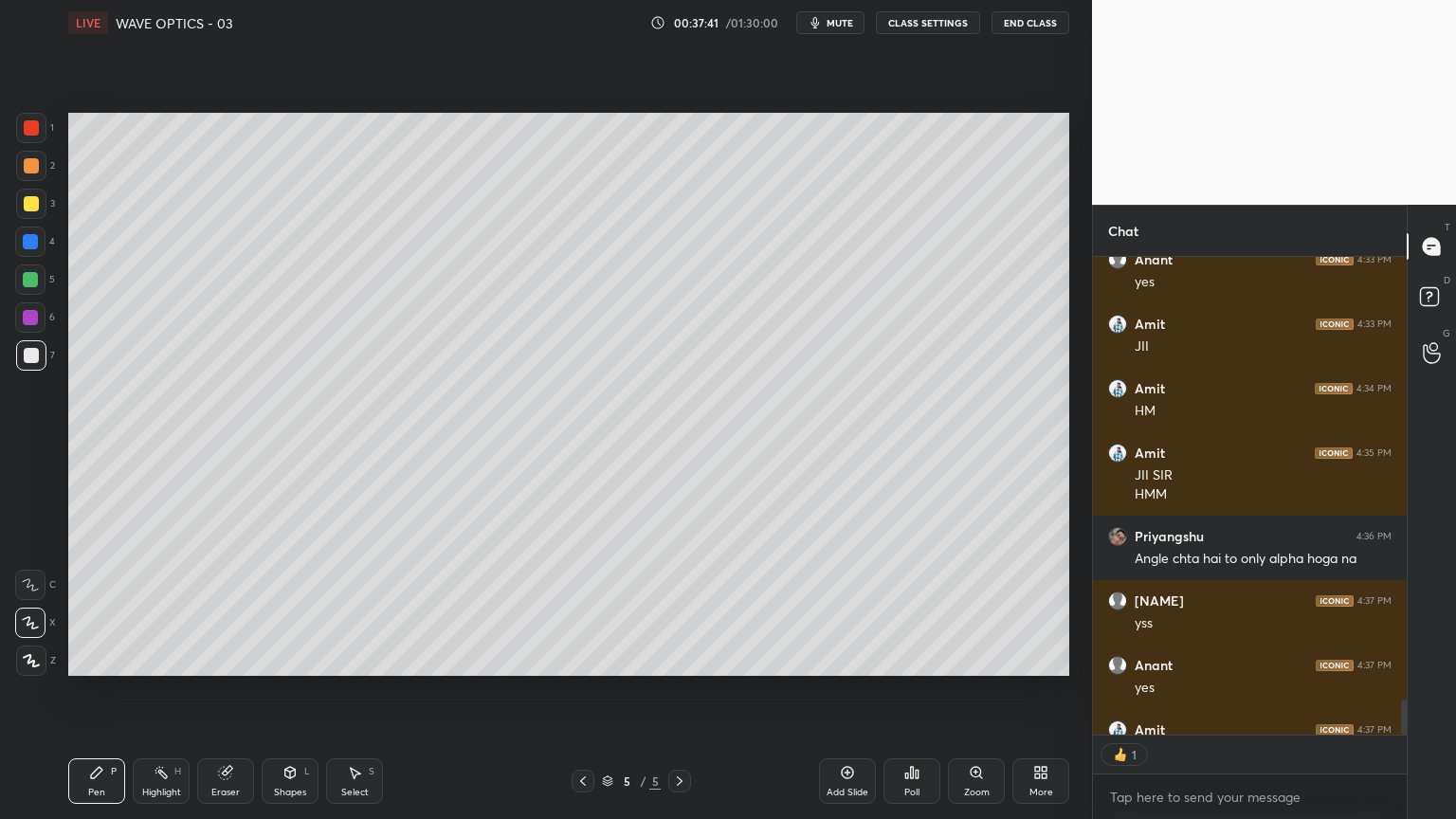 scroll, scrollTop: 473, scrollLeft: 308, axis: both 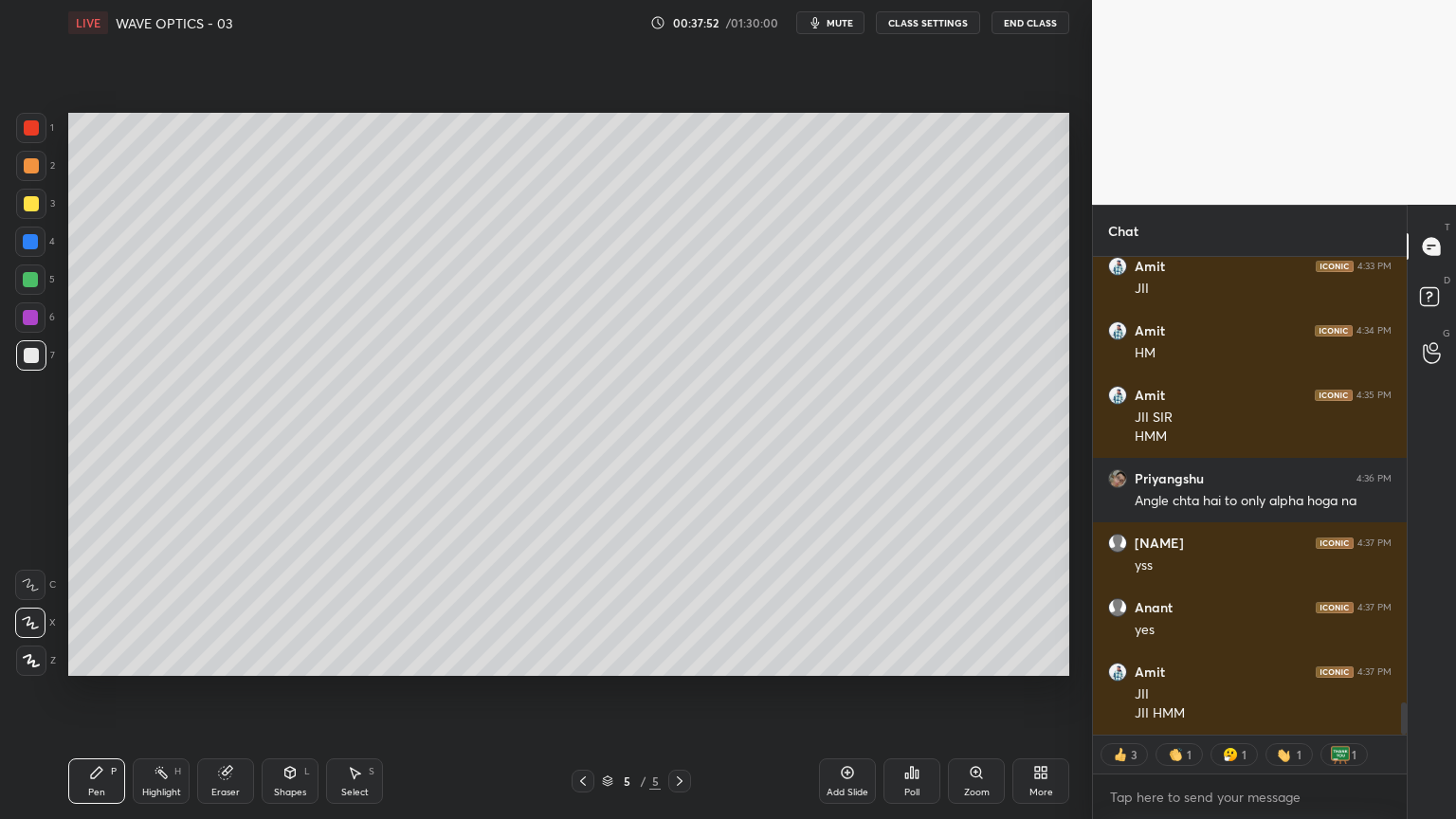 click 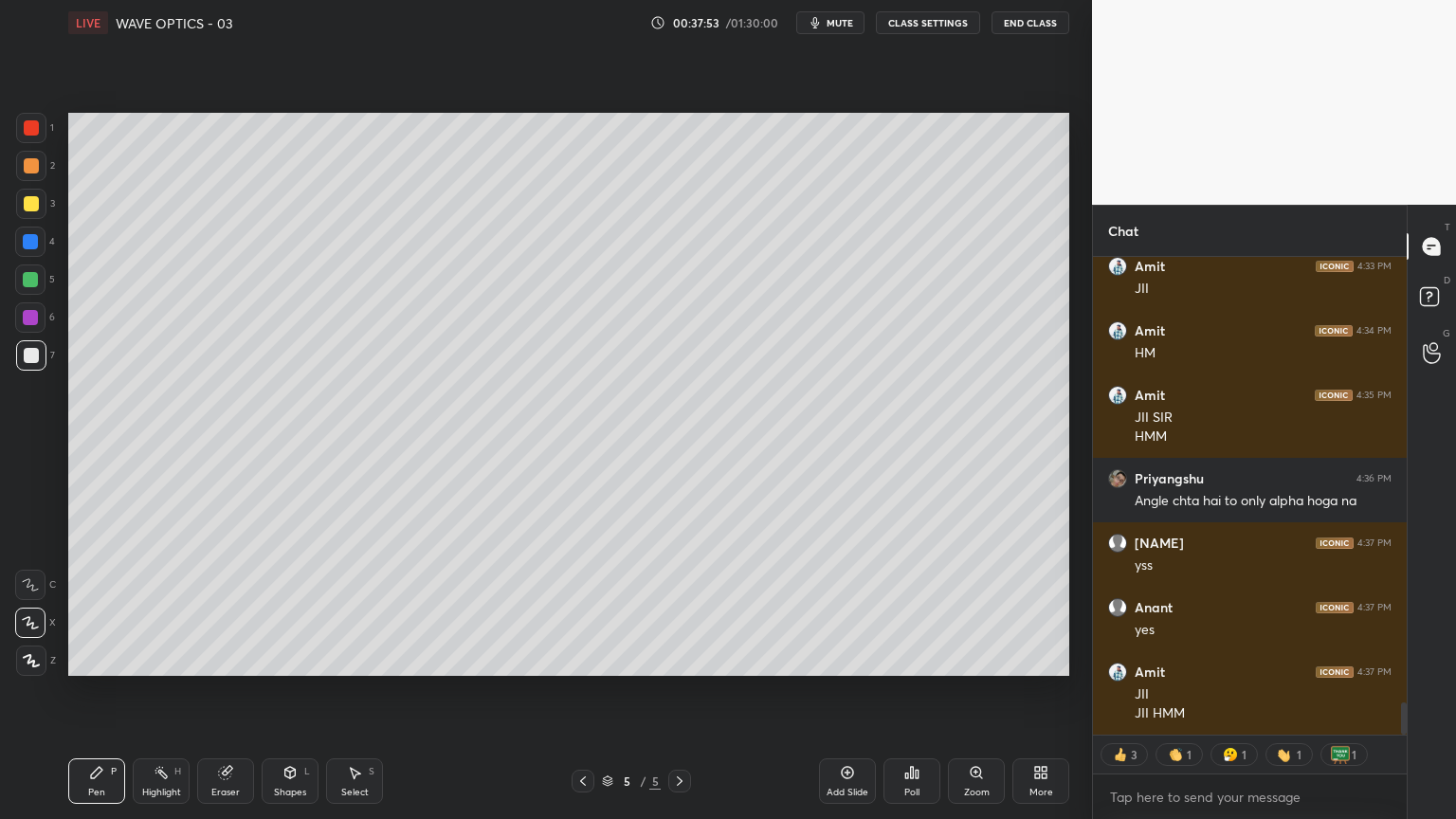 click on "Add Slide" at bounding box center (847, 781) 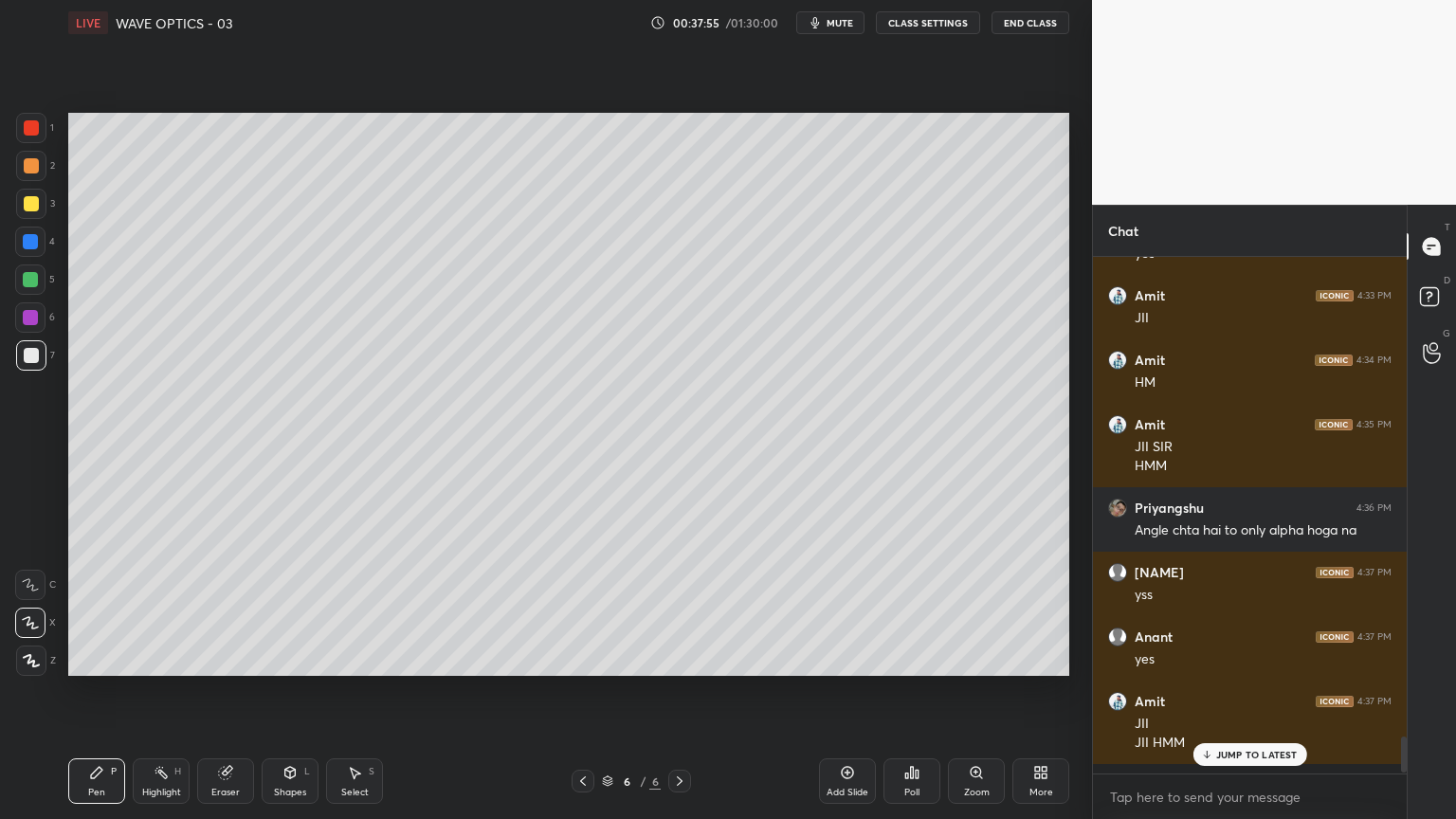 scroll, scrollTop: 6, scrollLeft: 6, axis: both 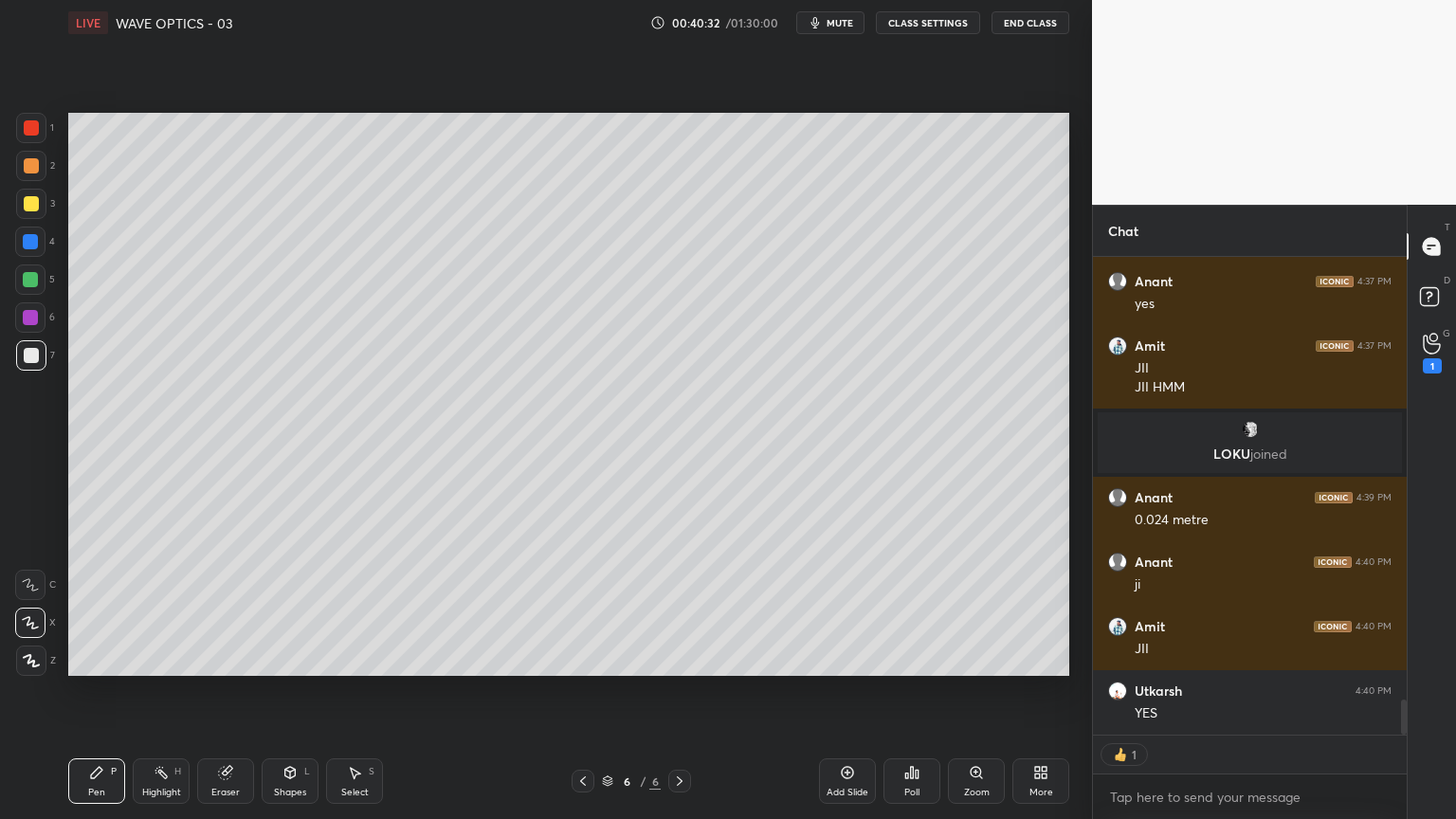 click at bounding box center (1250, 429) 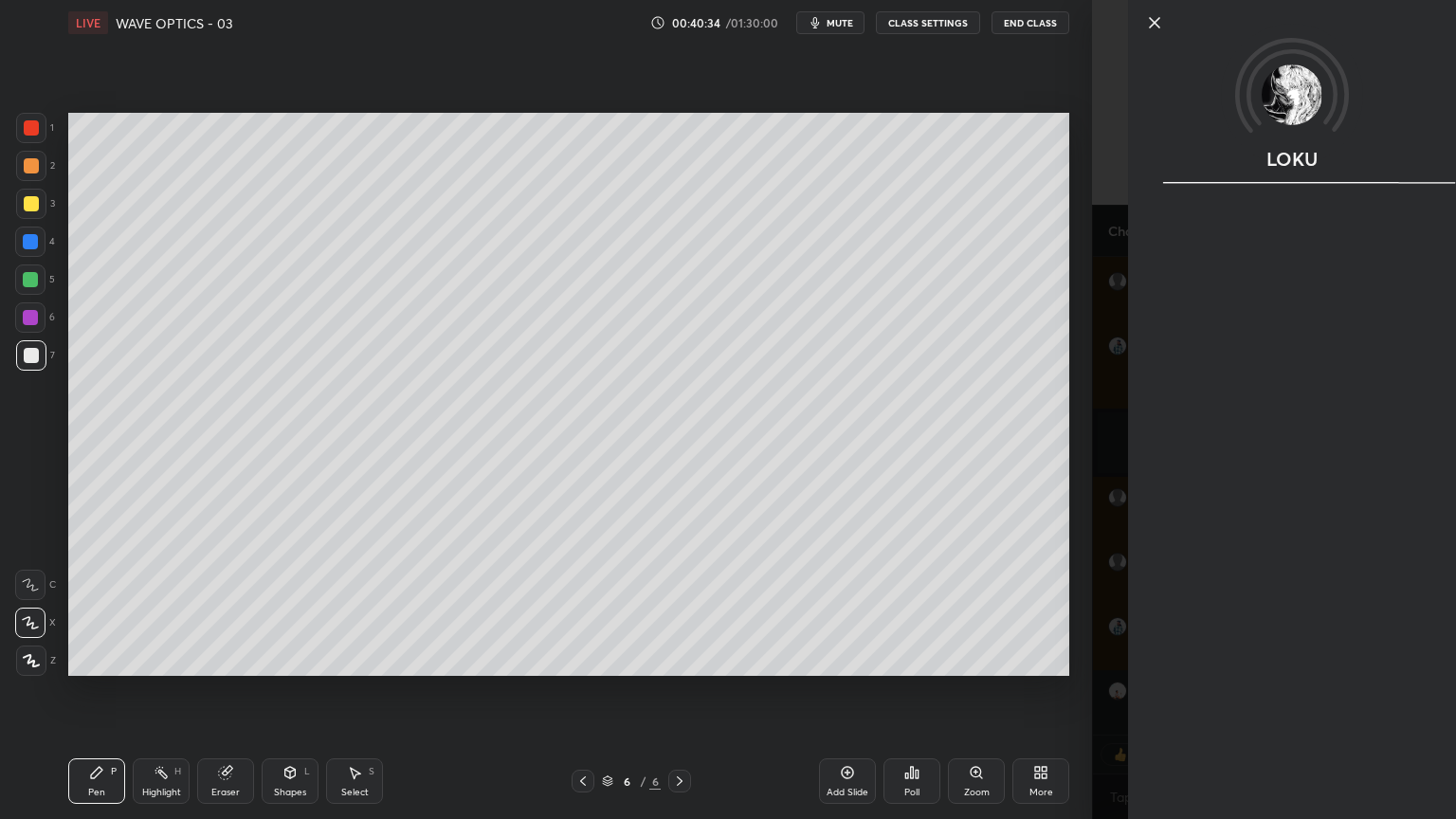 click 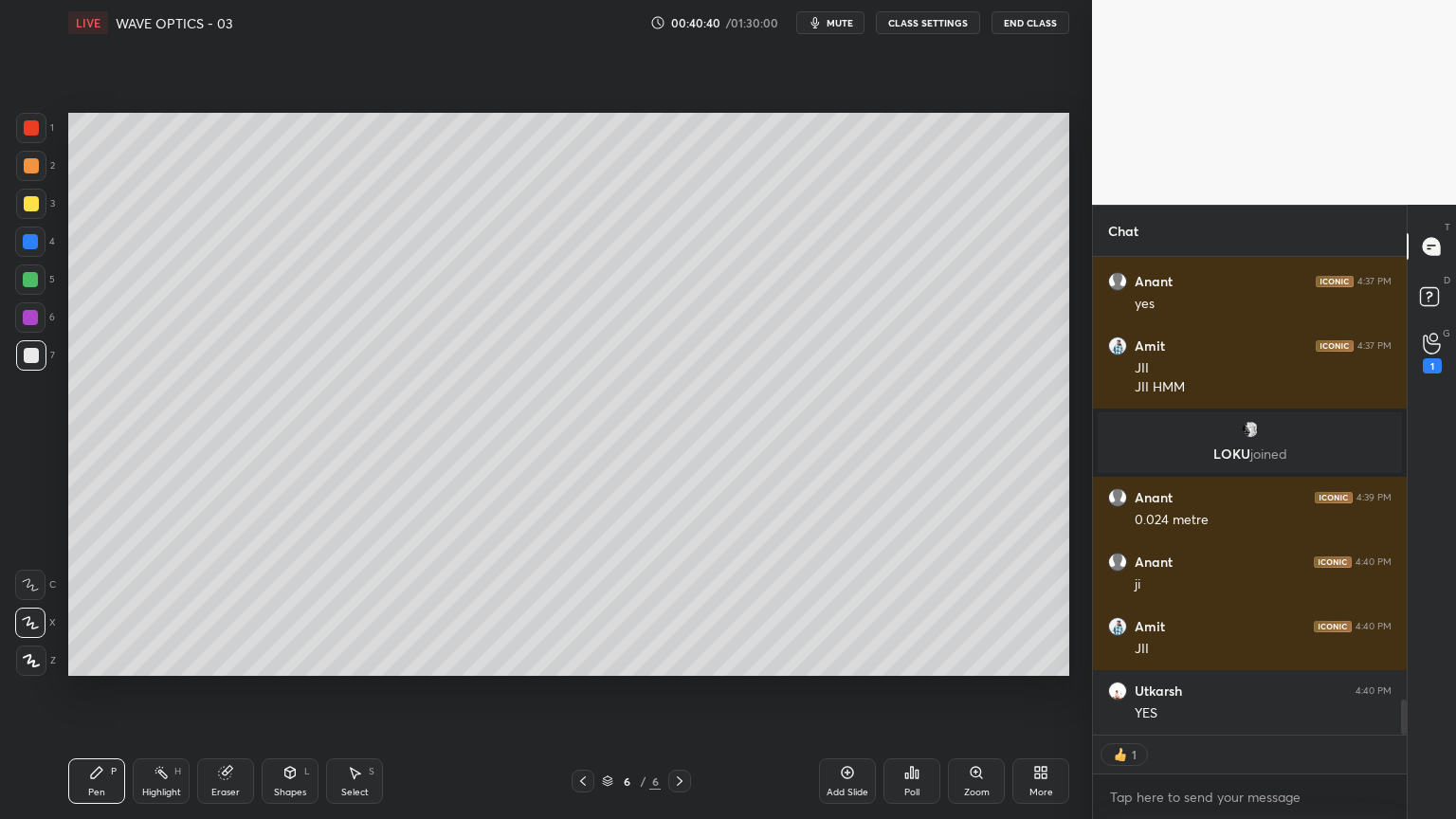 scroll, scrollTop: 7, scrollLeft: 6, axis: both 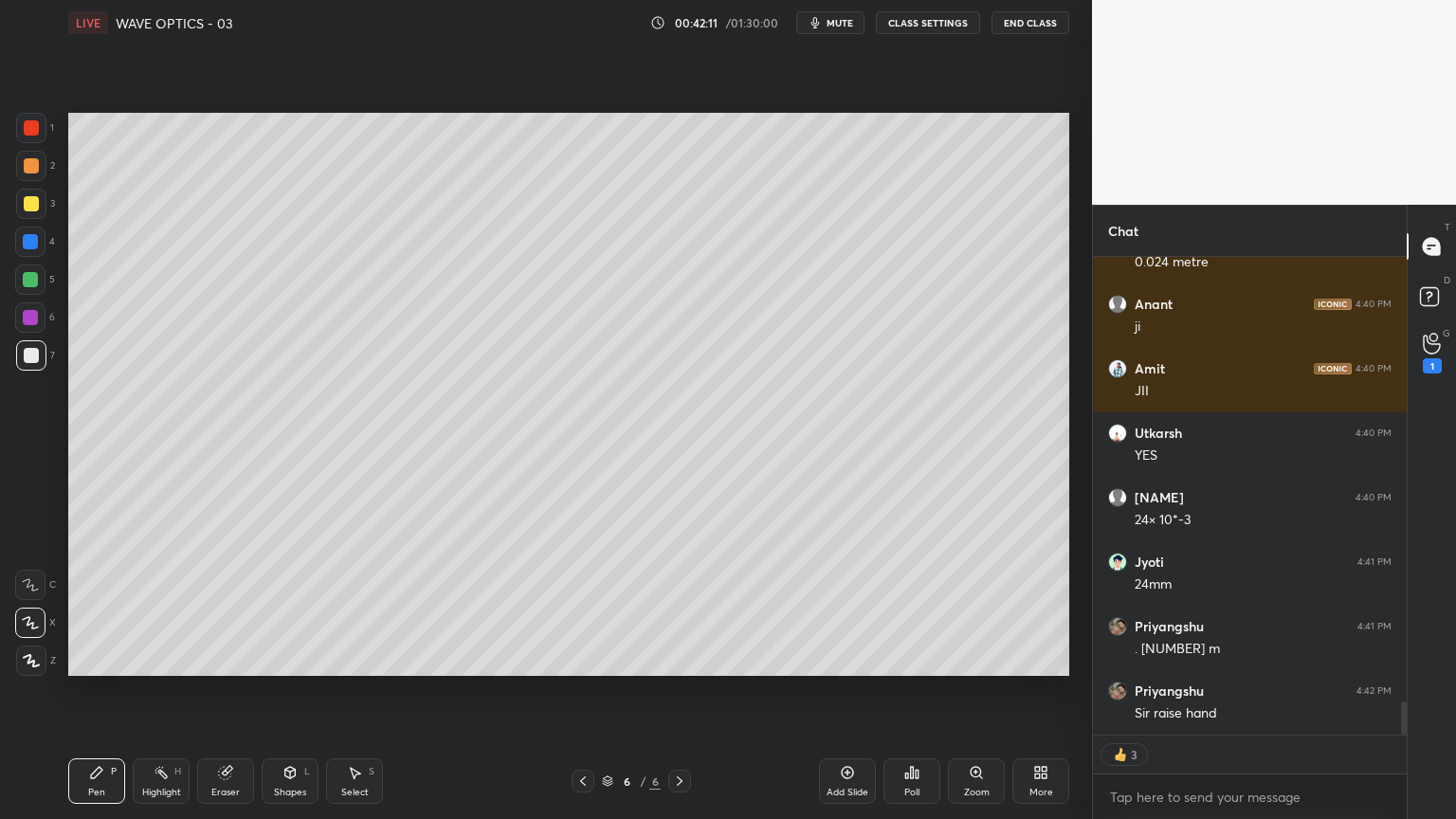 click on "Add Slide" at bounding box center (847, 781) 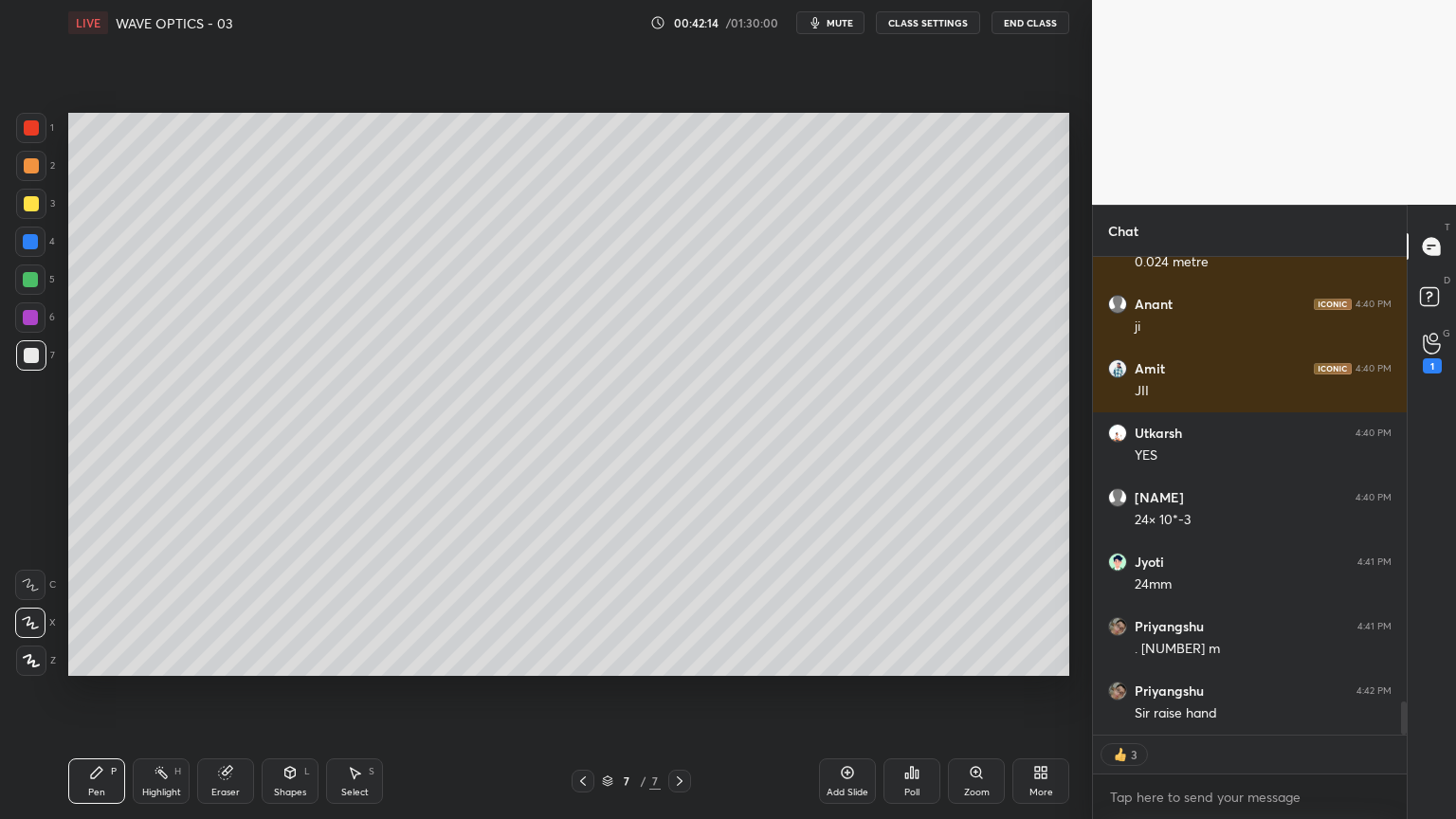 click 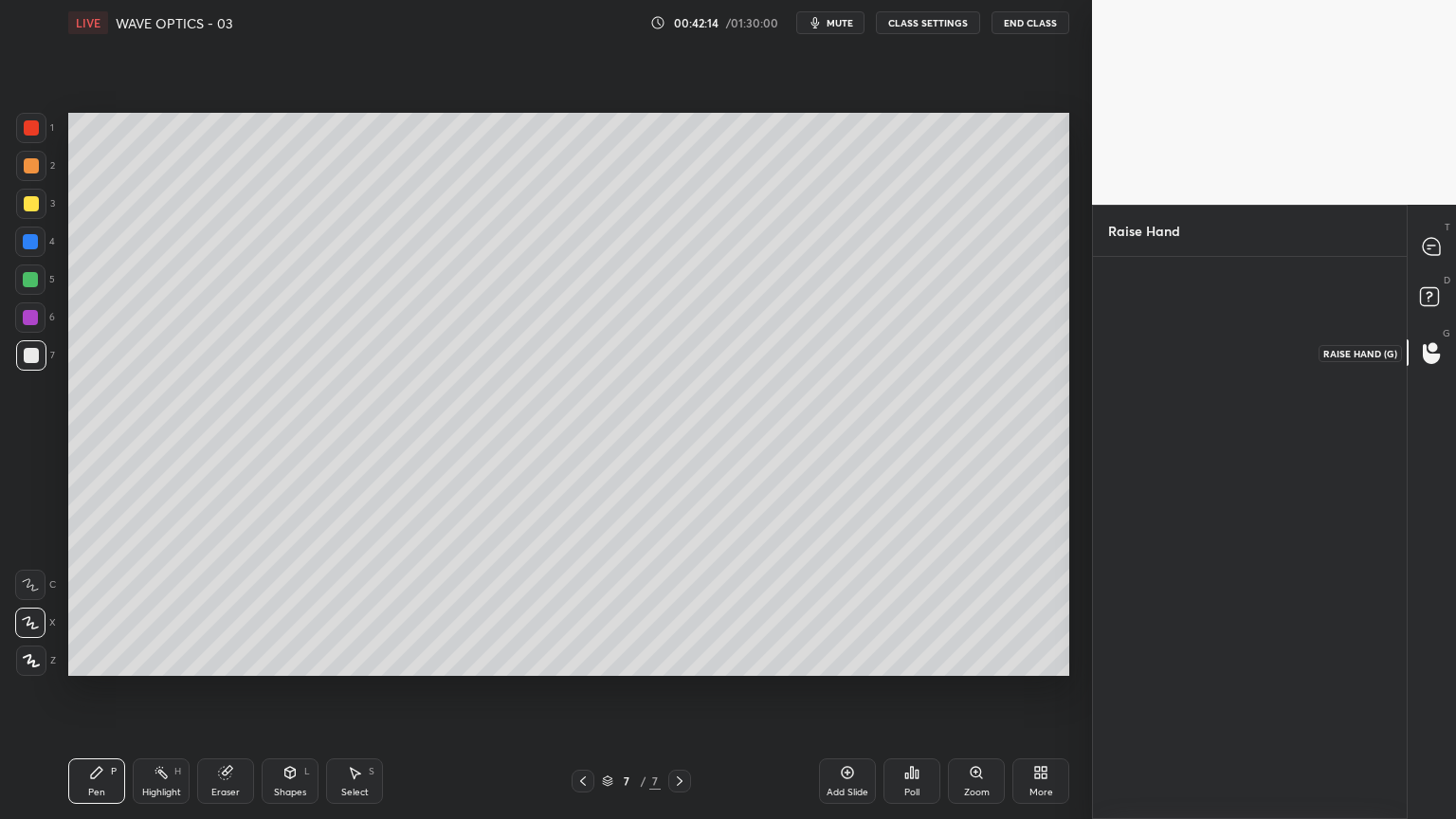 scroll, scrollTop: 556, scrollLeft: 308, axis: both 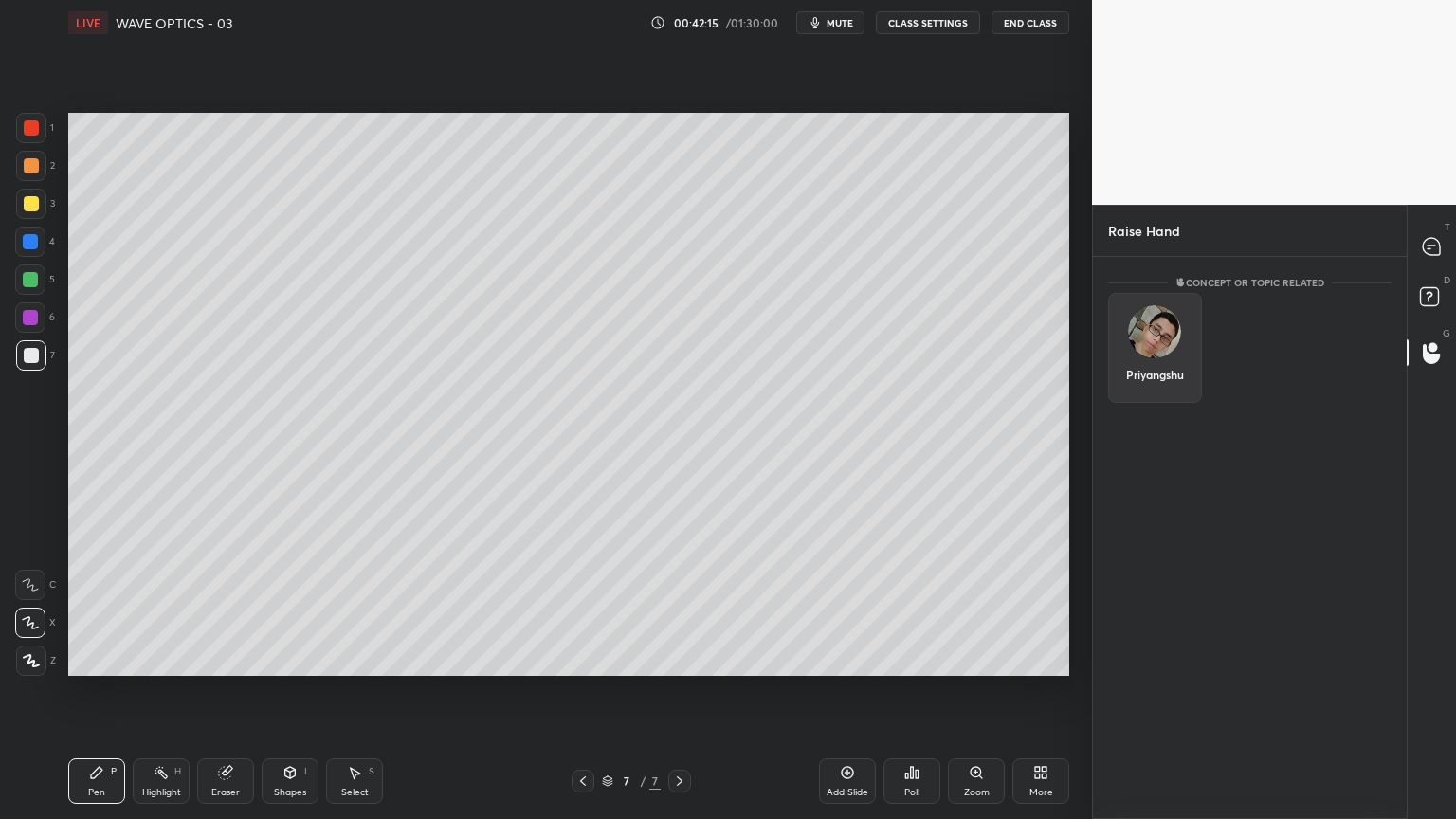 click at bounding box center [1155, 332] 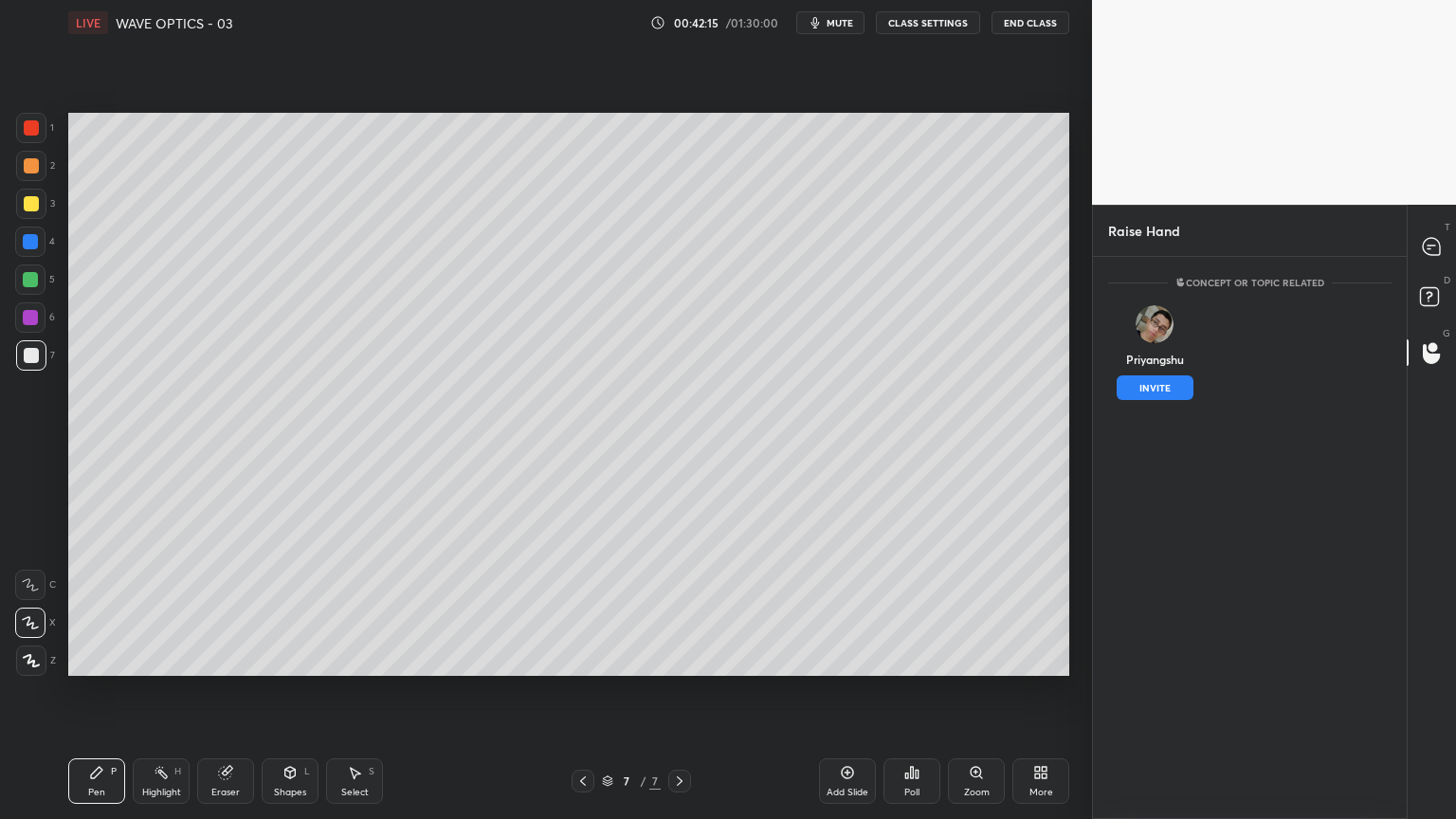 click on "INVITE" at bounding box center [1155, 388] 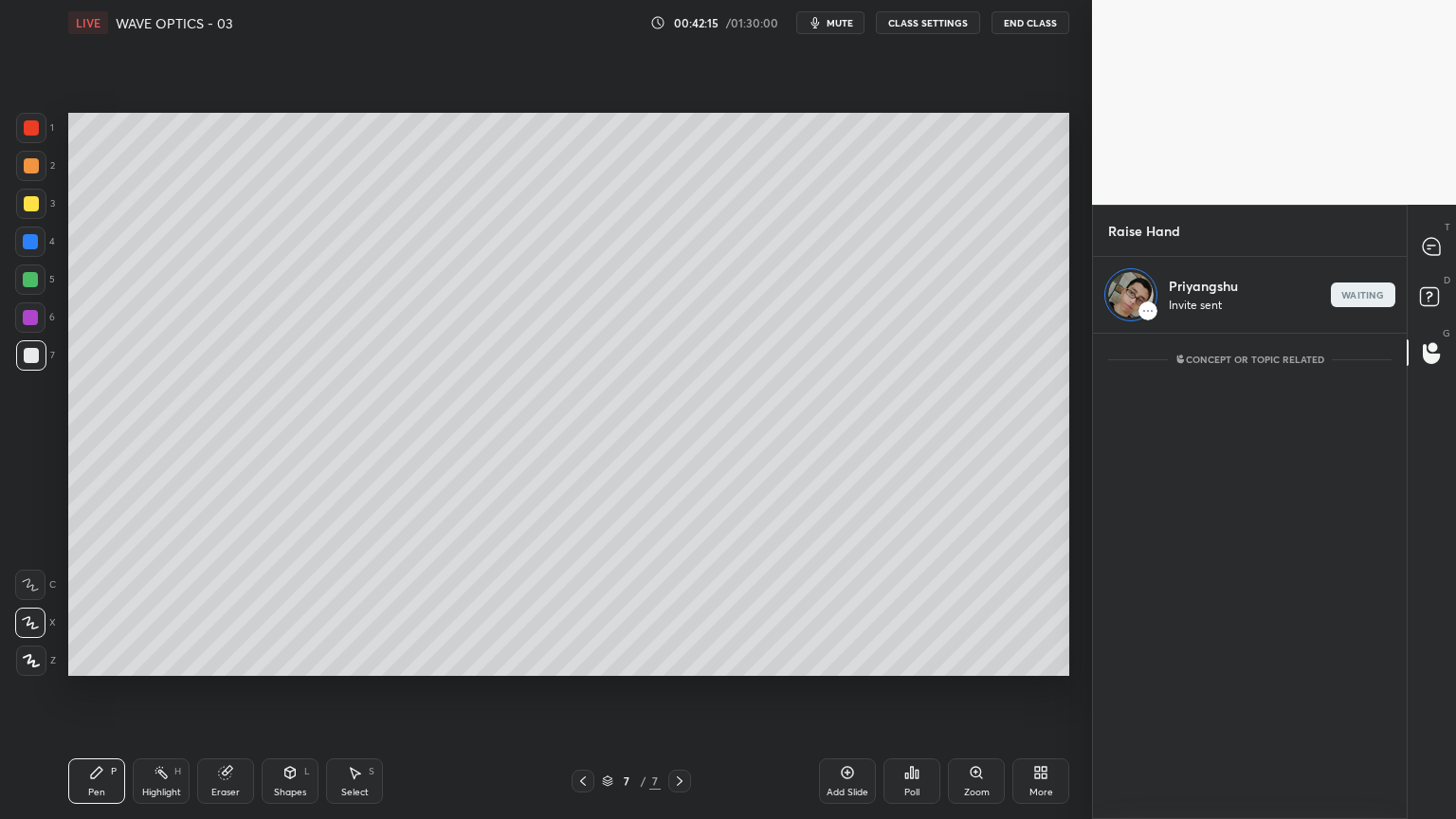 scroll, scrollTop: 481, scrollLeft: 308, axis: both 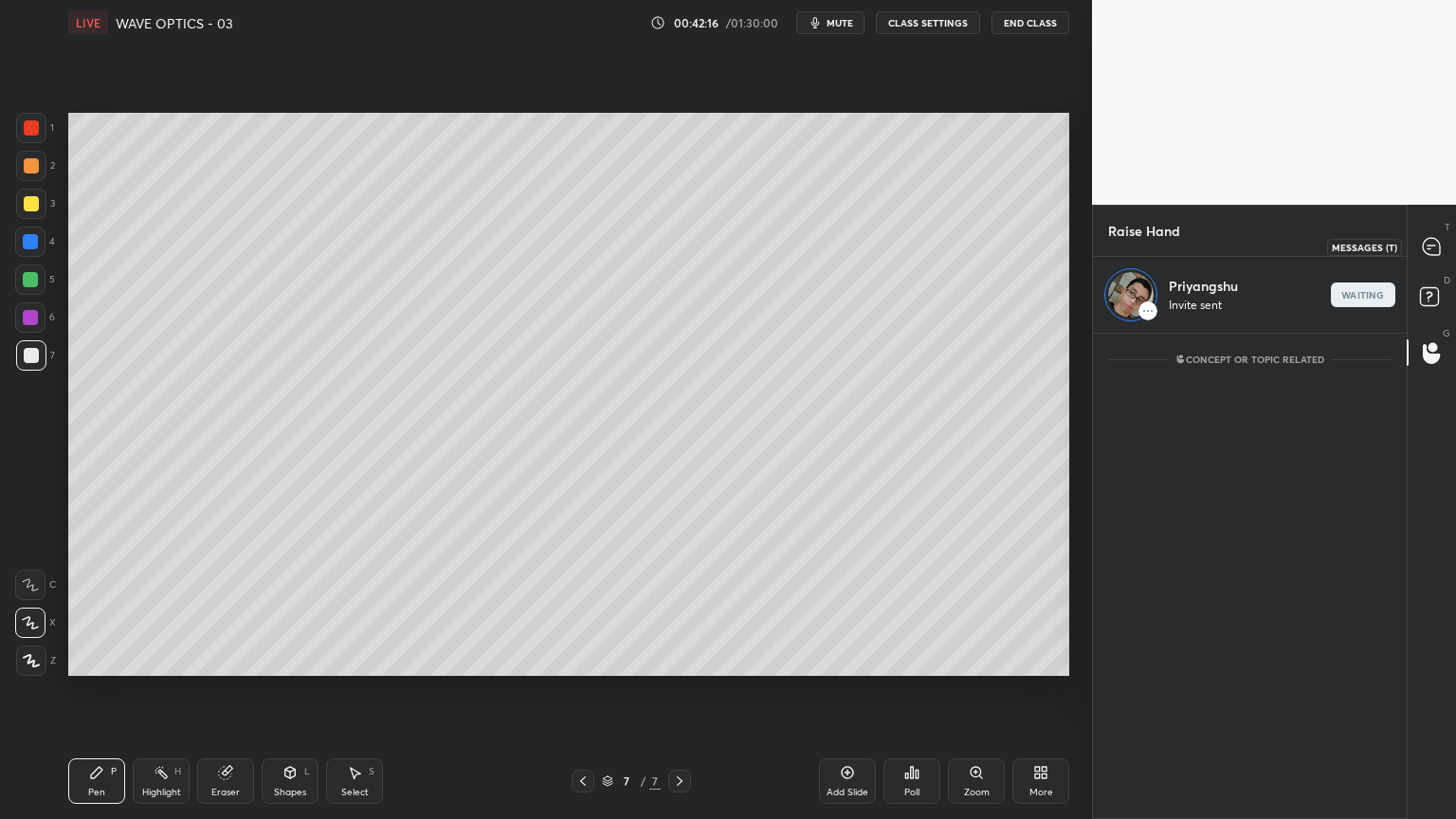 click 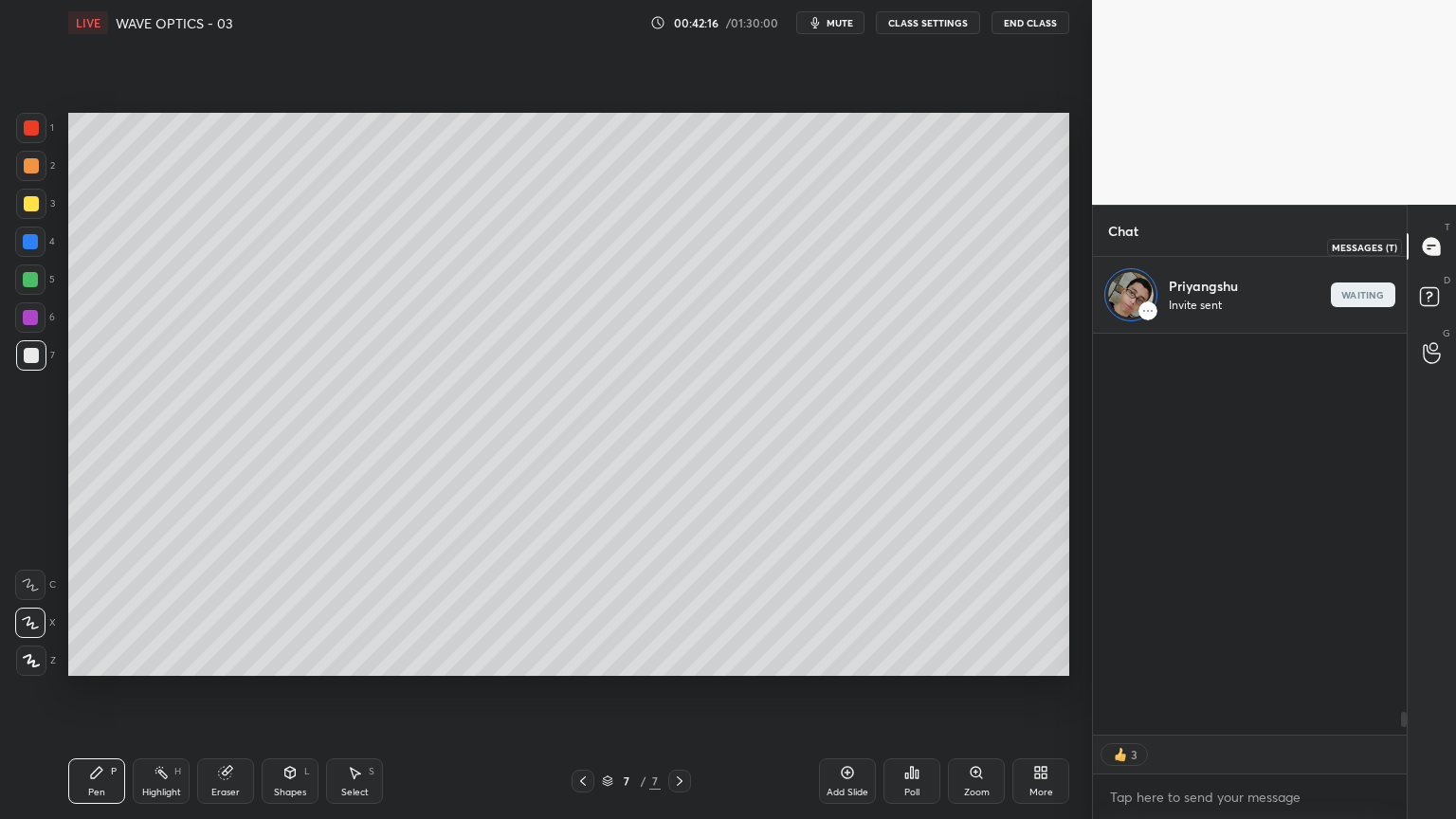 scroll, scrollTop: 6684, scrollLeft: 0, axis: vertical 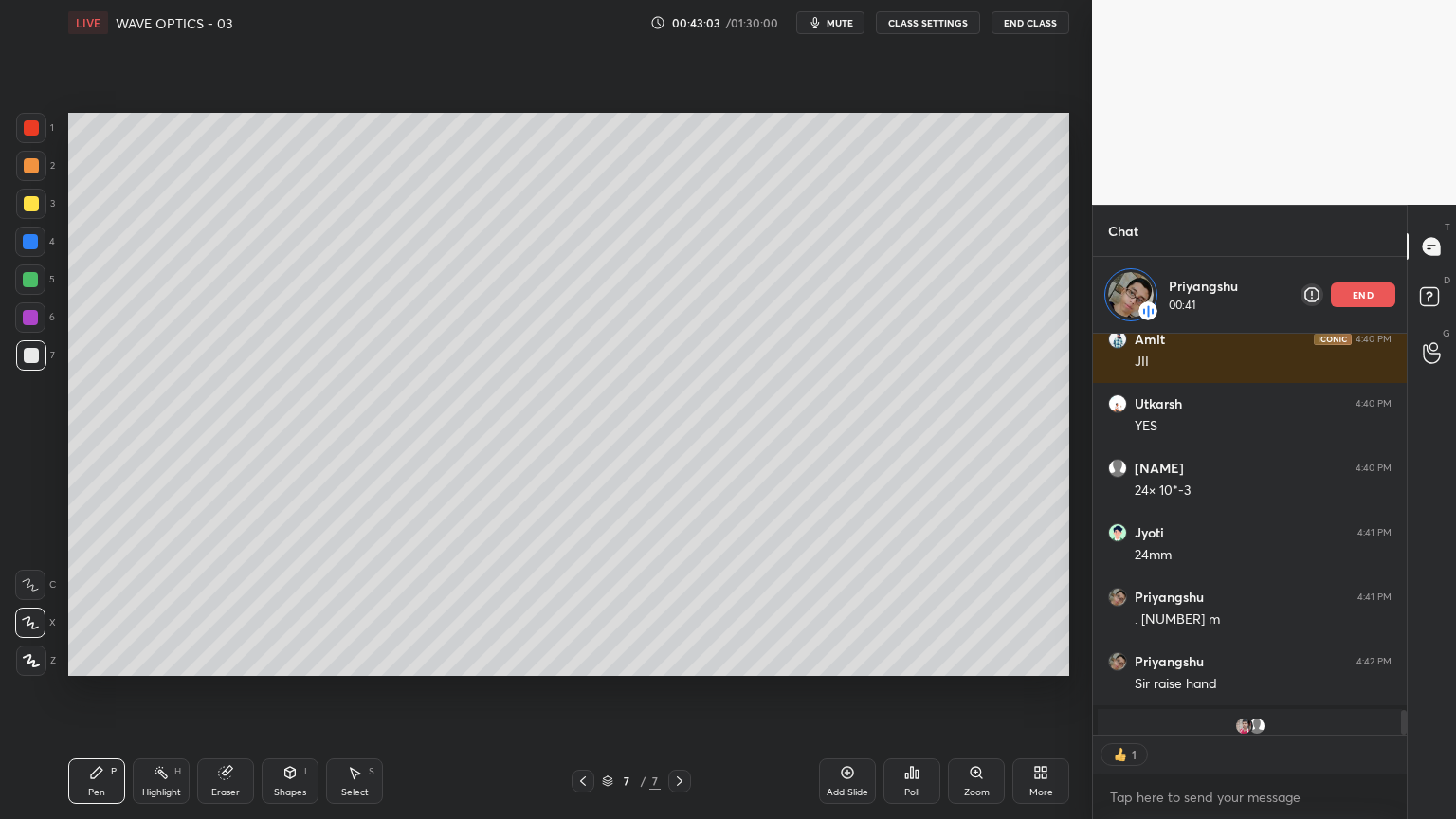 click on "end" at bounding box center (1363, 295) 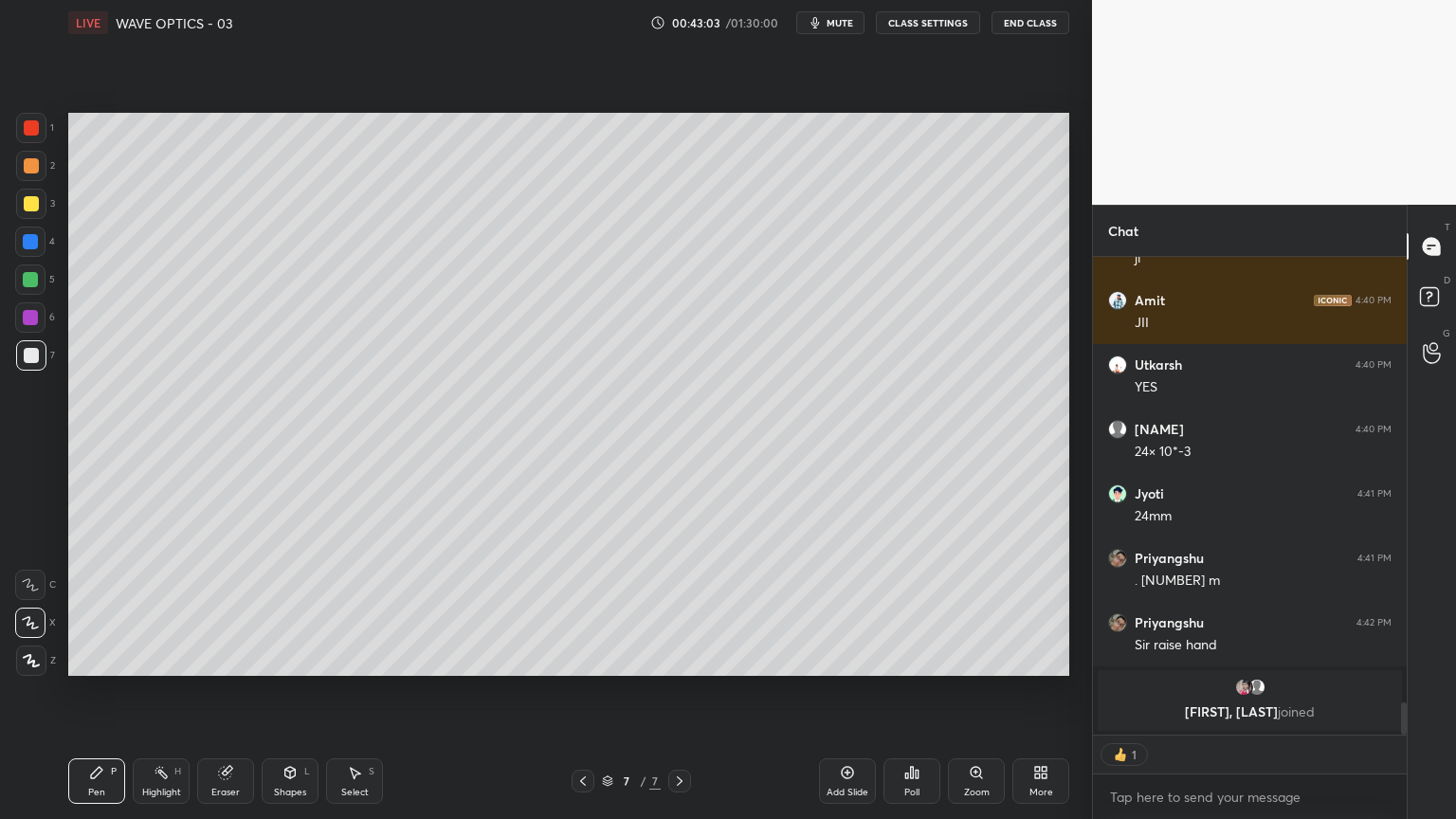 scroll, scrollTop: 6, scrollLeft: 6, axis: both 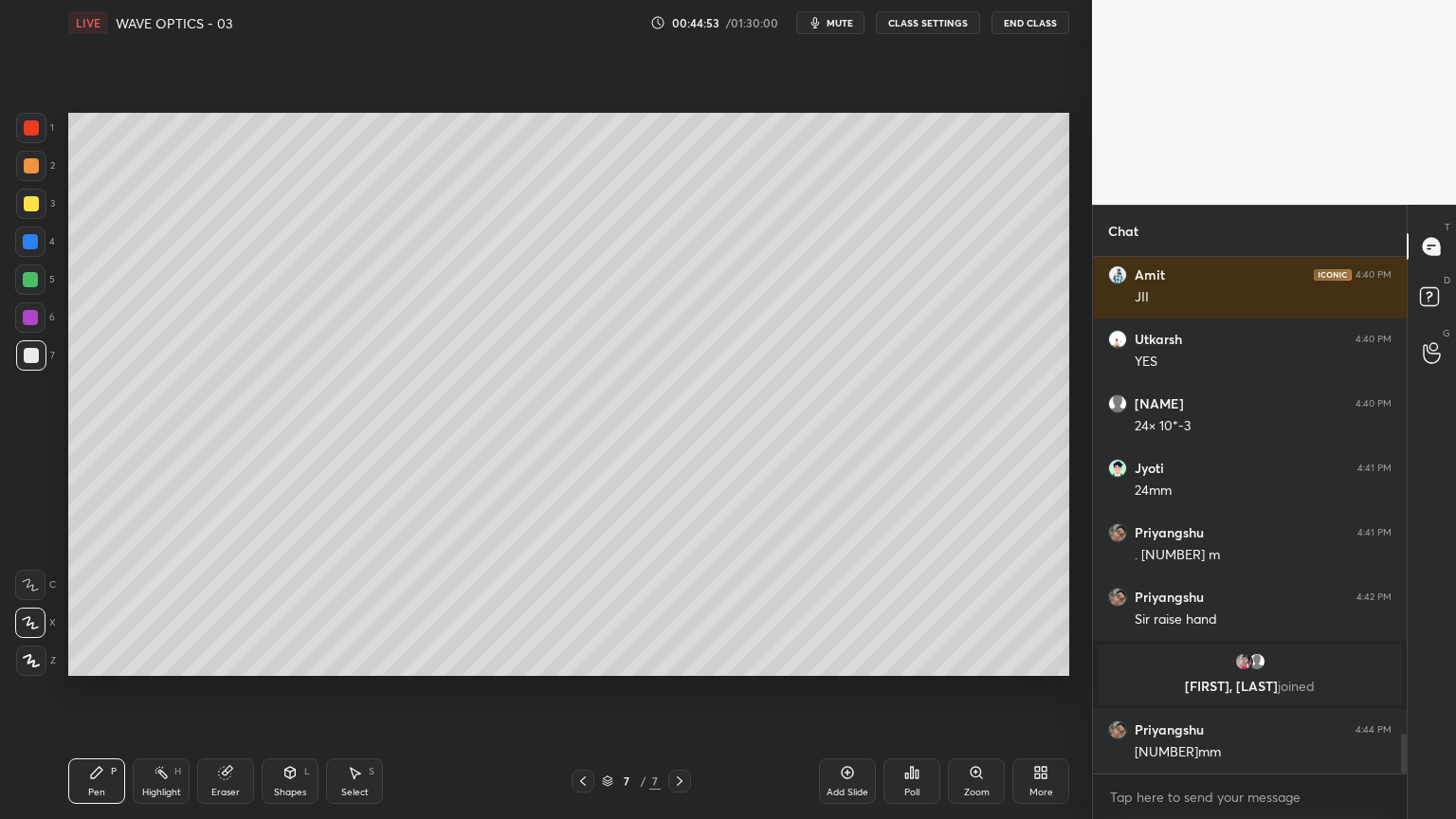 click at bounding box center (31, 204) 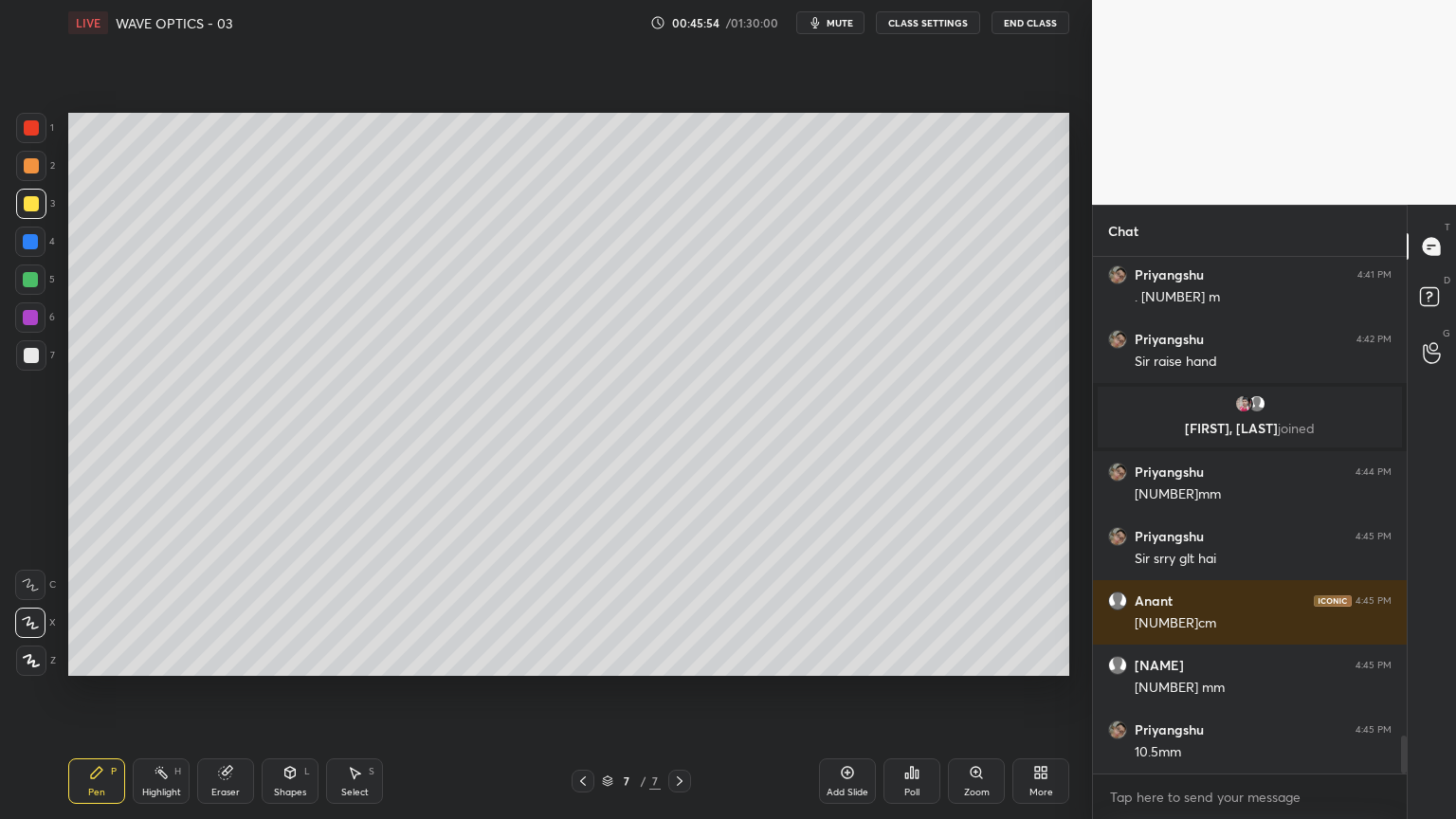 scroll, scrollTop: 6574, scrollLeft: 0, axis: vertical 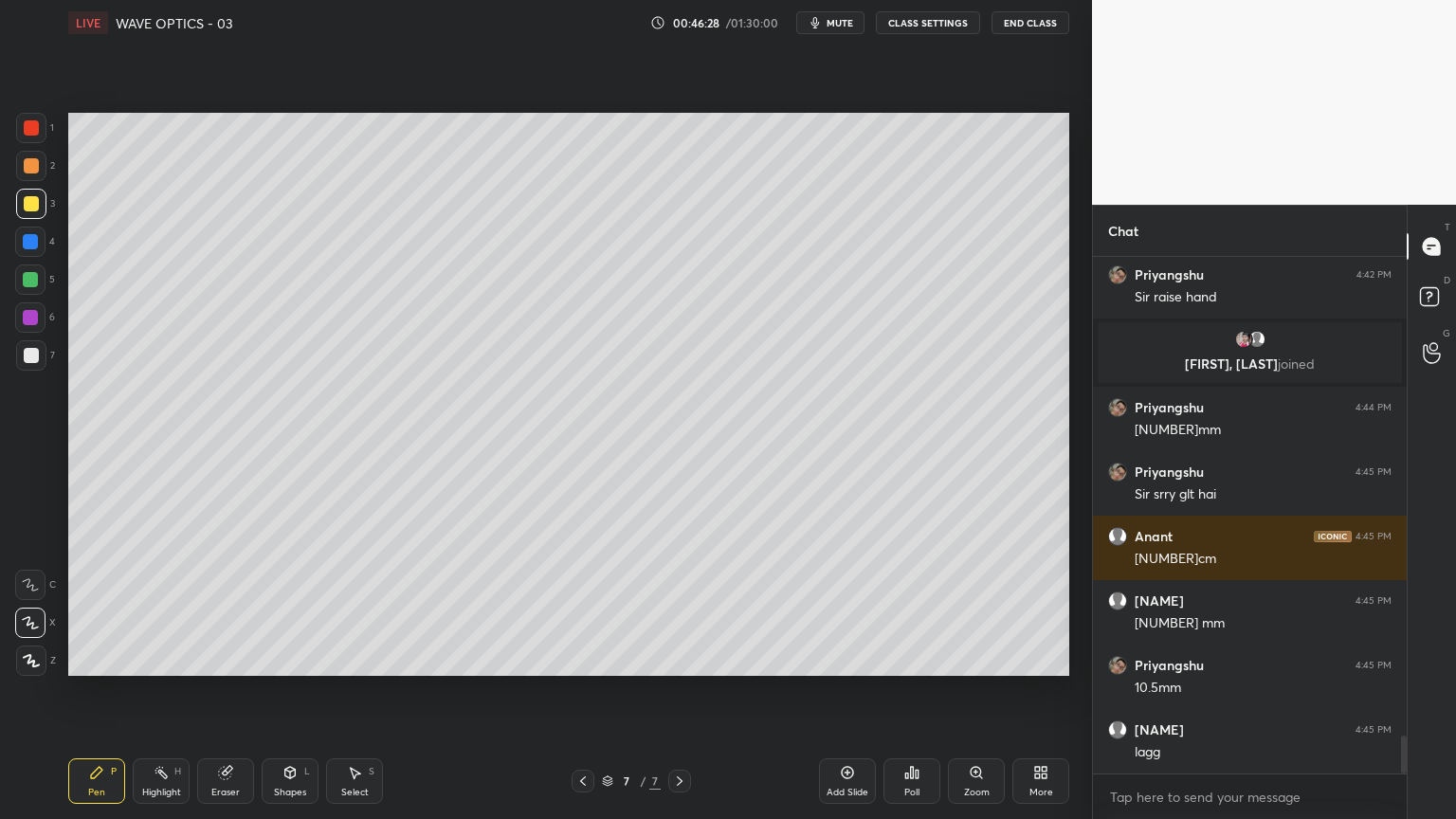 click at bounding box center (1244, 339) 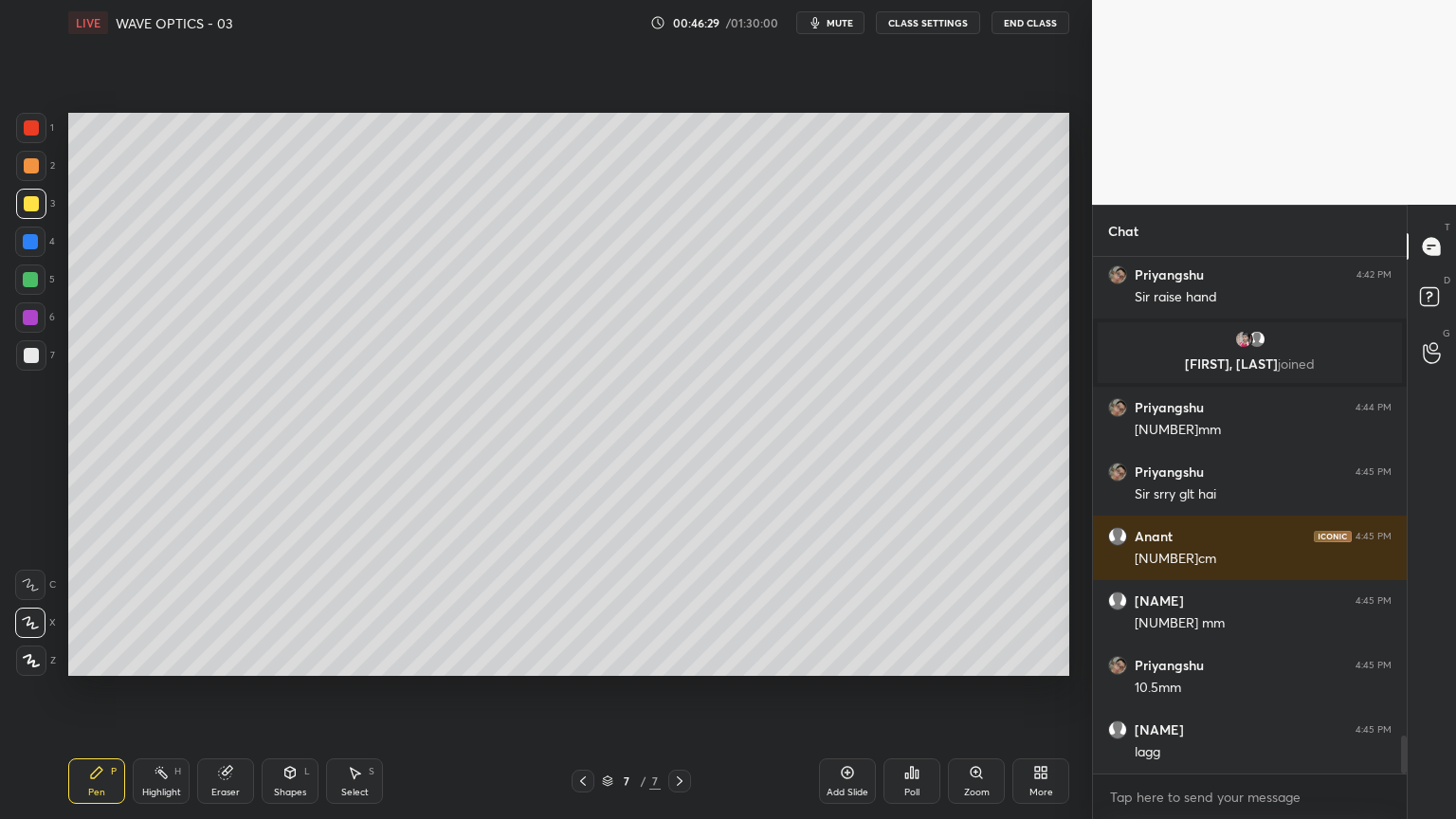 click at bounding box center (1257, 339) 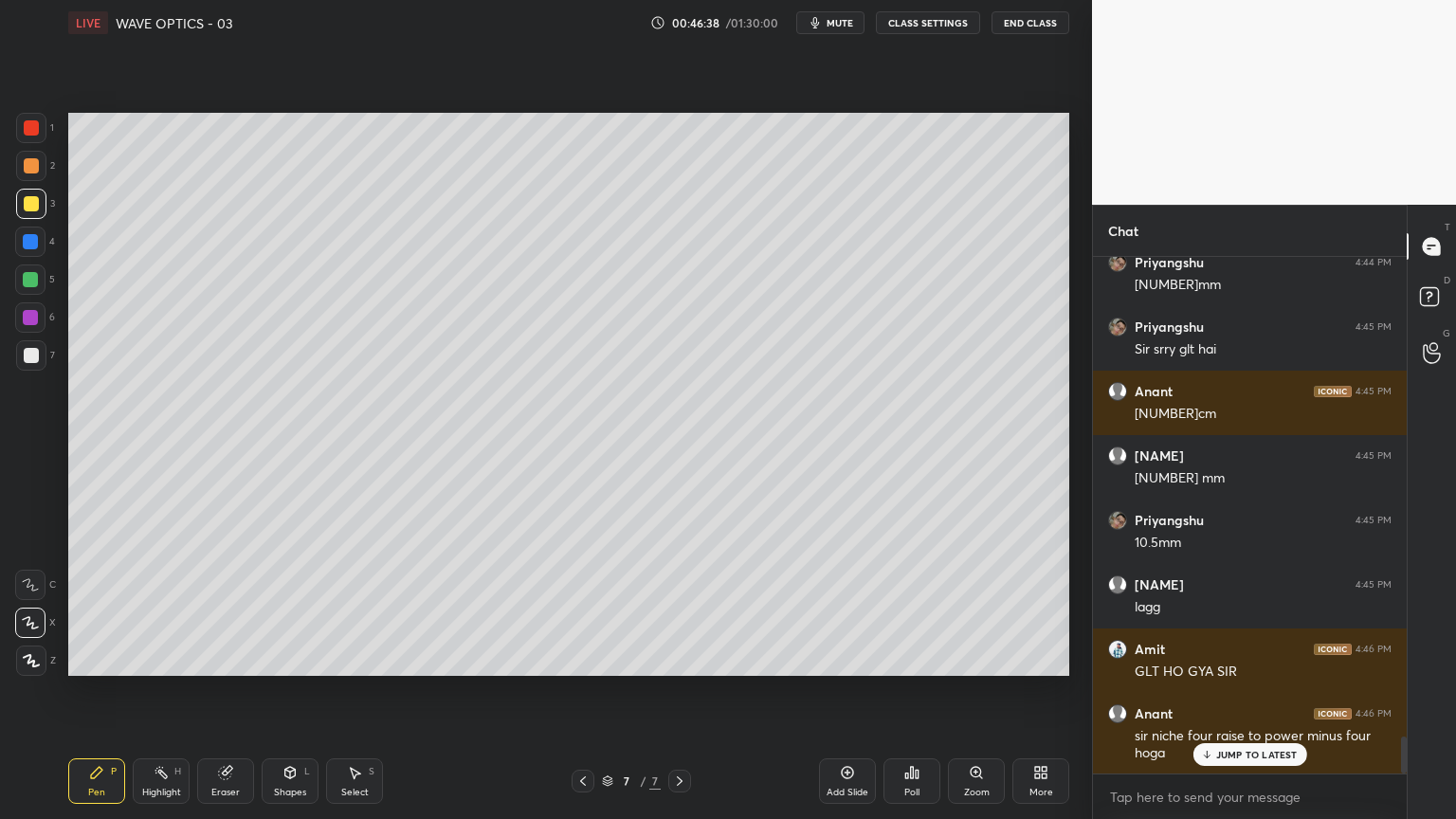 scroll, scrollTop: 6720, scrollLeft: 0, axis: vertical 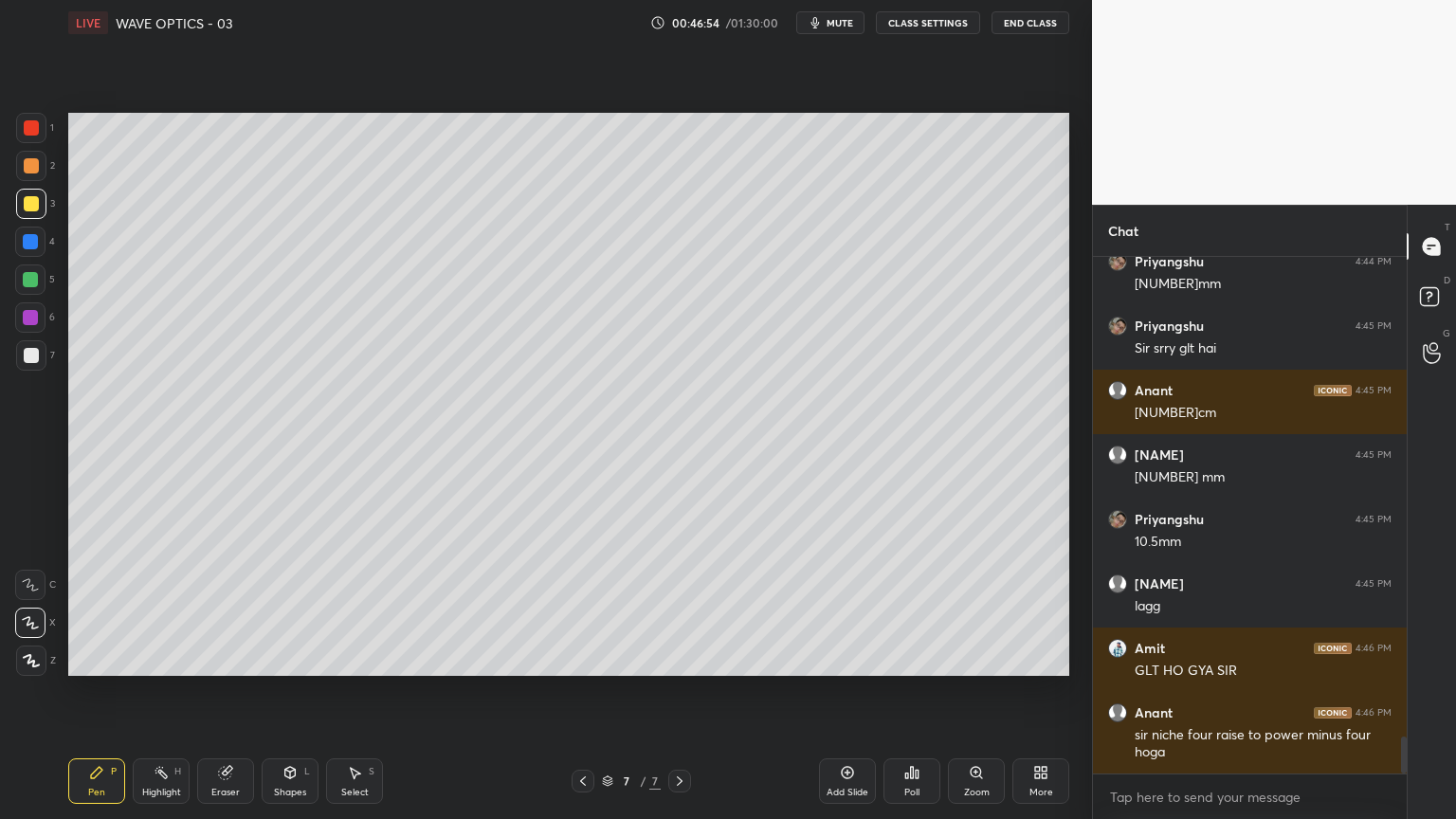 click at bounding box center [30, 318] 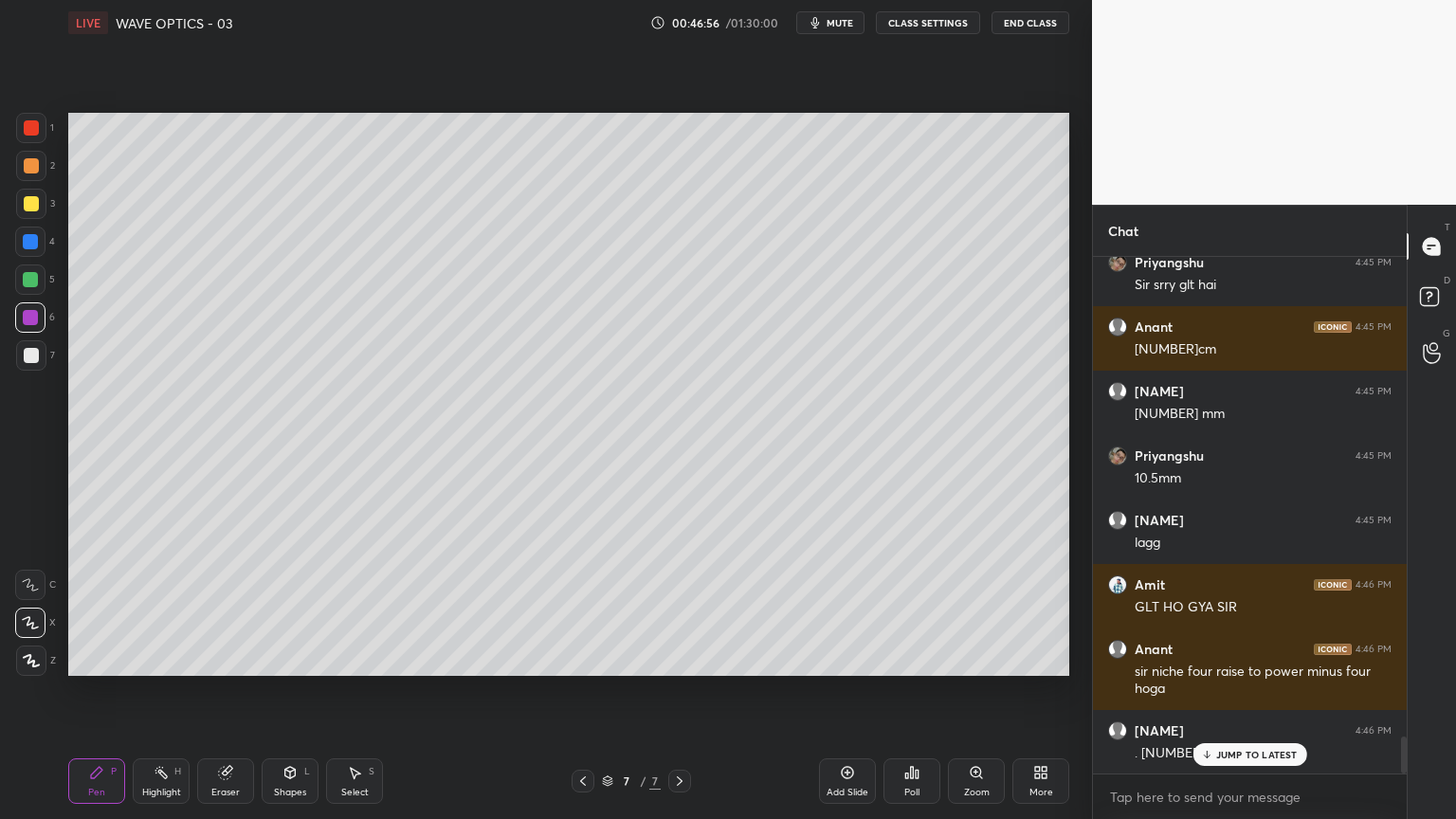 scroll, scrollTop: 6784, scrollLeft: 0, axis: vertical 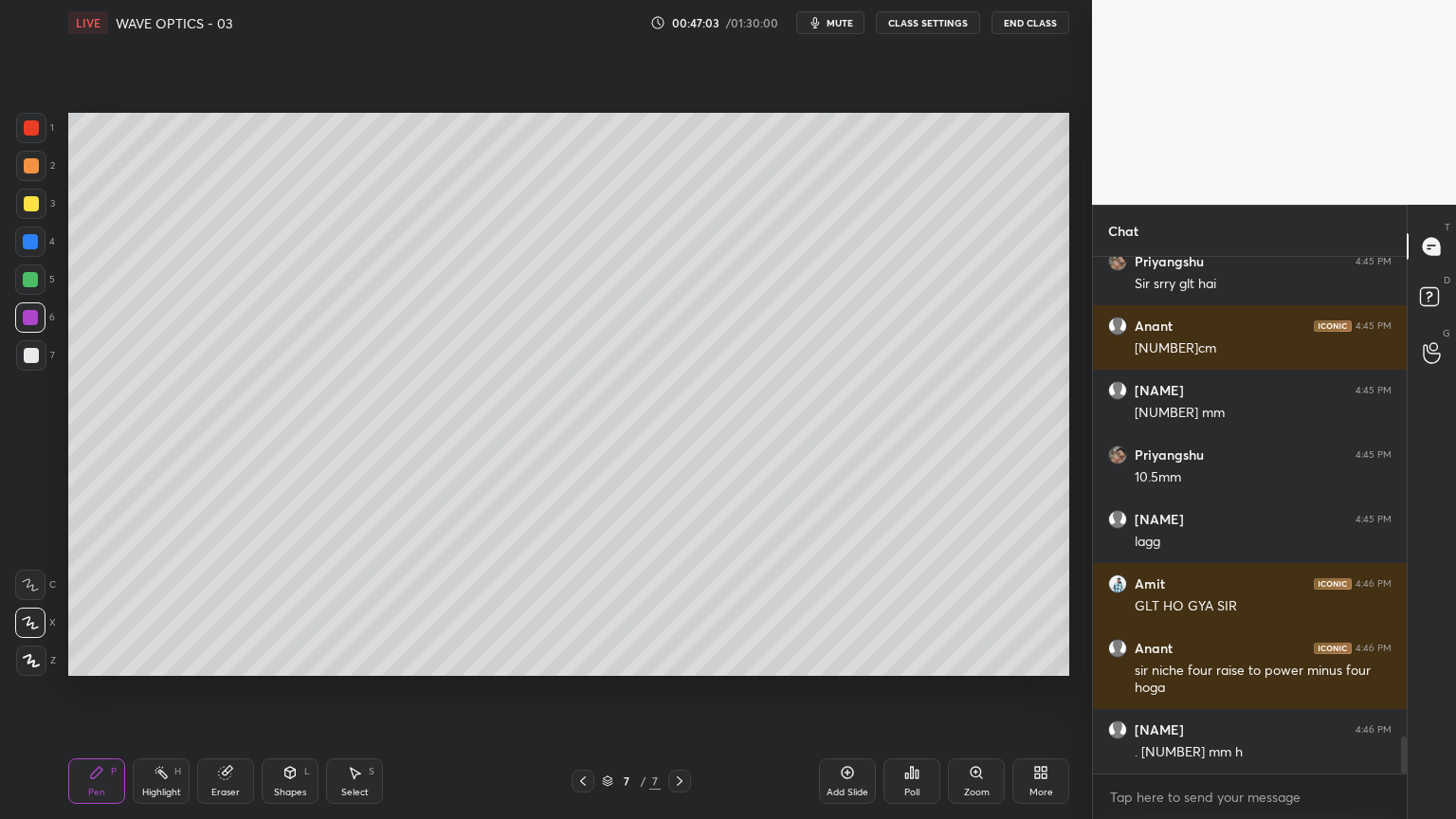 click at bounding box center (30, 280) 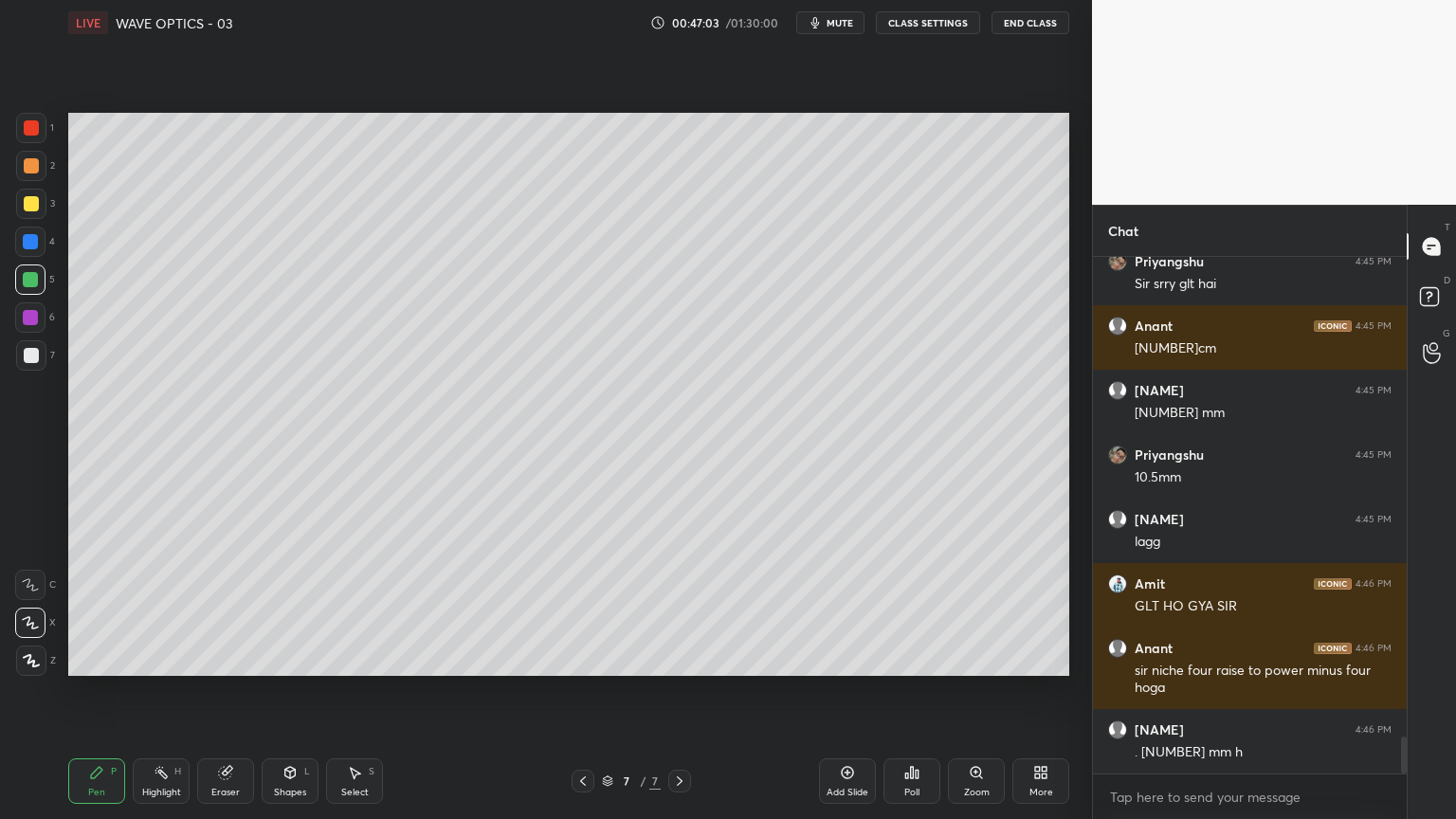click 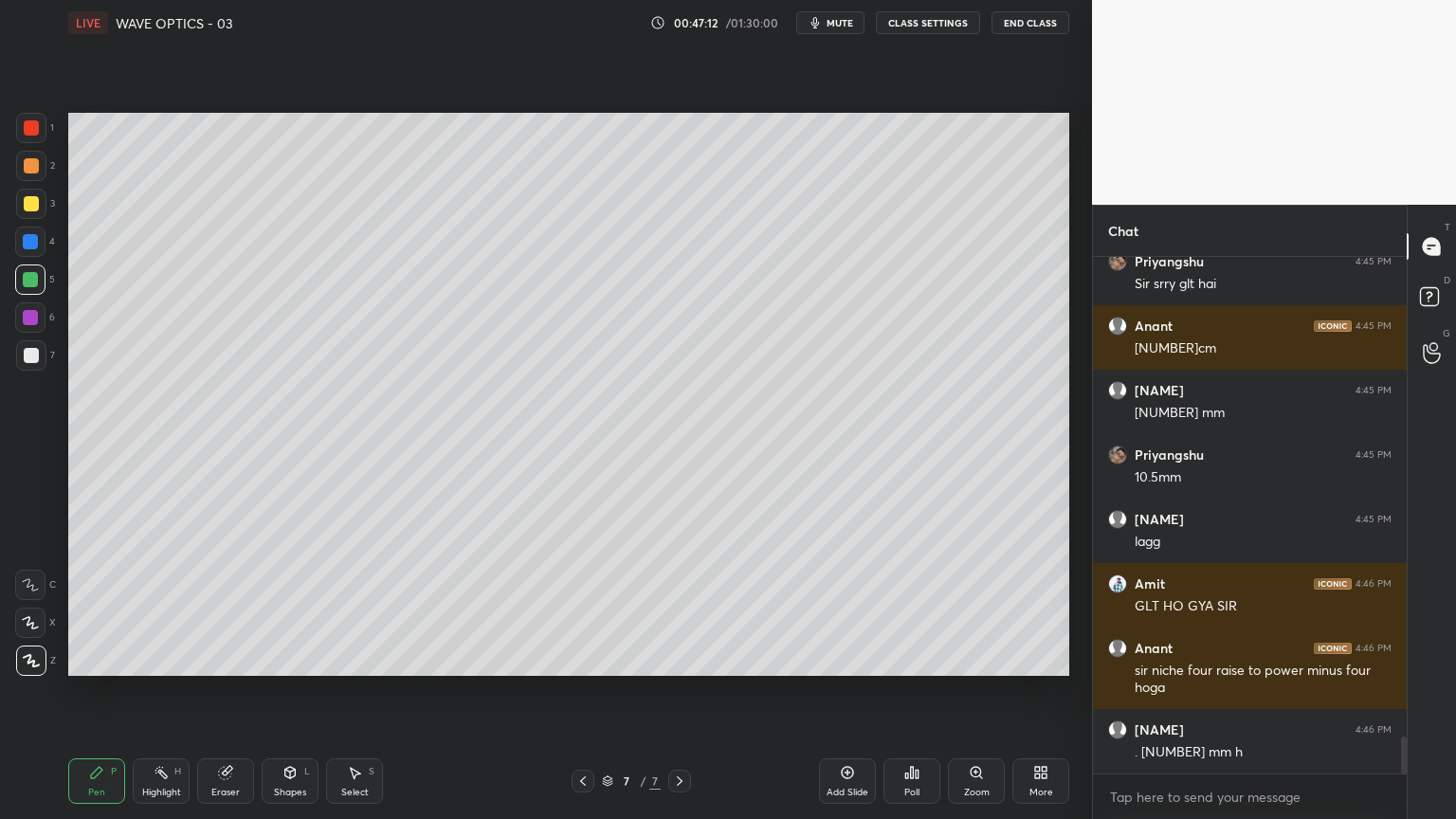 click on "Eraser" at bounding box center [226, 792] 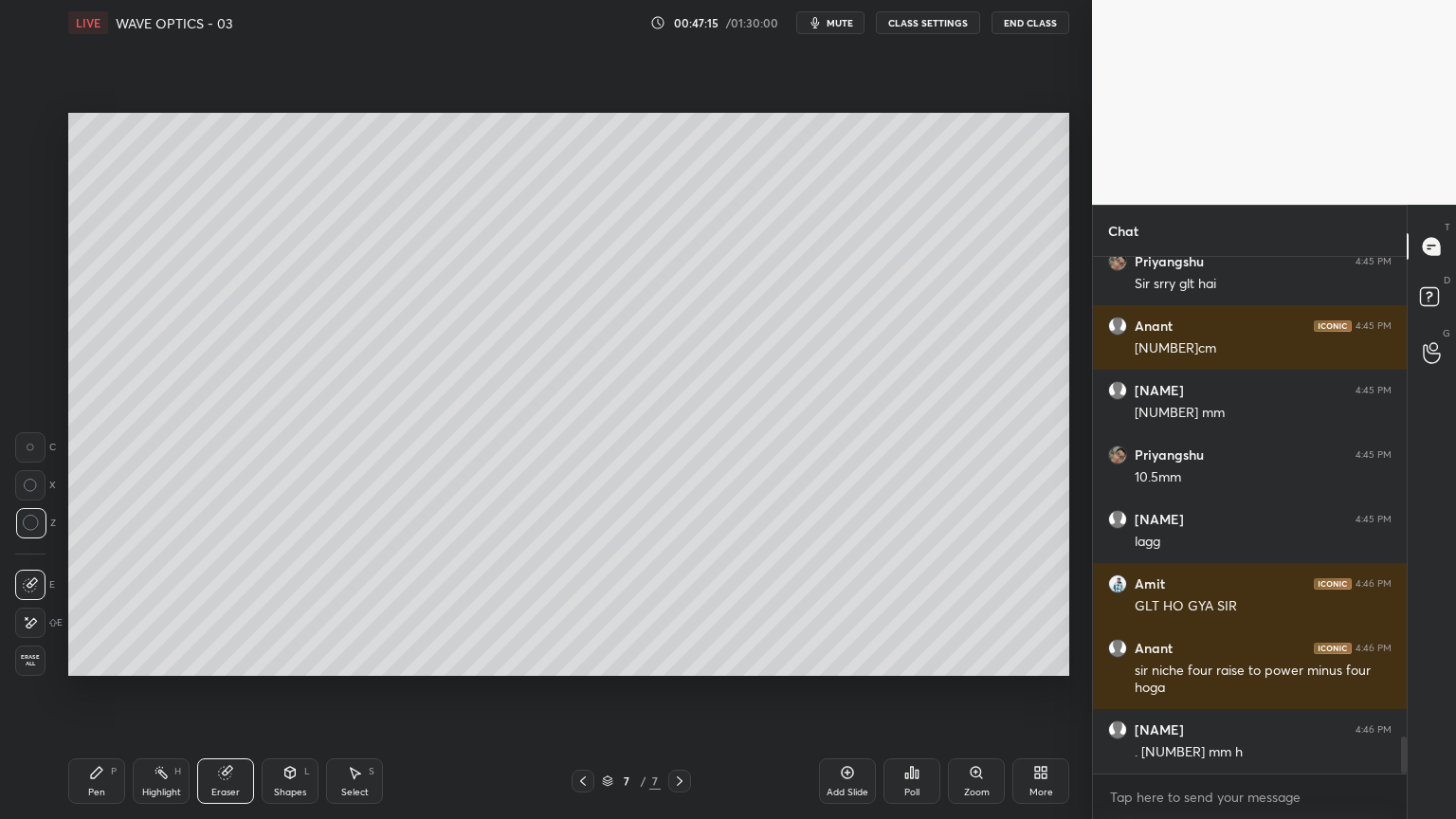click on "P" at bounding box center [114, 772] 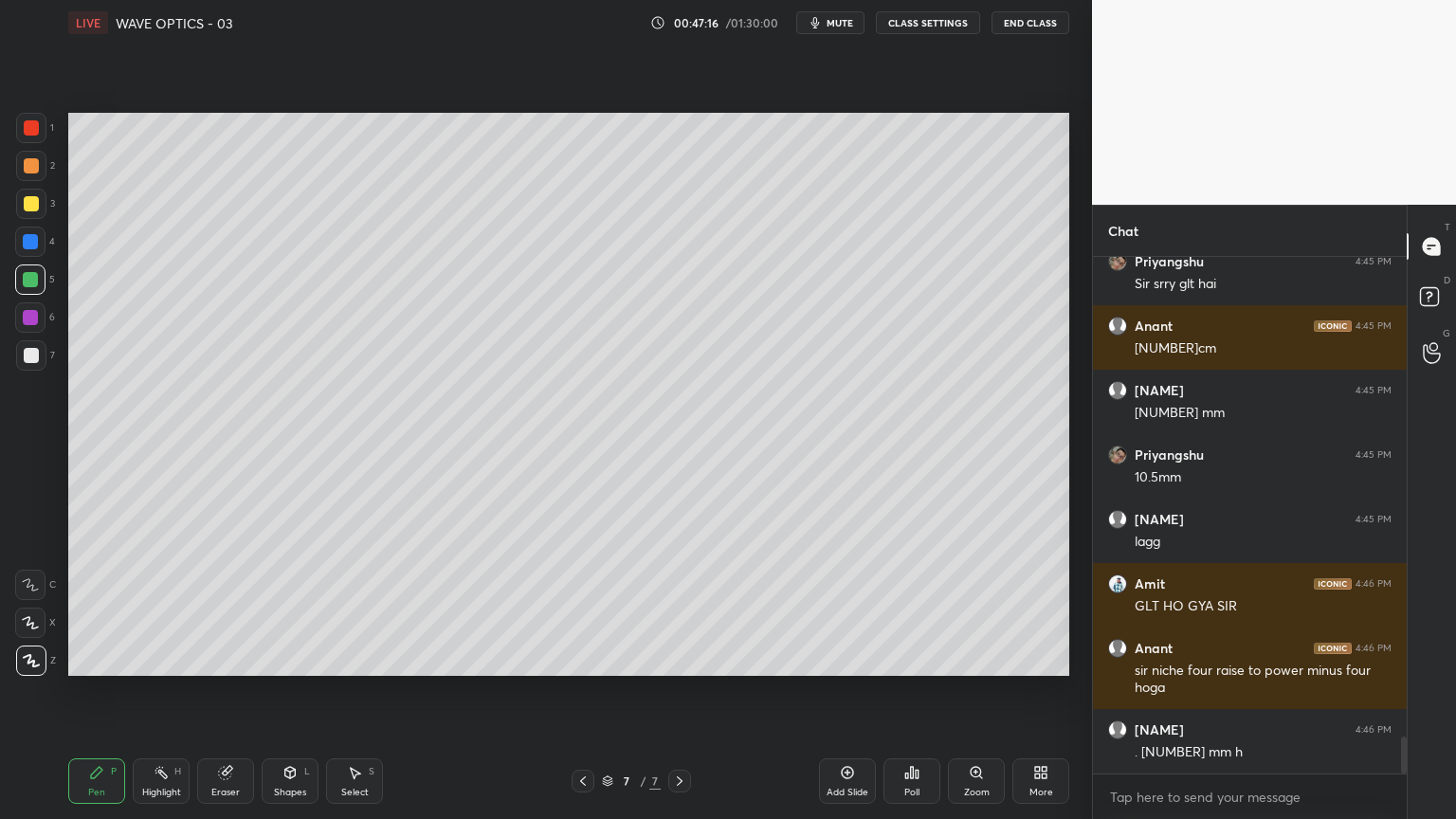 click at bounding box center [31, 204] 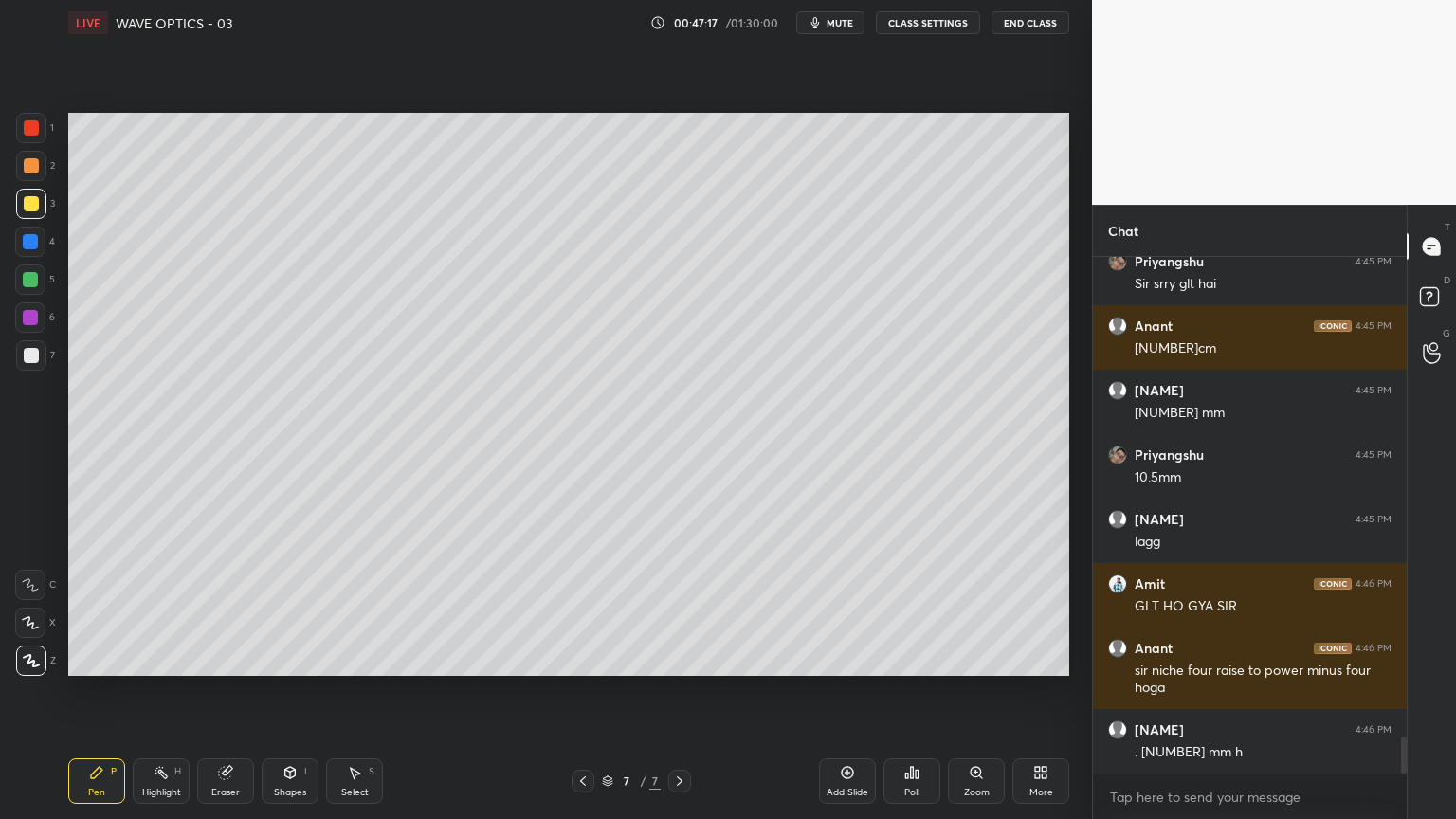 click at bounding box center [30, 623] 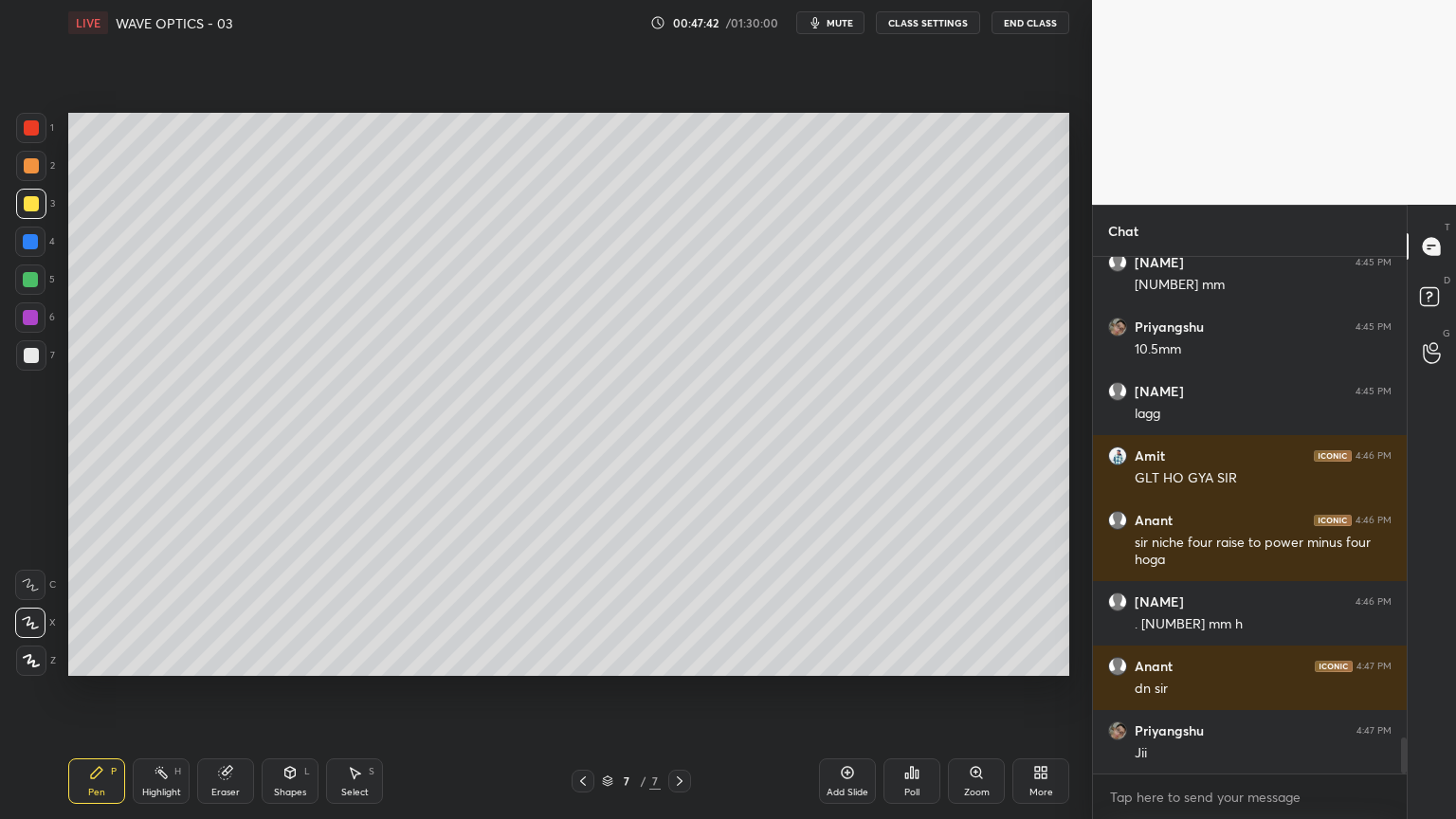 scroll, scrollTop: 6977, scrollLeft: 0, axis: vertical 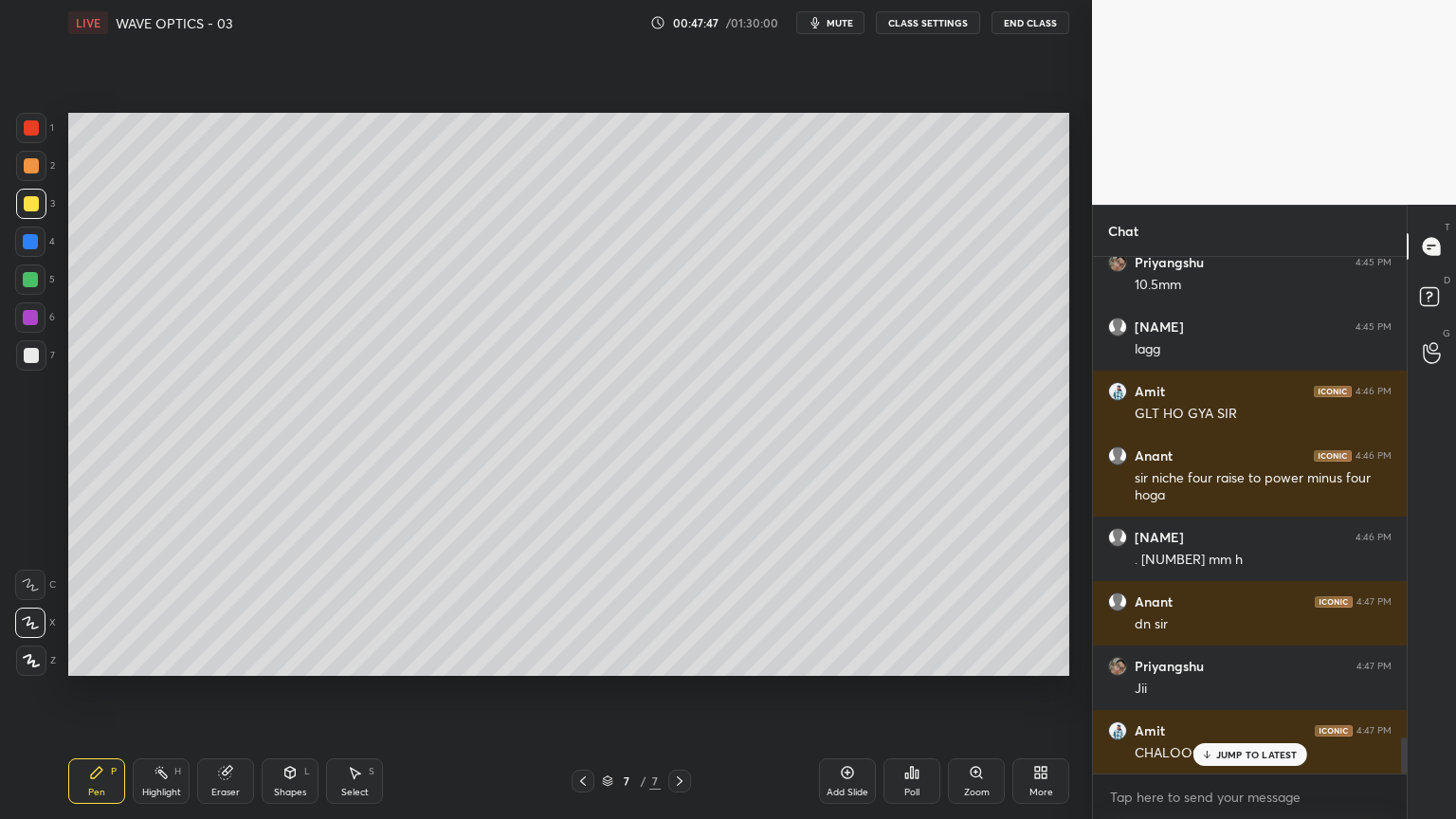 click on "Add Slide" at bounding box center (847, 781) 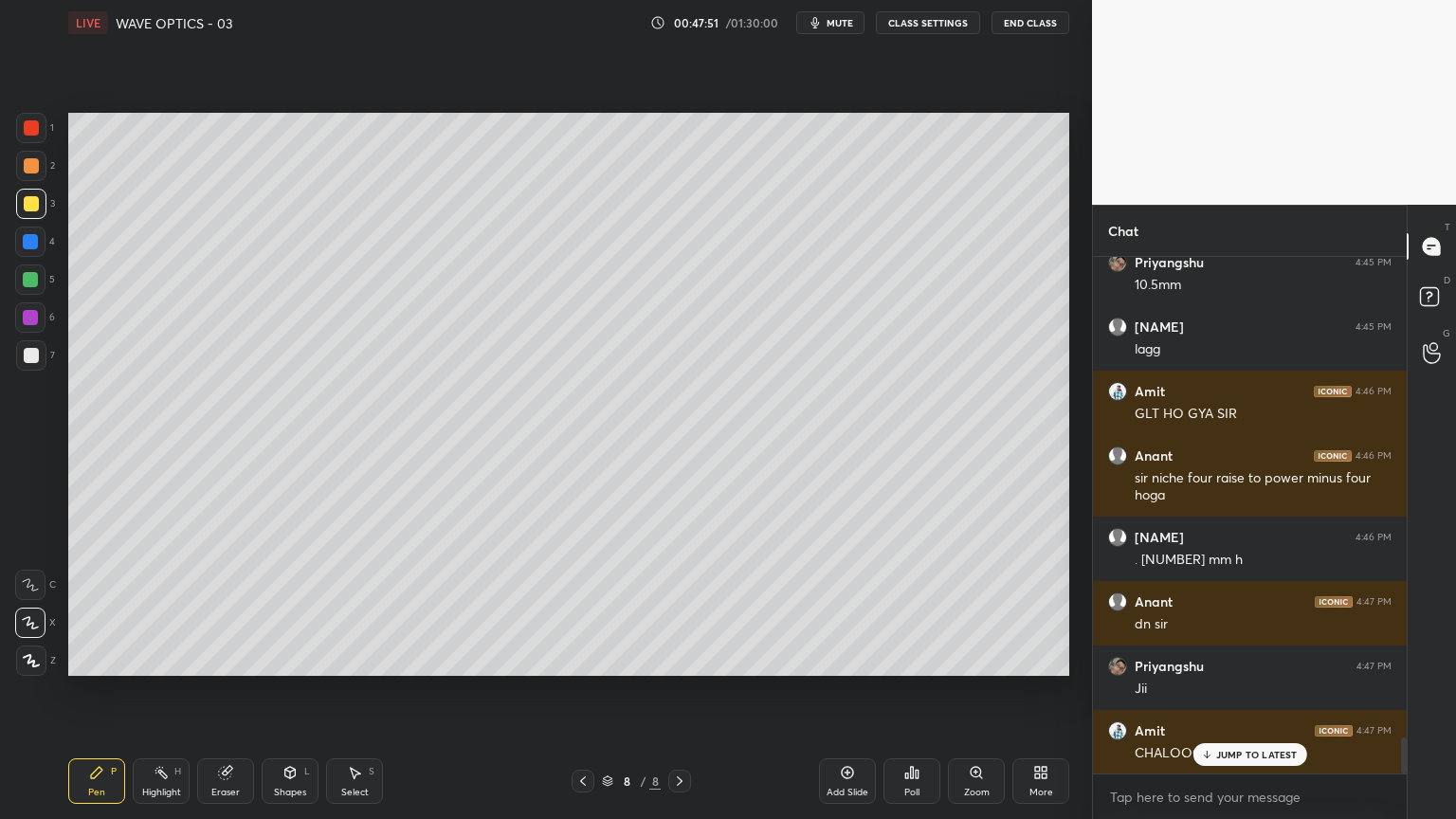 click at bounding box center (31, 355) 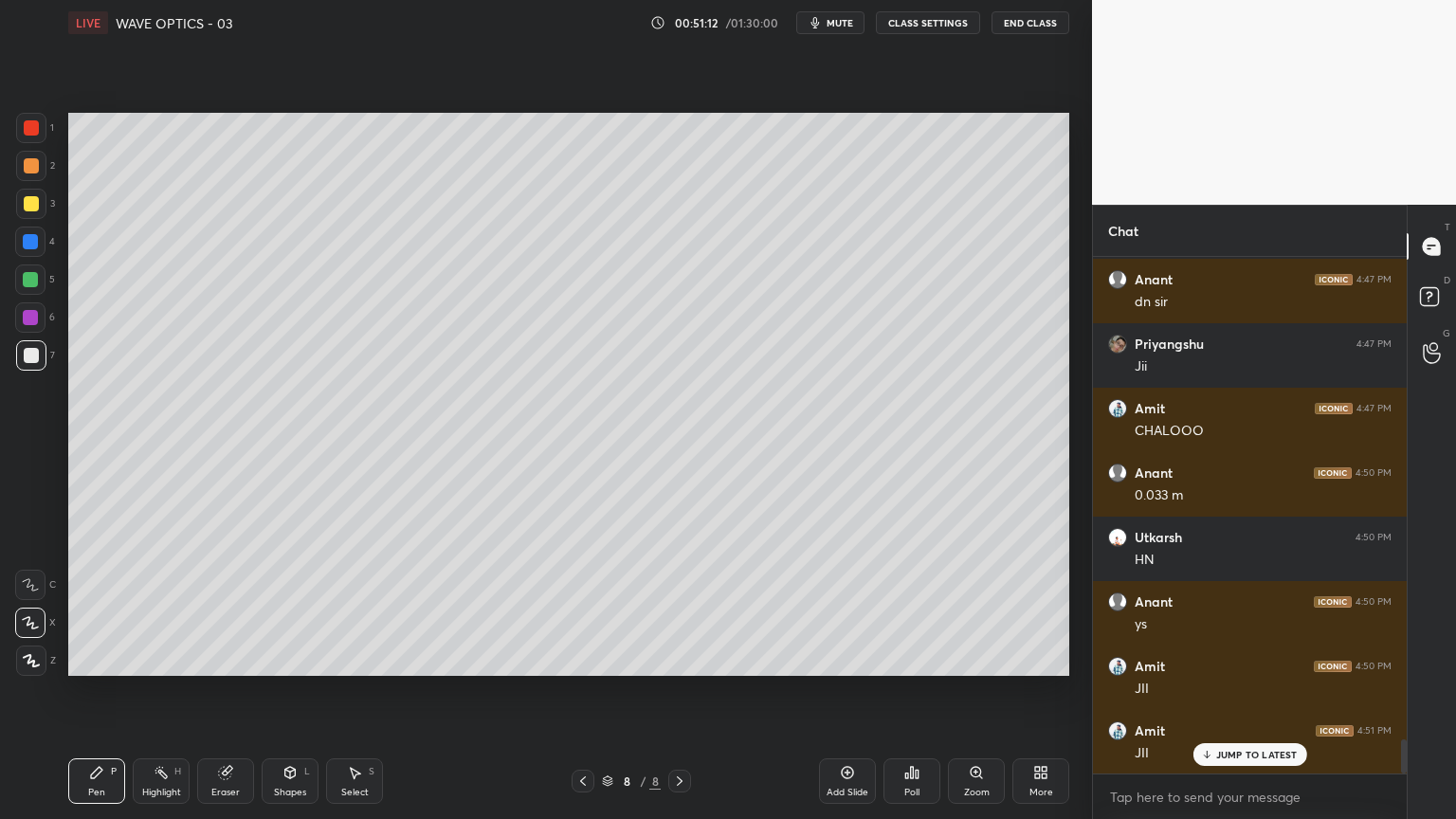 scroll, scrollTop: 7363, scrollLeft: 0, axis: vertical 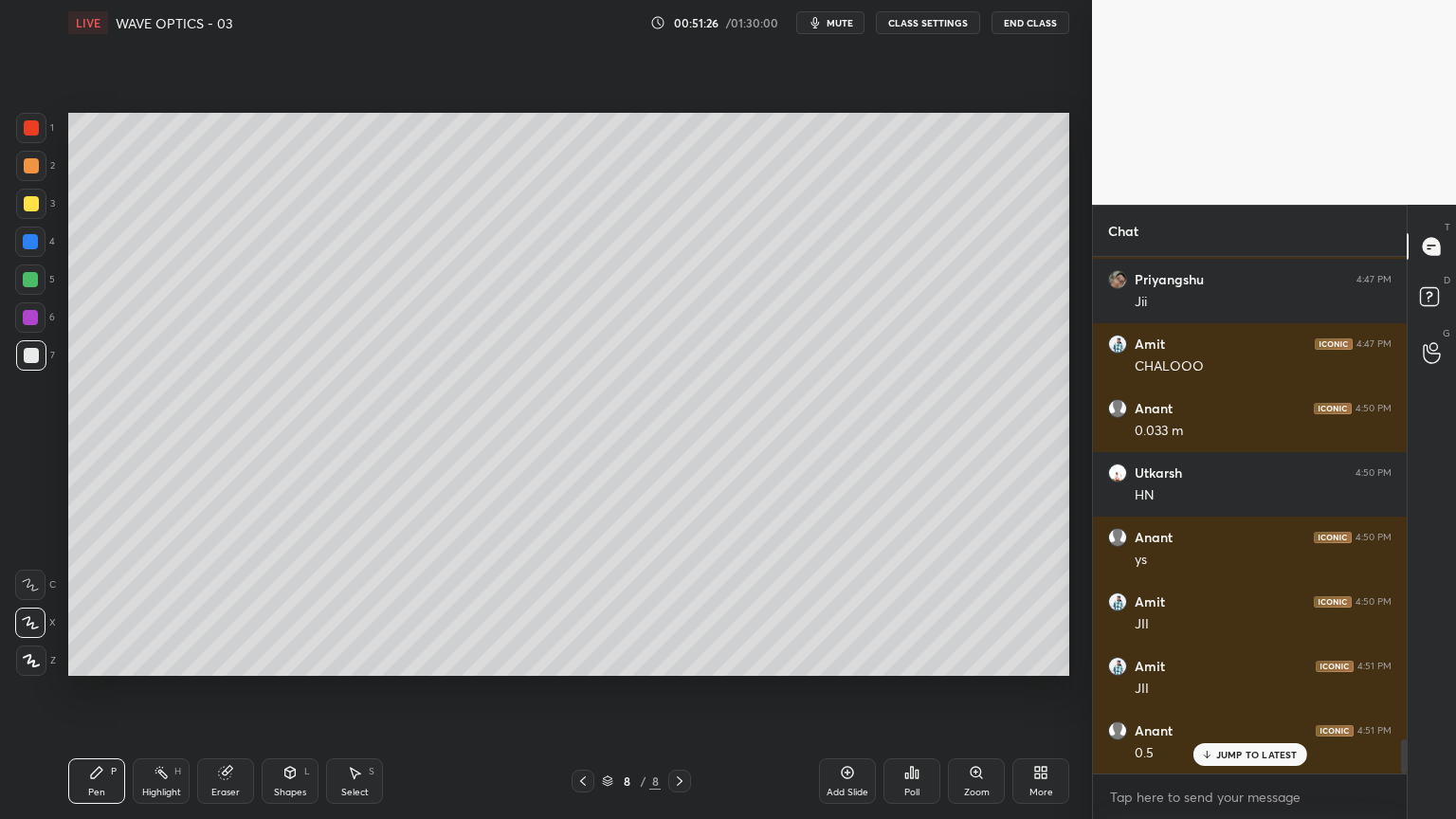 click 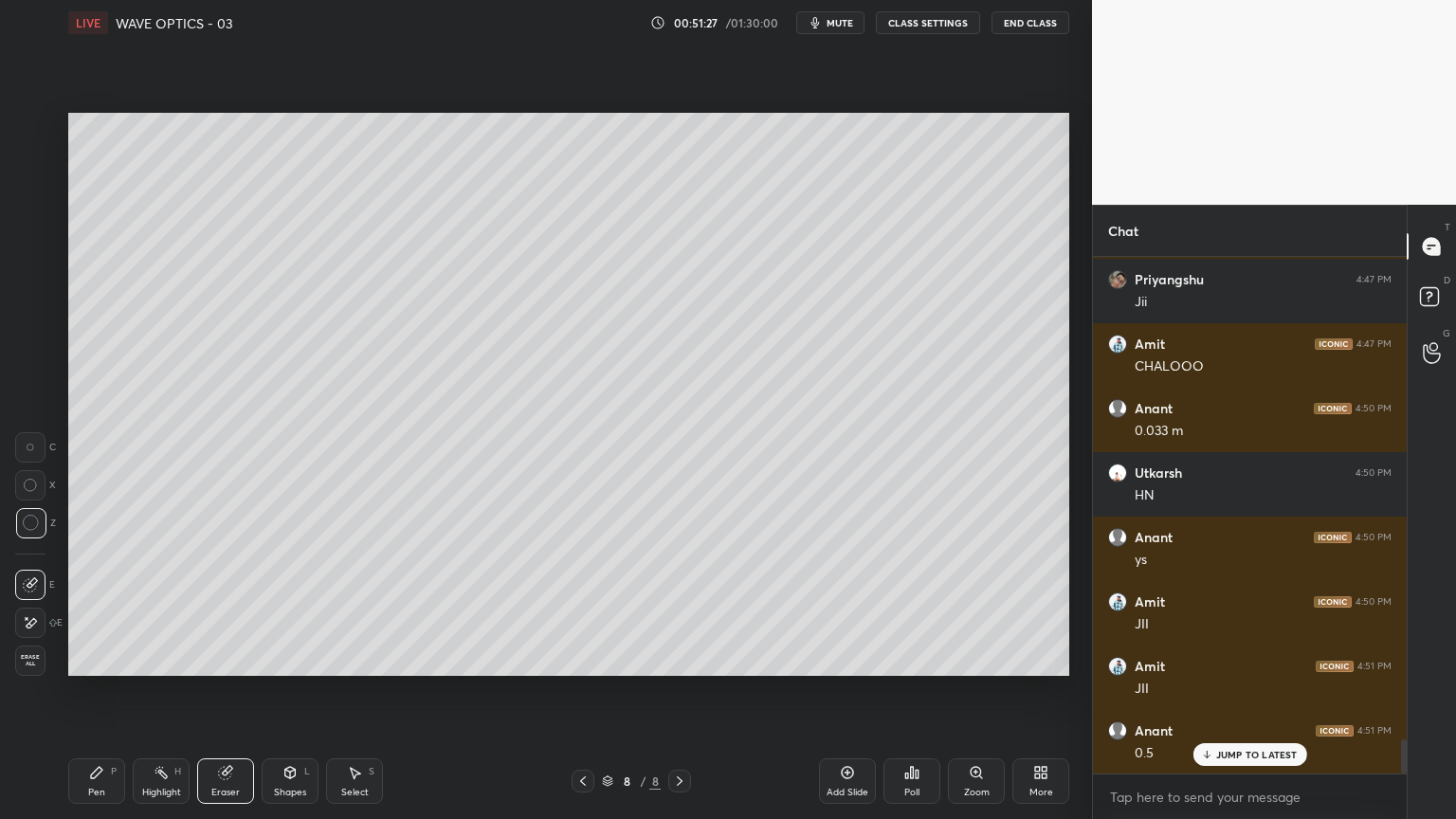 click 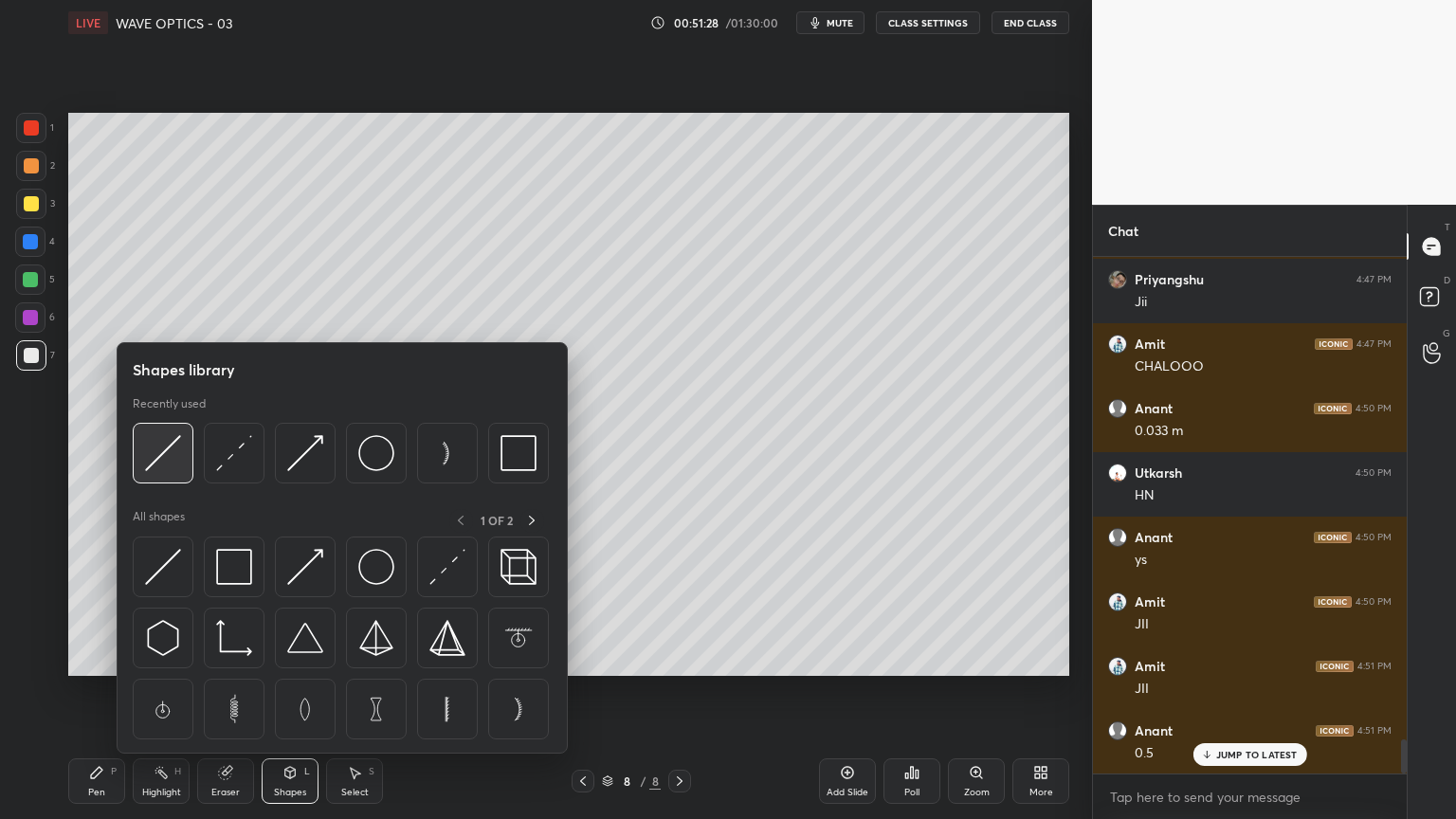click at bounding box center [163, 453] 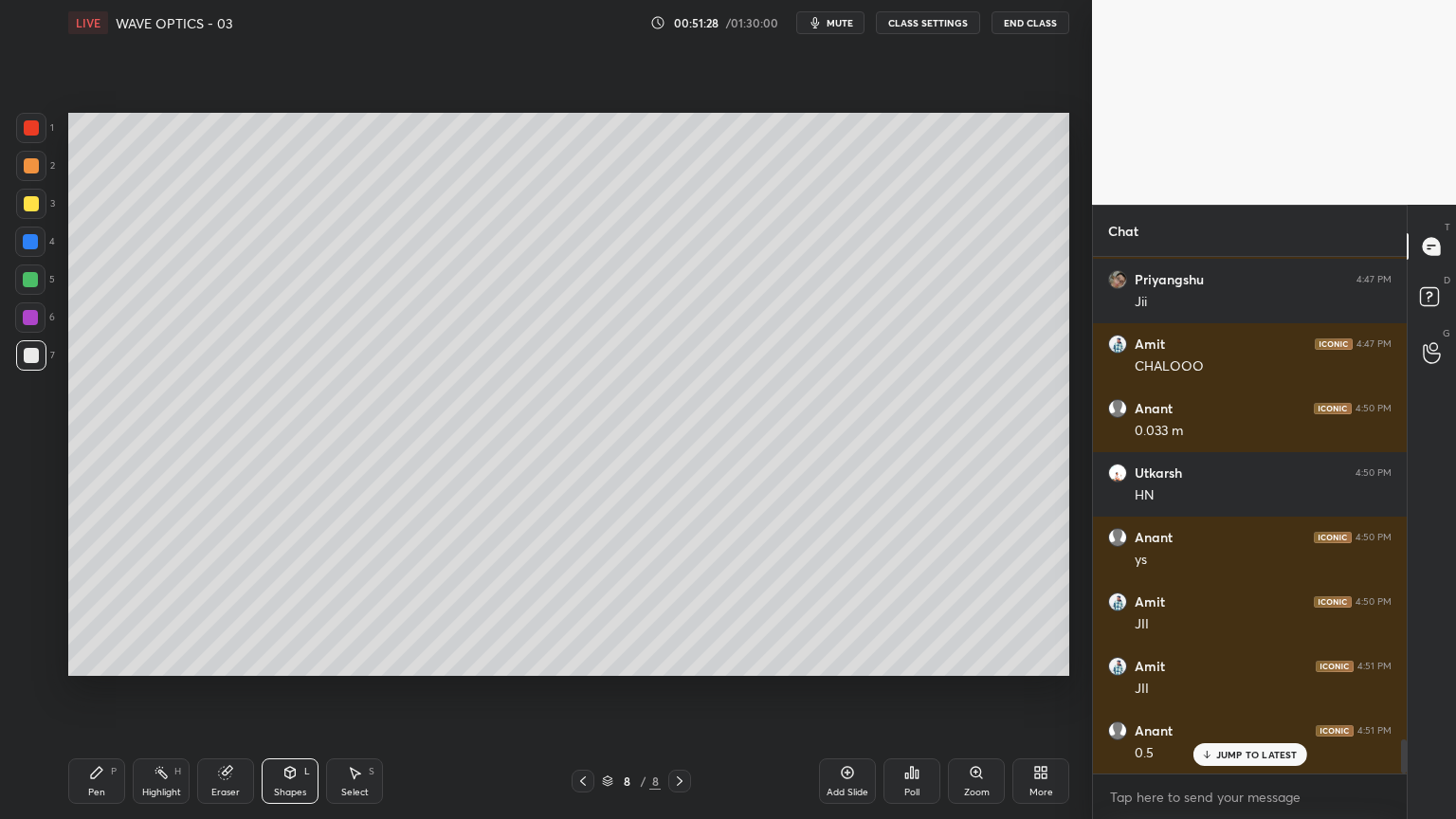 scroll, scrollTop: 6, scrollLeft: 6, axis: both 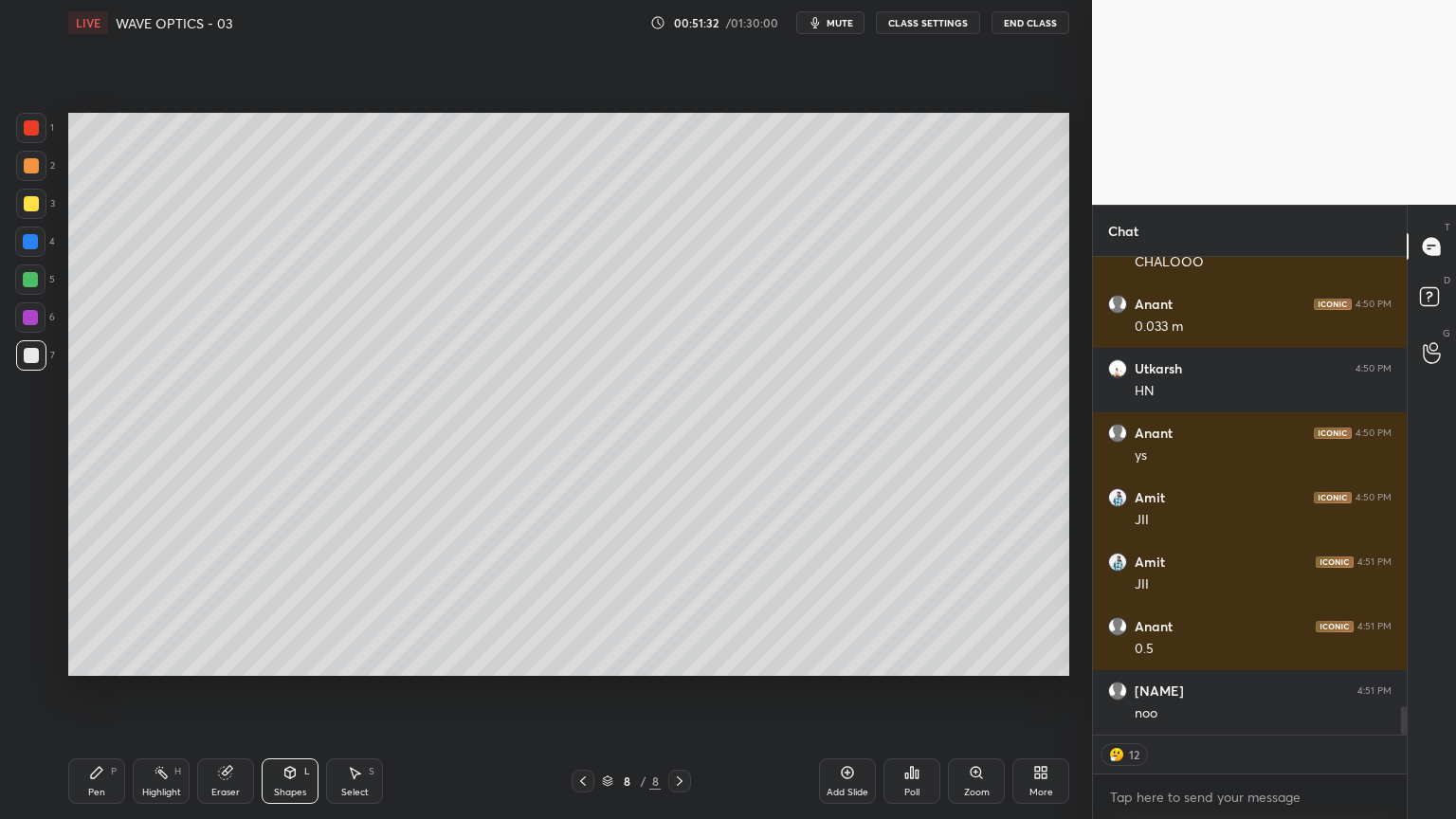 click 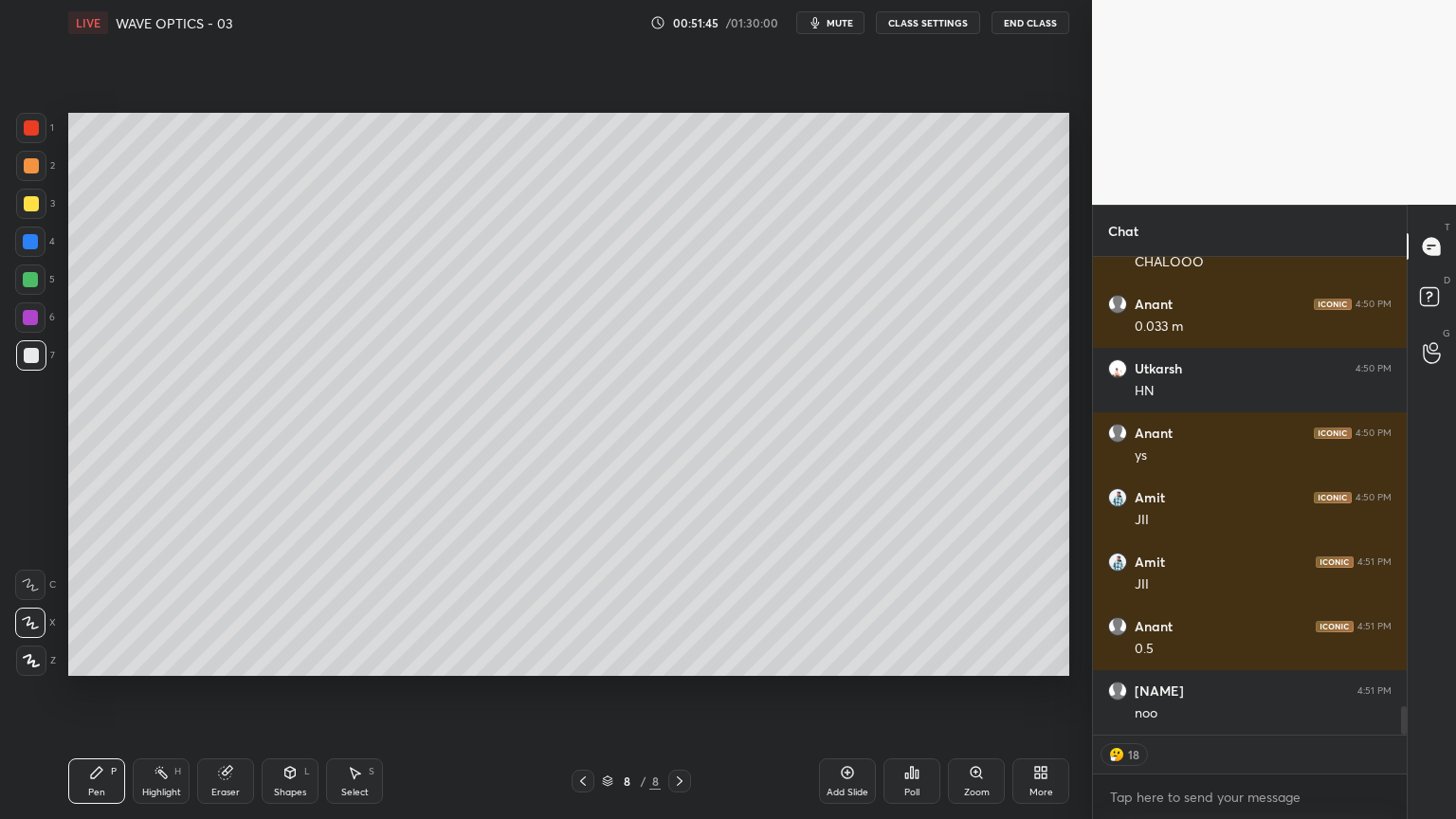 scroll, scrollTop: 7, scrollLeft: 6, axis: both 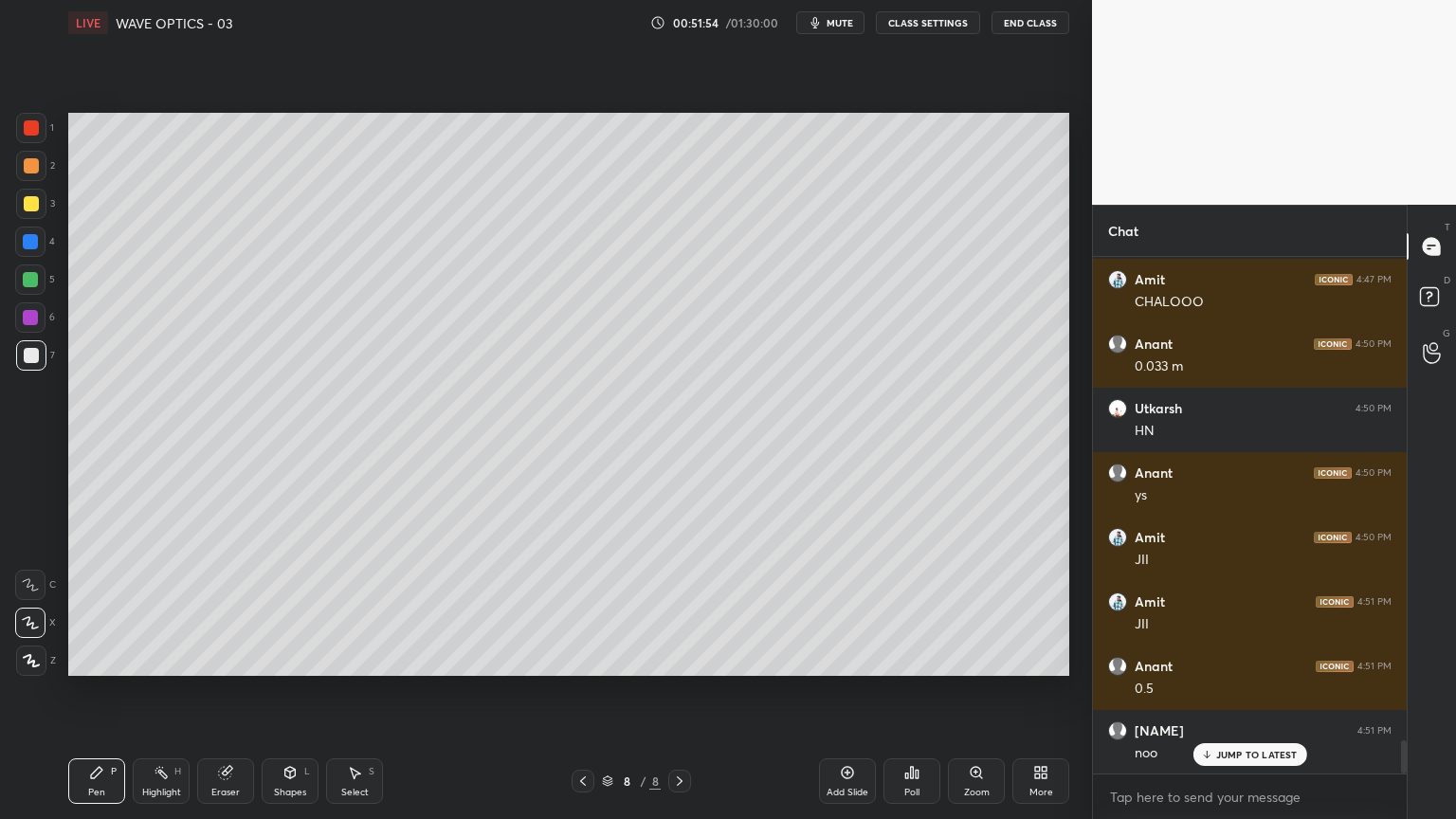 click at bounding box center [31, 204] 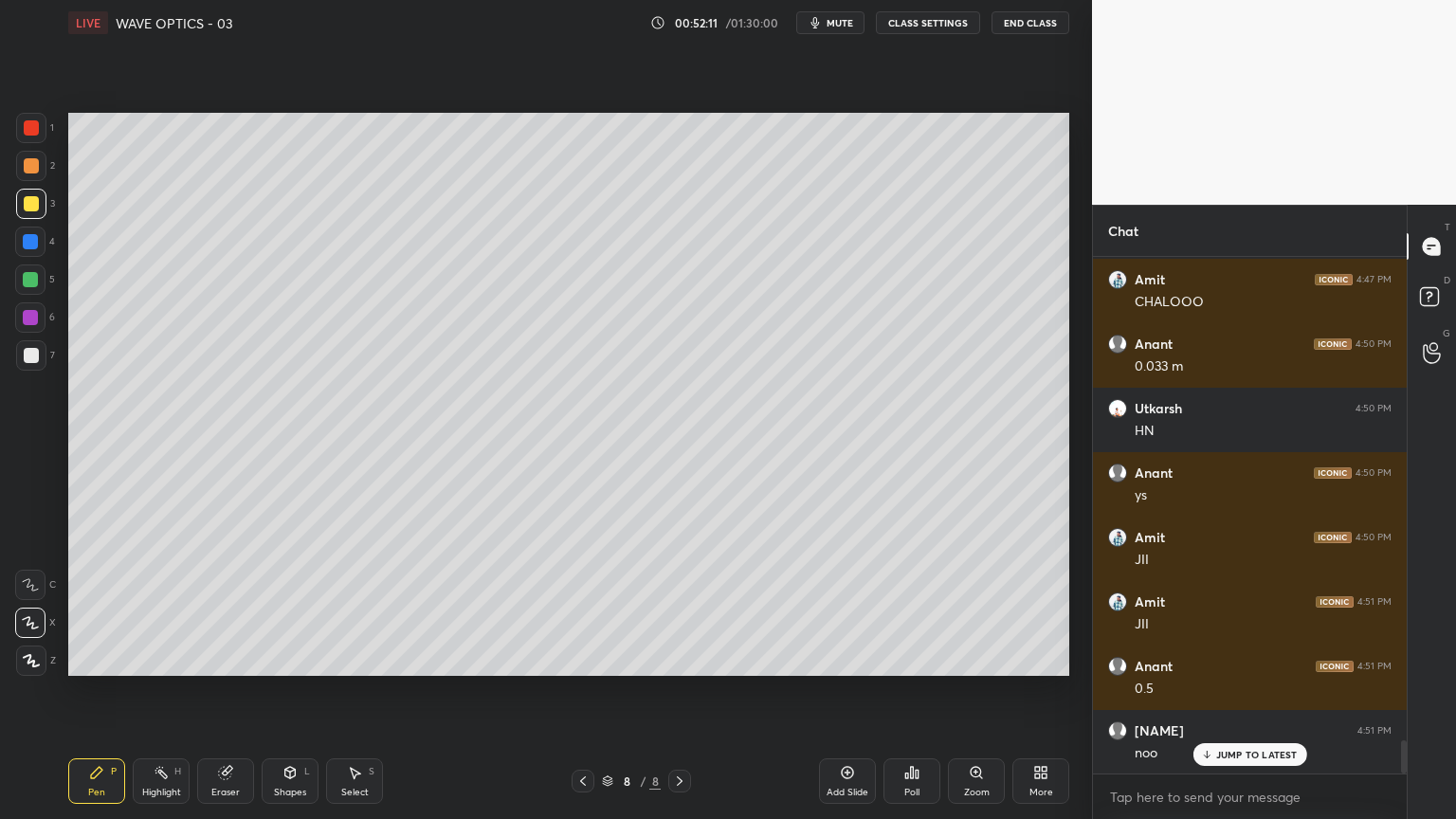 click at bounding box center [30, 280] 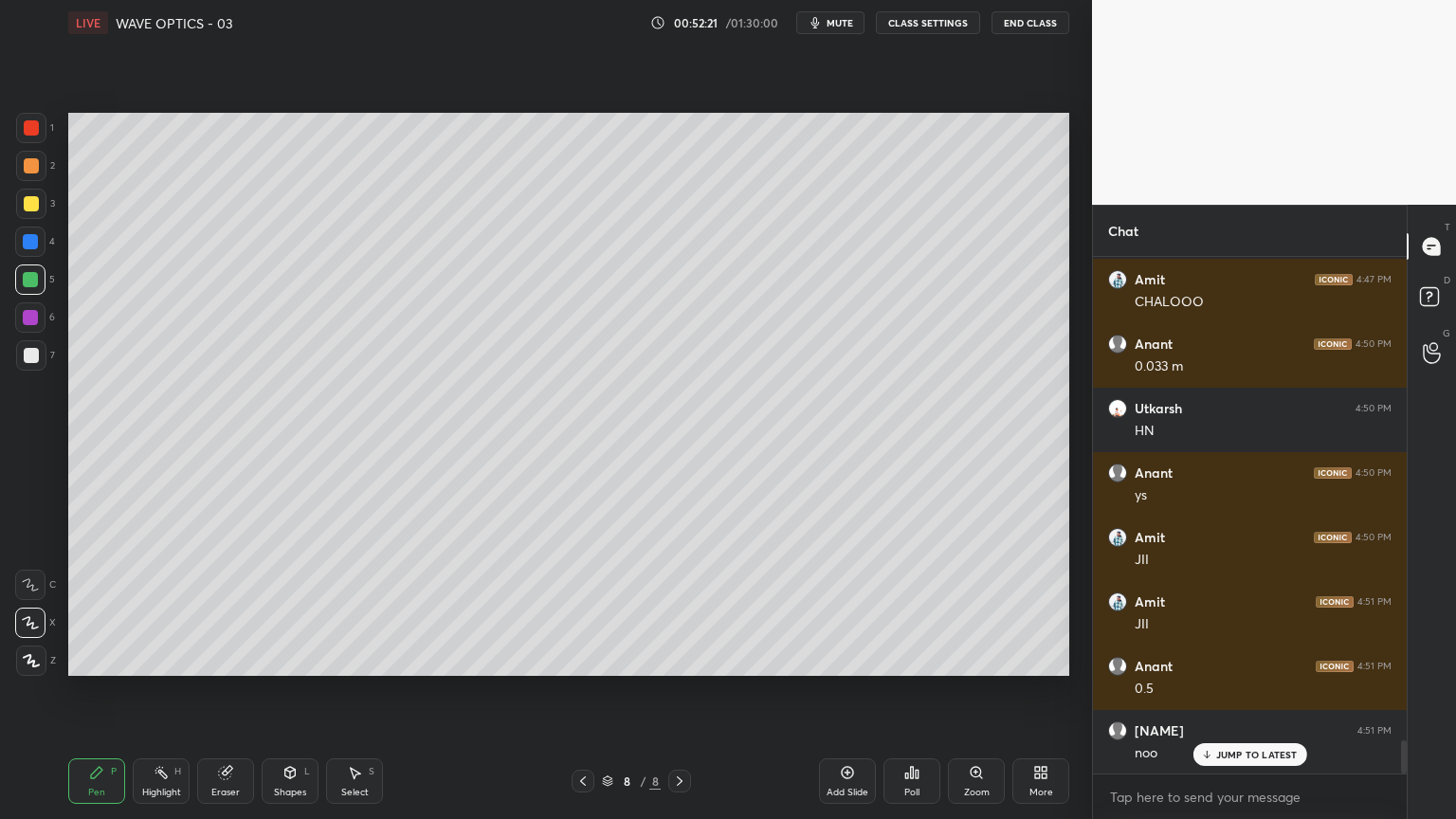 click at bounding box center (31, 128) 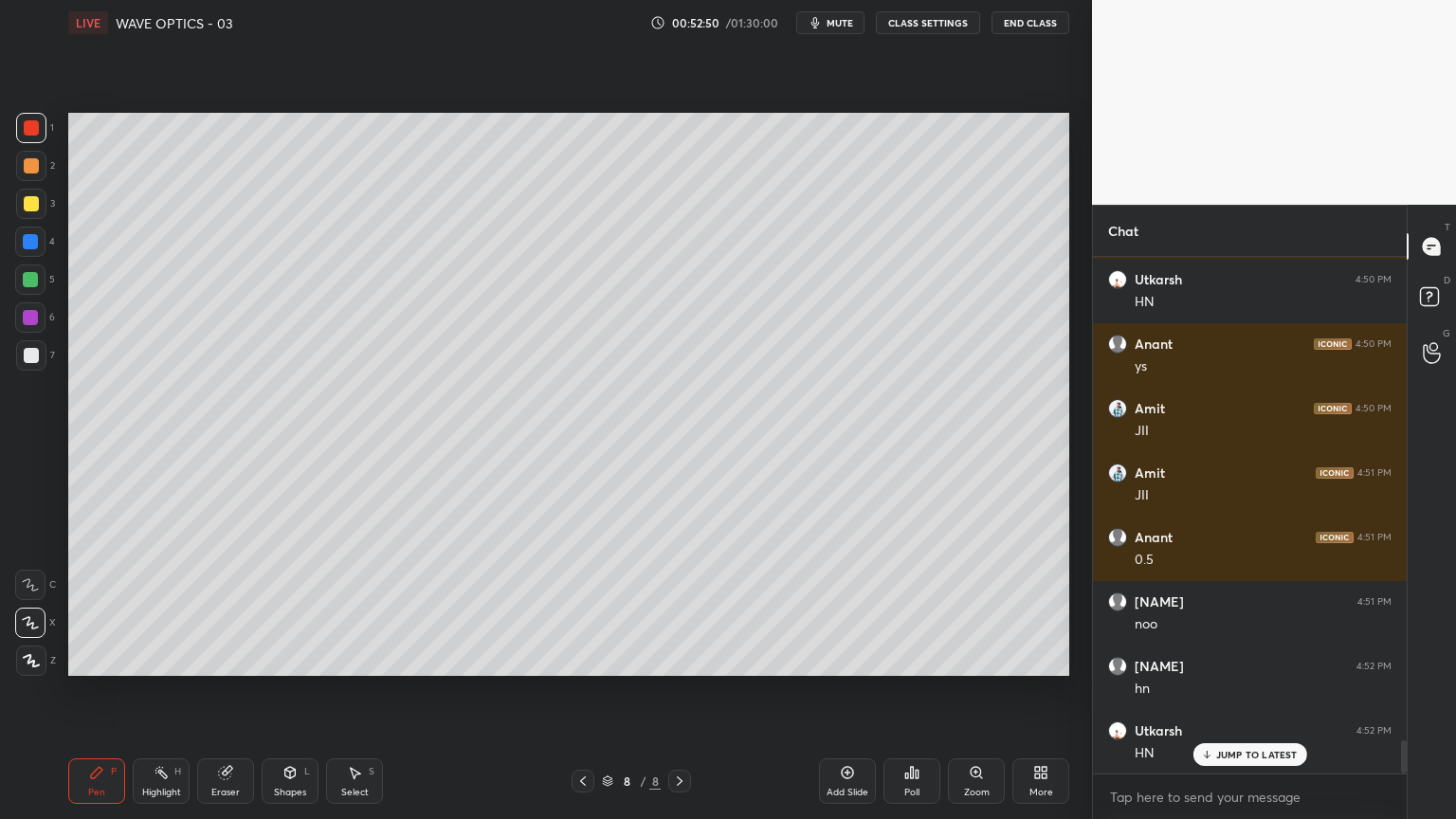 scroll, scrollTop: 7621, scrollLeft: 0, axis: vertical 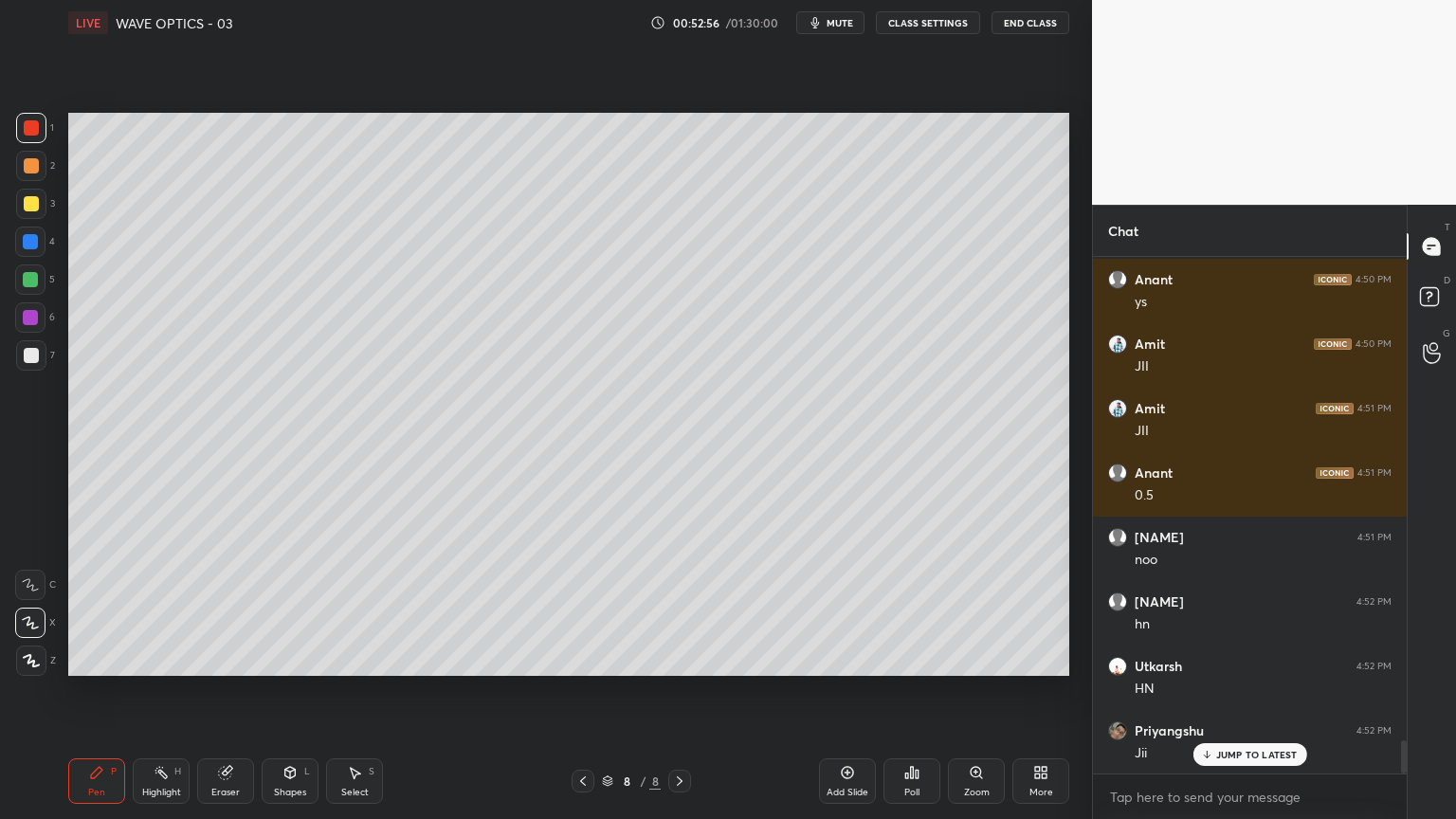 click at bounding box center (31, 355) 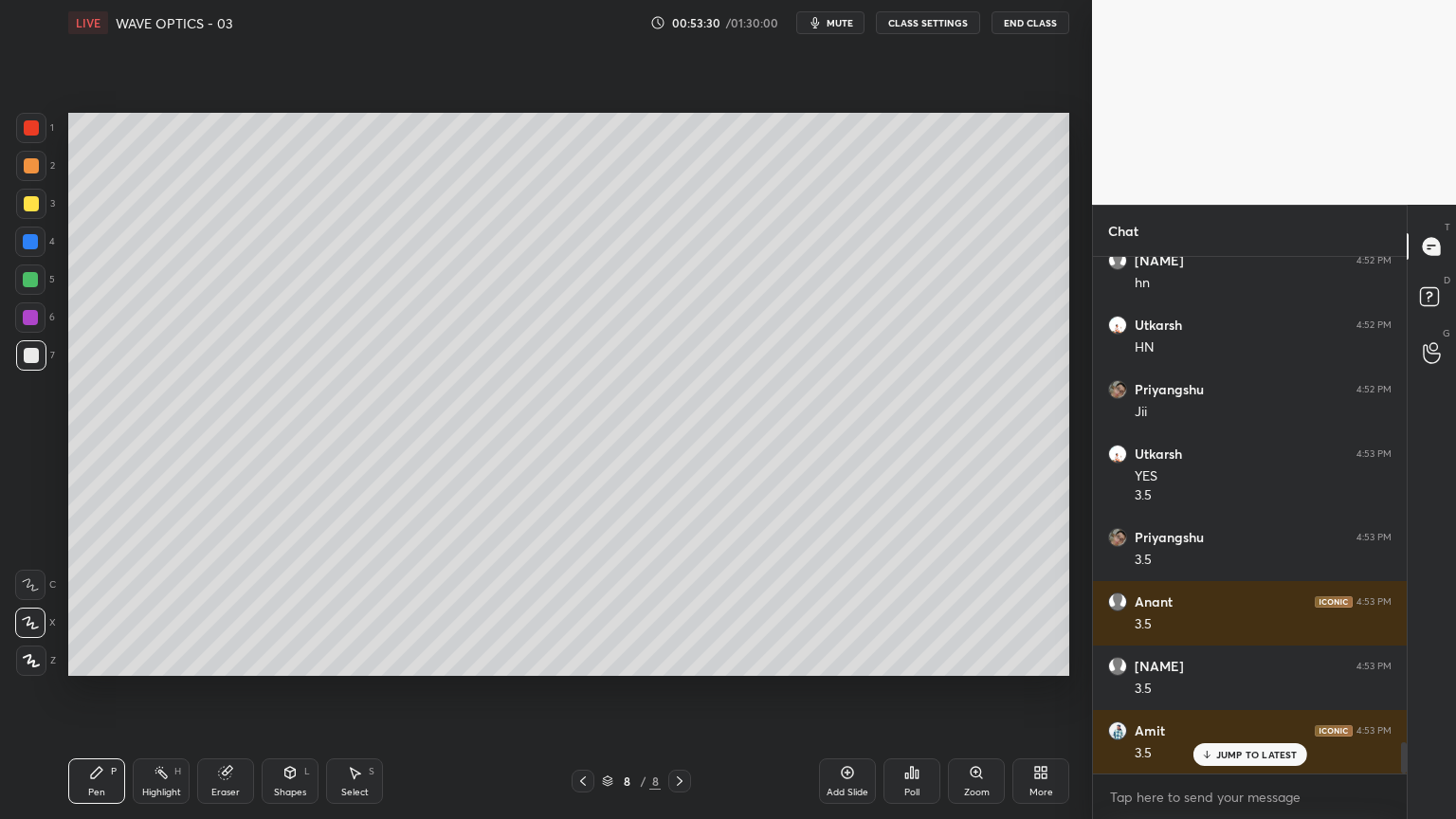 scroll, scrollTop: 7981, scrollLeft: 0, axis: vertical 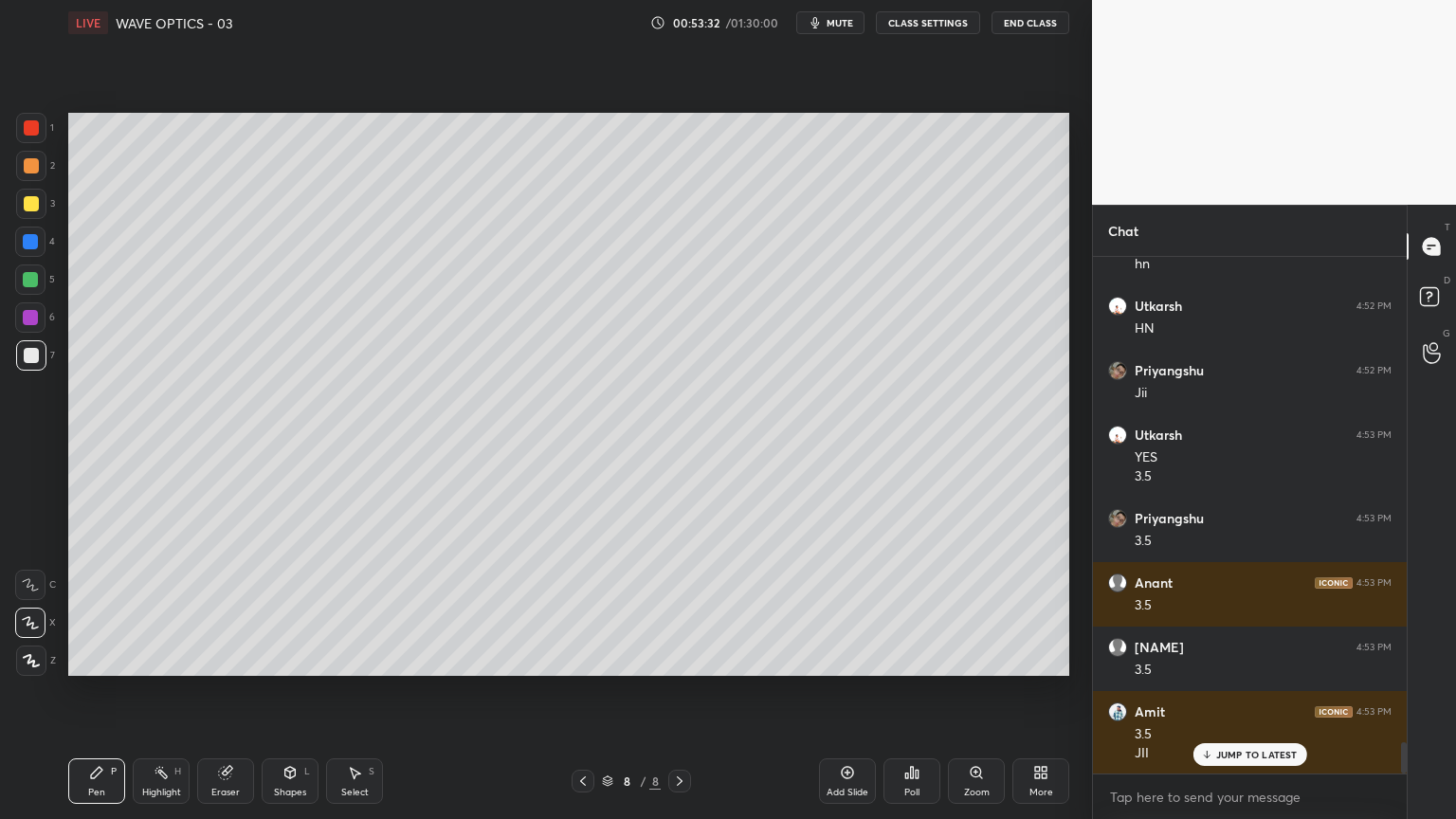 click at bounding box center (31, 355) 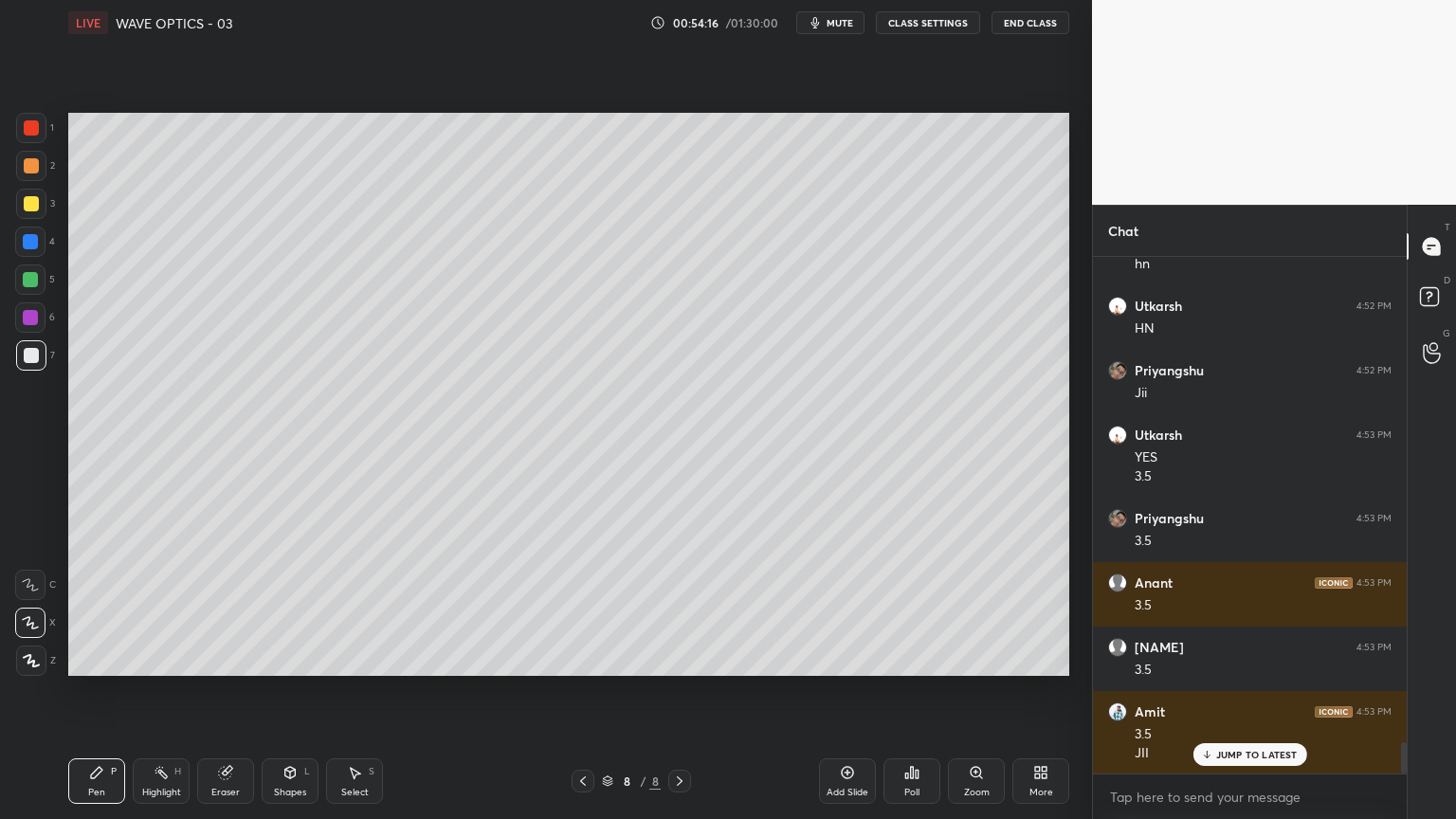 scroll, scrollTop: 8046, scrollLeft: 0, axis: vertical 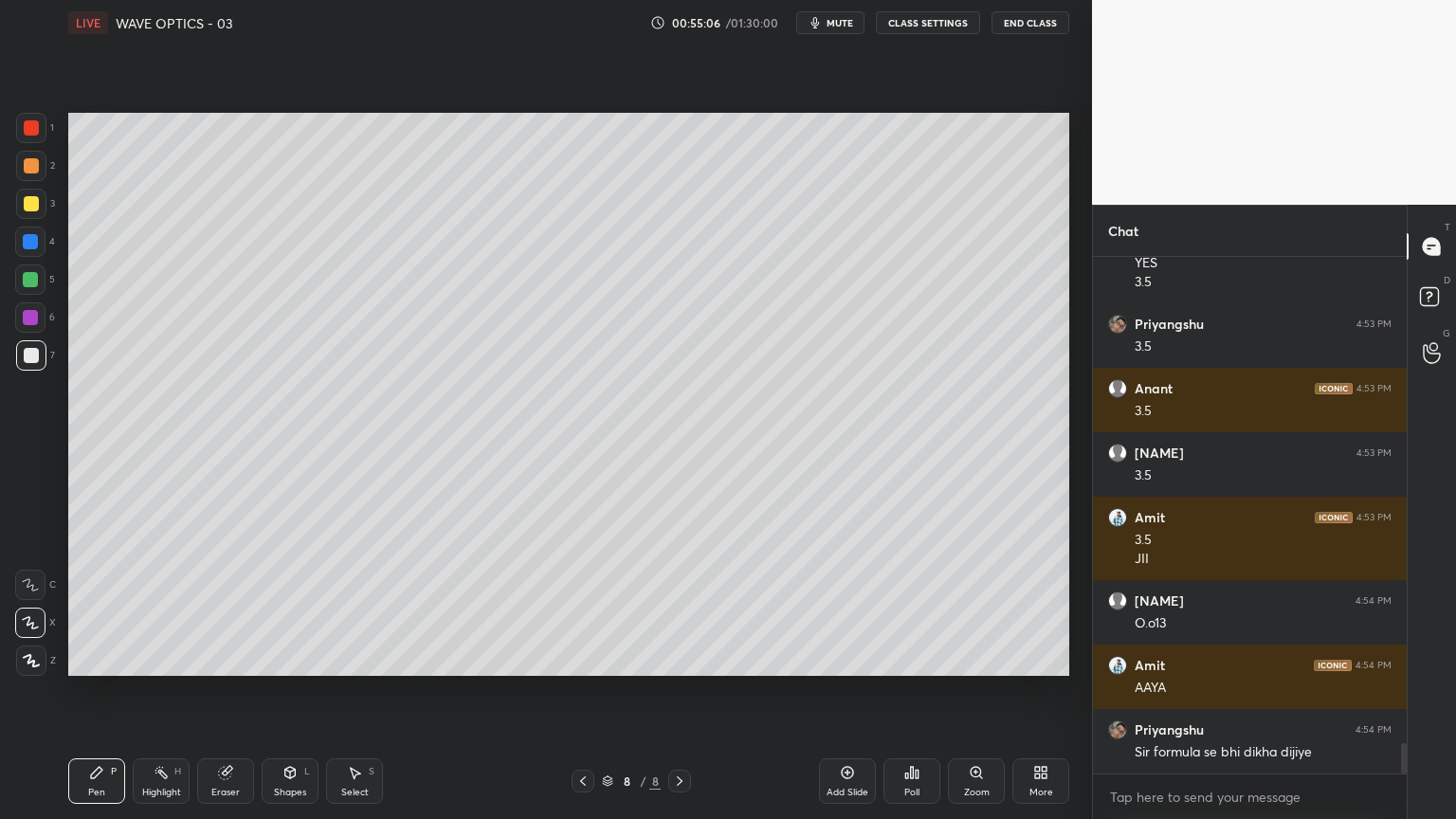 click on "Add Slide" at bounding box center (847, 781) 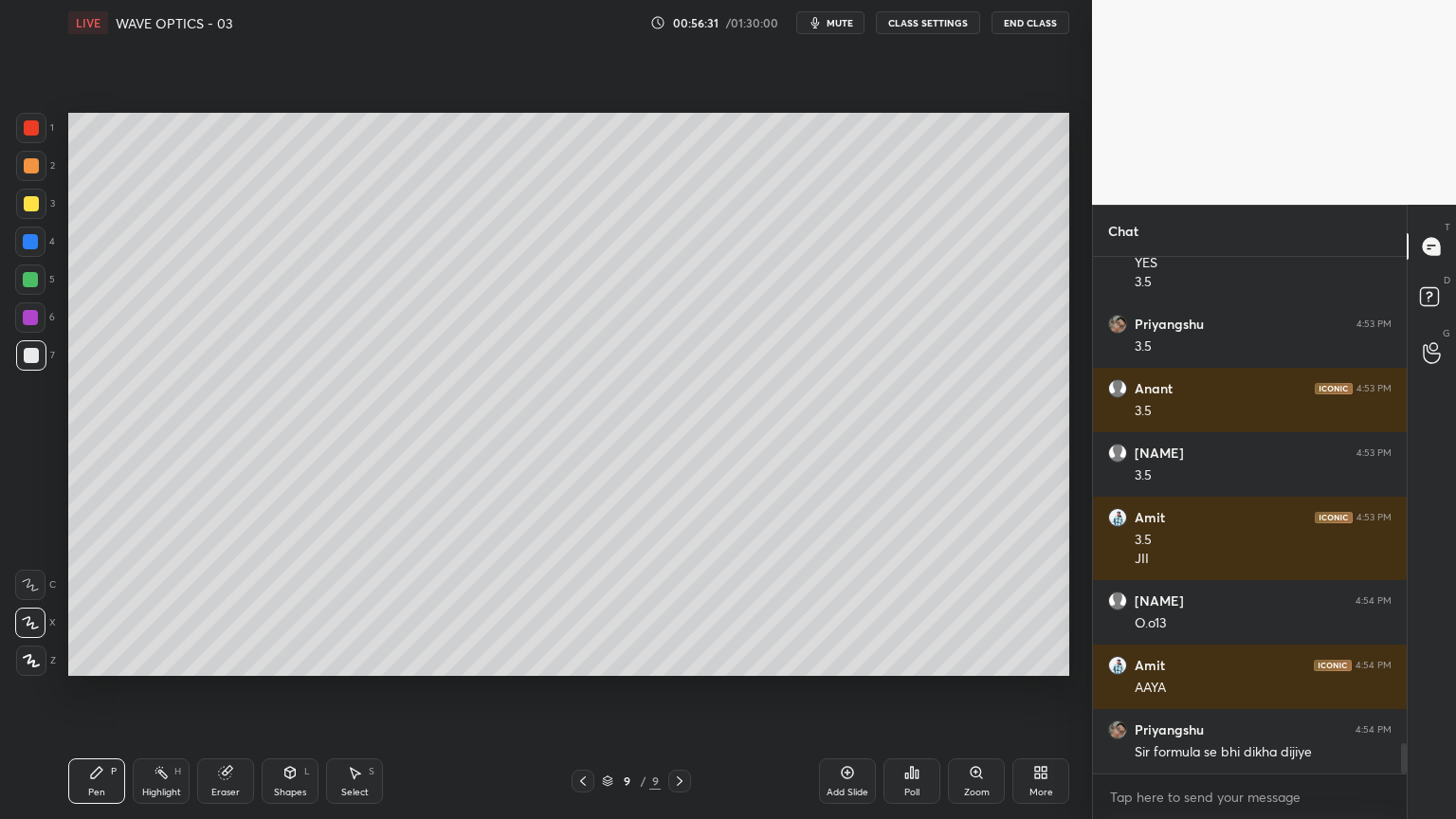 click on "Shapes L" at bounding box center [290, 781] 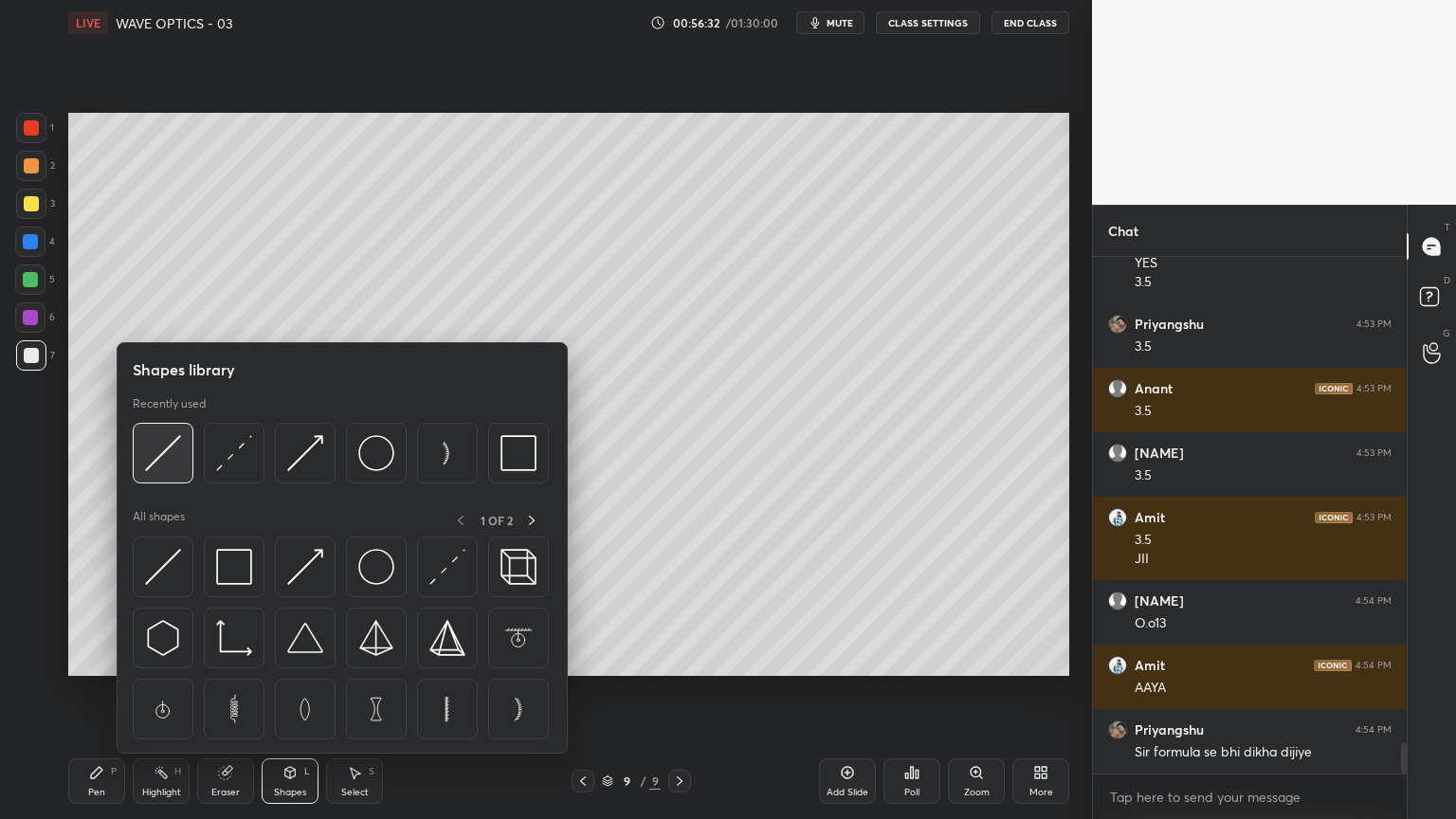 click at bounding box center (163, 453) 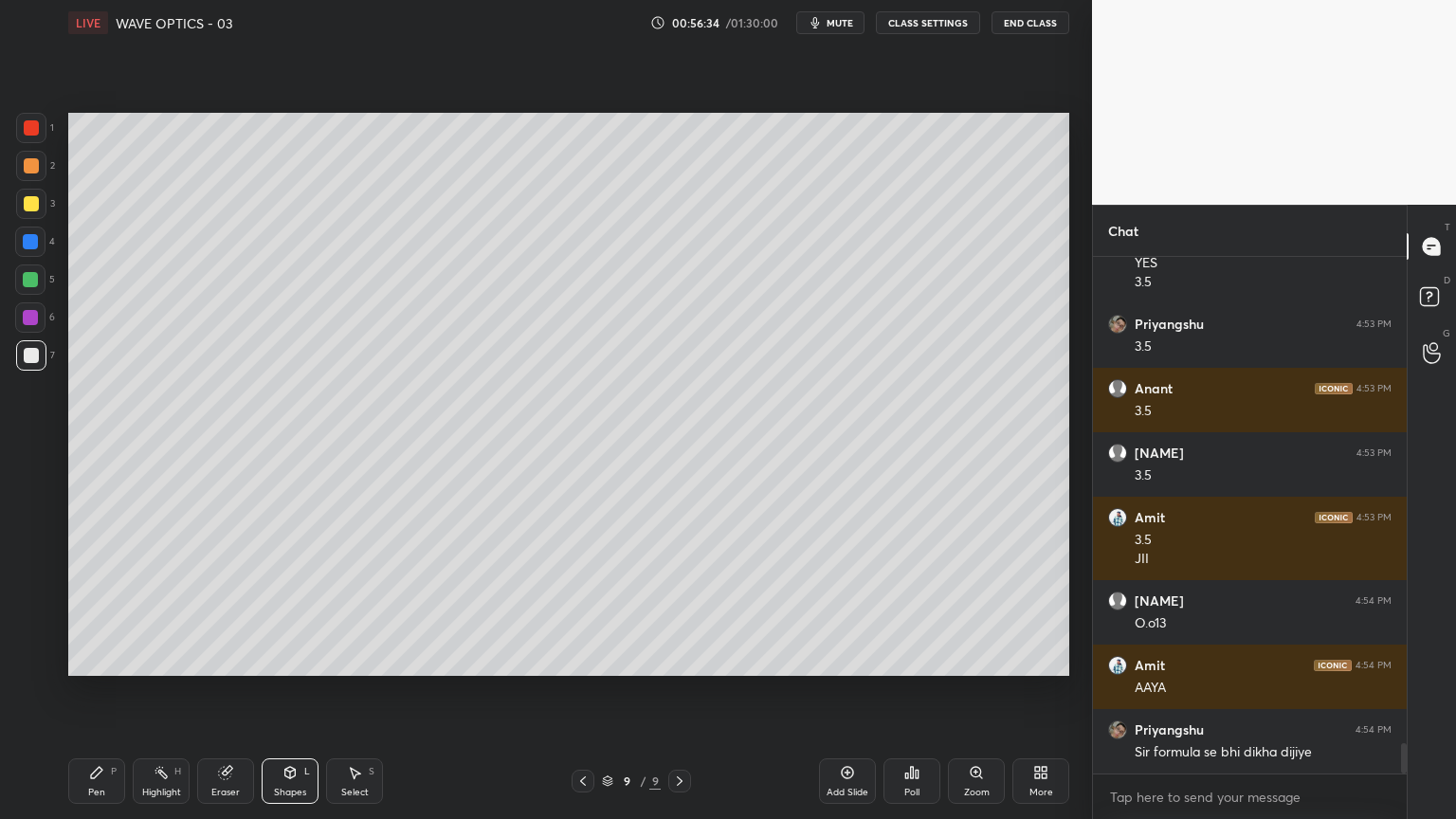 click 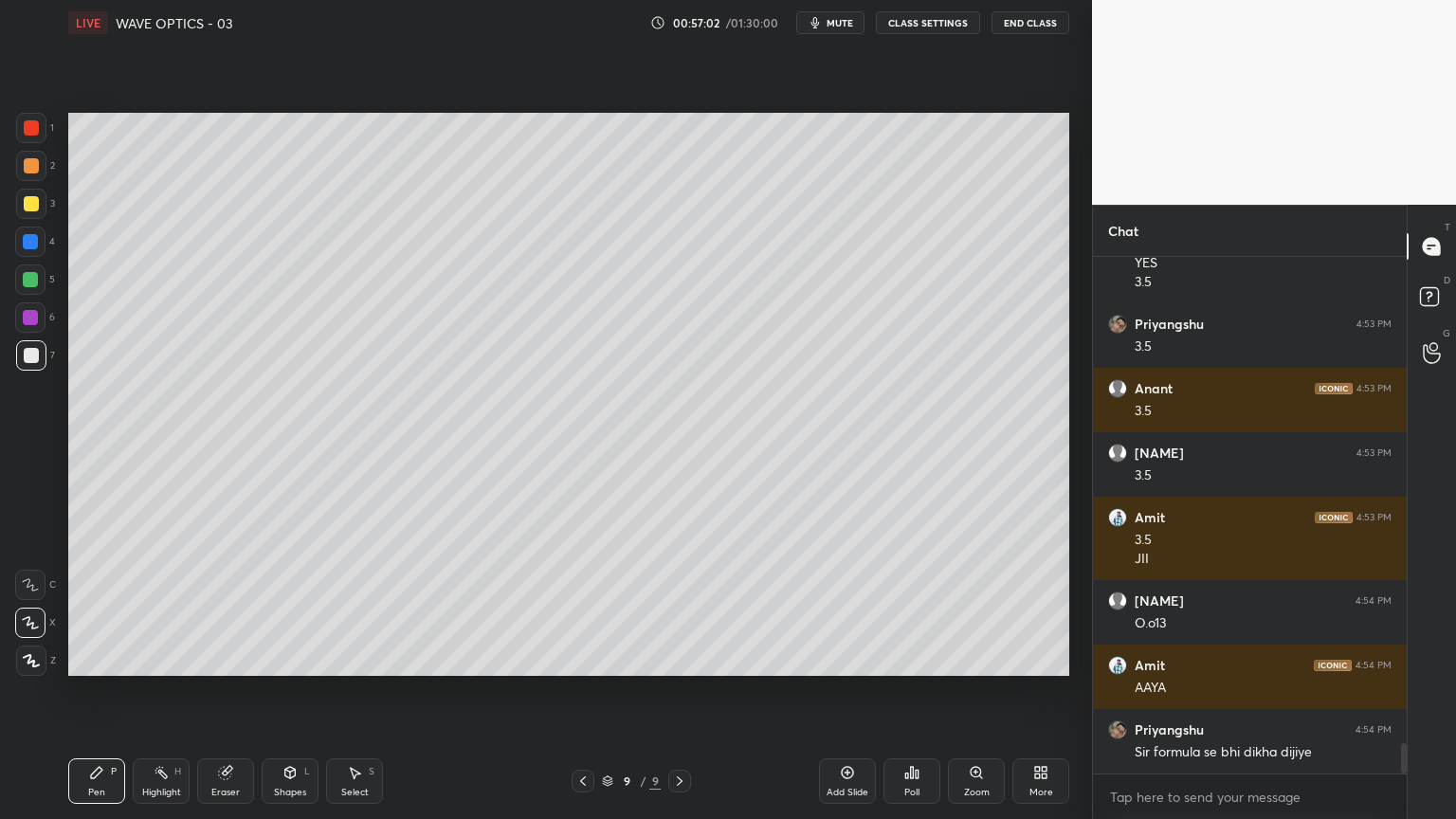 scroll, scrollTop: 8239, scrollLeft: 0, axis: vertical 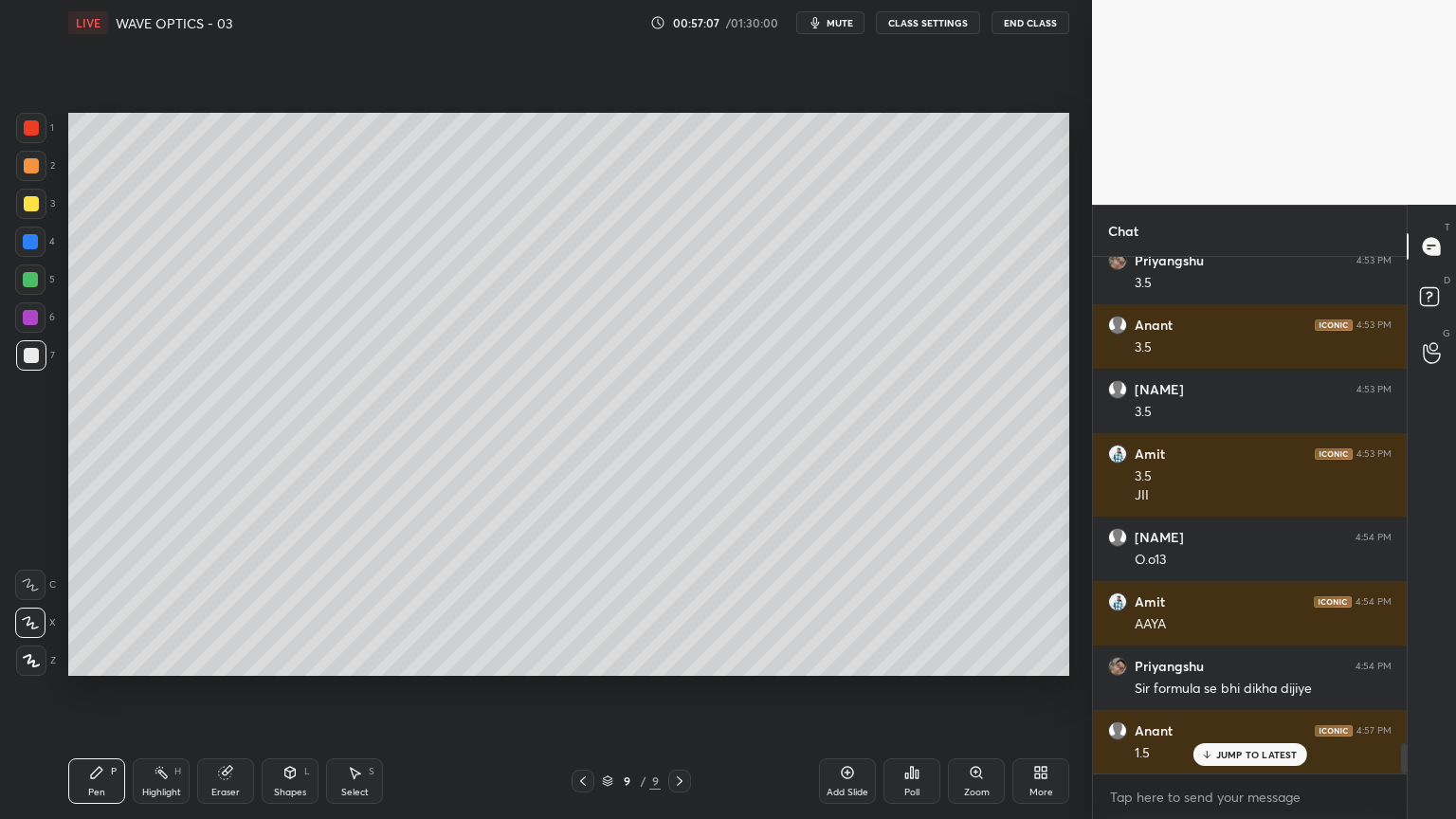 click at bounding box center (31, 204) 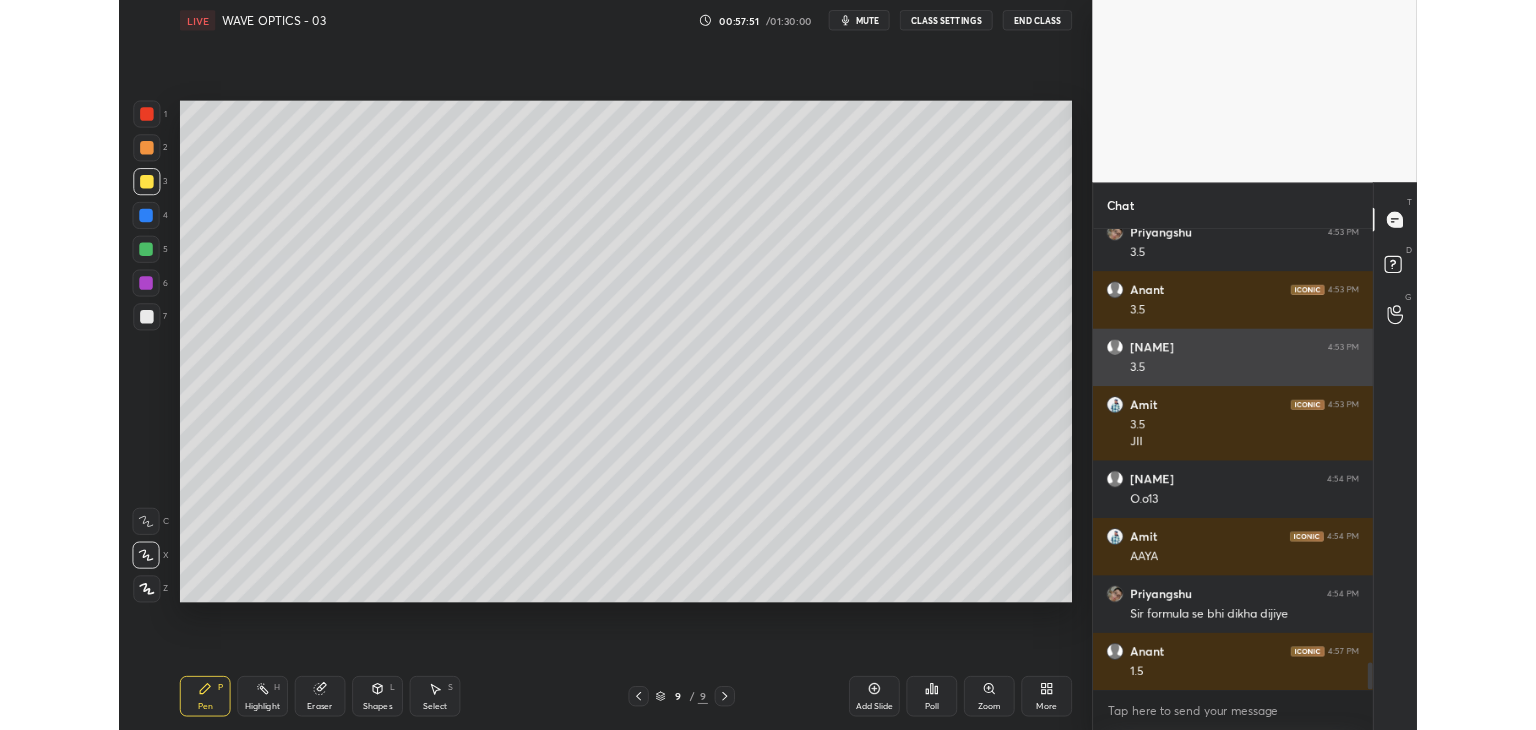 scroll, scrollTop: 8693, scrollLeft: 0, axis: vertical 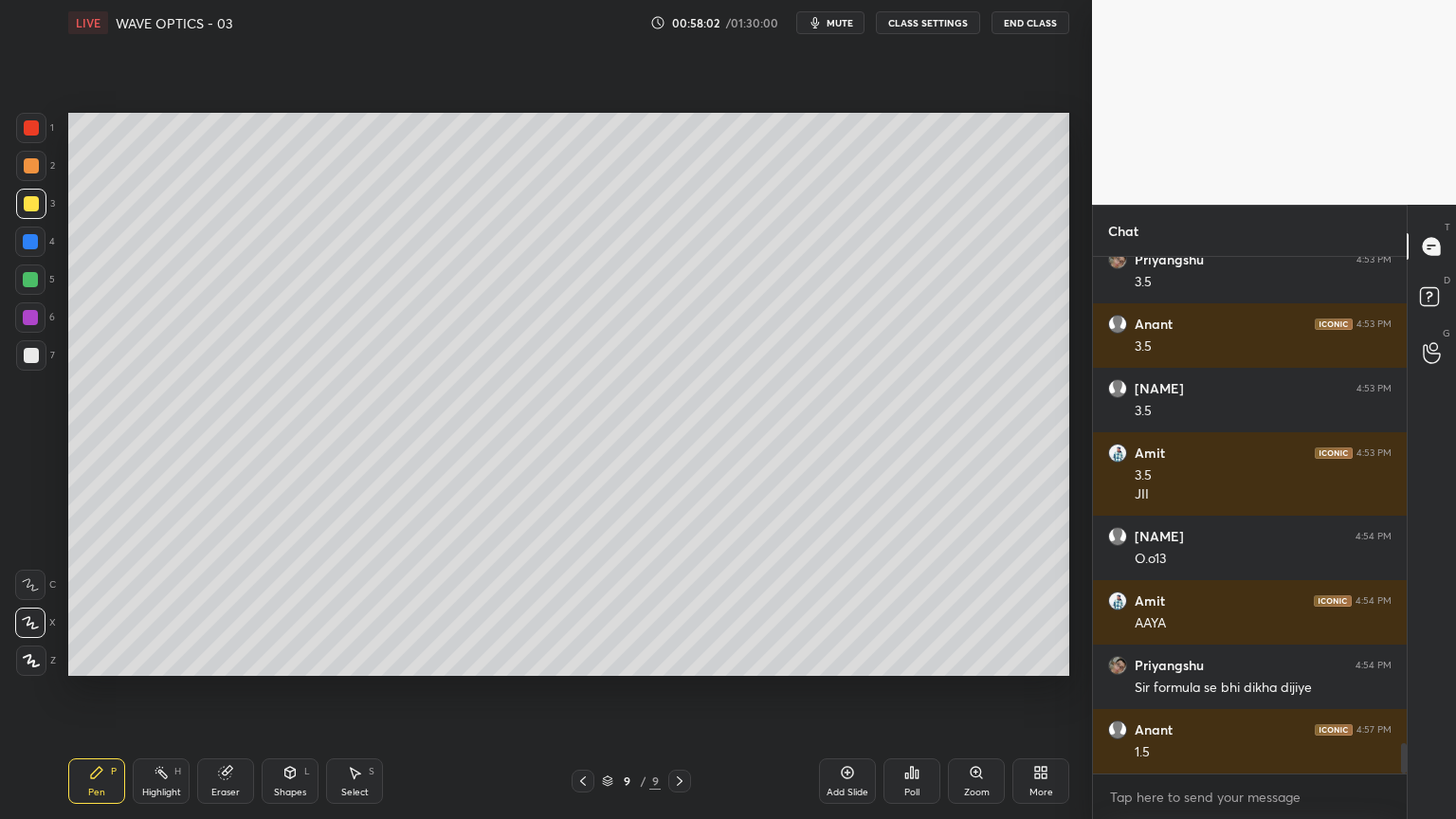 click on "More" at bounding box center (1041, 781) 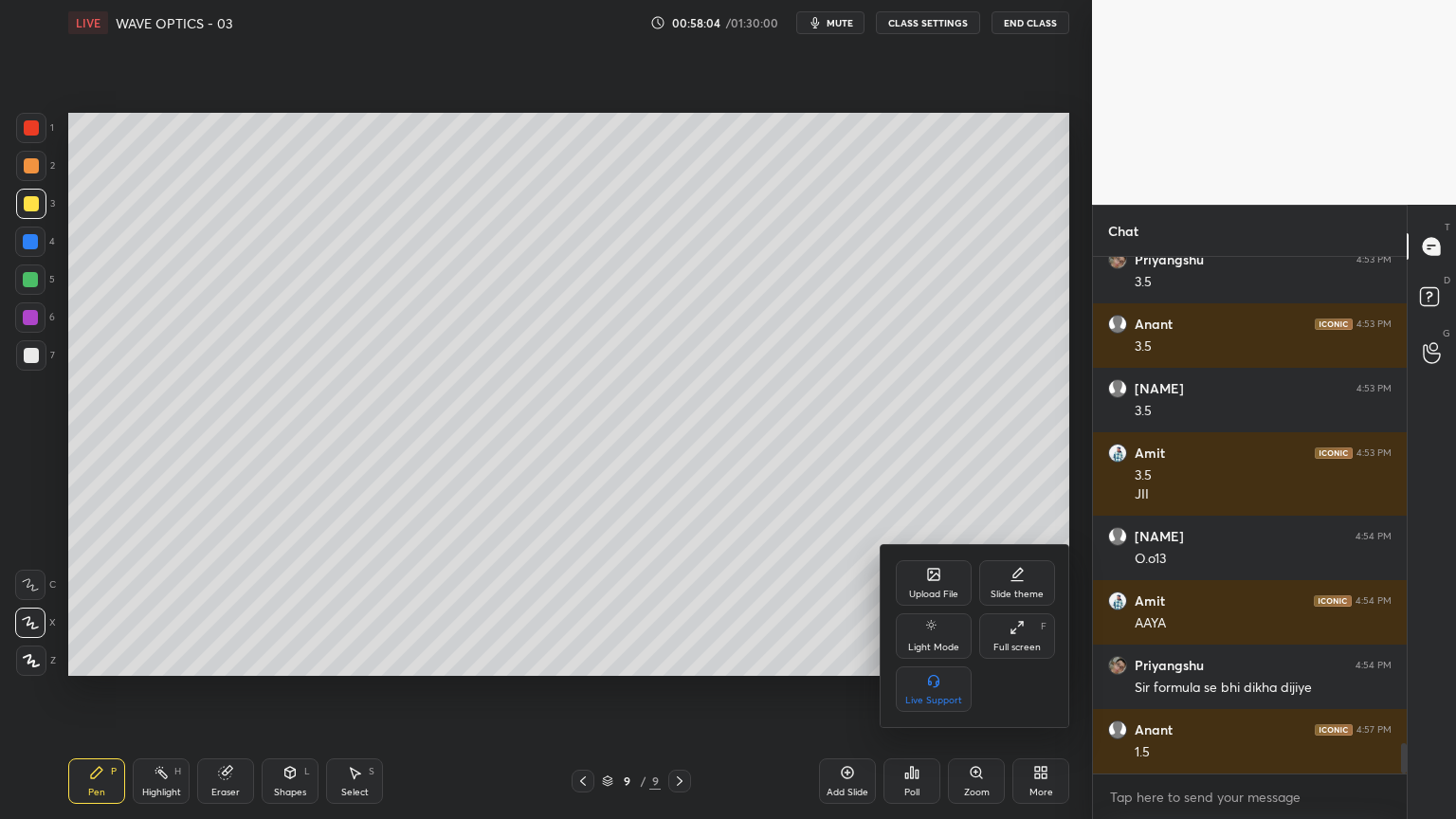 click on "Full screen F" at bounding box center [1017, 636] 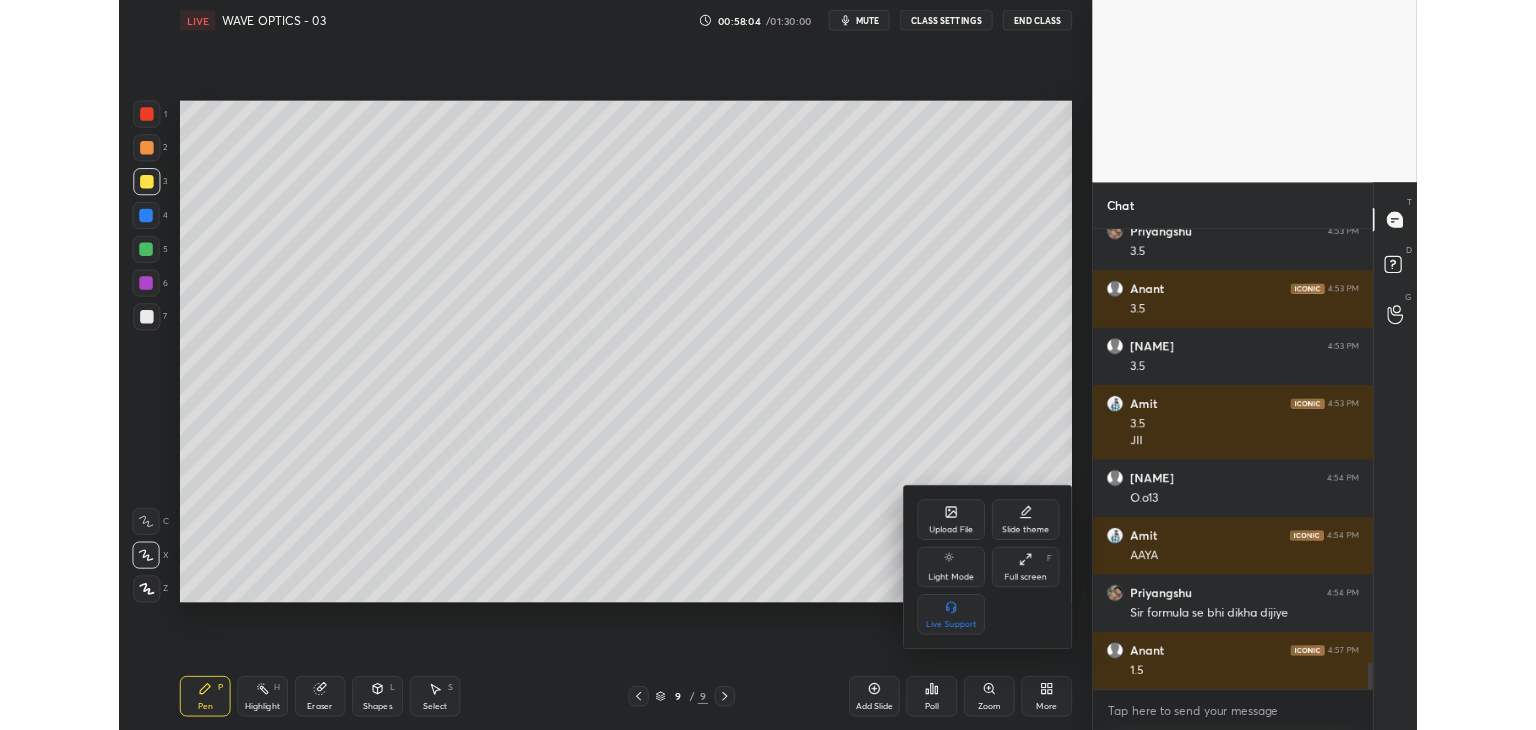 scroll, scrollTop: 602, scrollLeft: 1072, axis: both 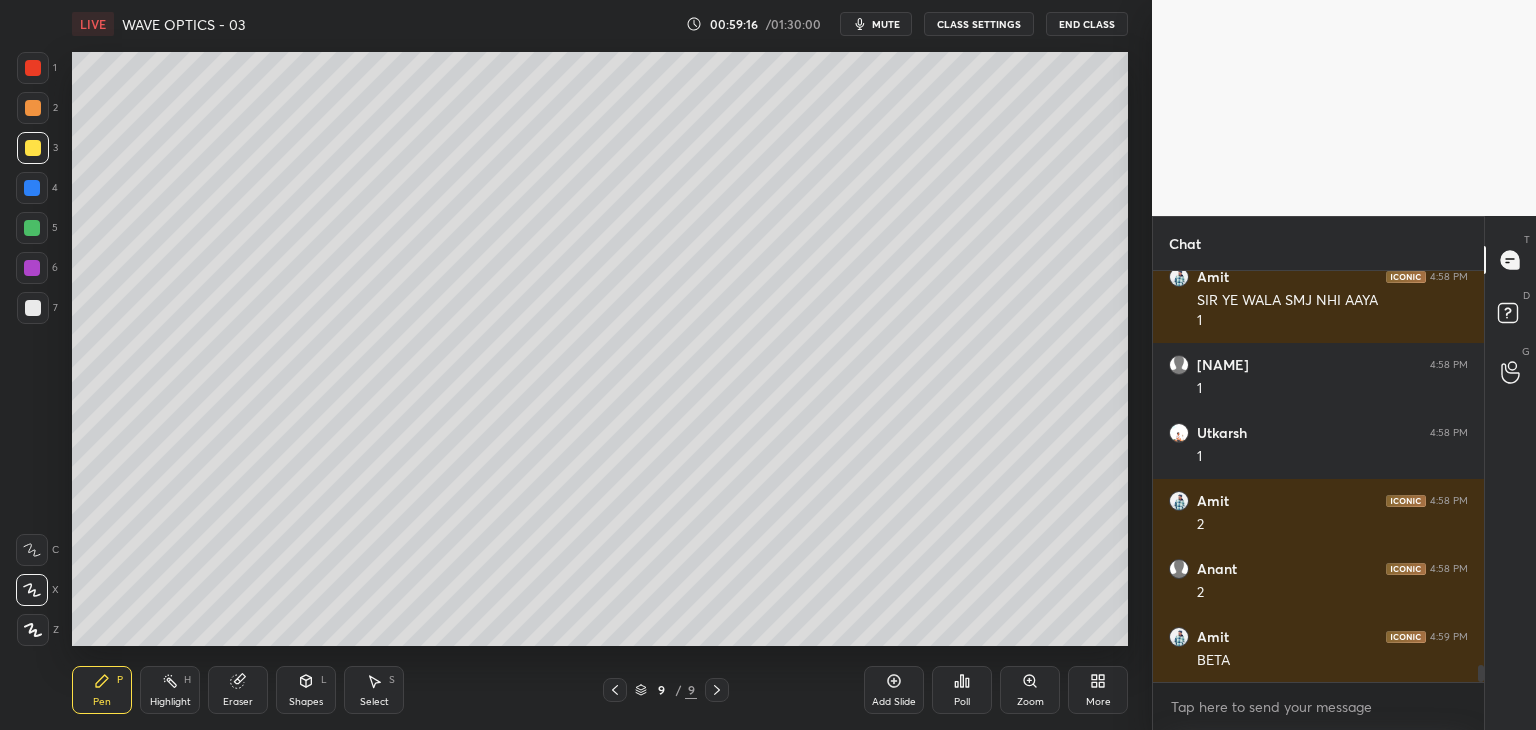 click on "More" at bounding box center [1098, 690] 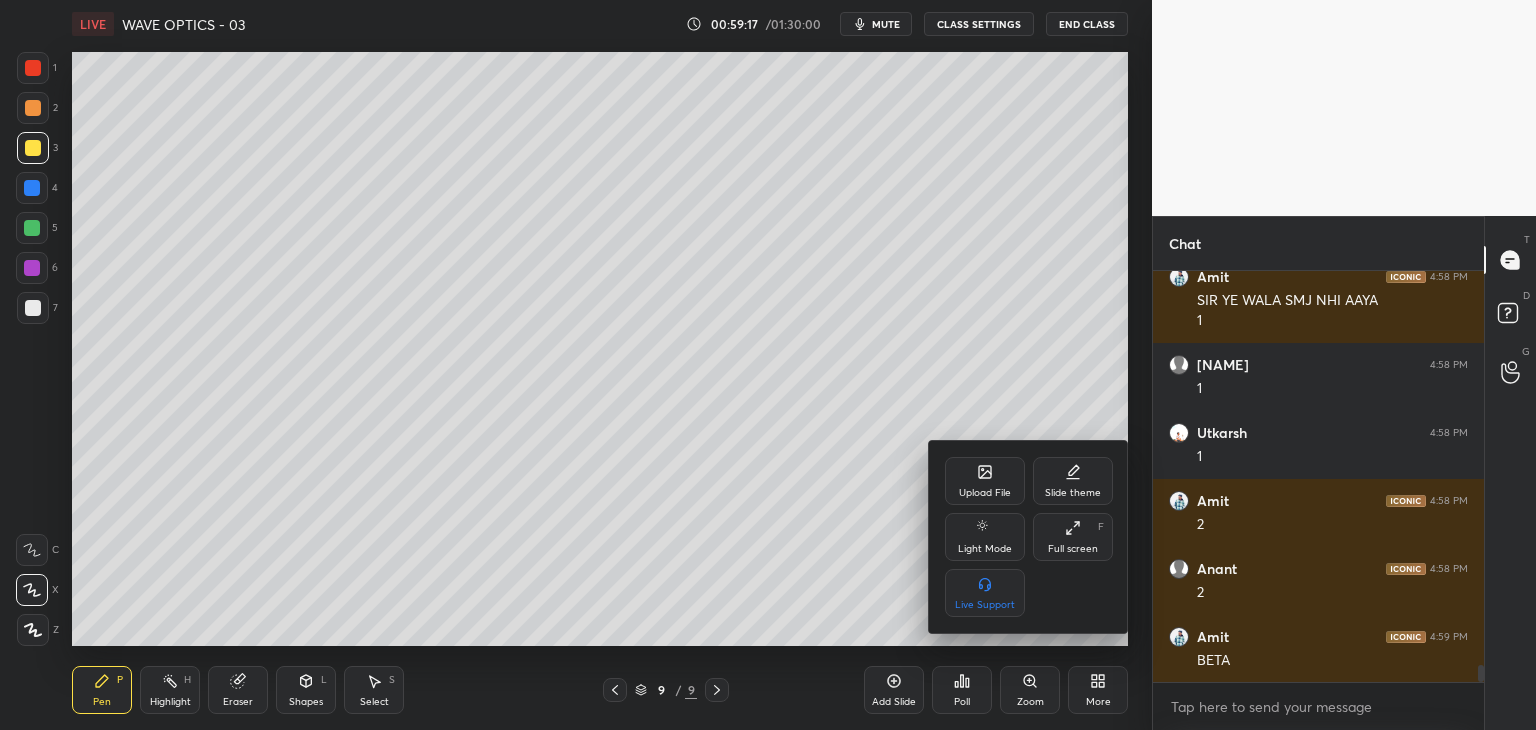 click on "Full screen" at bounding box center (1073, 549) 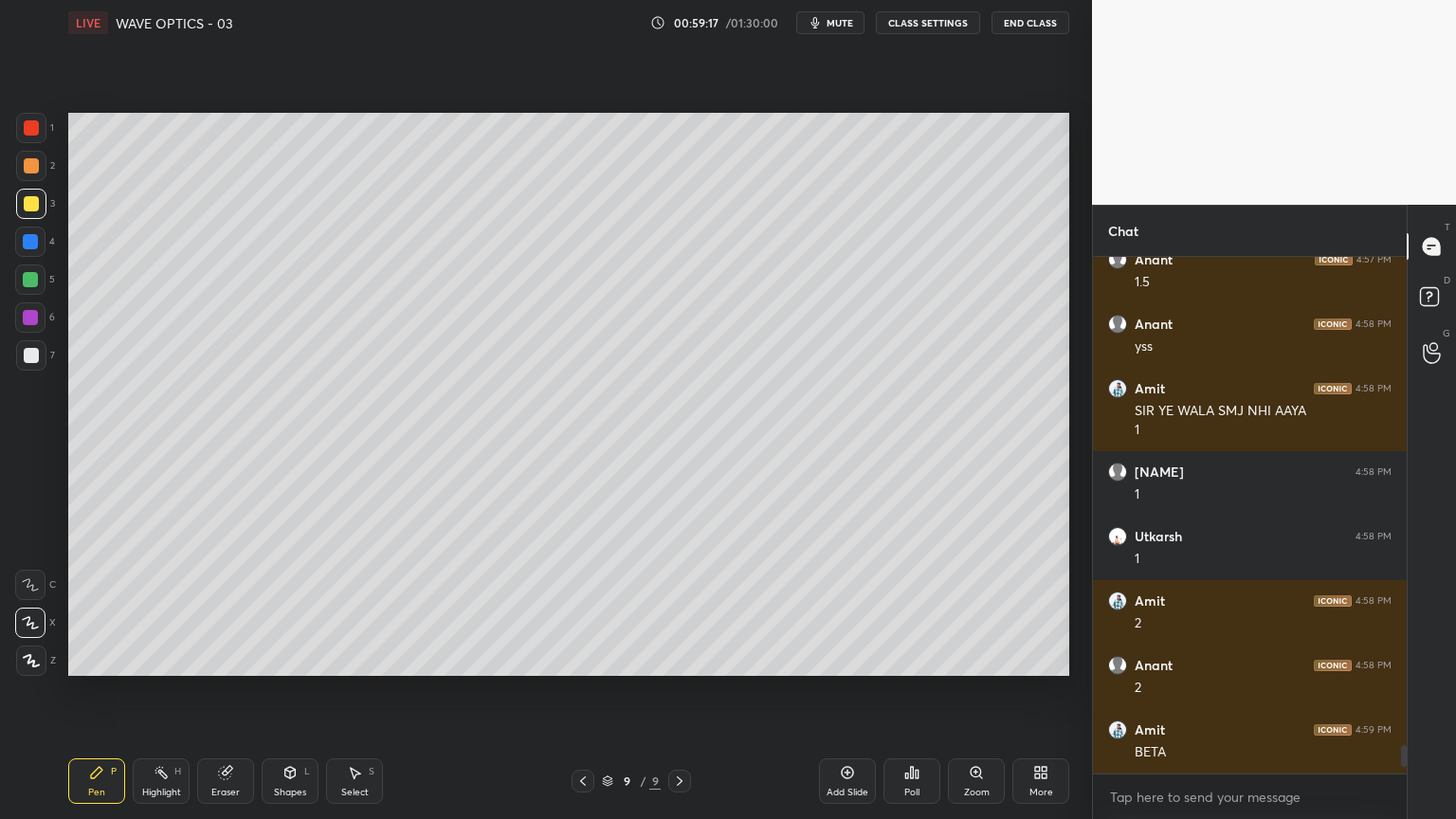 scroll, scrollTop: 94094, scrollLeft: 93776, axis: both 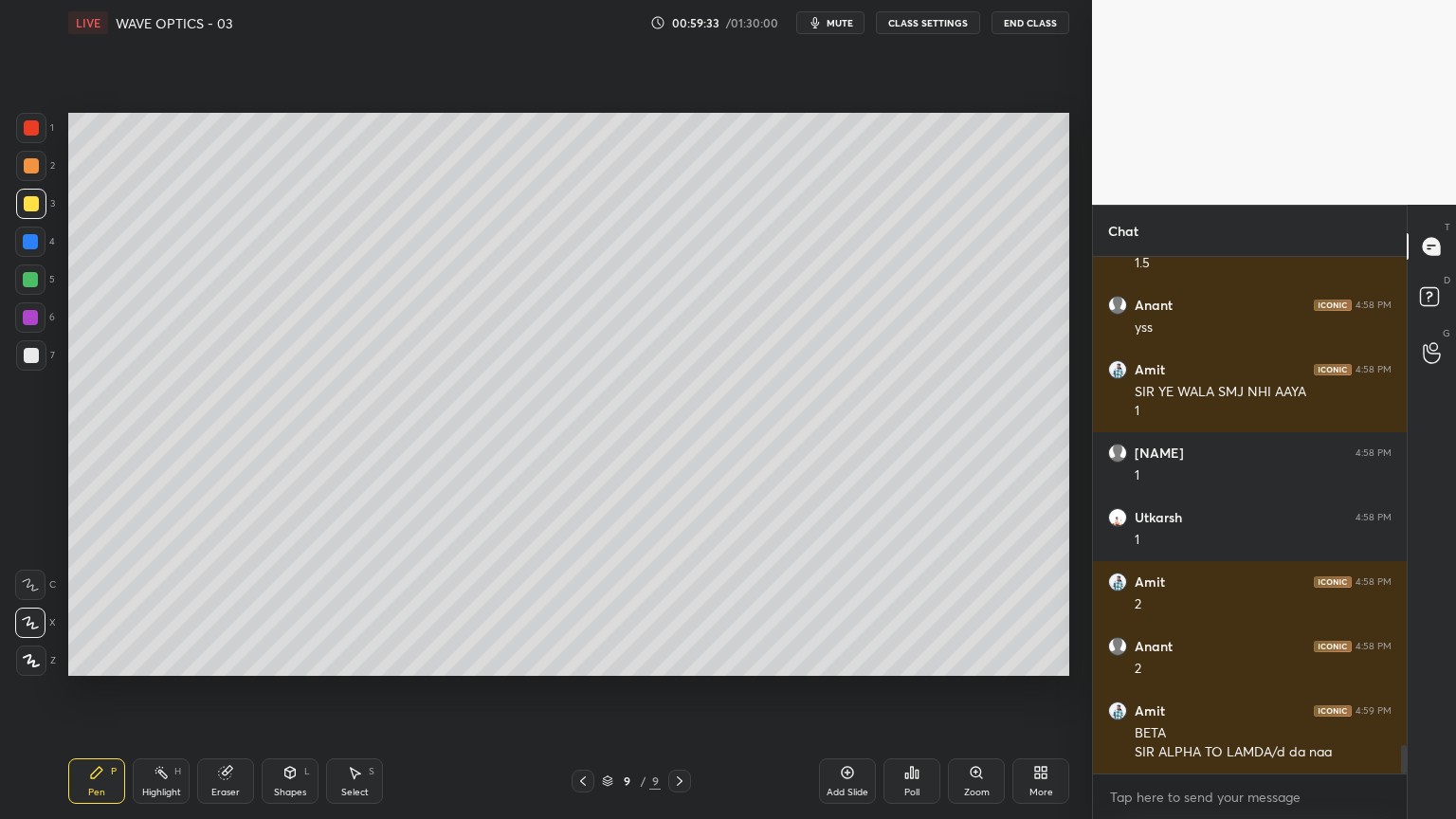 click 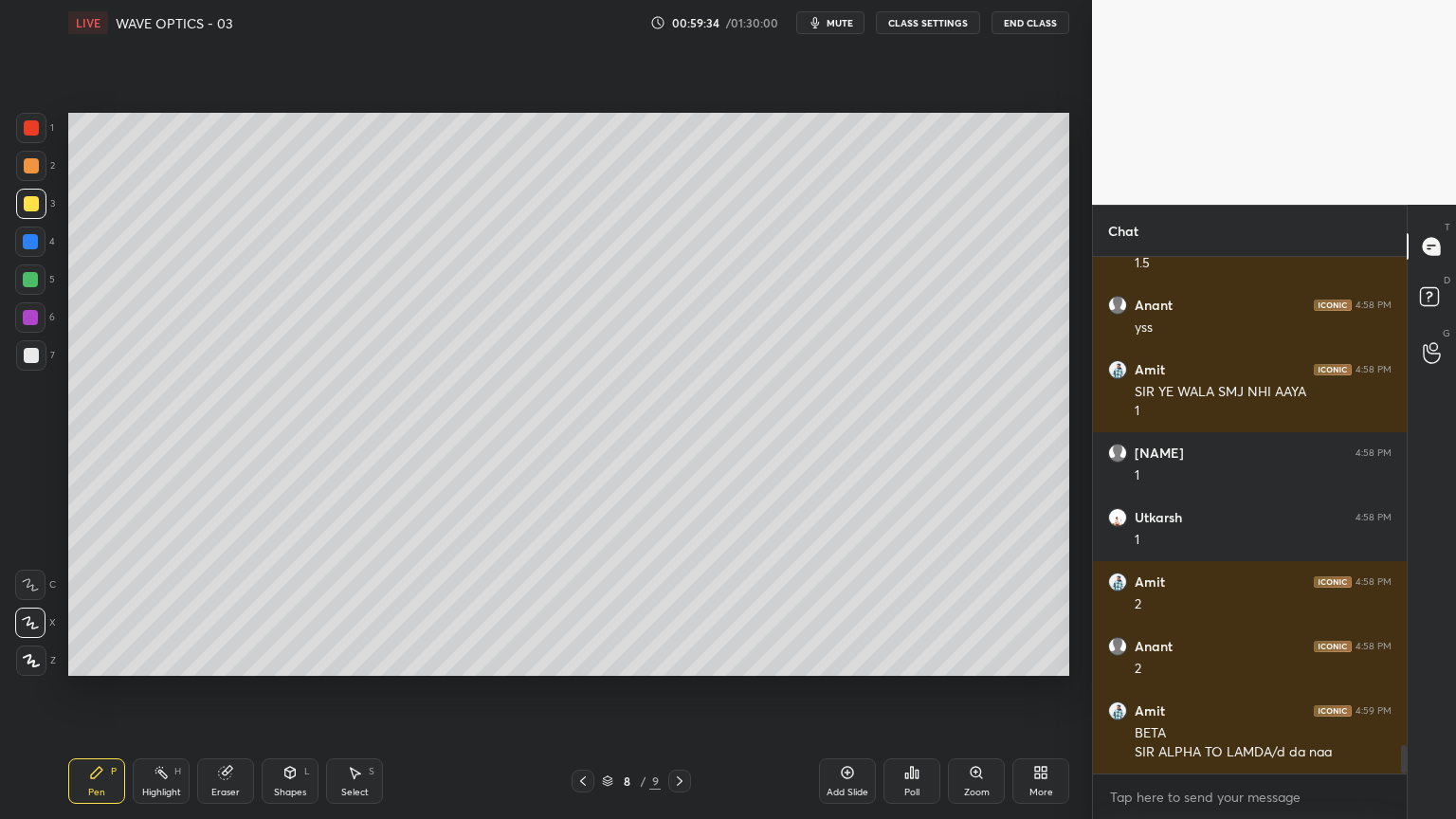 click 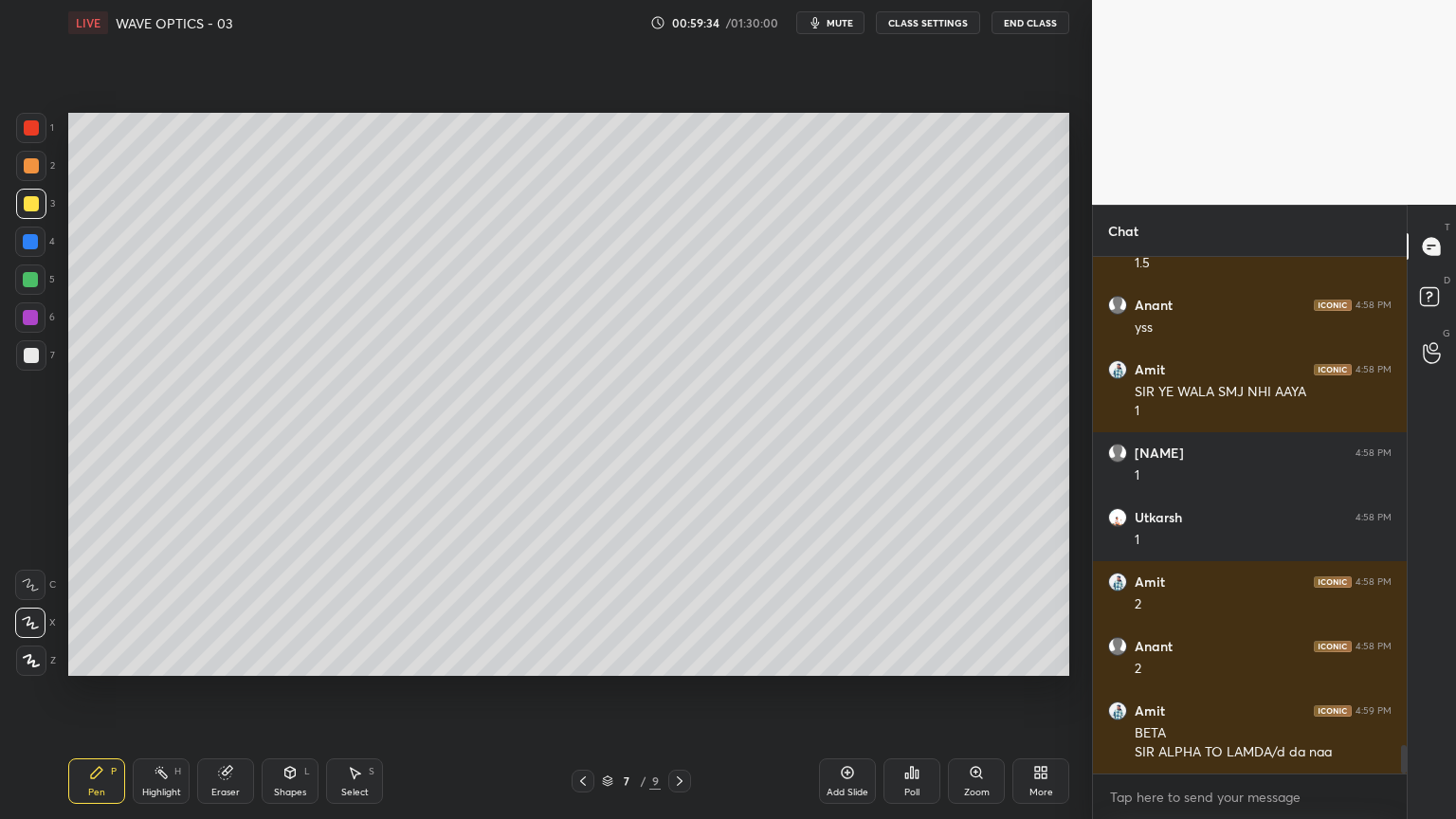 click 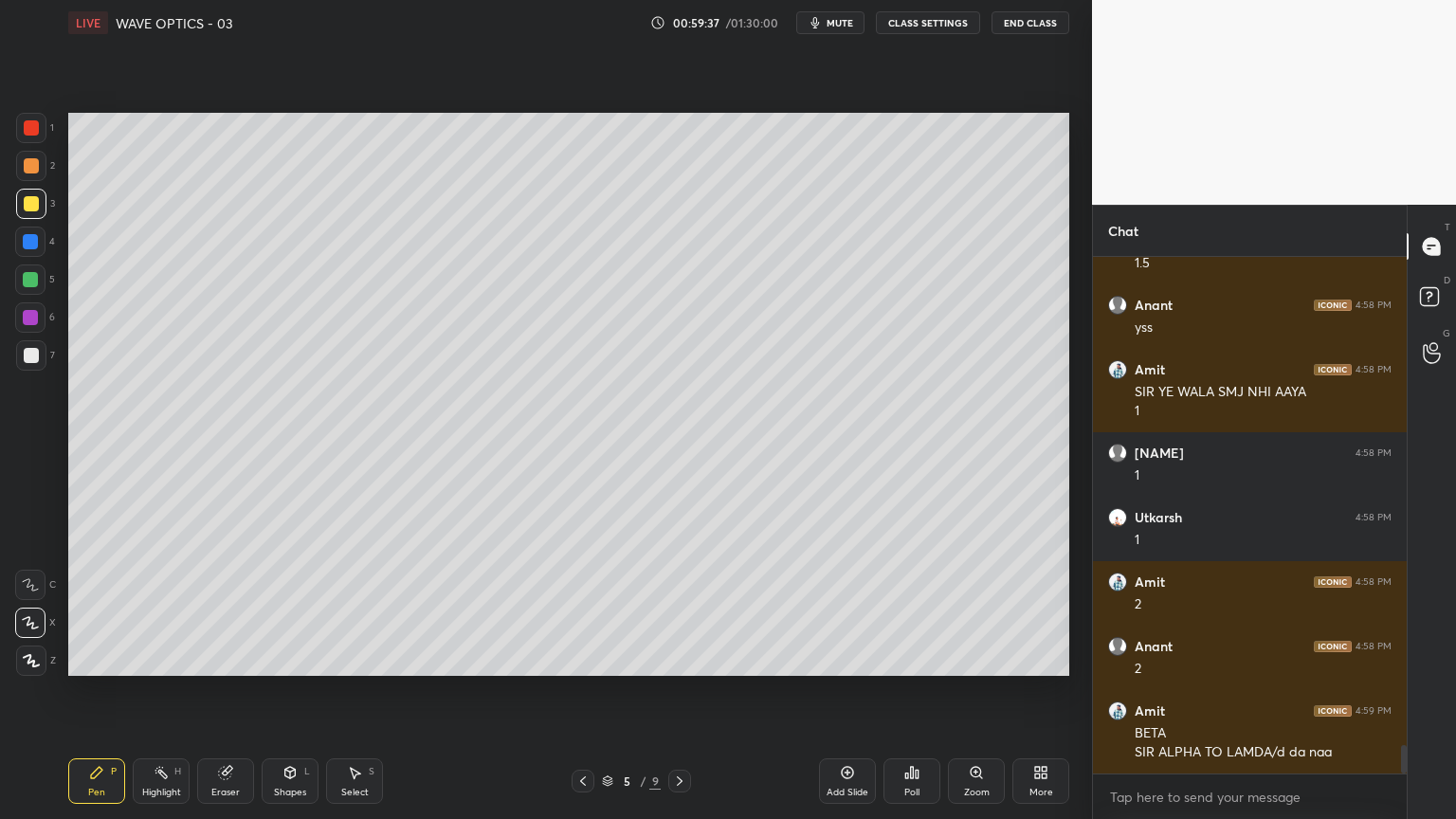 click at bounding box center (31, 128) 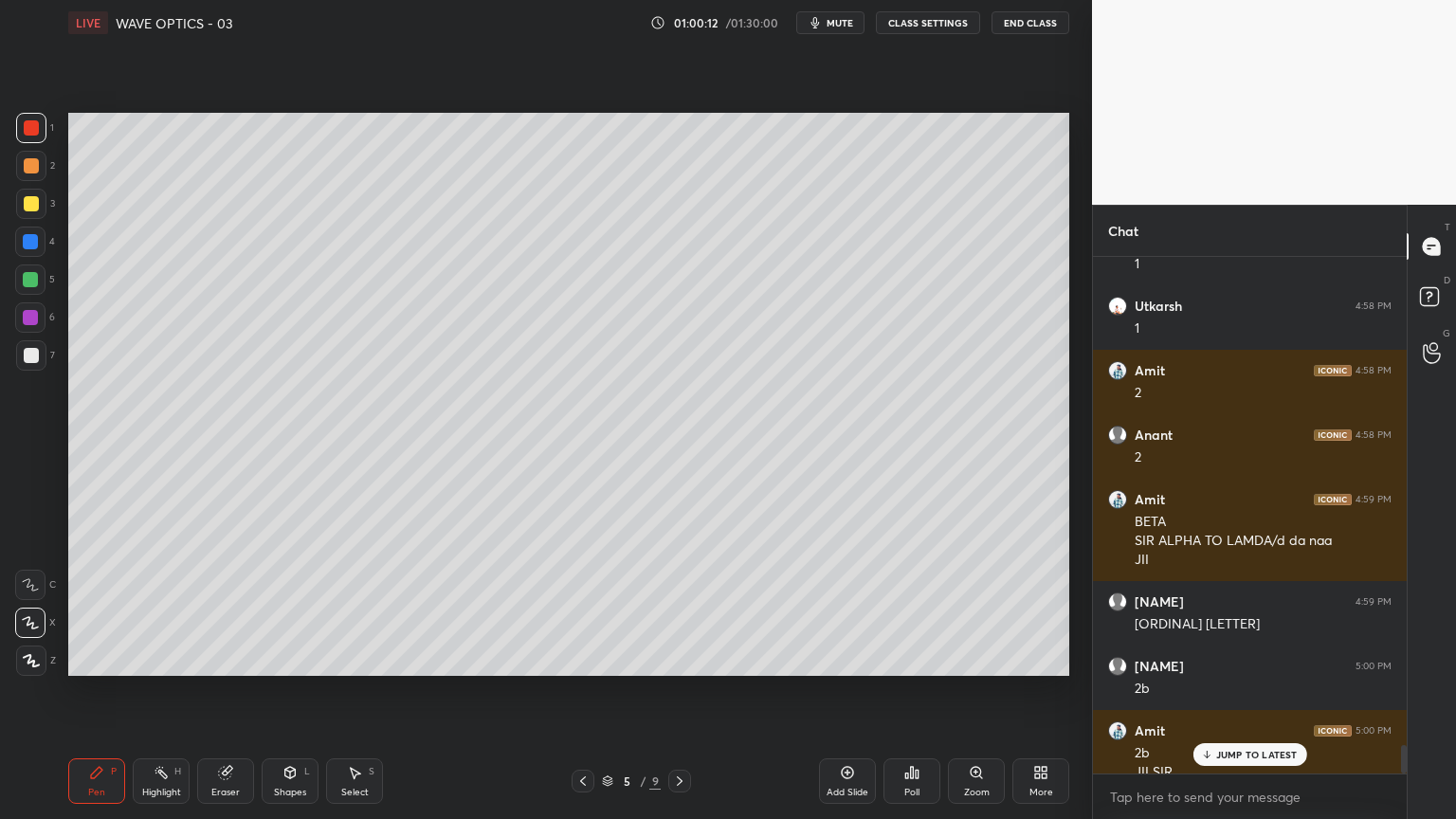 scroll, scrollTop: 8960, scrollLeft: 0, axis: vertical 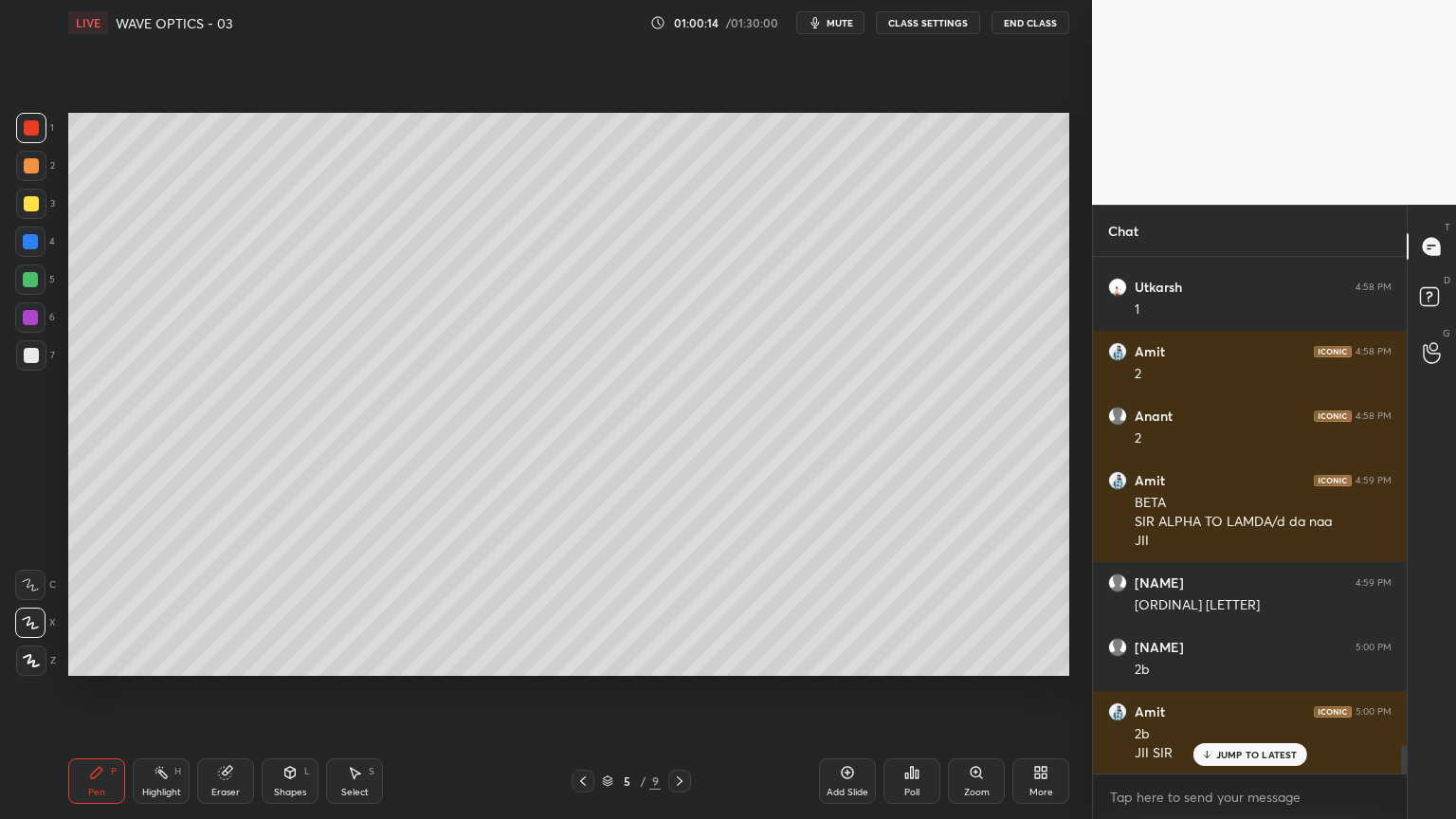 click 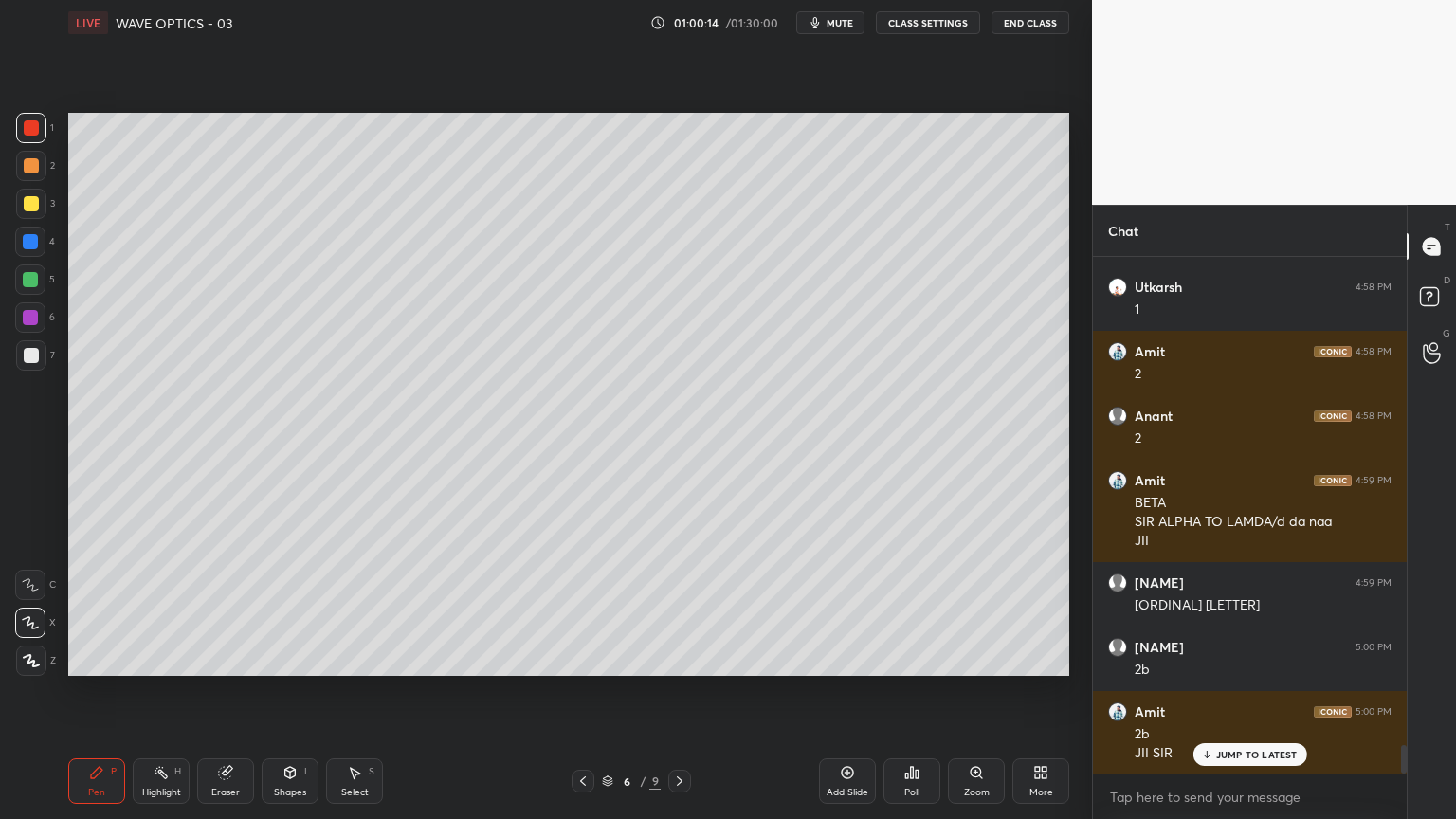 click 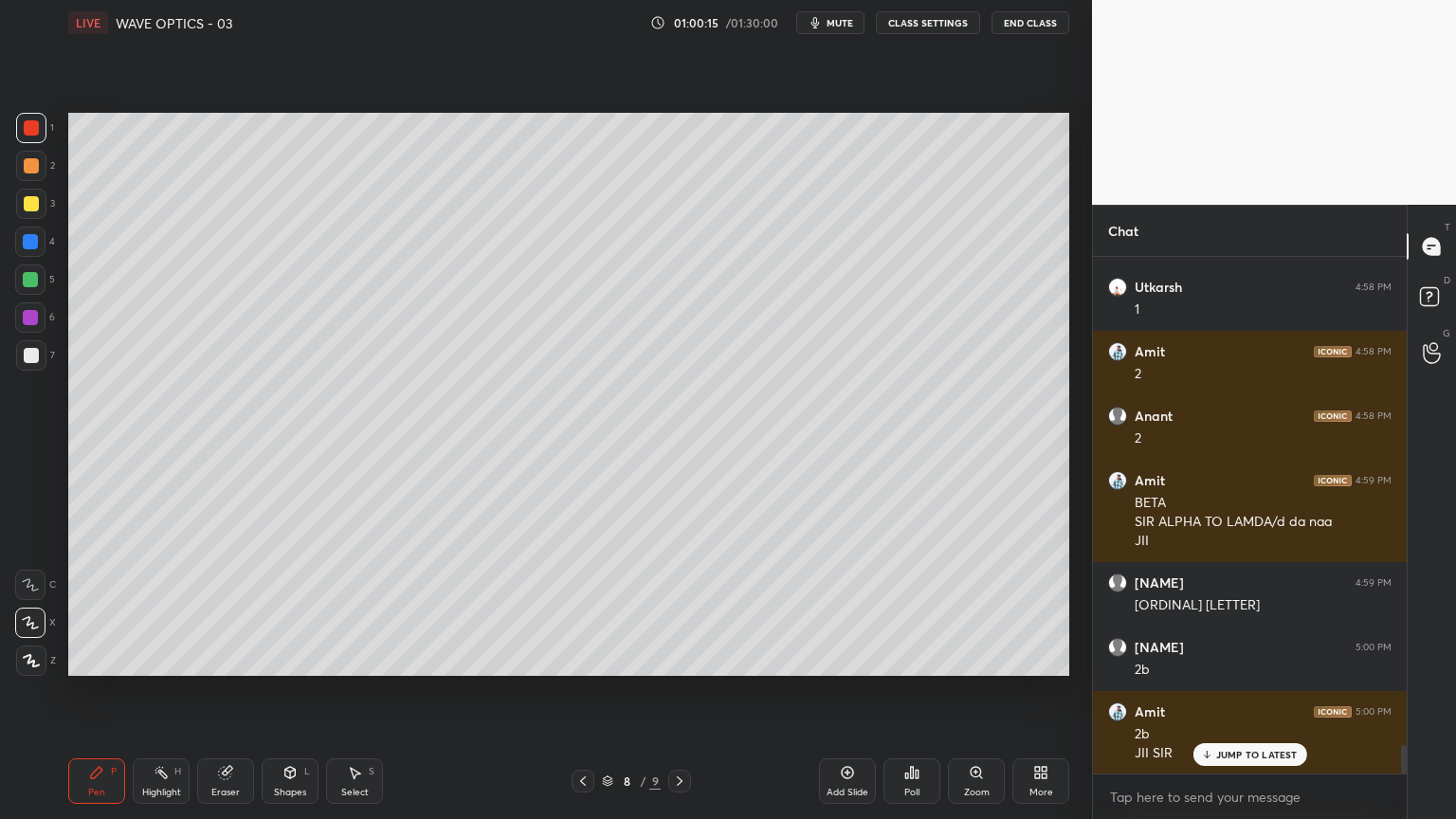 click 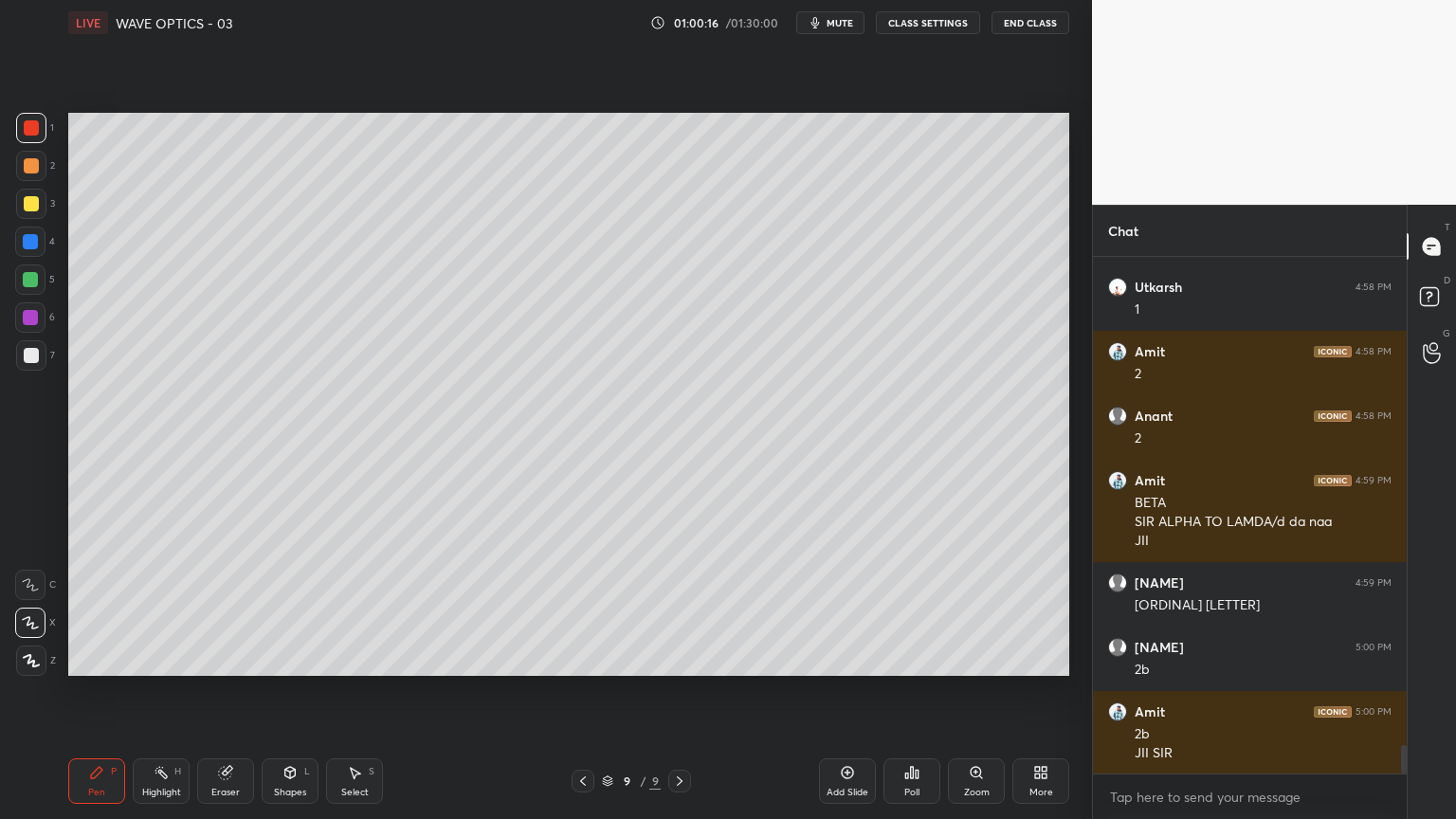 click at bounding box center [583, 781] 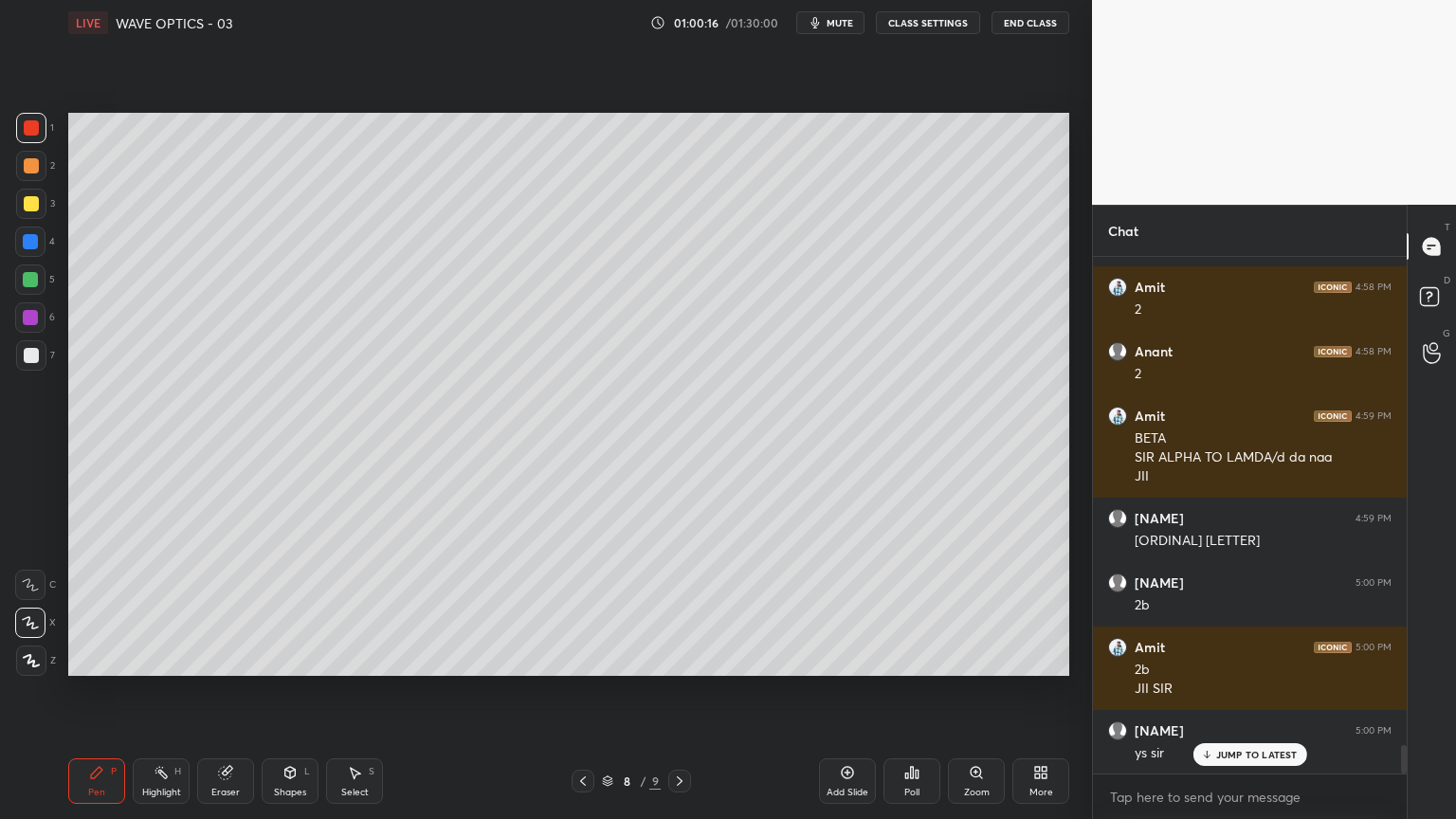 click 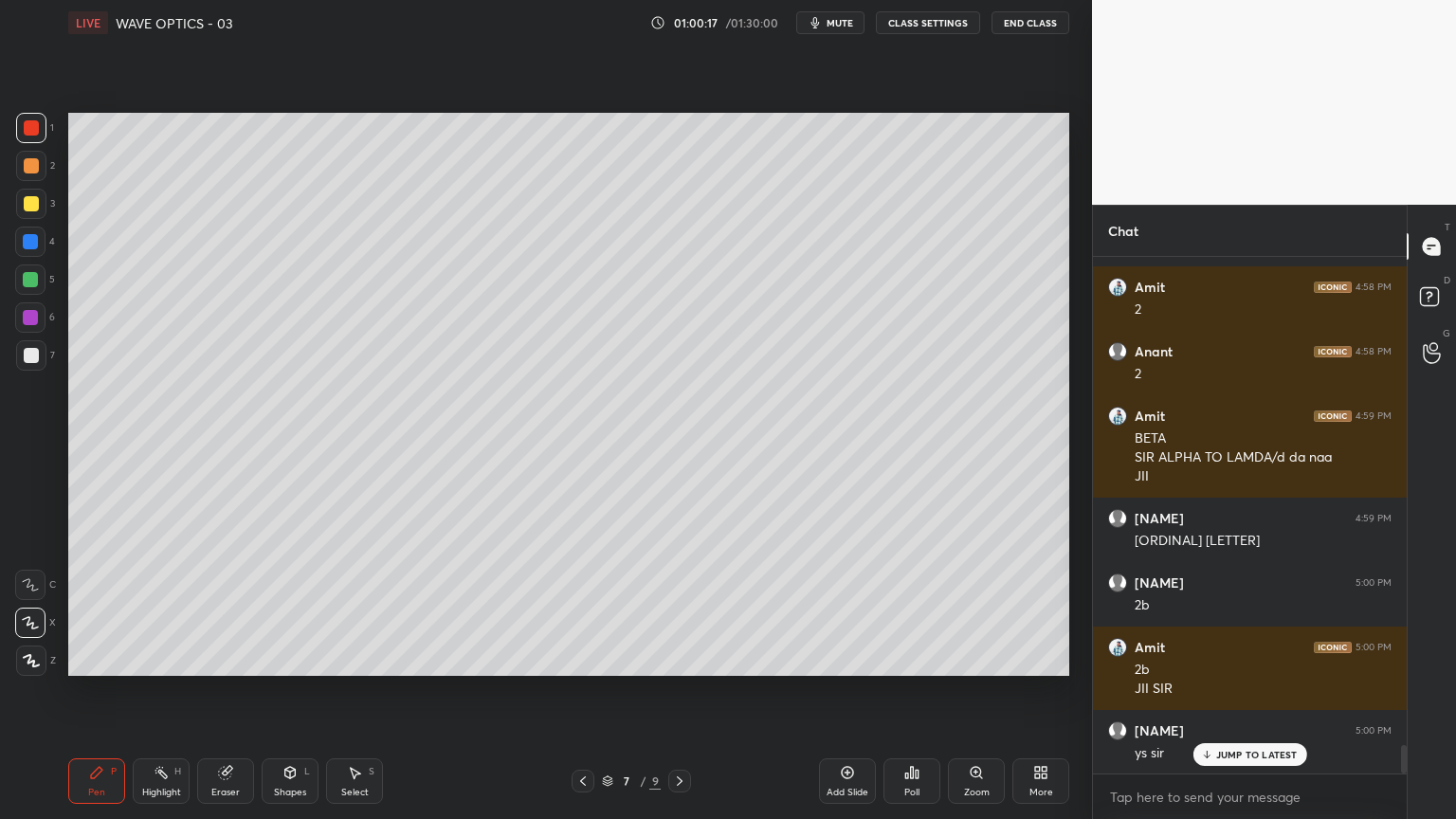 click 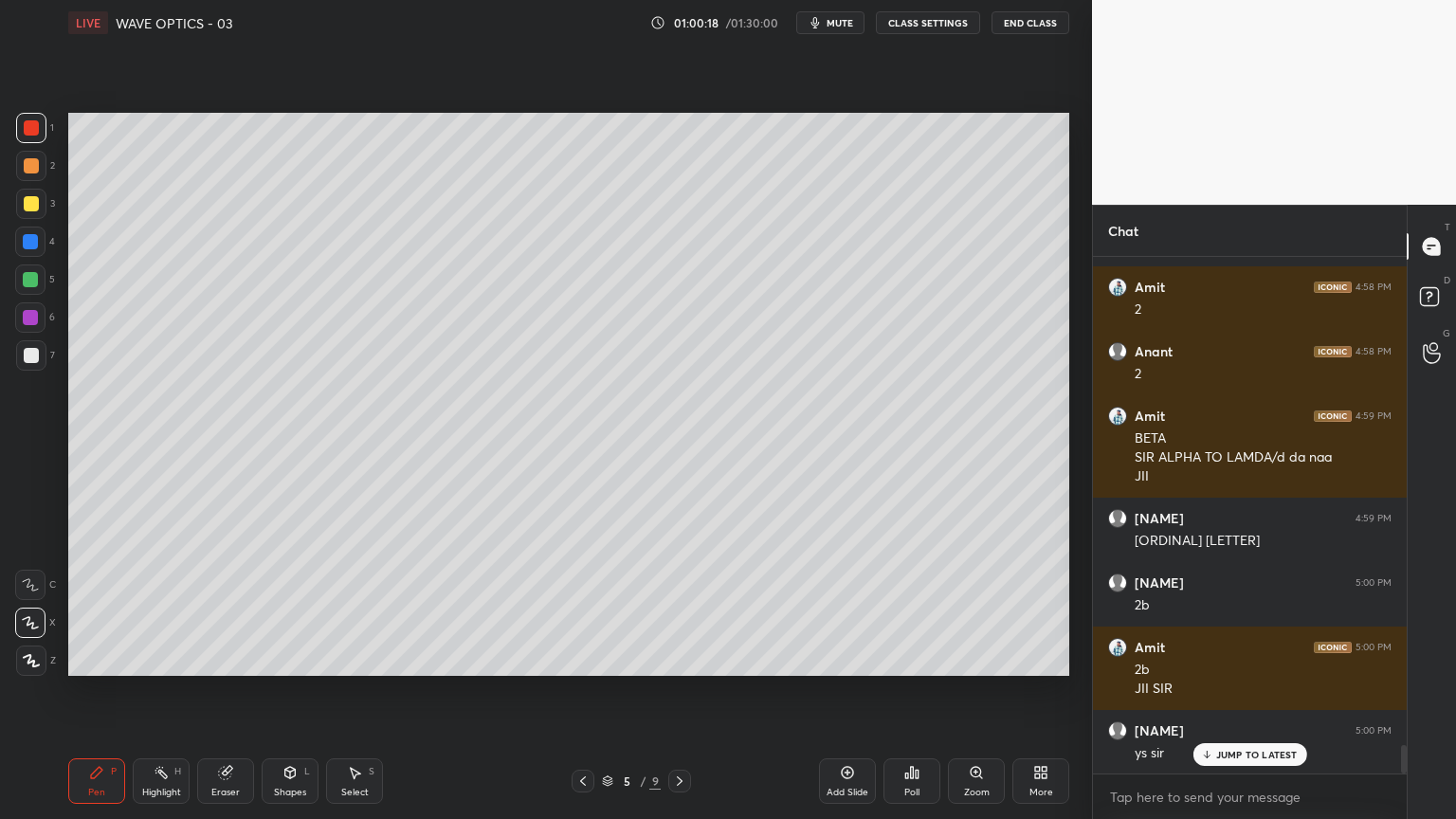 click 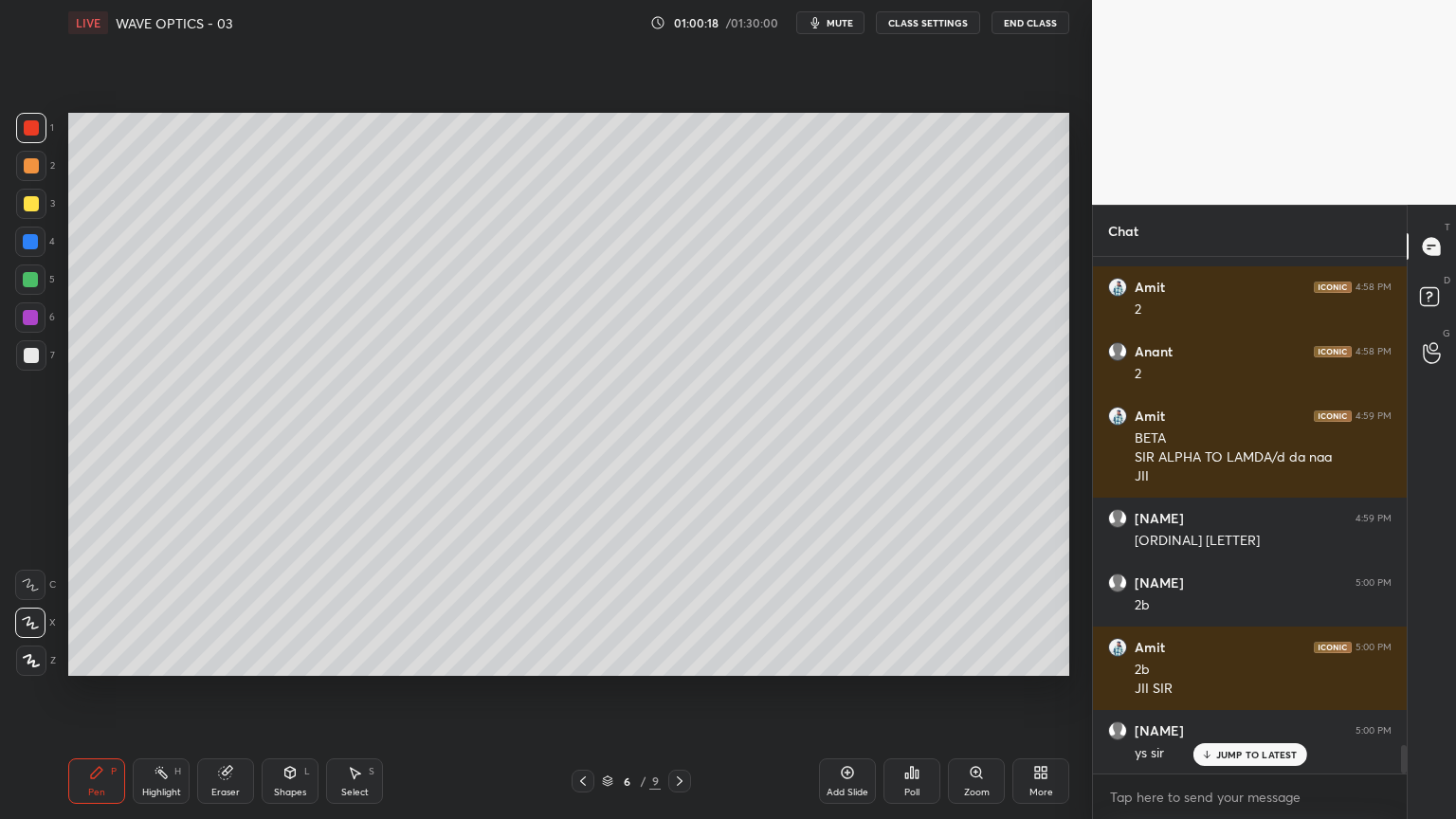 click 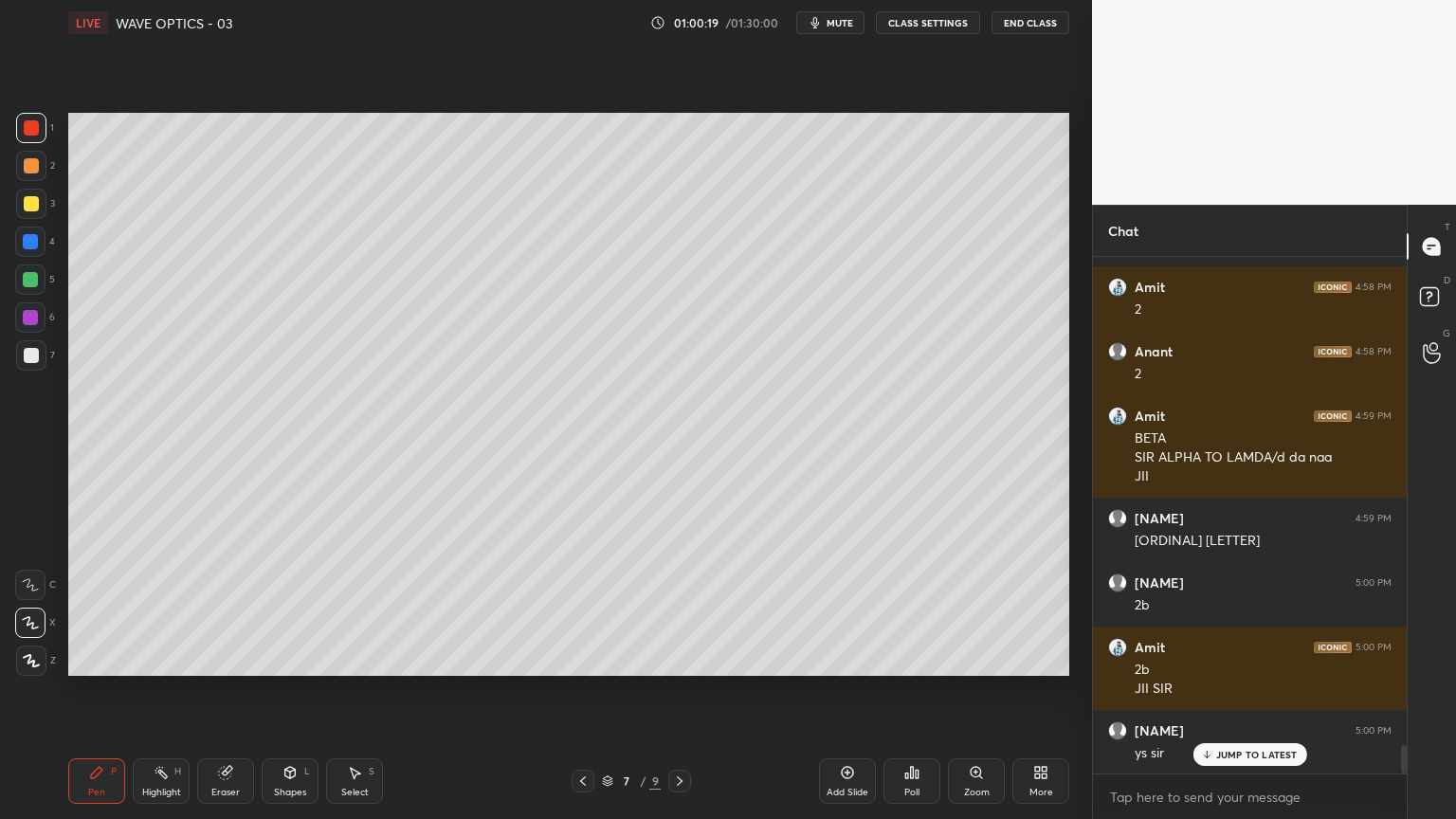click 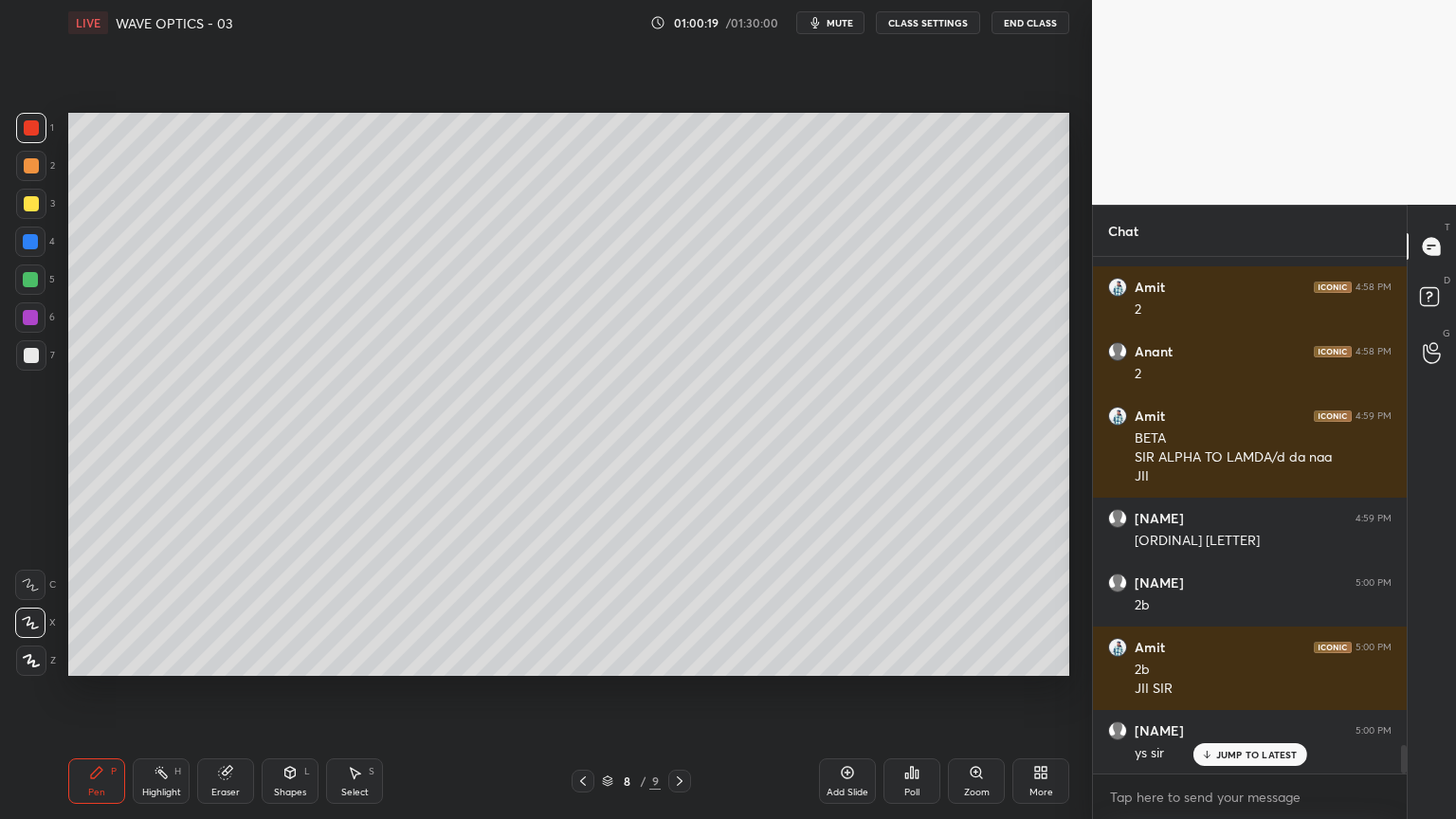 click 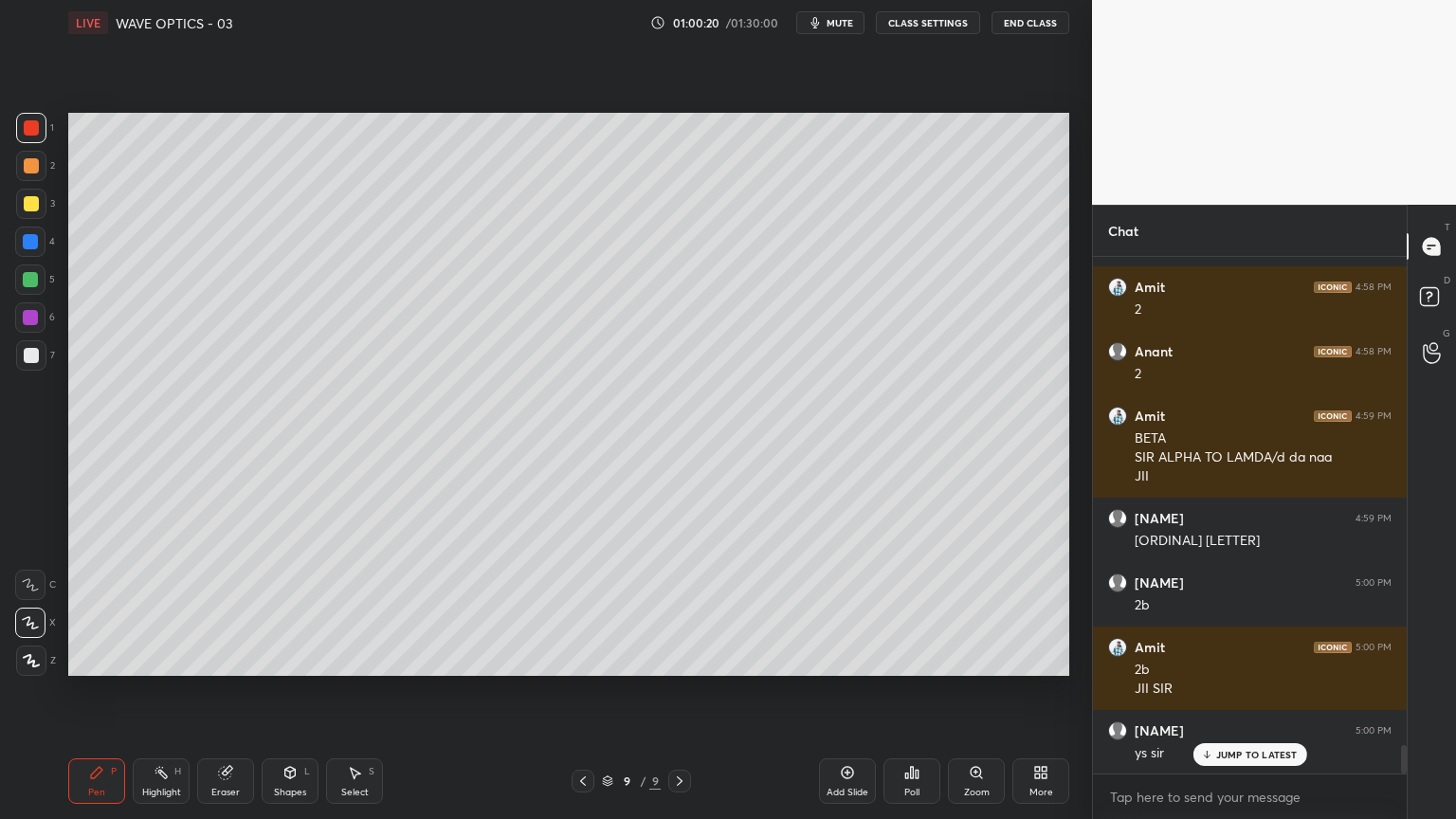 click 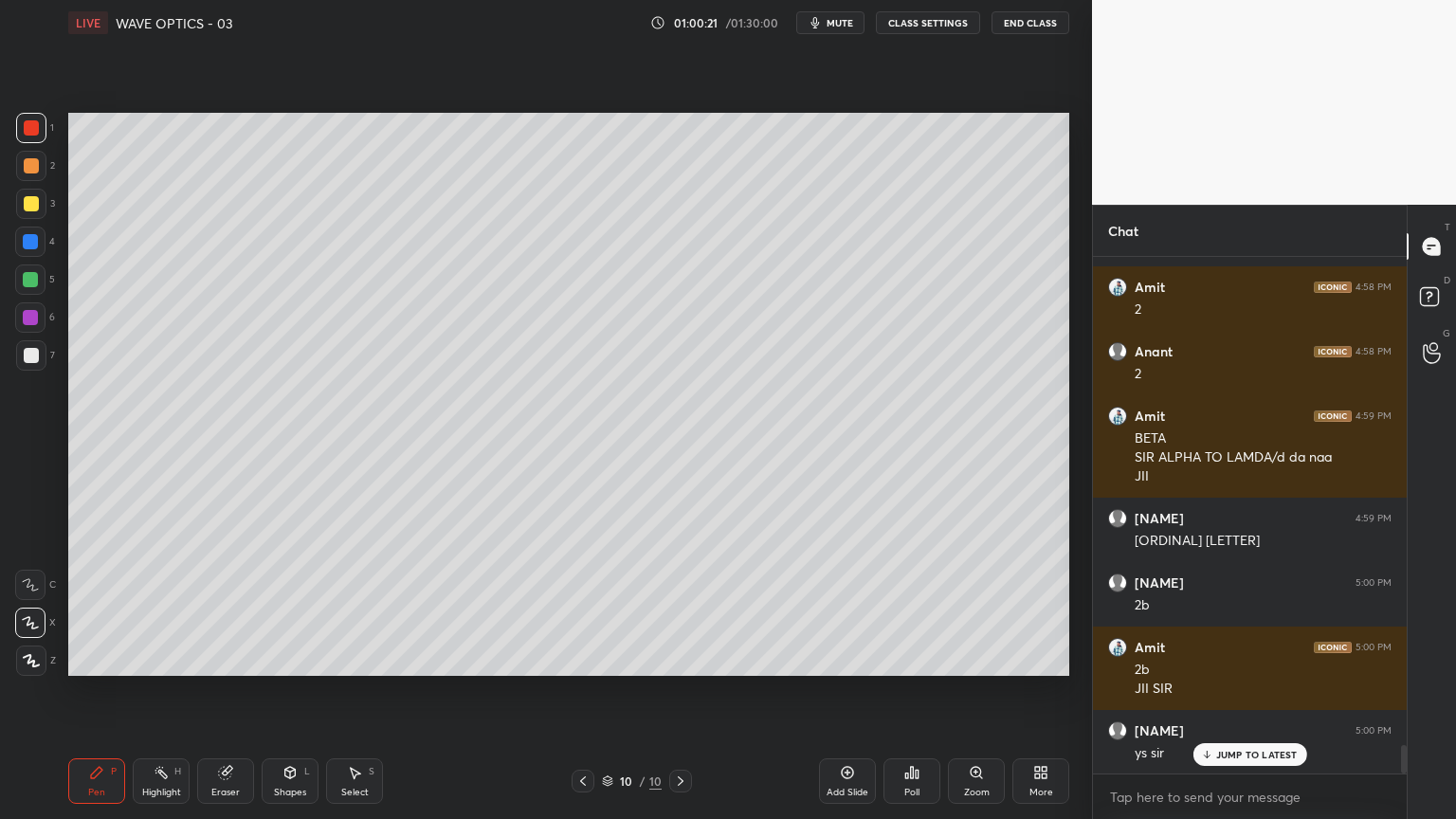 click at bounding box center [31, 355] 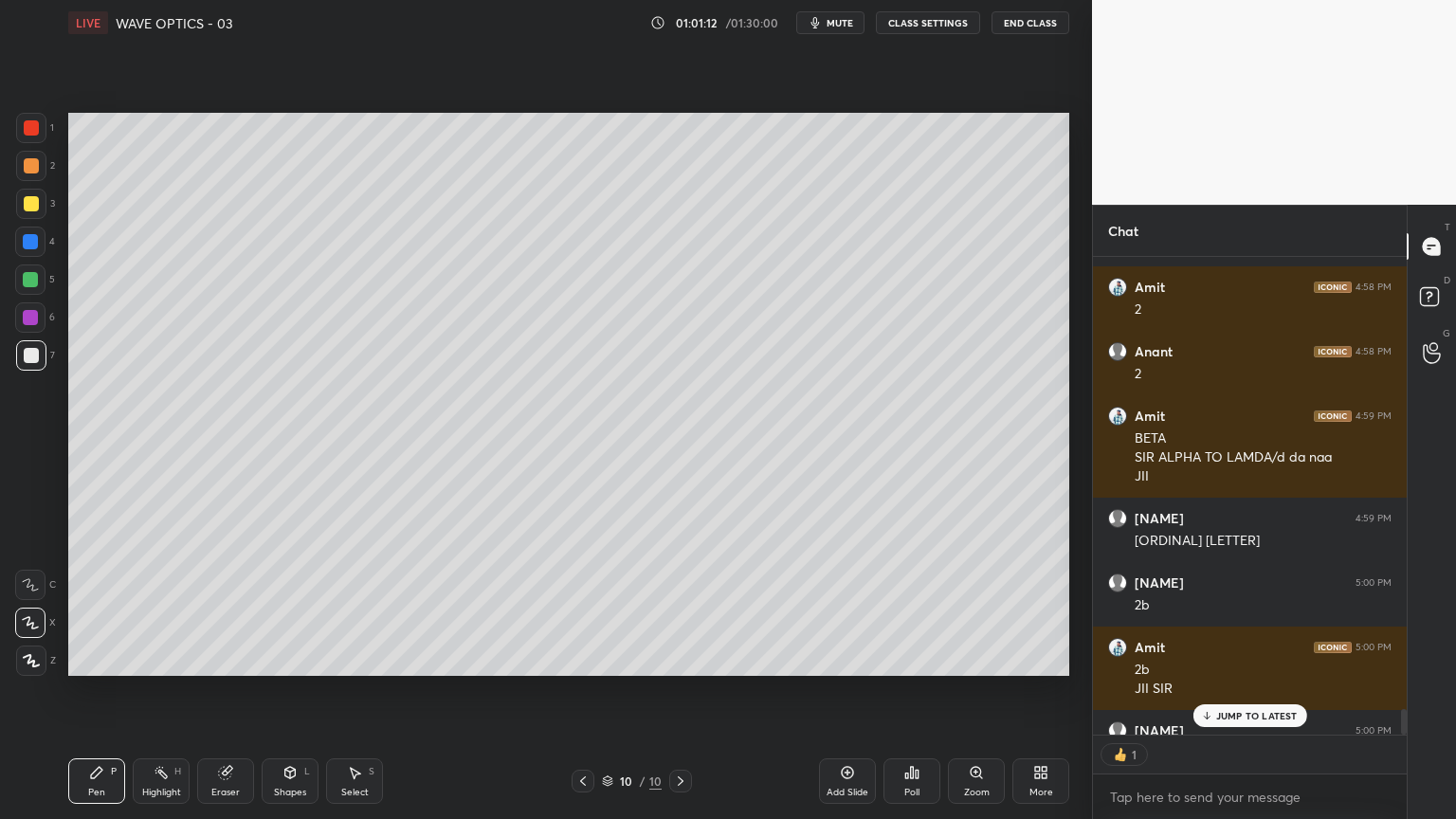scroll, scrollTop: 473, scrollLeft: 308, axis: both 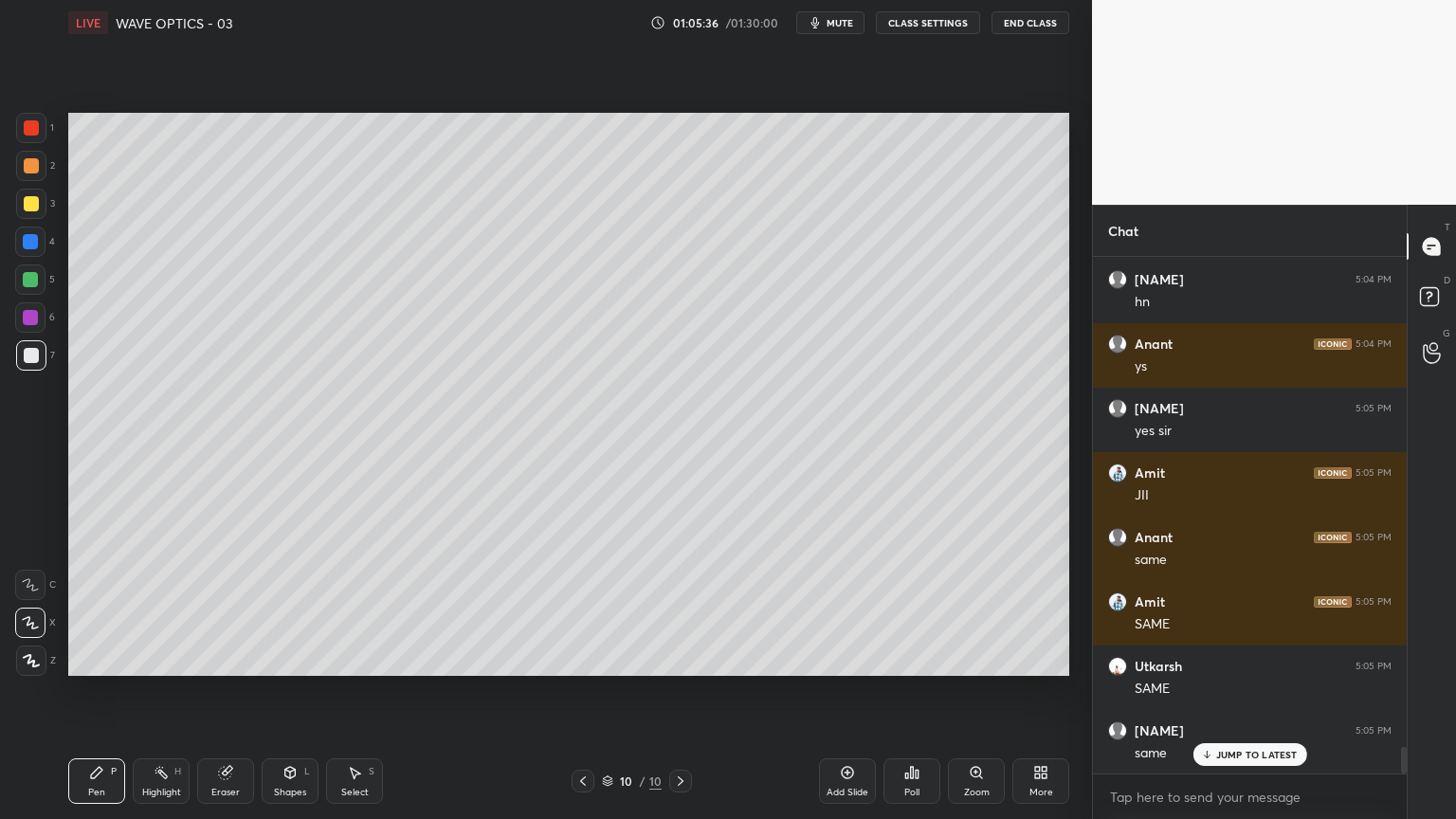 click at bounding box center [31, 204] 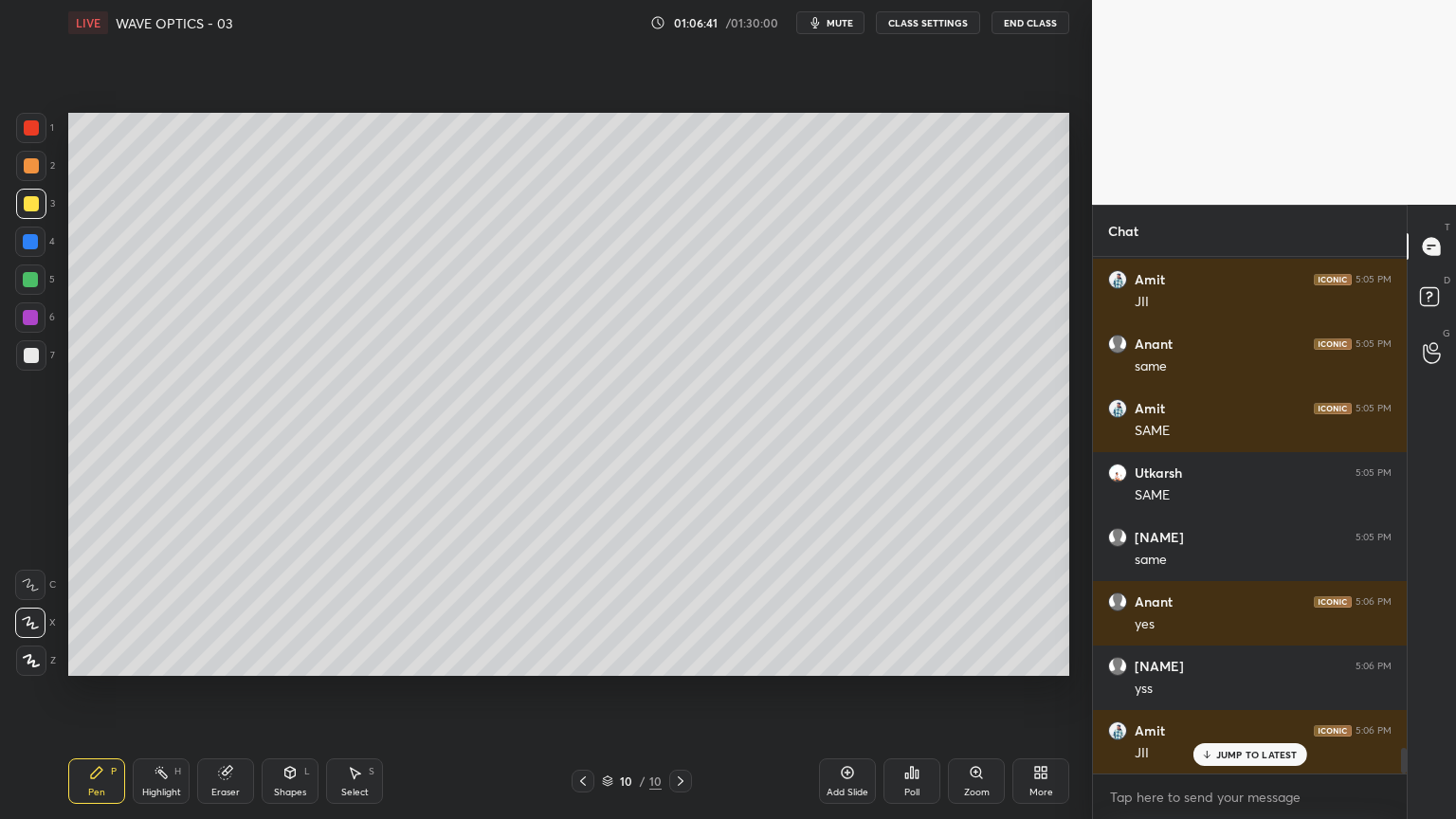 scroll, scrollTop: 9798, scrollLeft: 0, axis: vertical 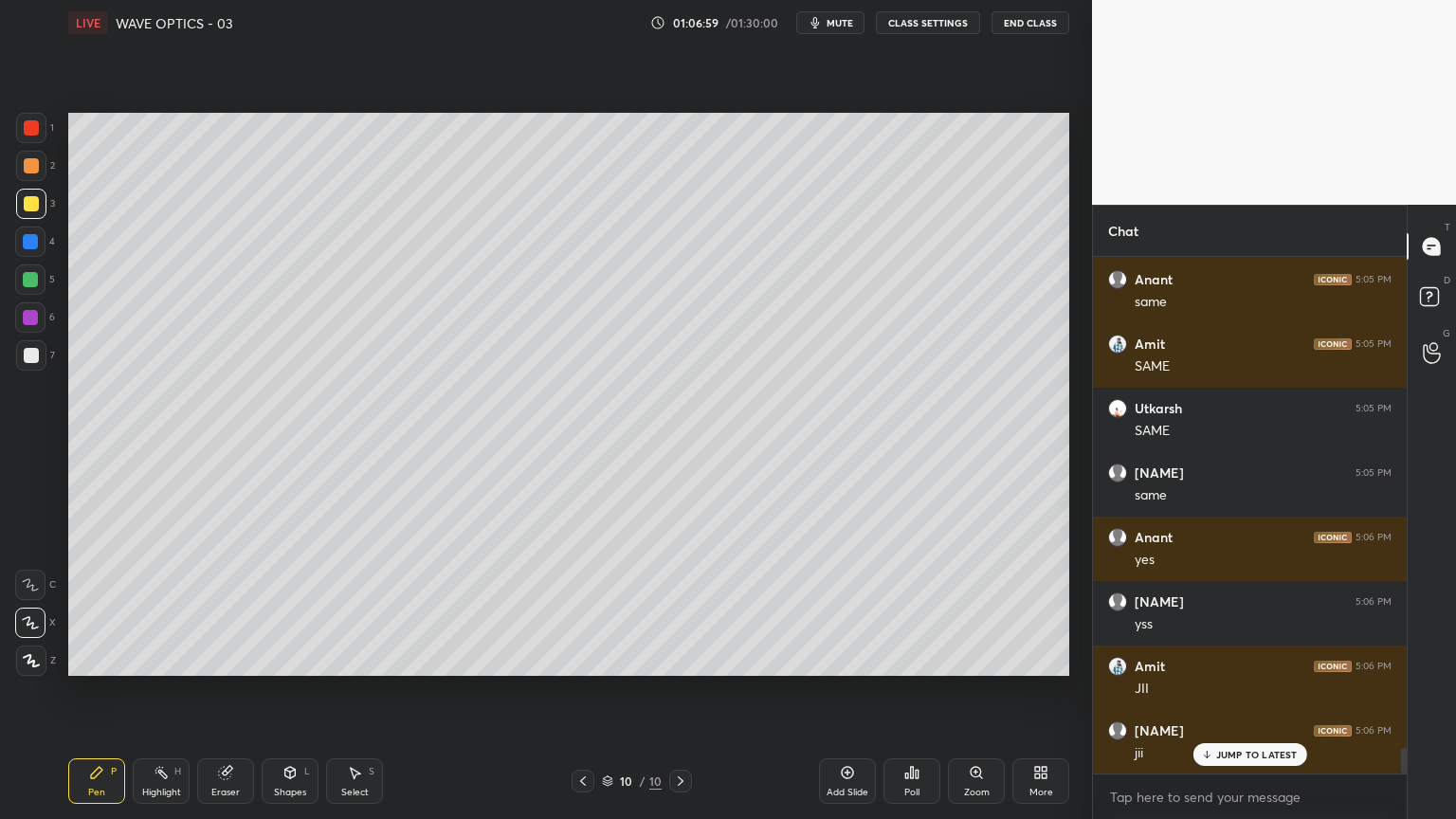 click at bounding box center [30, 280] 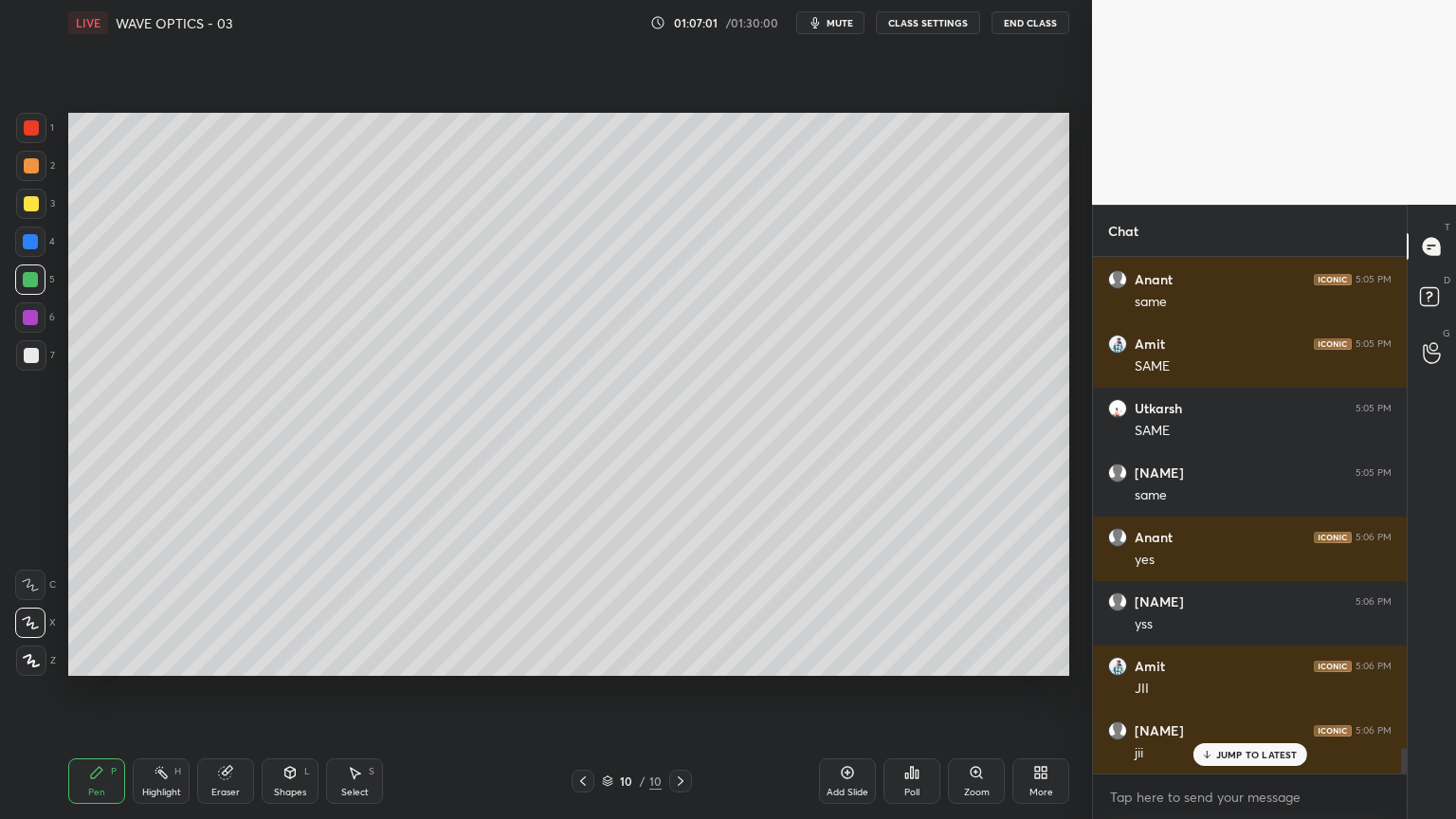 click 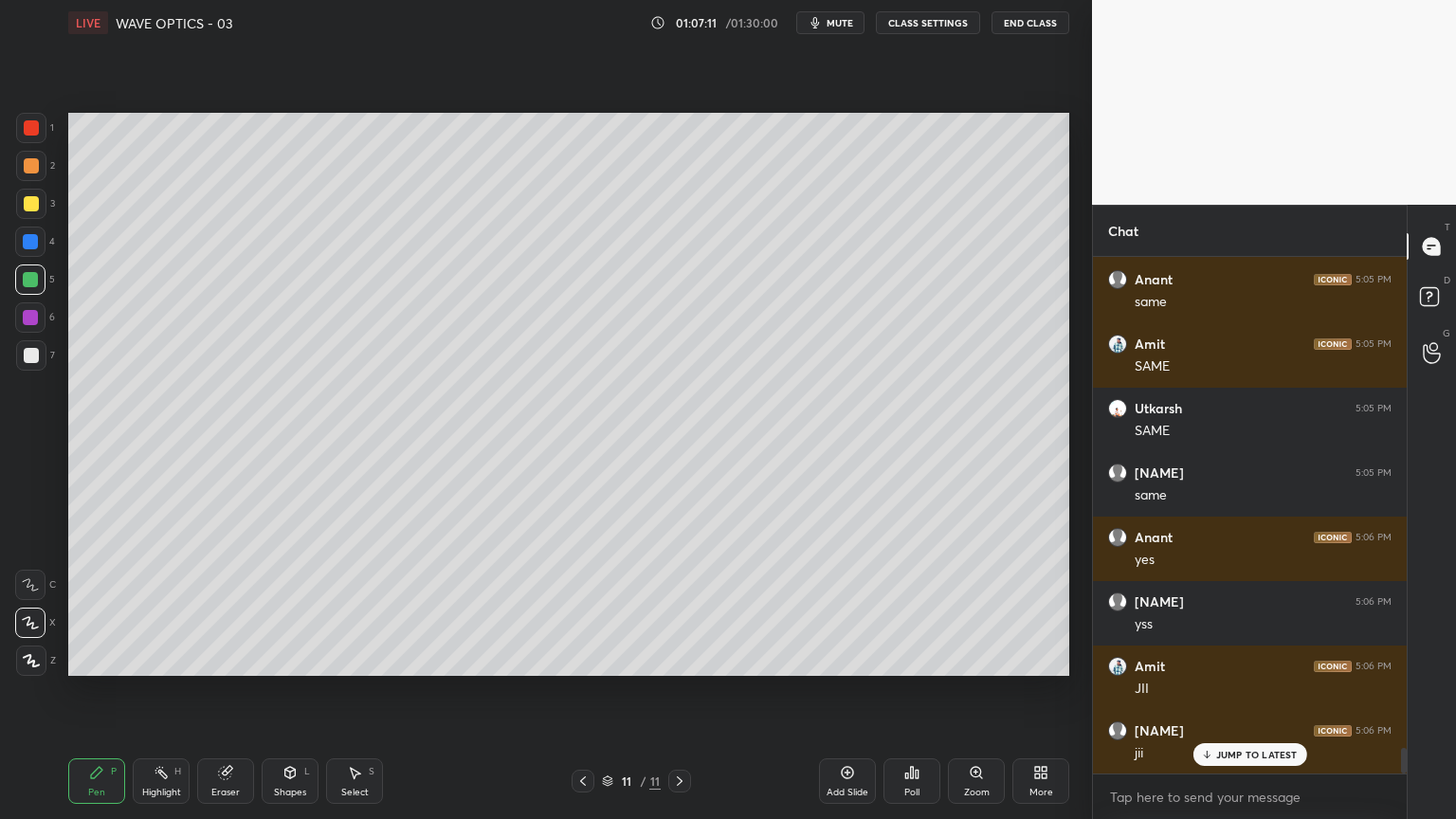 scroll, scrollTop: 9862, scrollLeft: 0, axis: vertical 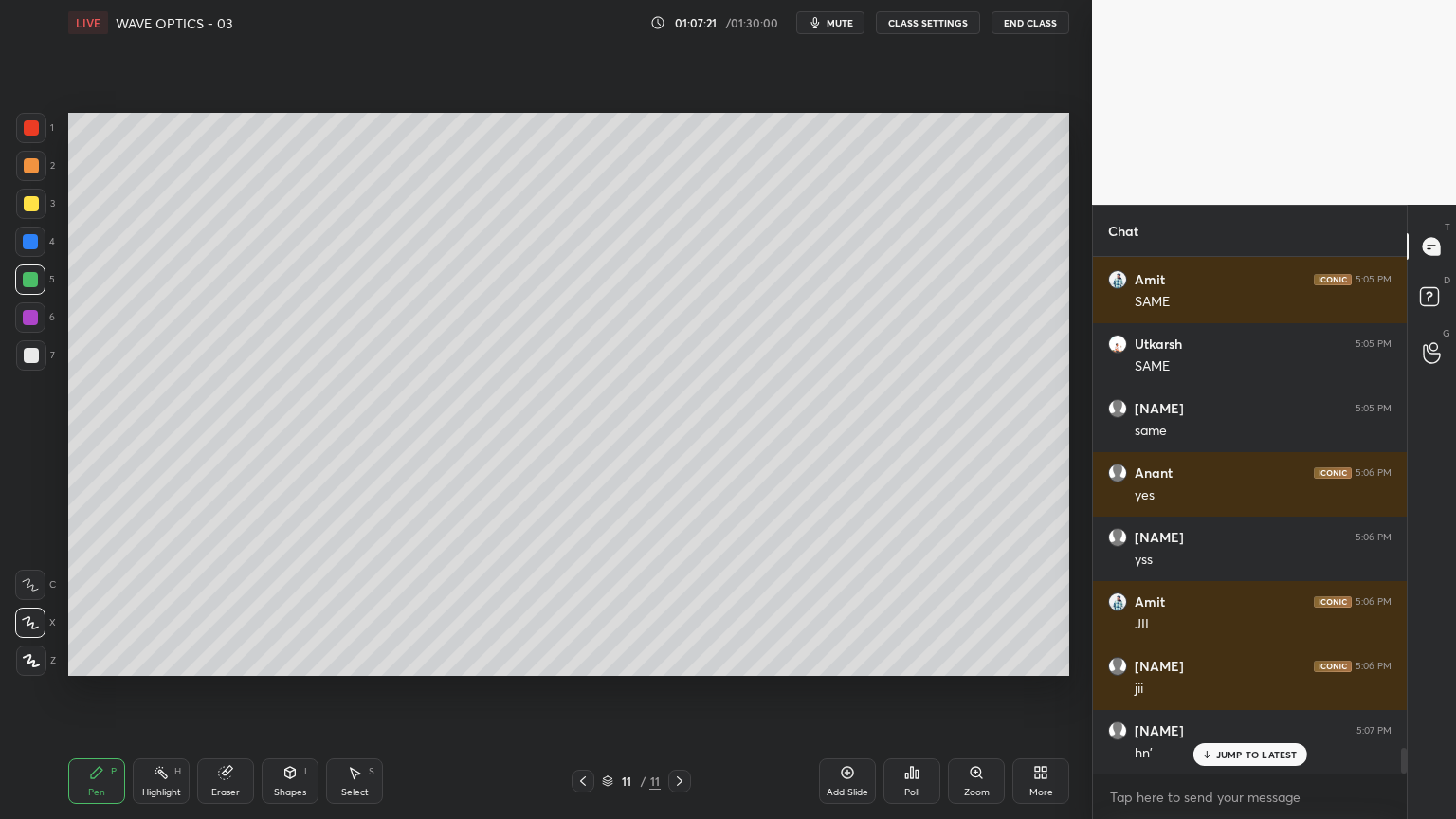 click 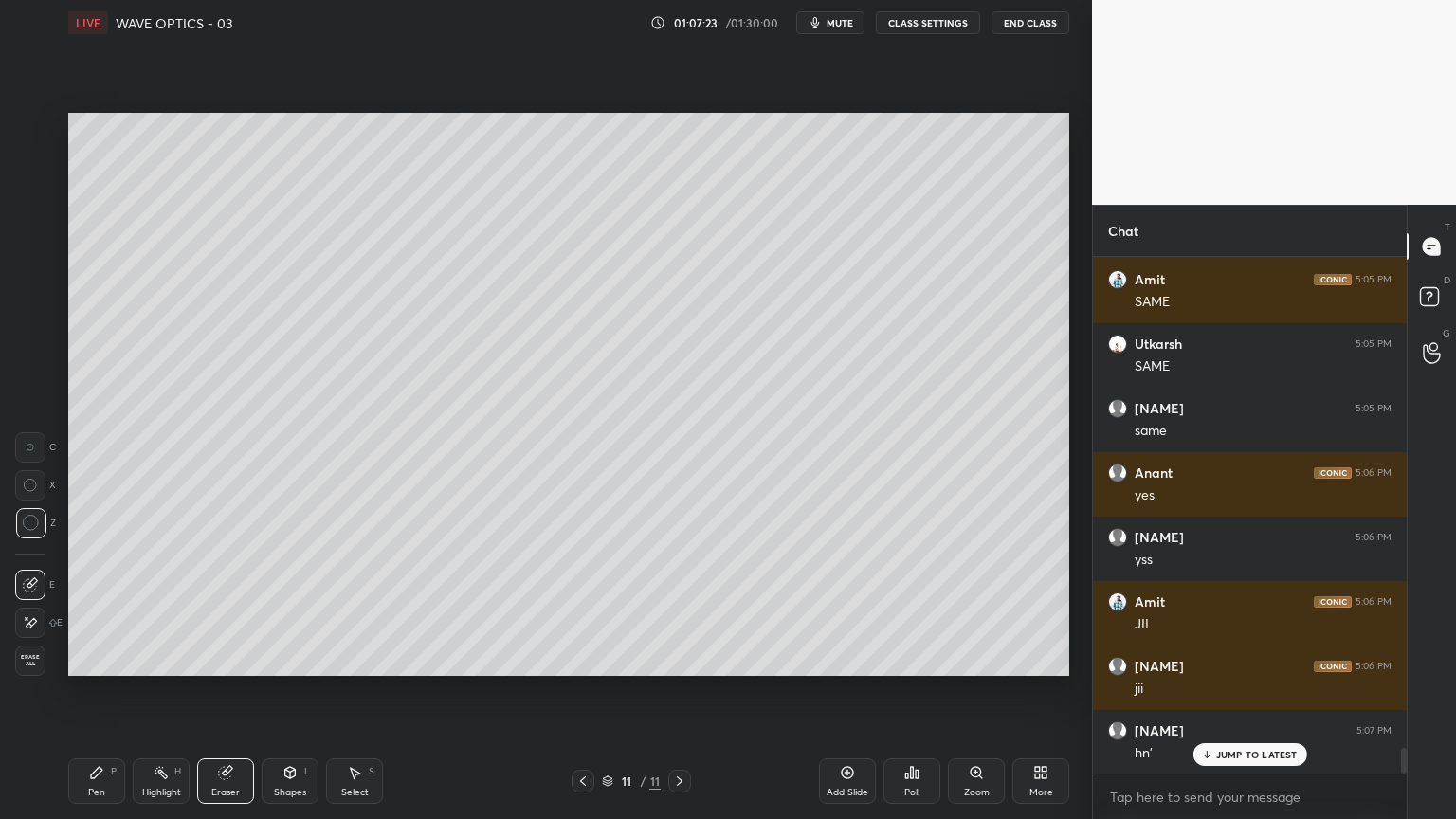 click on "Pen P" at bounding box center (97, 781) 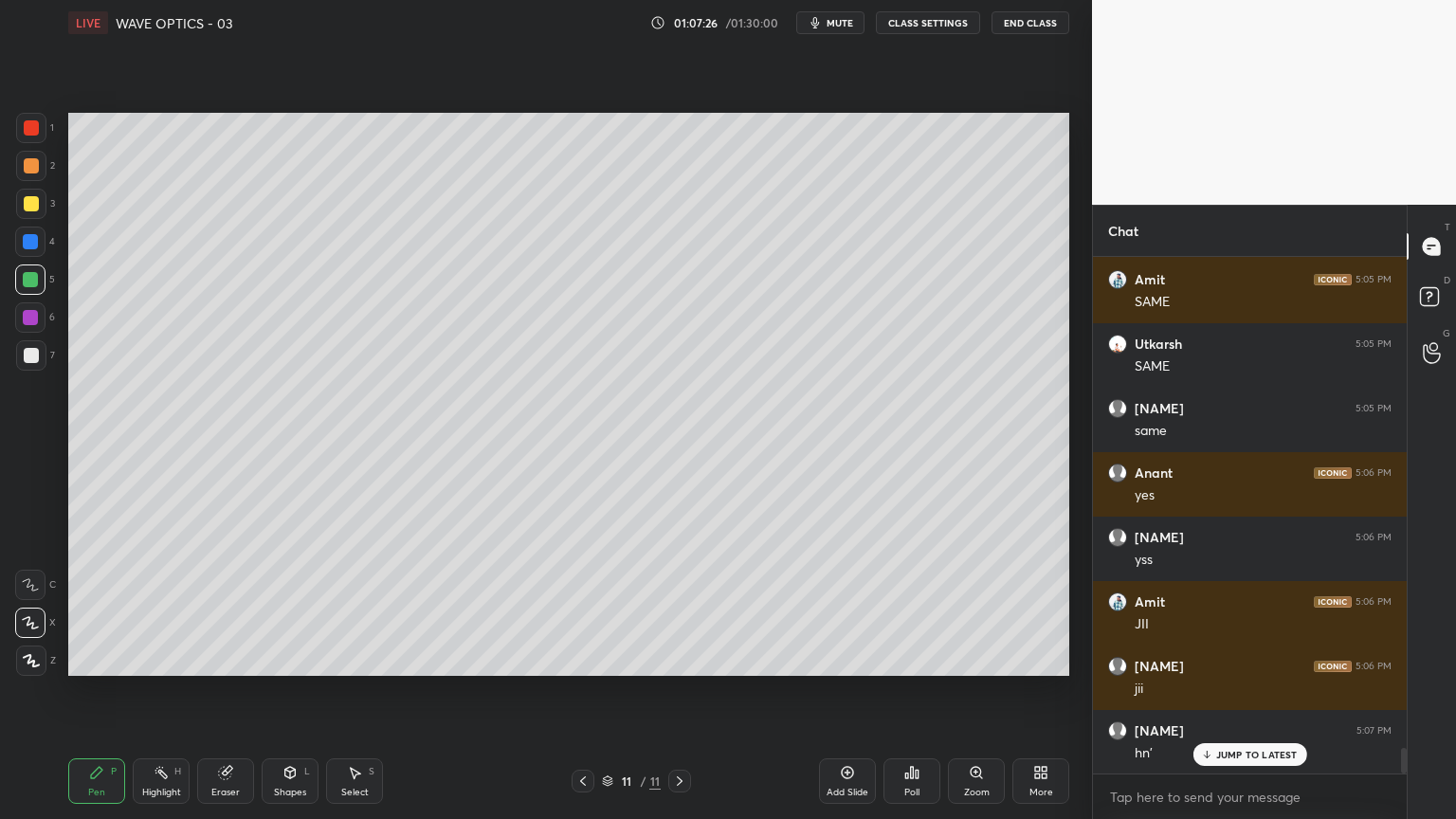 click at bounding box center [31, 355] 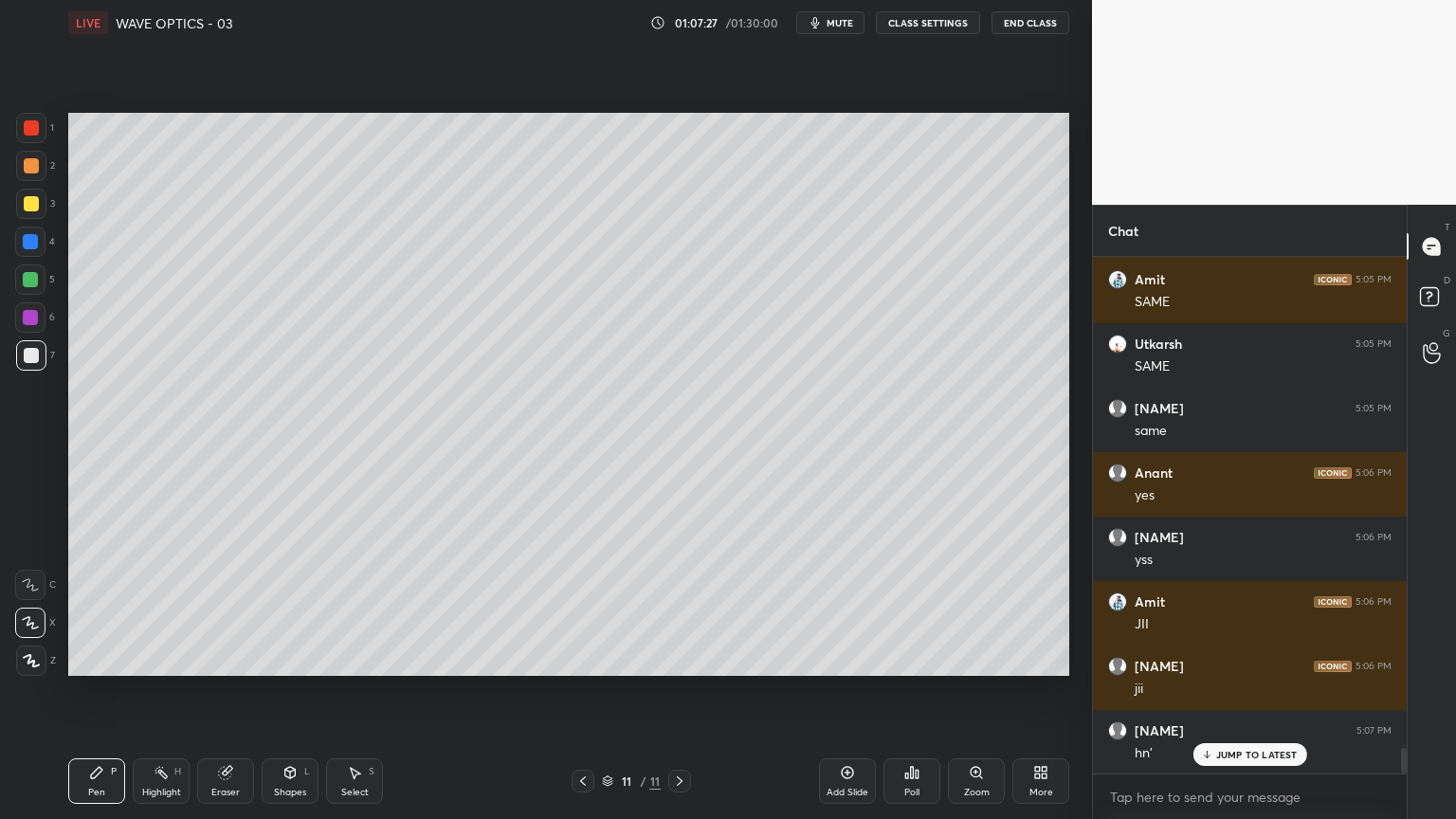 click at bounding box center (583, 781) 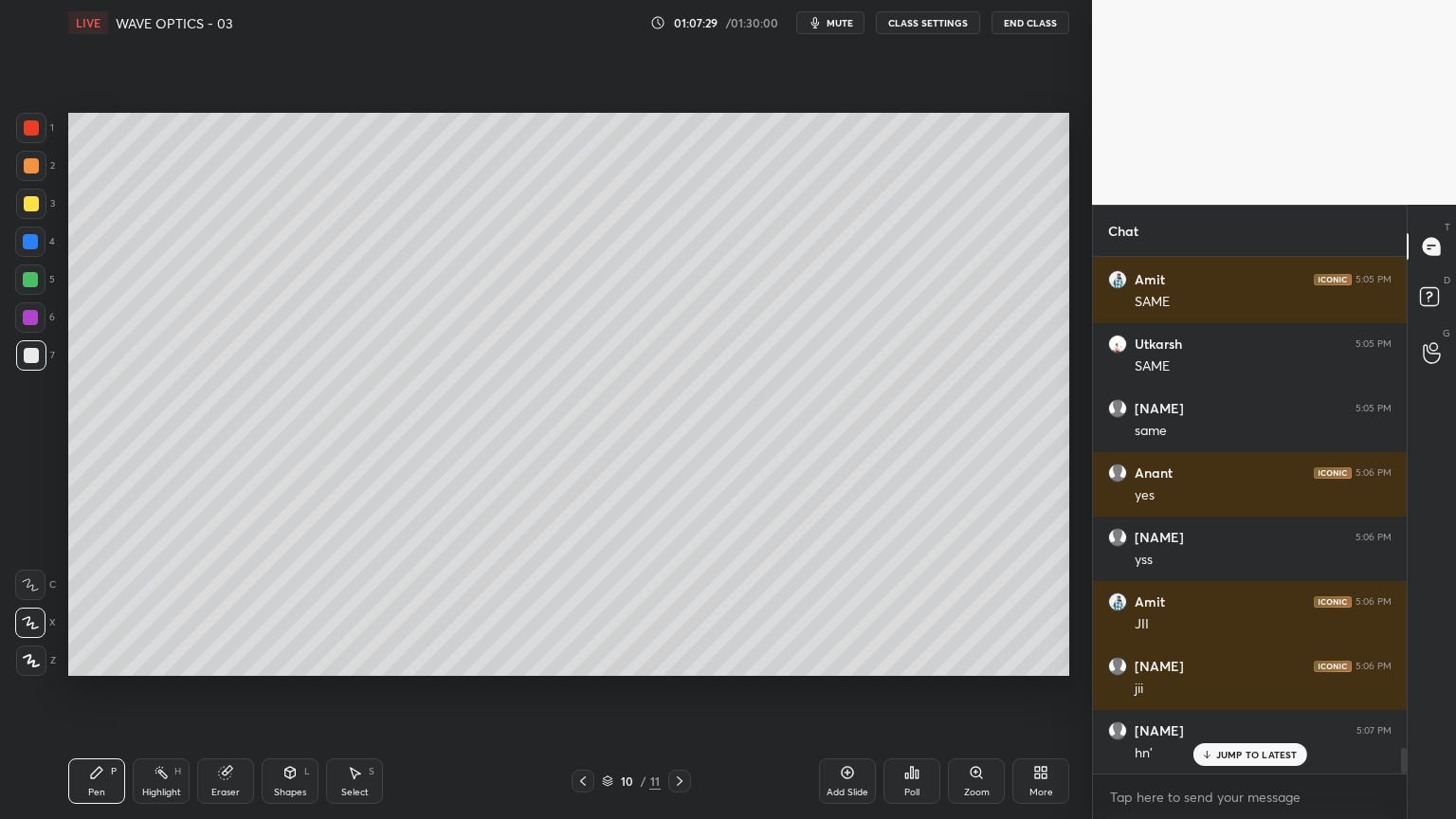 click 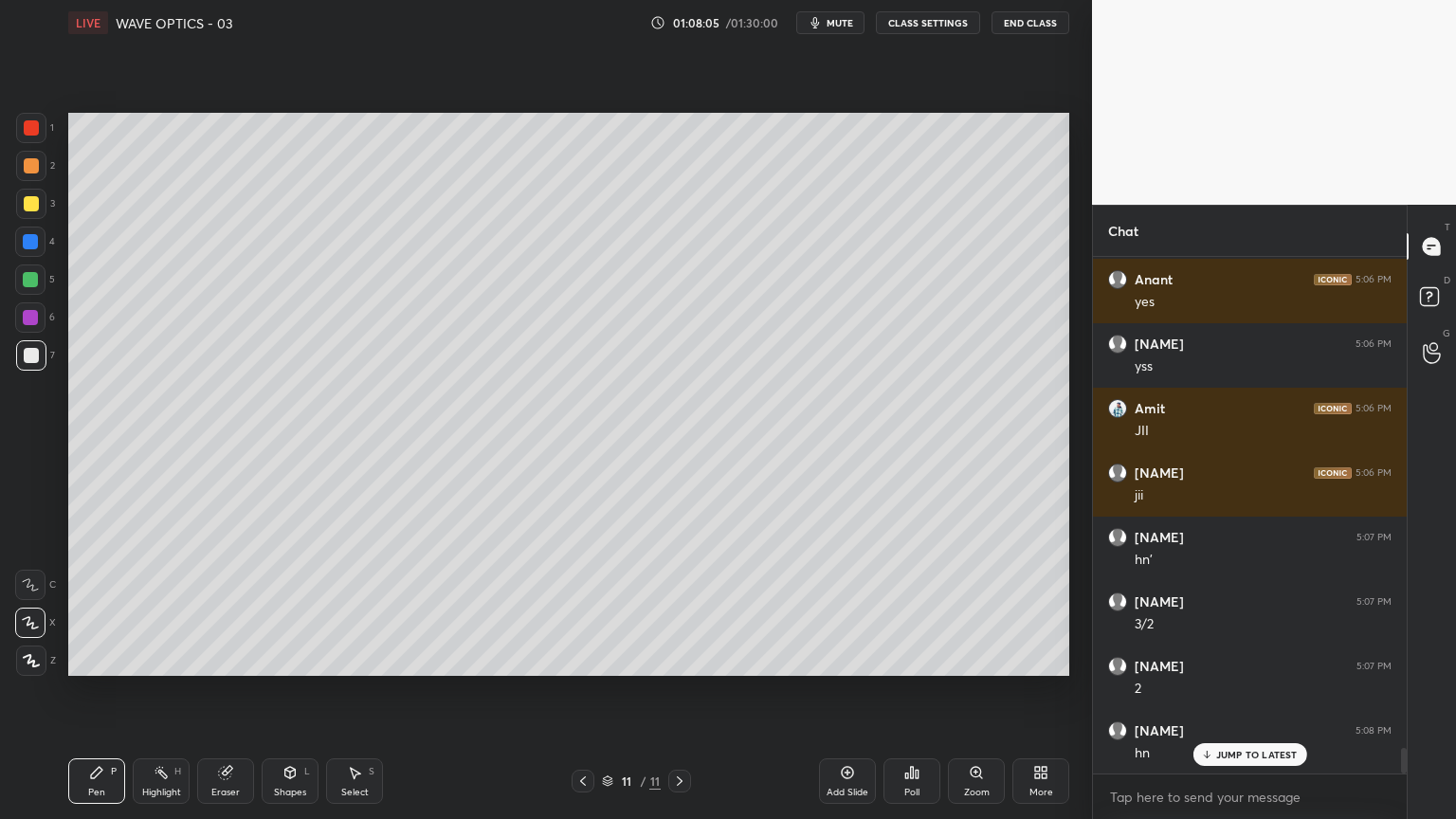 scroll, scrollTop: 10120, scrollLeft: 0, axis: vertical 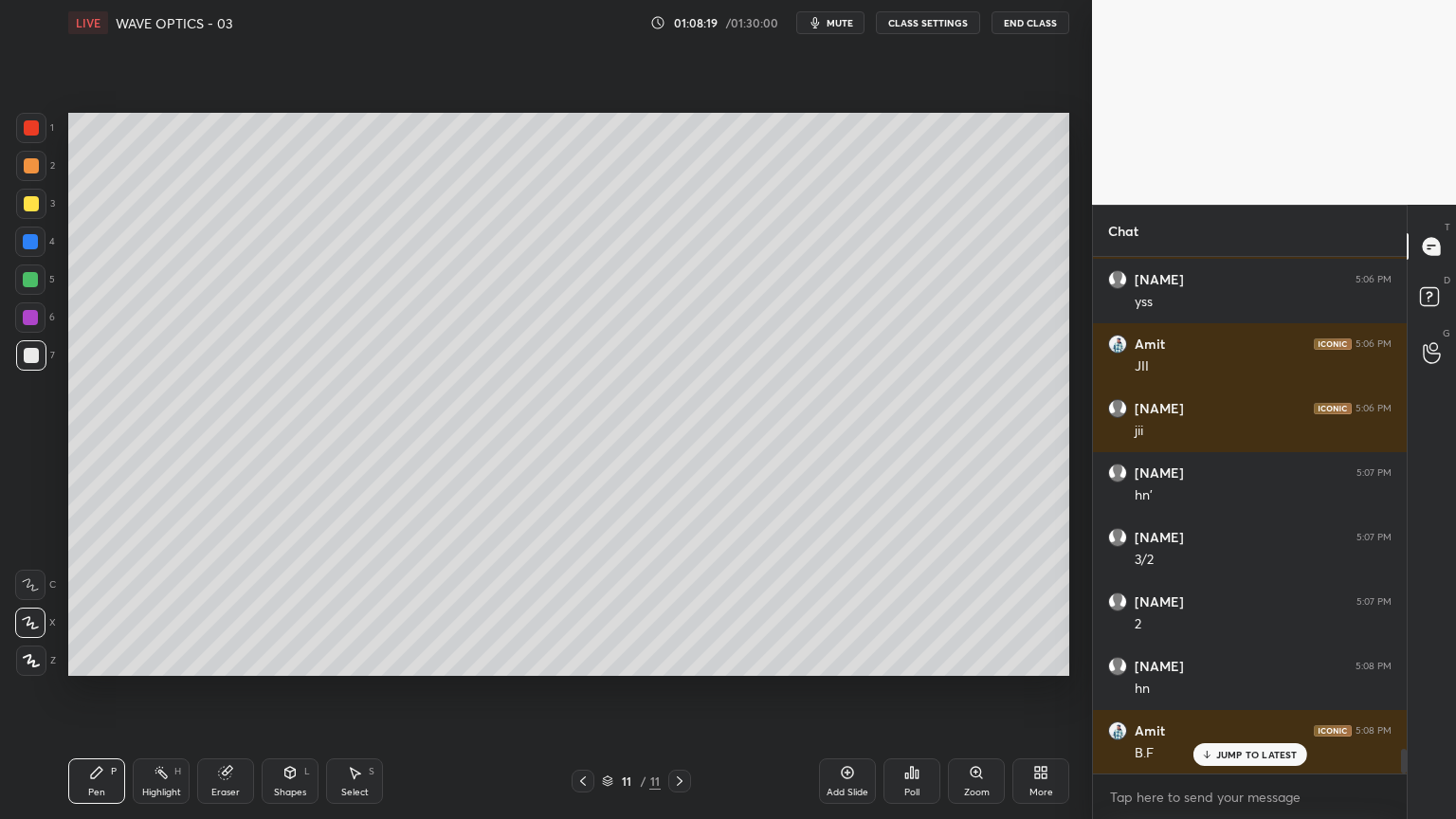 click 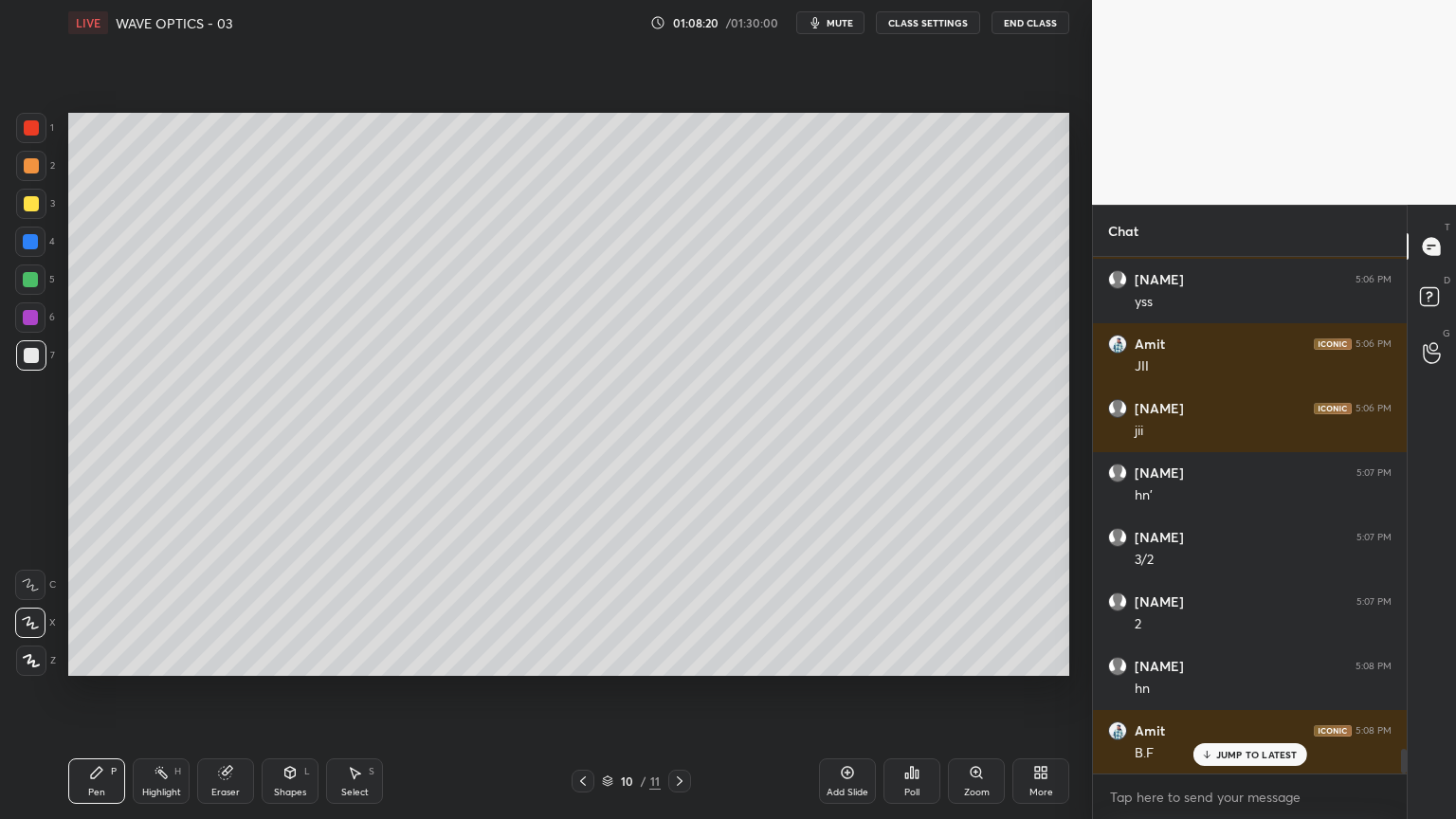 click 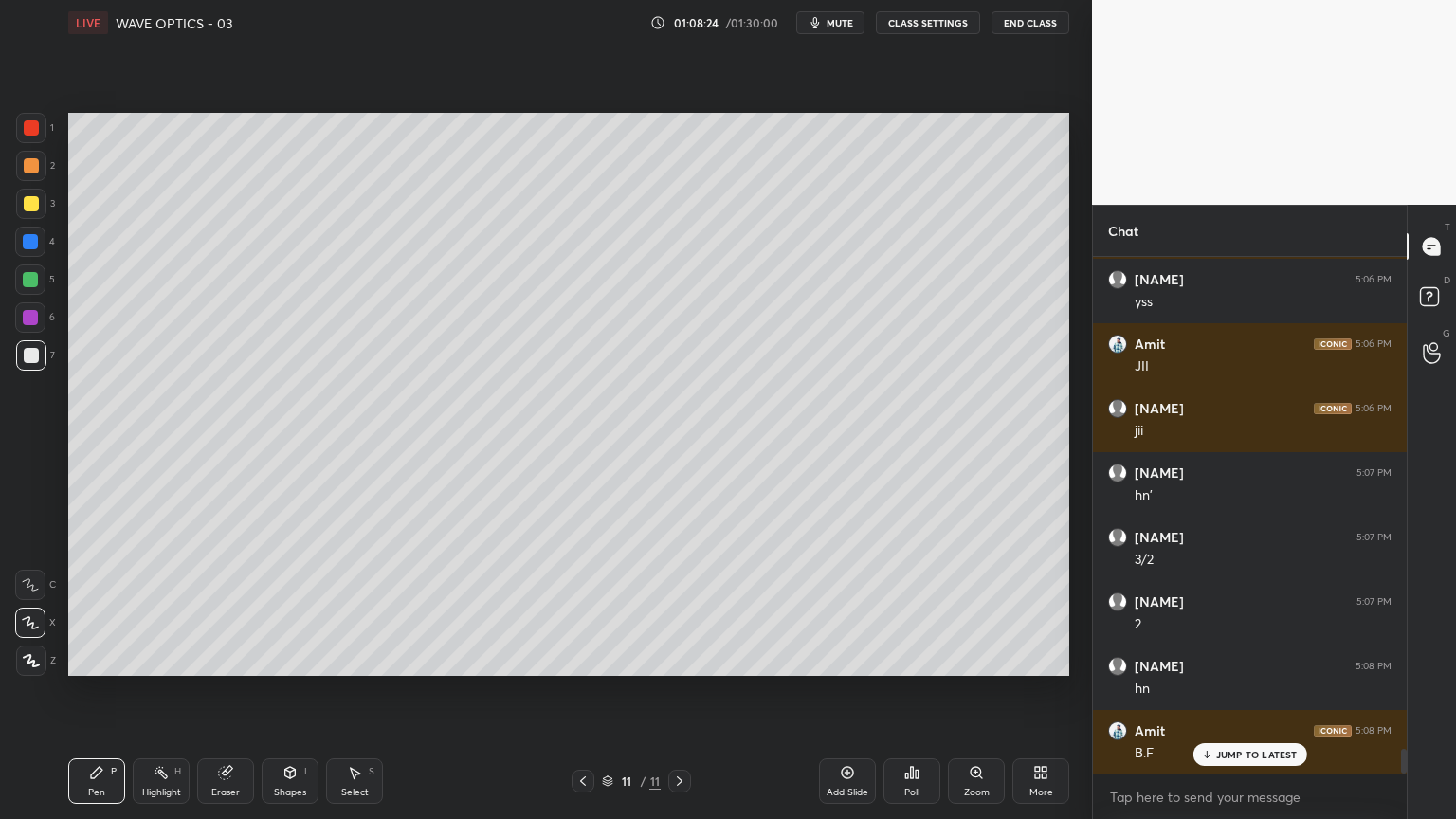 click 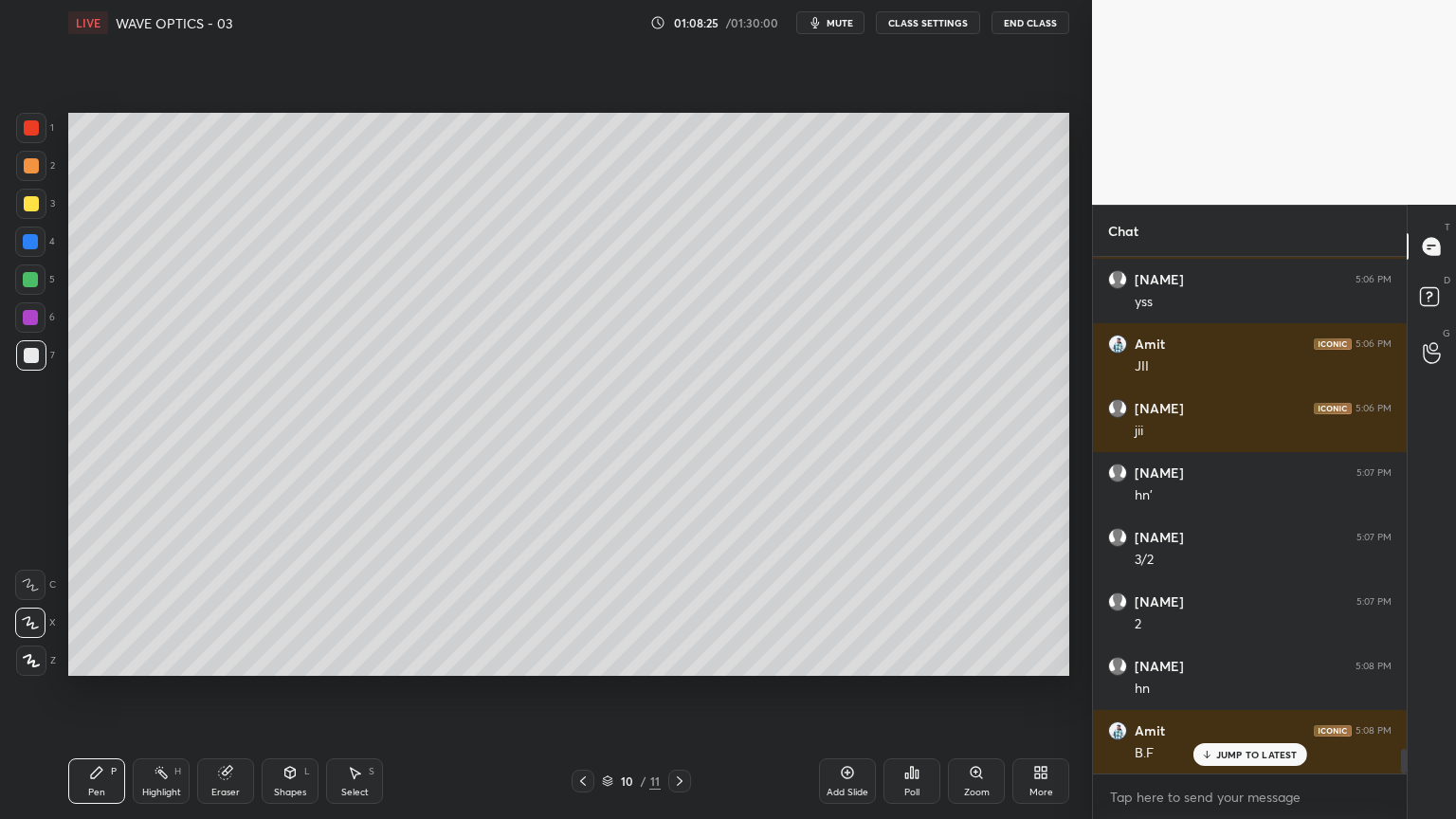 click 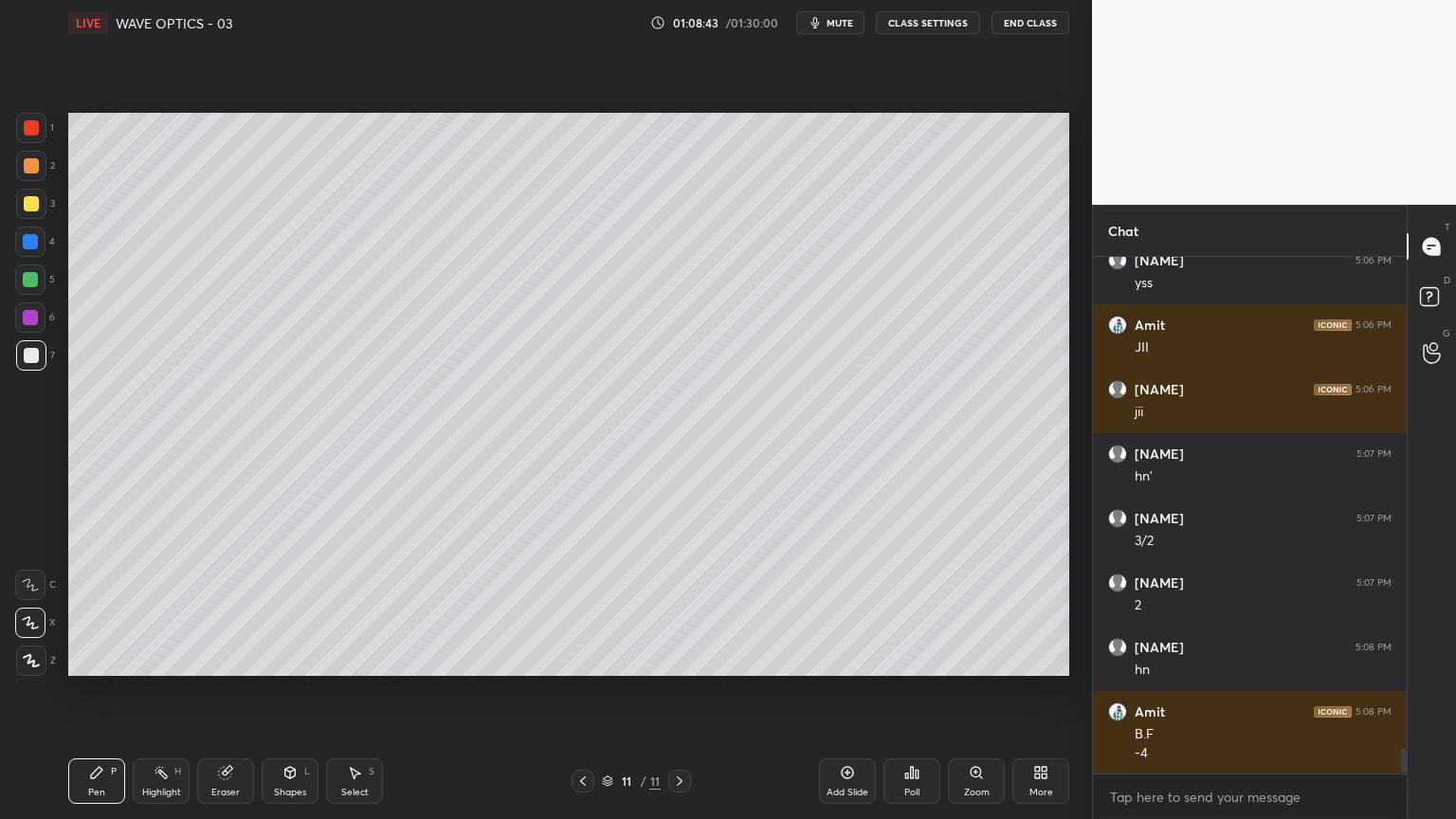 scroll, scrollTop: 10140, scrollLeft: 0, axis: vertical 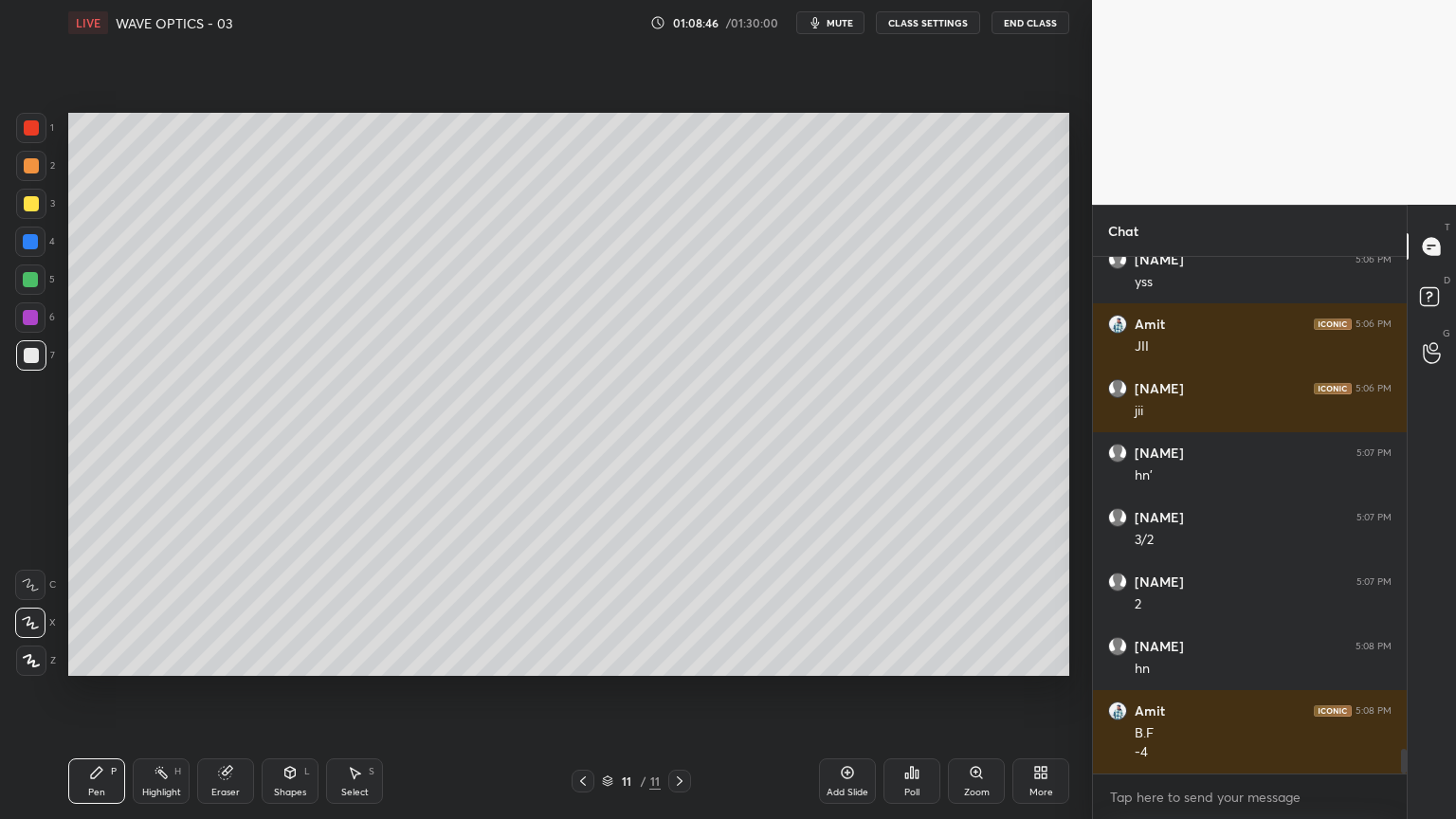 click 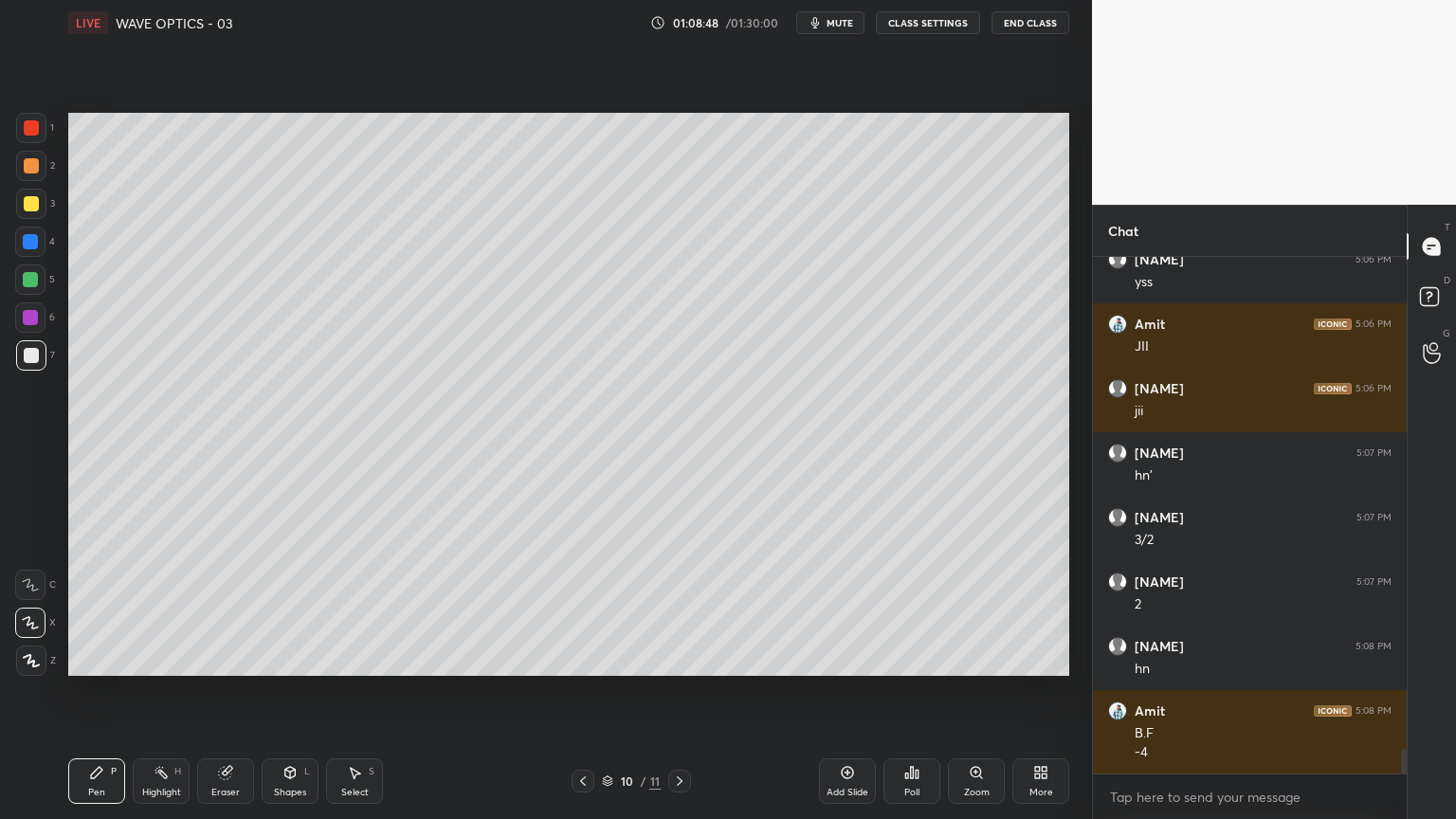 click 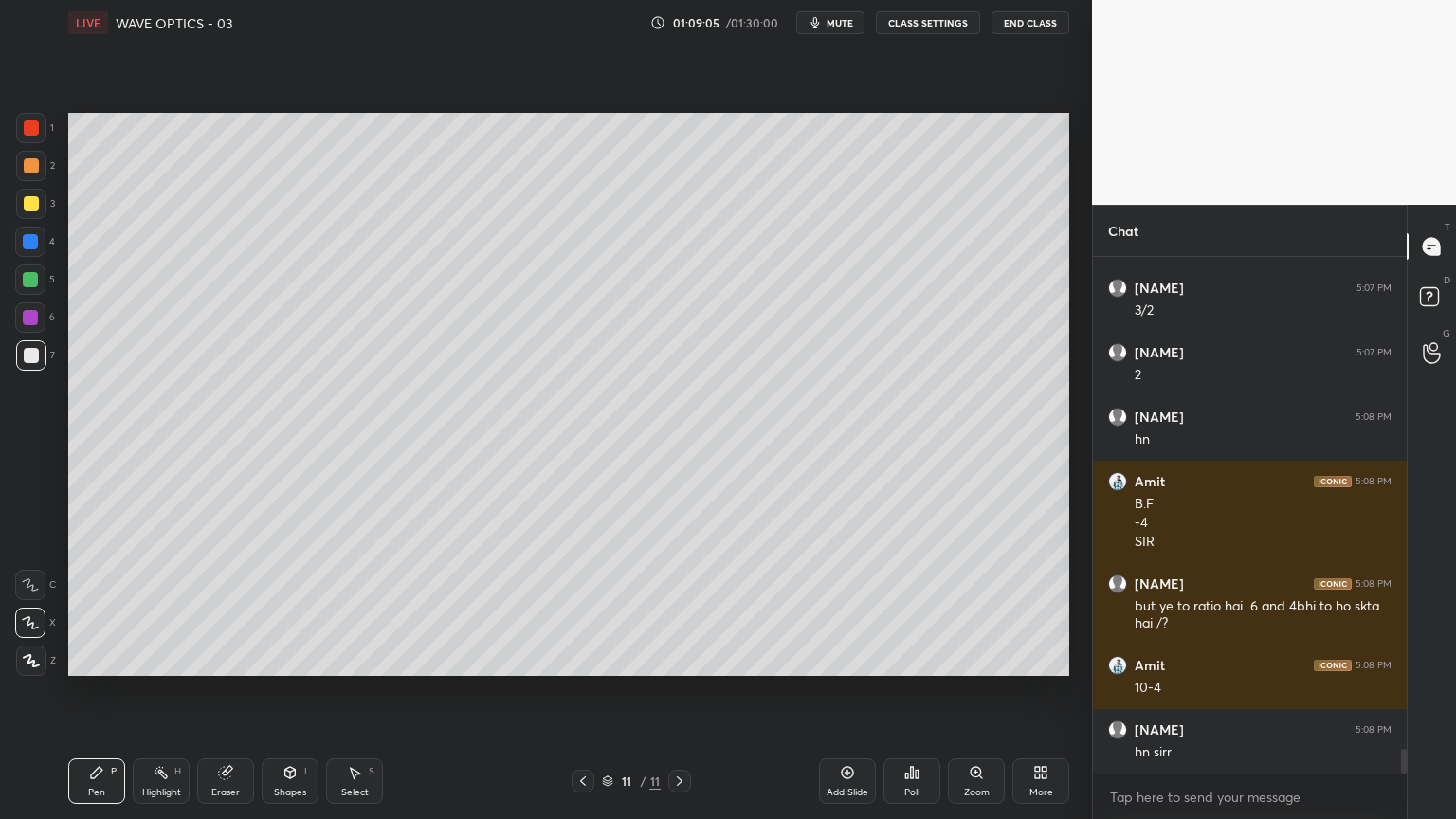 scroll, scrollTop: 10434, scrollLeft: 0, axis: vertical 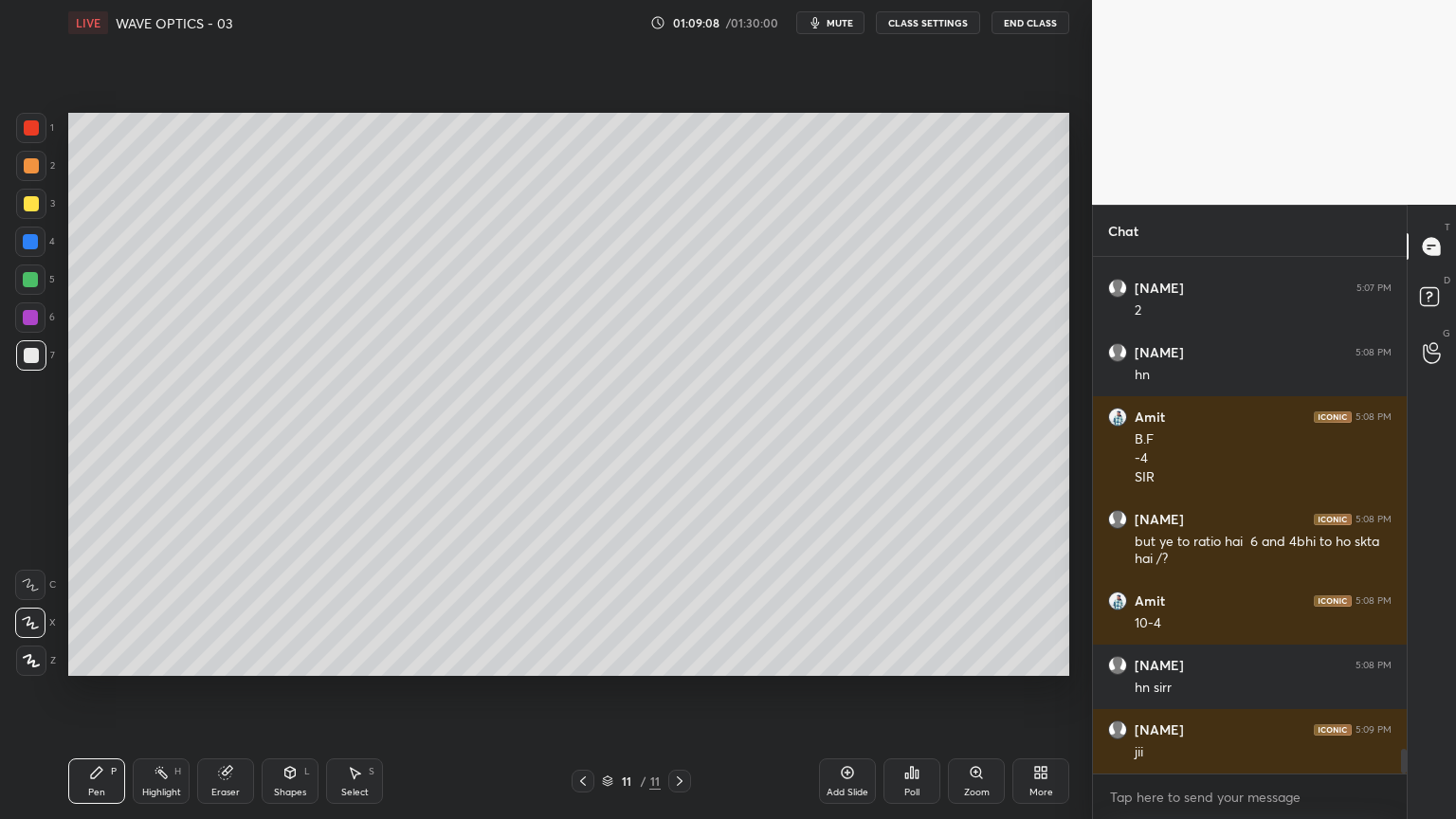 click 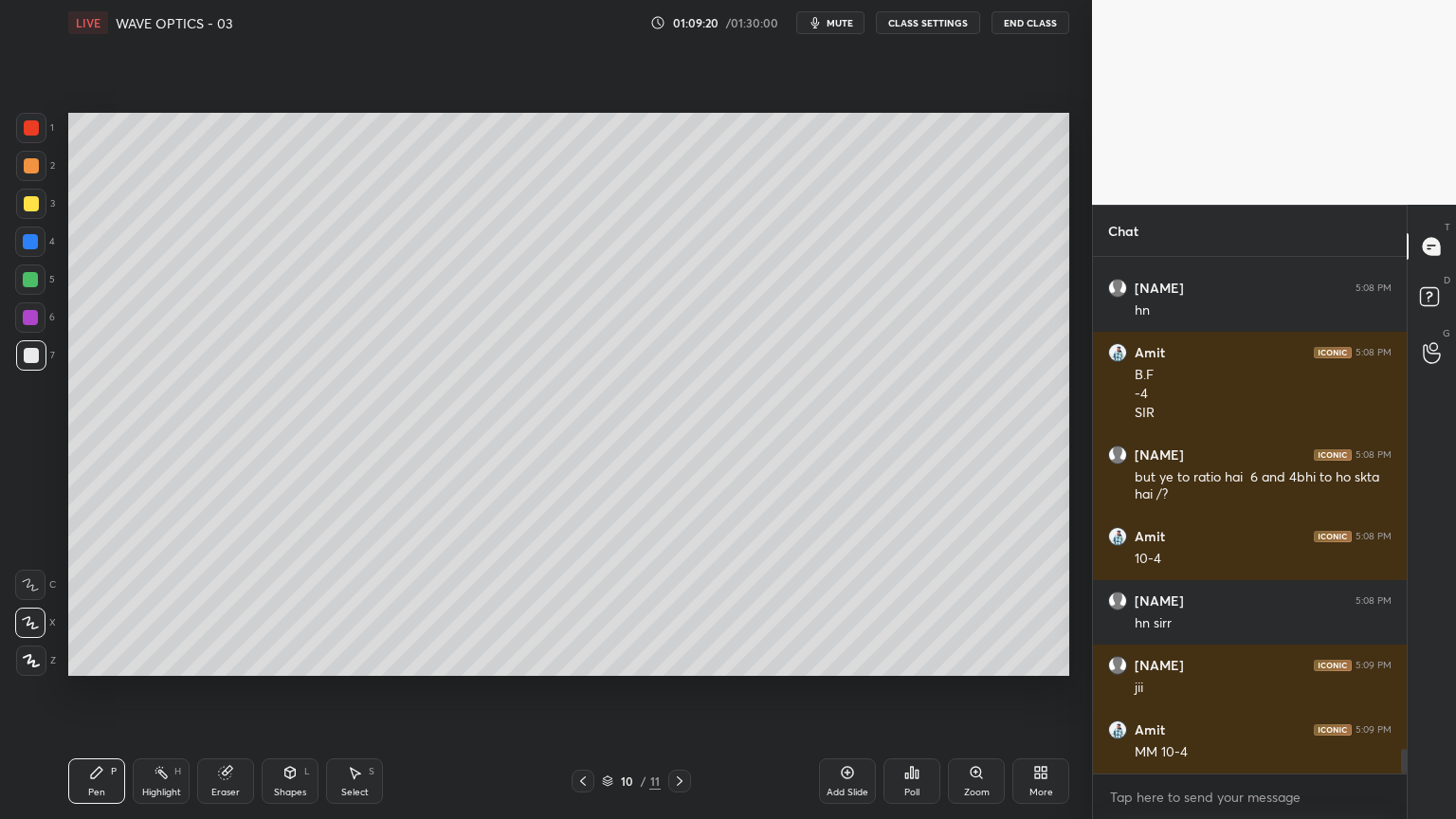 click 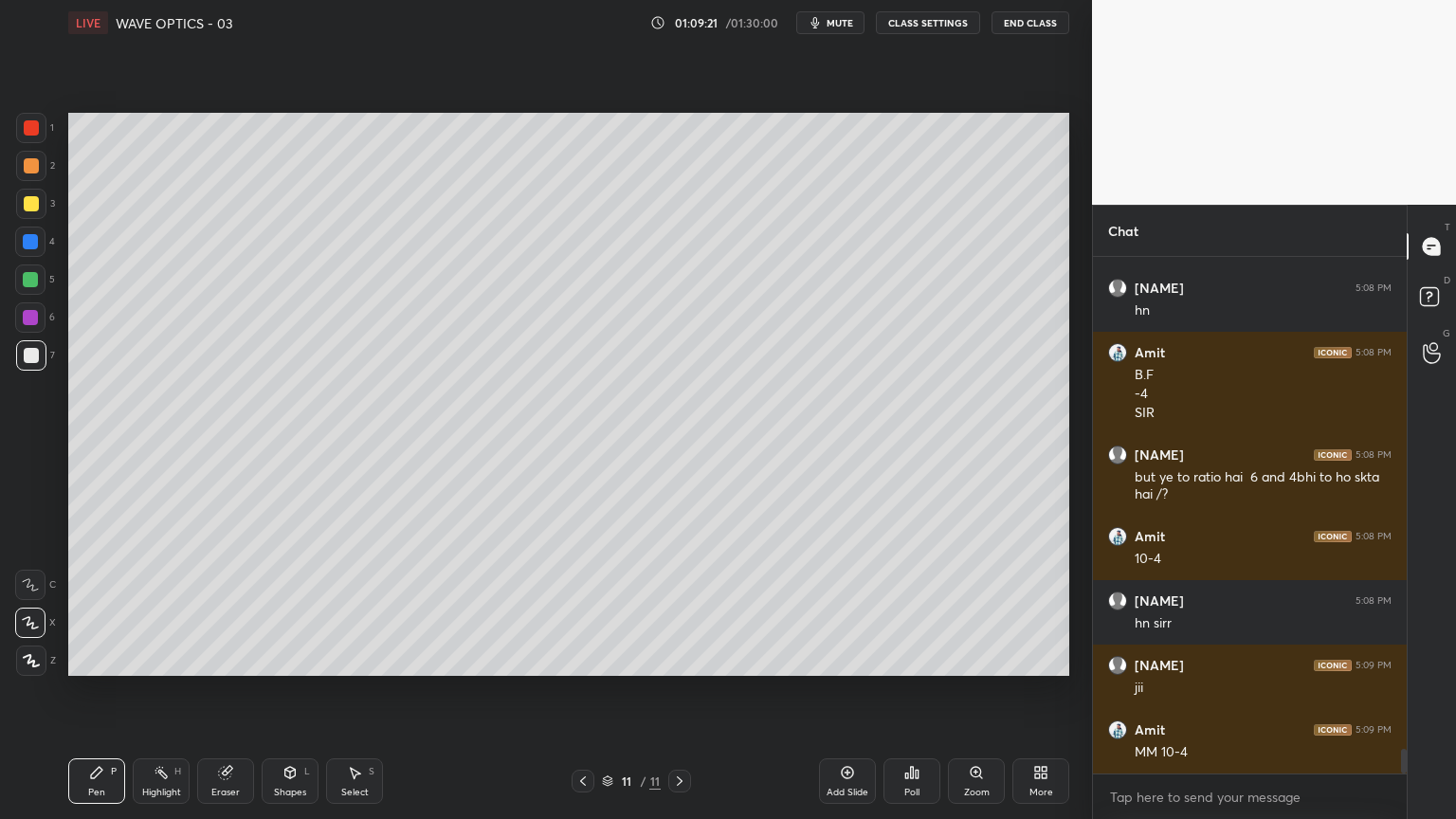 click at bounding box center [31, 128] 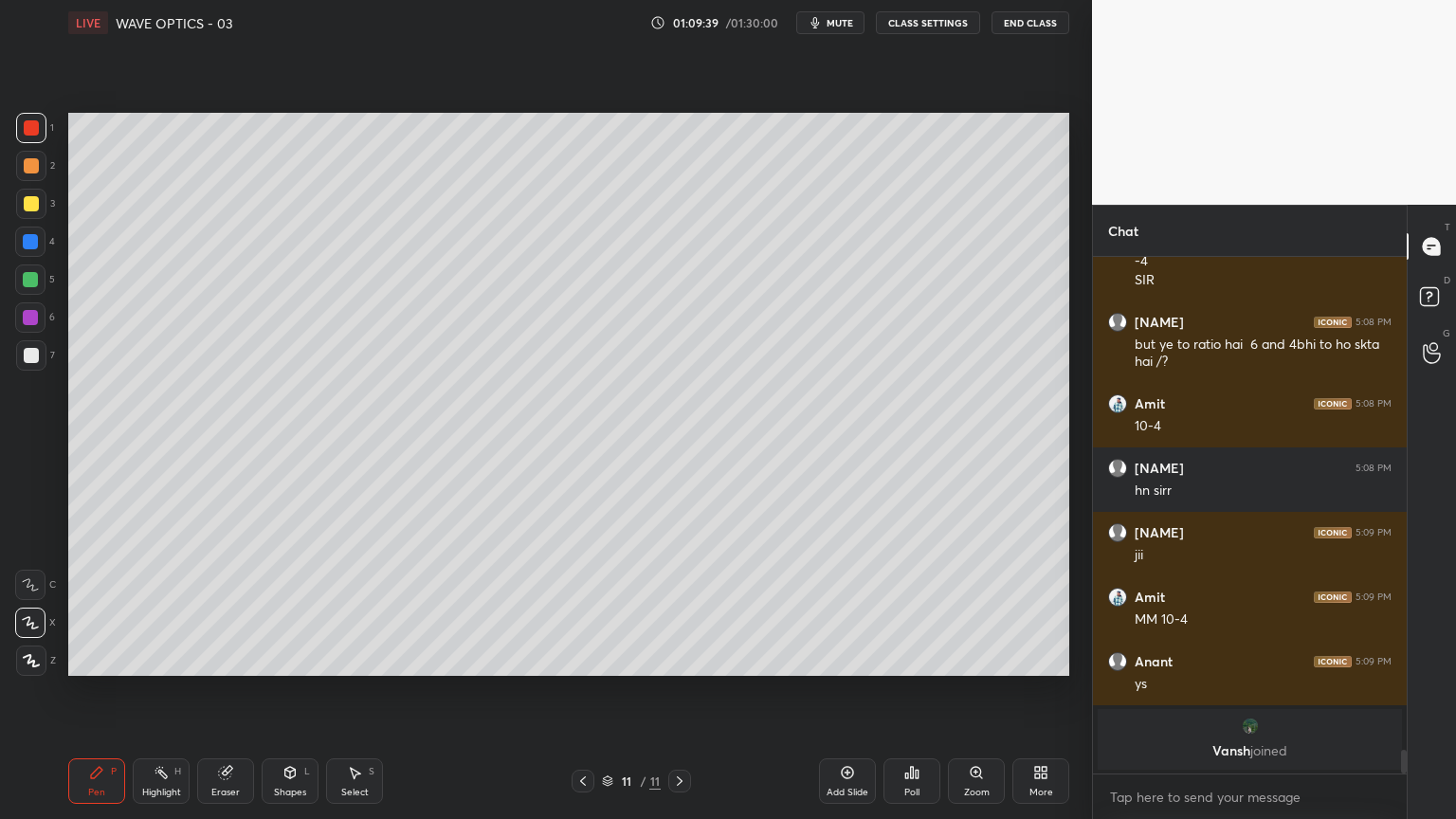 scroll, scrollTop: 9410, scrollLeft: 0, axis: vertical 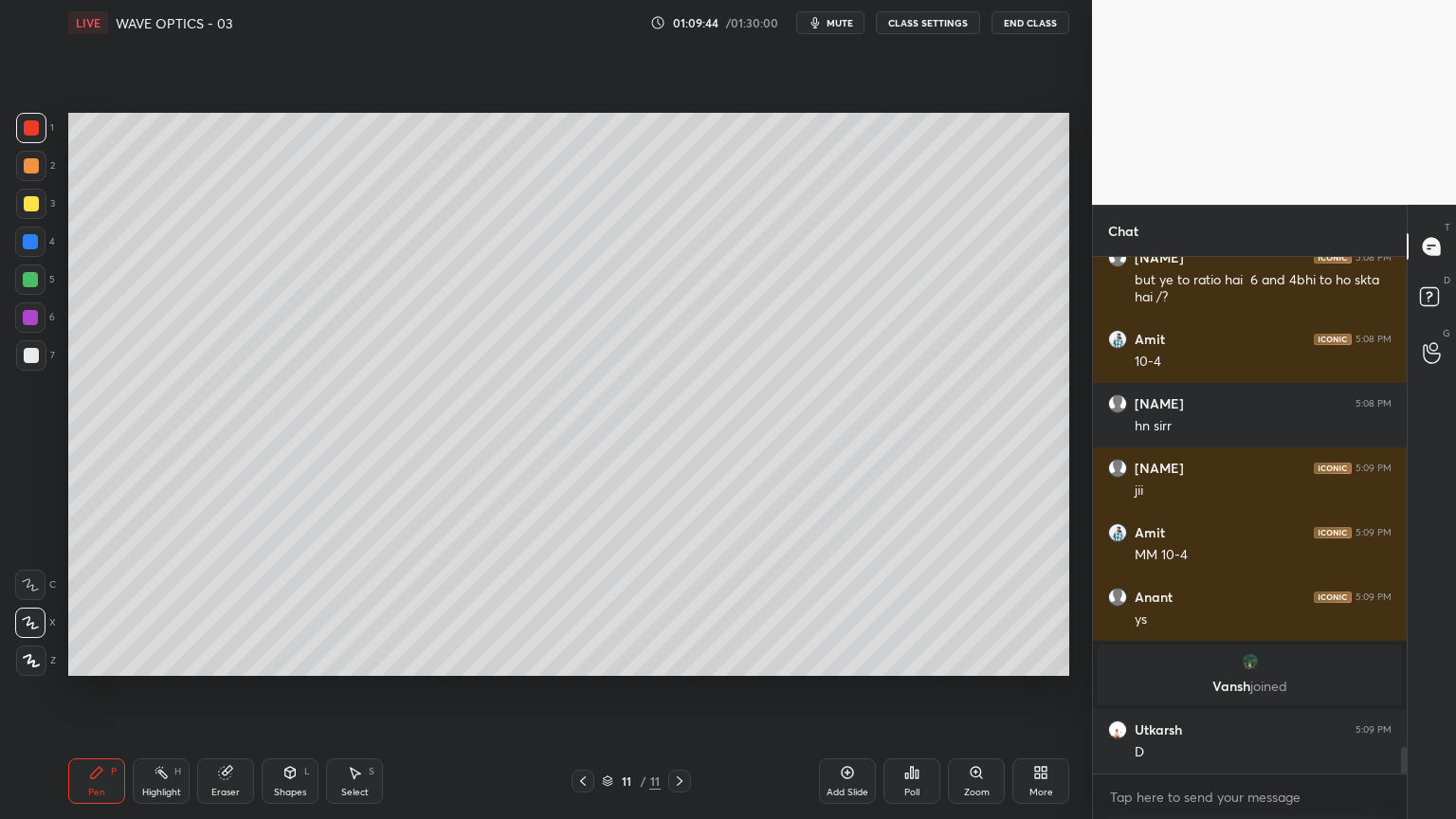 click at bounding box center (1250, 662) 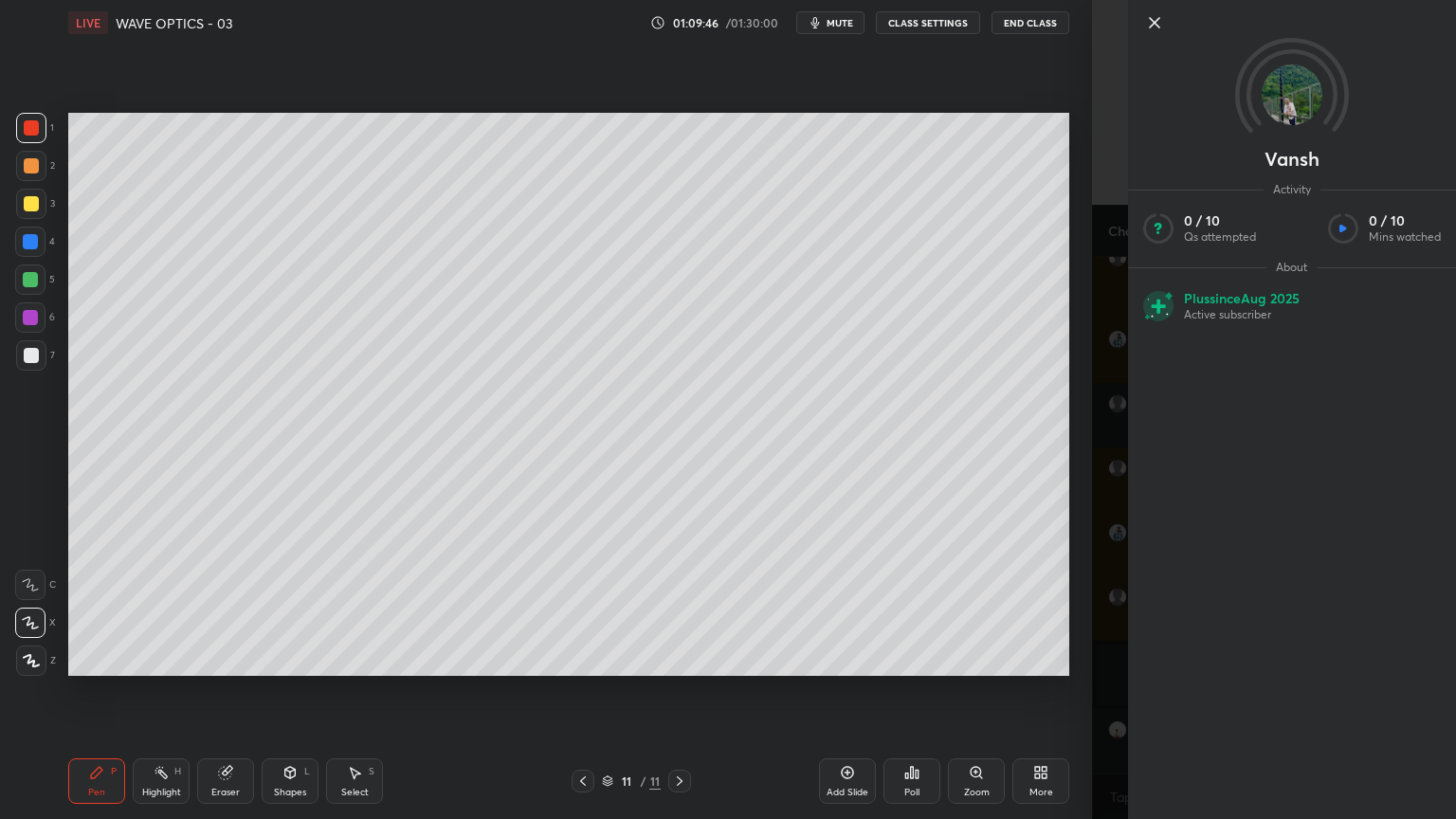 click at bounding box center [1292, 54] 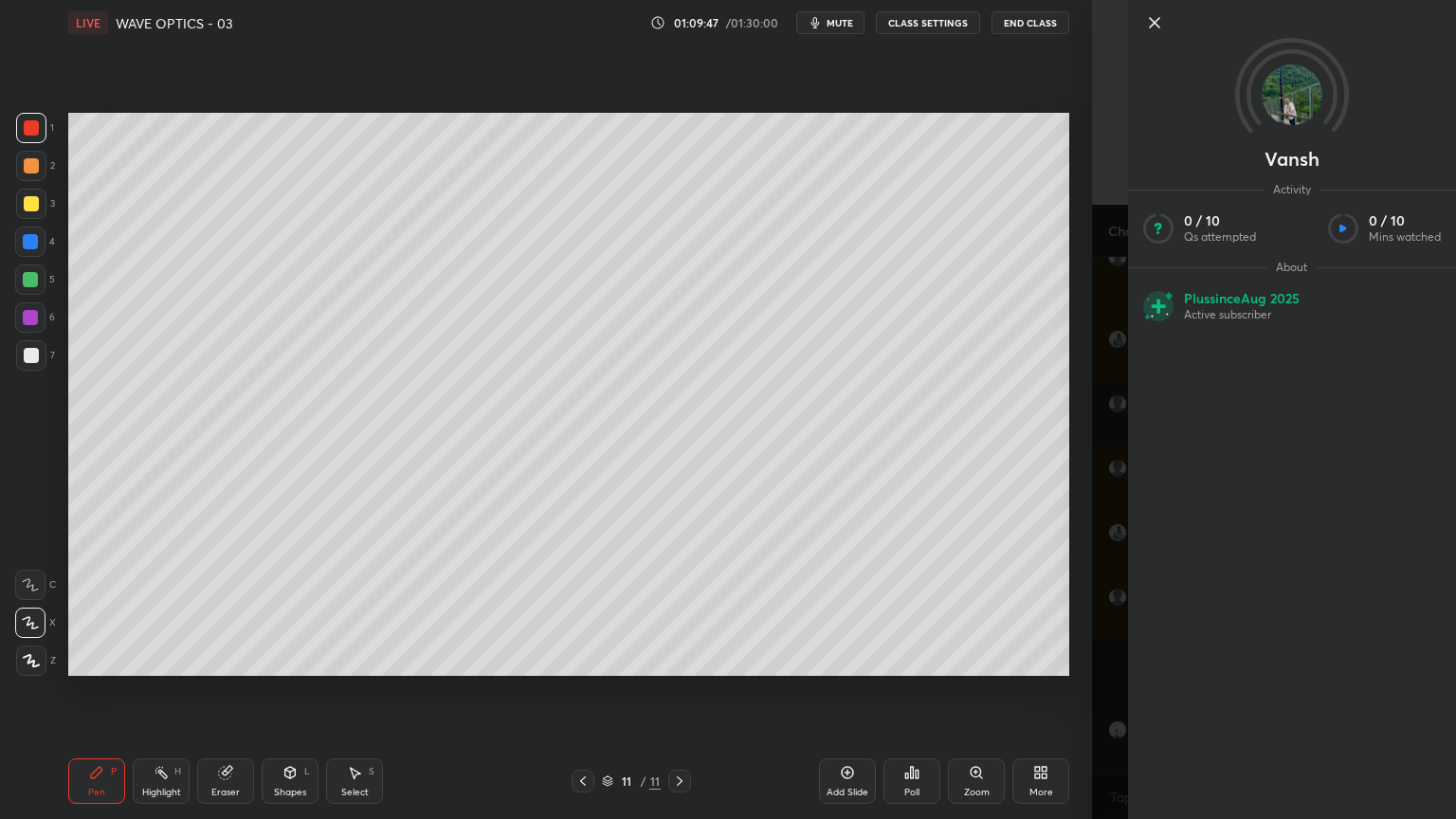click 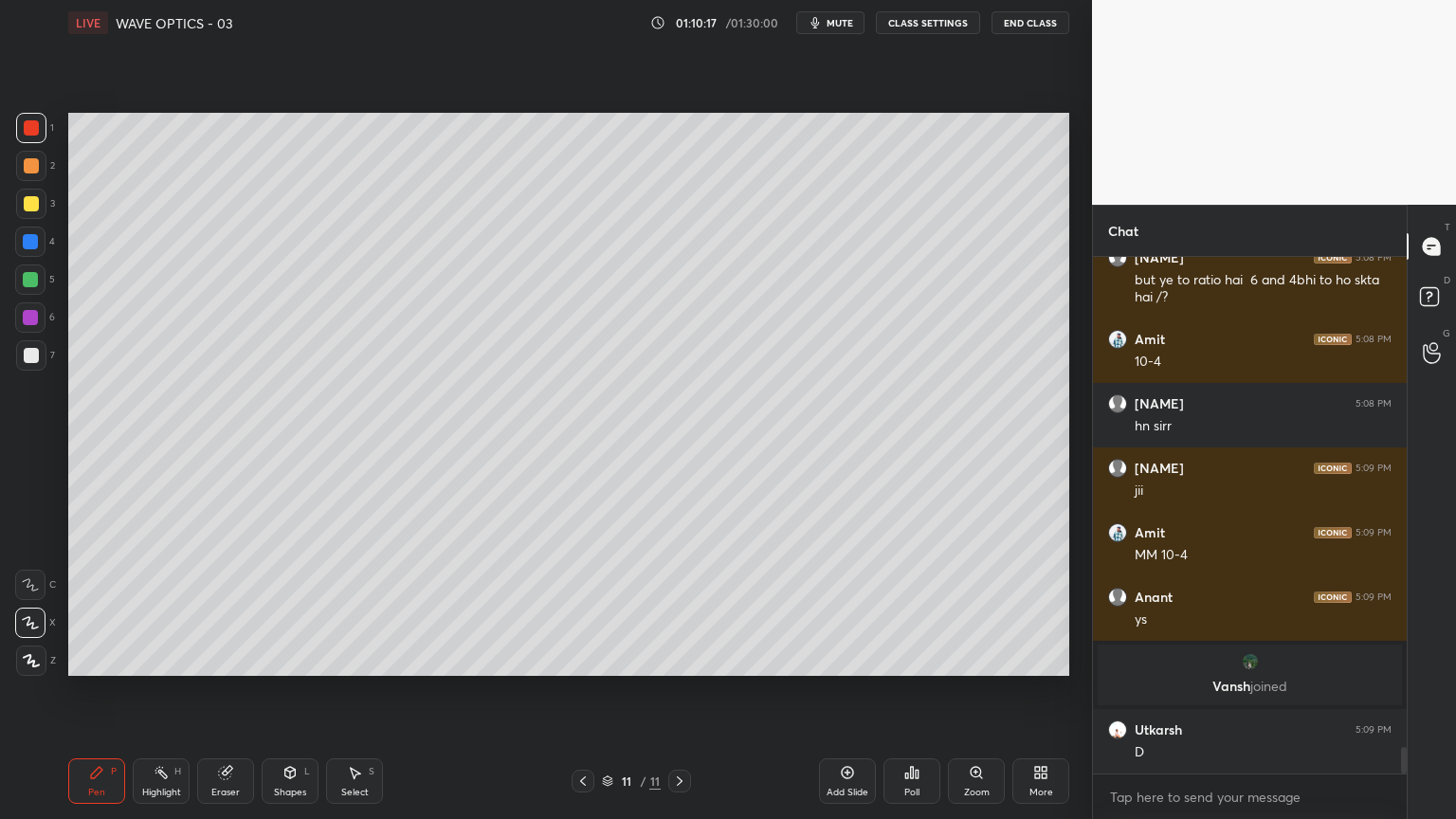 scroll, scrollTop: 9474, scrollLeft: 0, axis: vertical 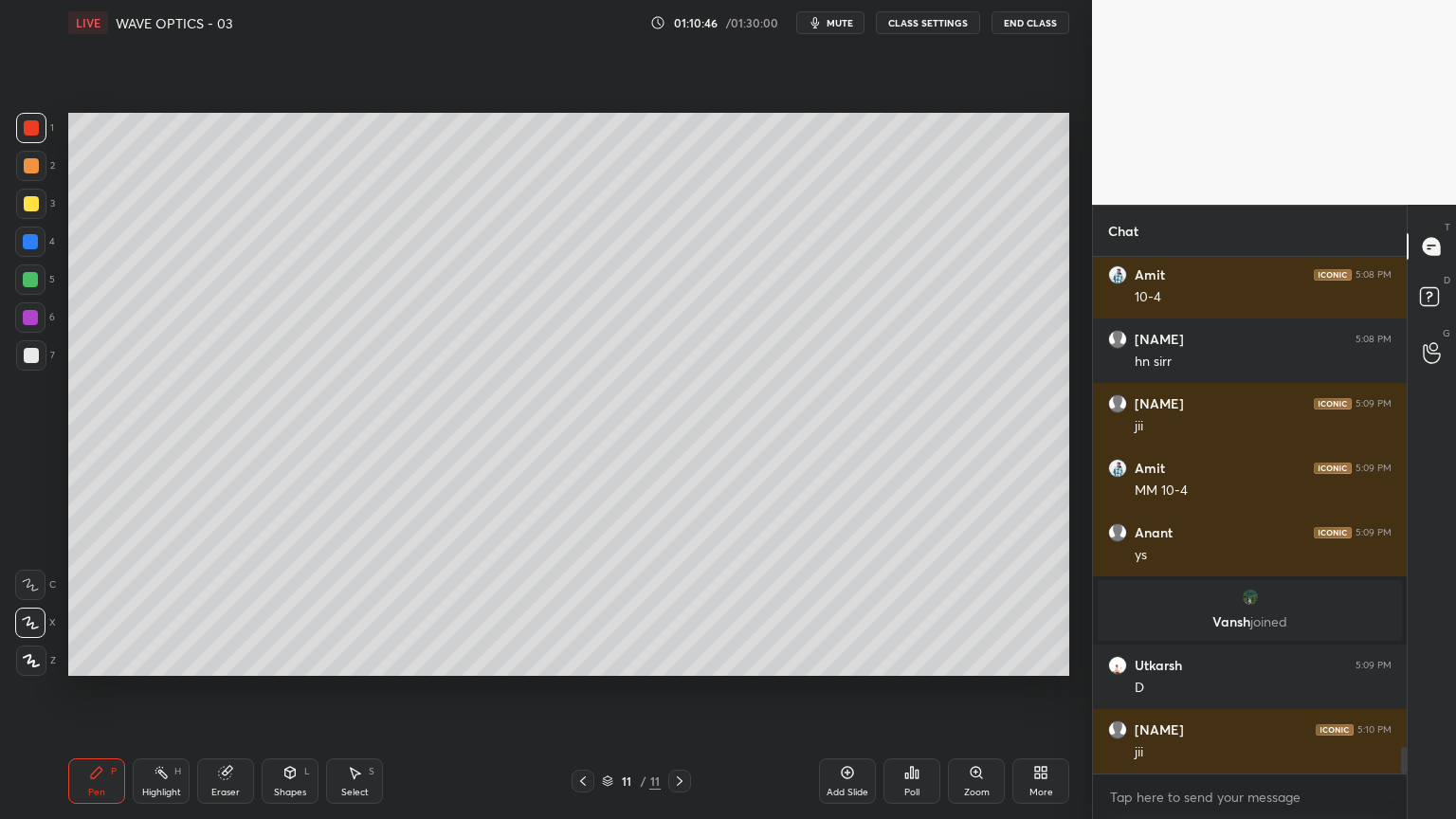 click 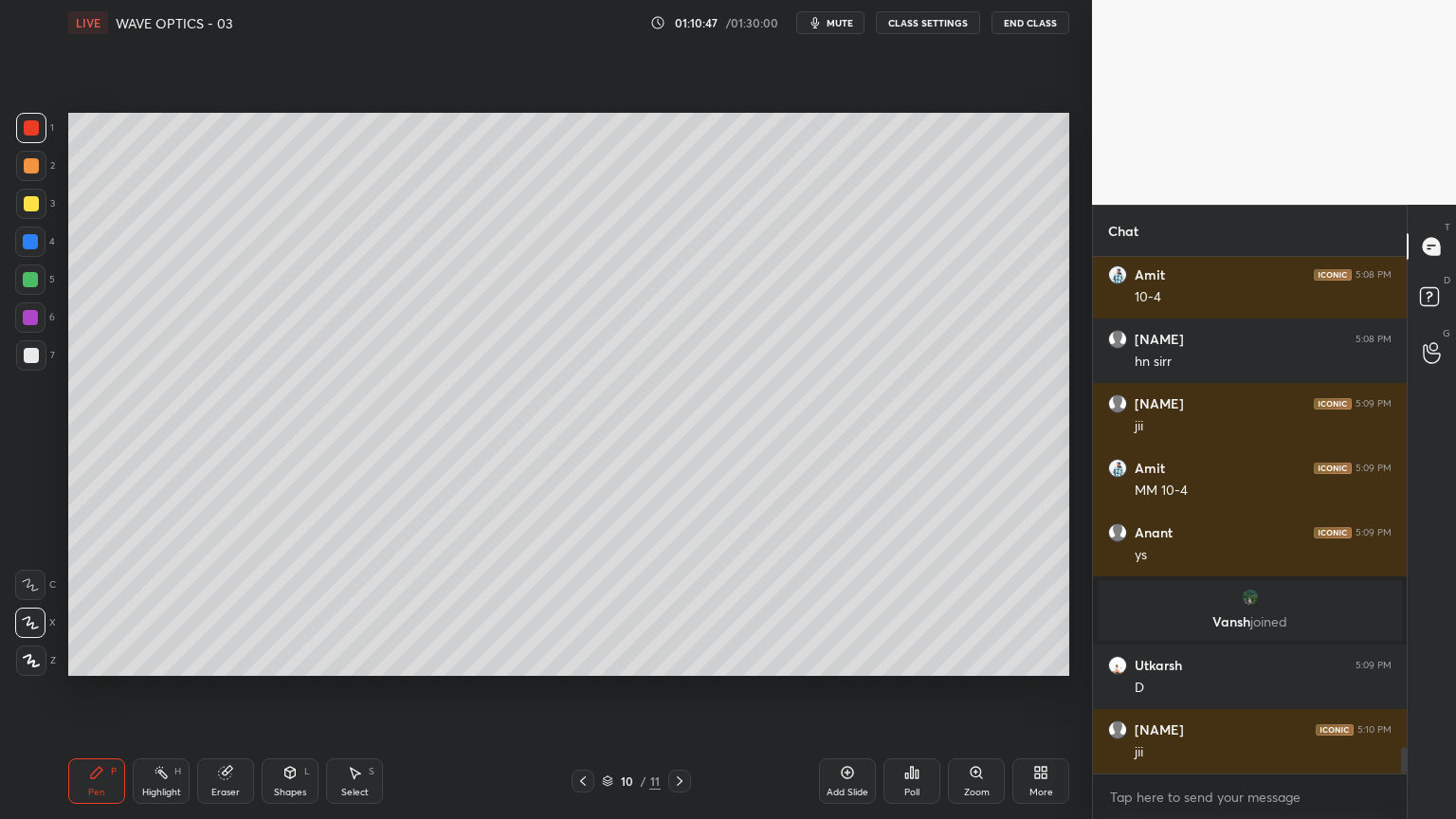 click 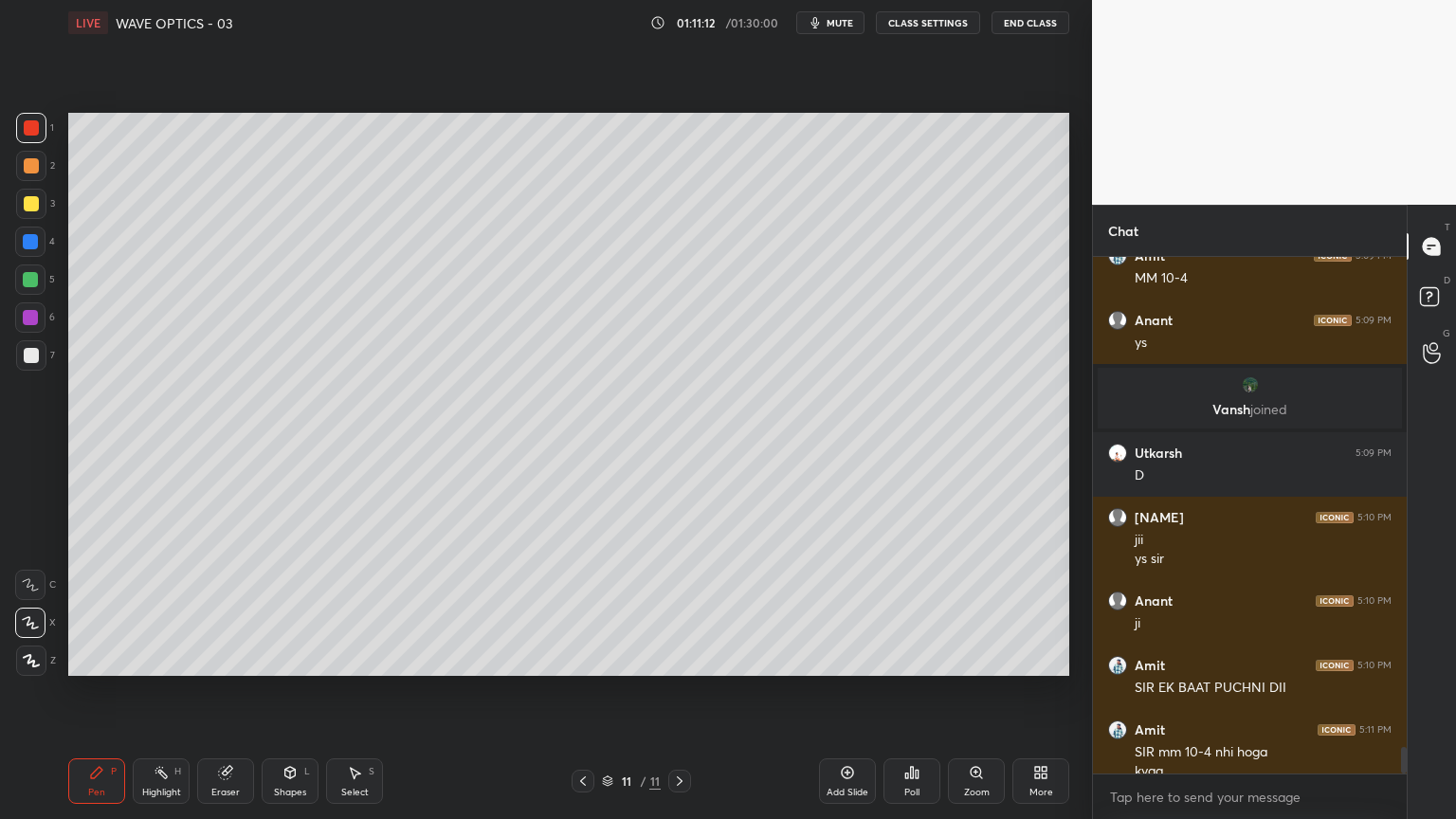 scroll, scrollTop: 9706, scrollLeft: 0, axis: vertical 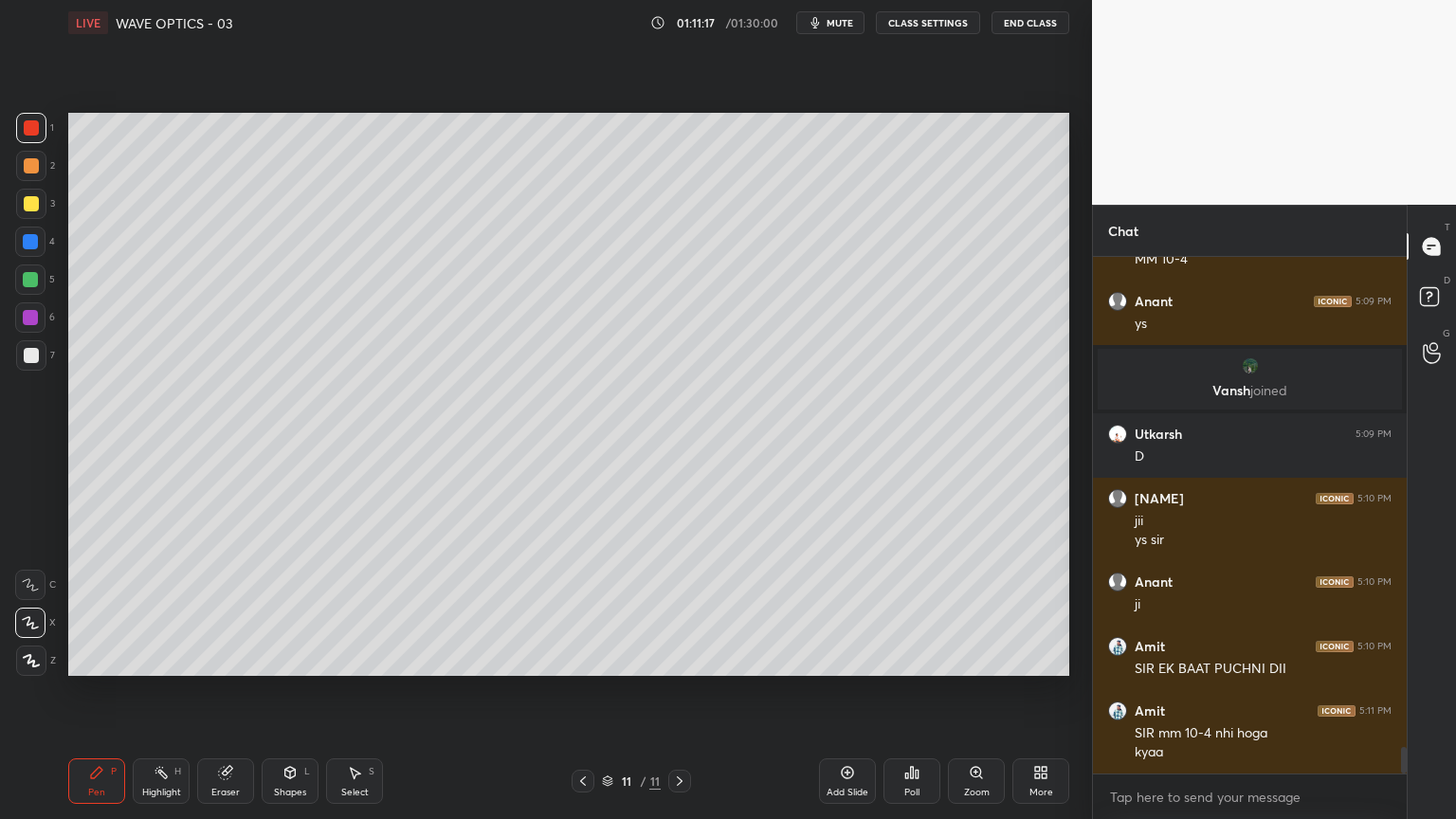 click 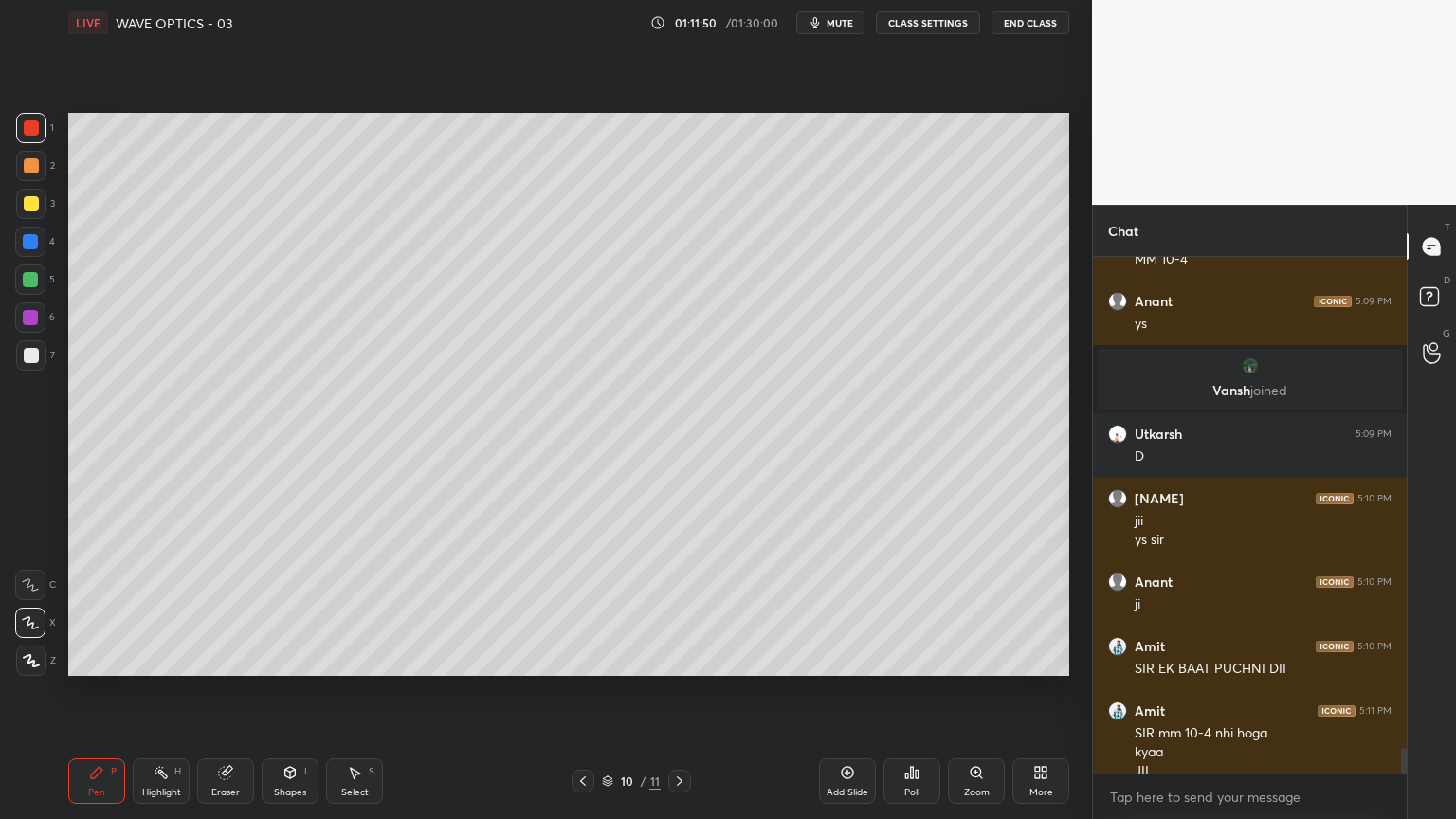 scroll, scrollTop: 9725, scrollLeft: 0, axis: vertical 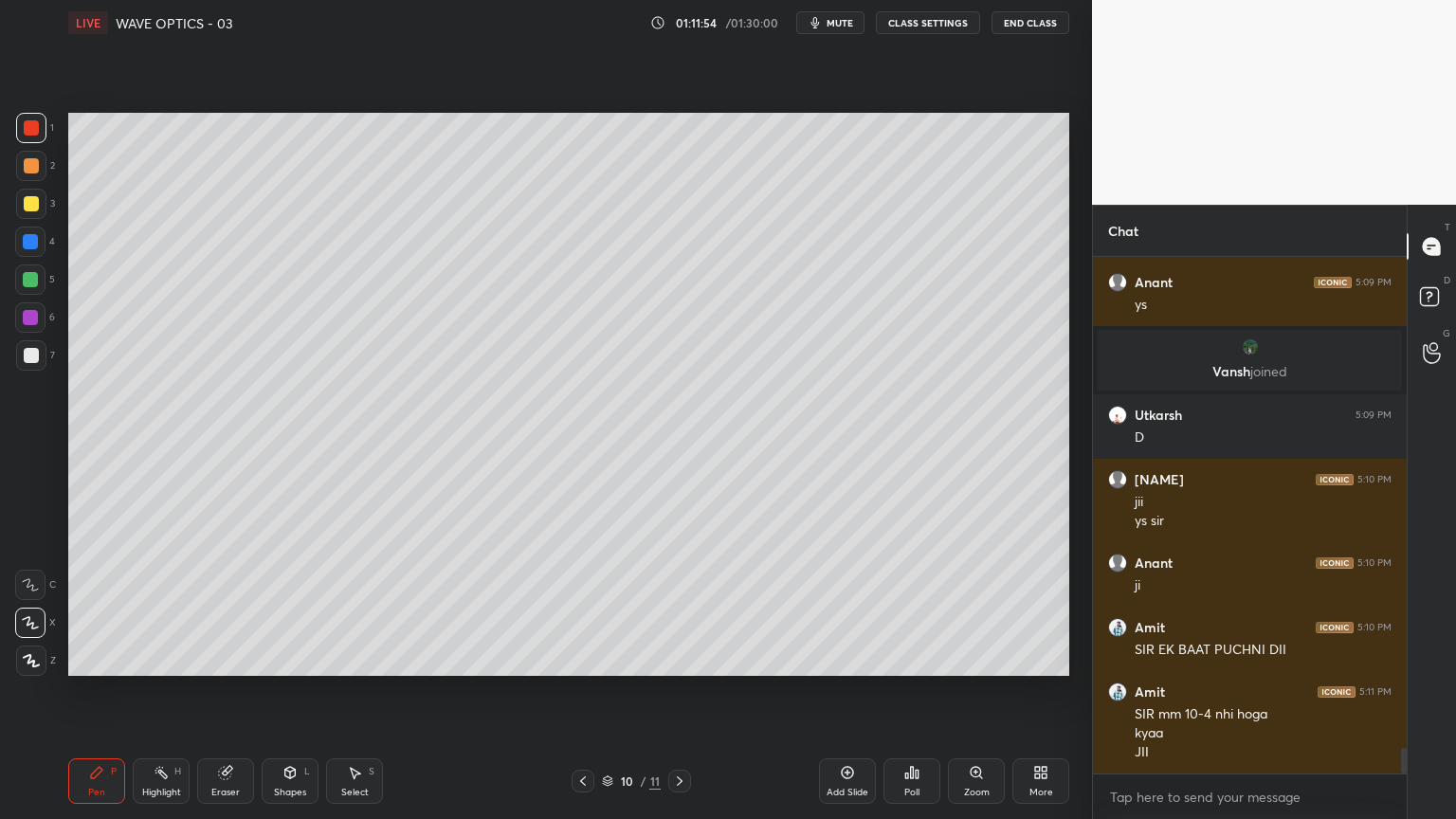 click 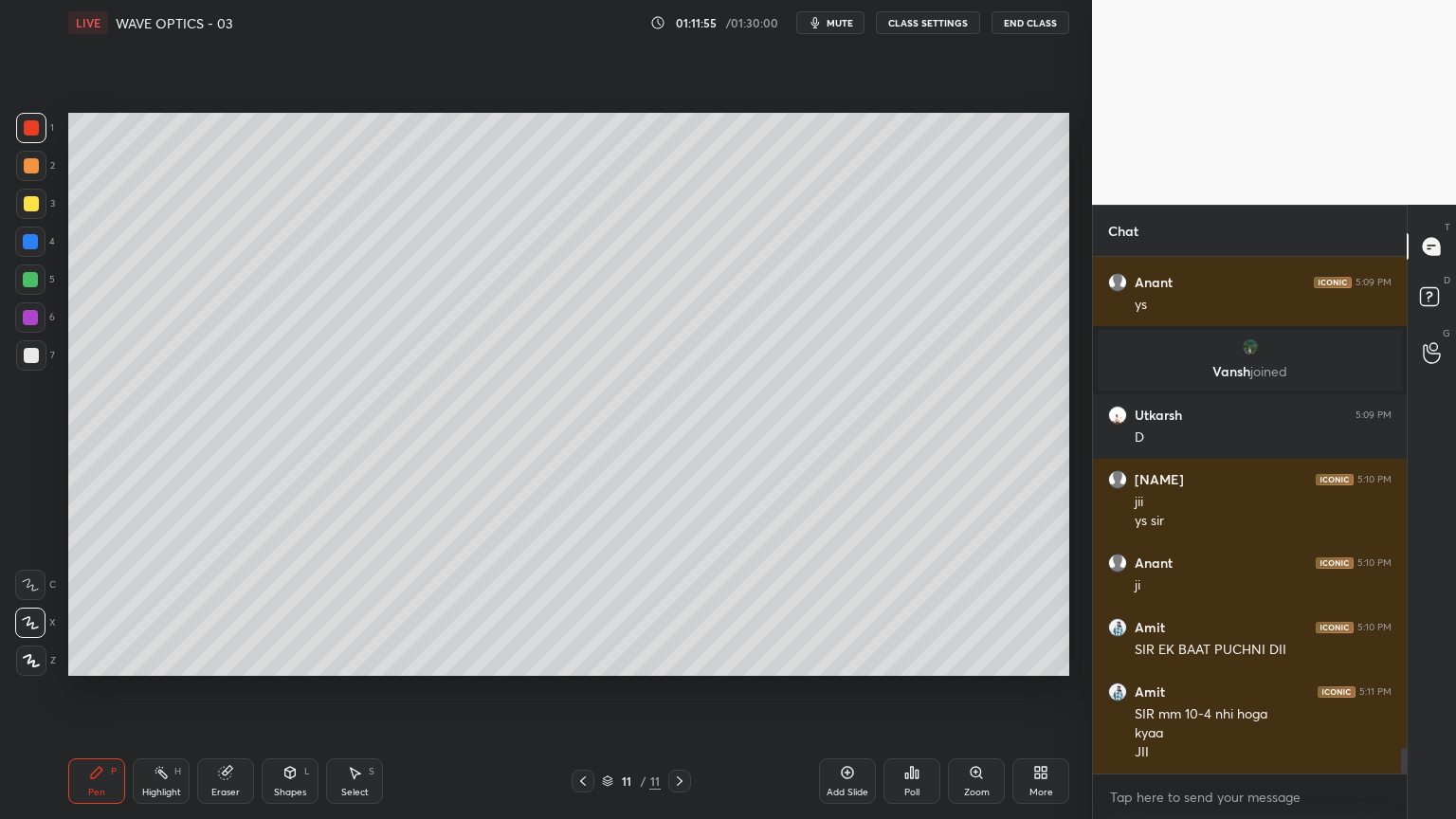 scroll, scrollTop: 9744, scrollLeft: 0, axis: vertical 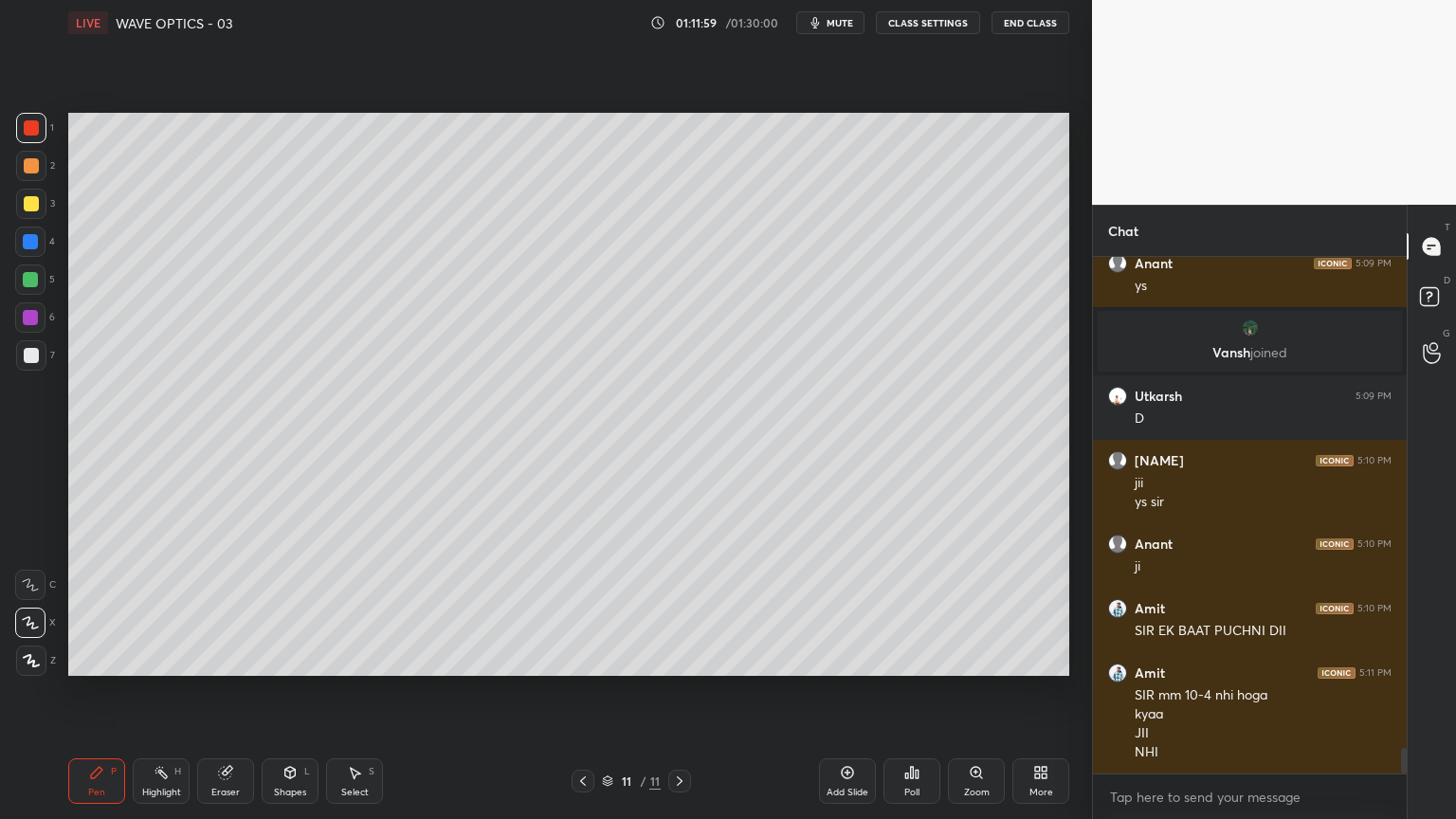 click on "Setting up your live class Poll for   secs No correct answer Start poll" at bounding box center (569, 394) 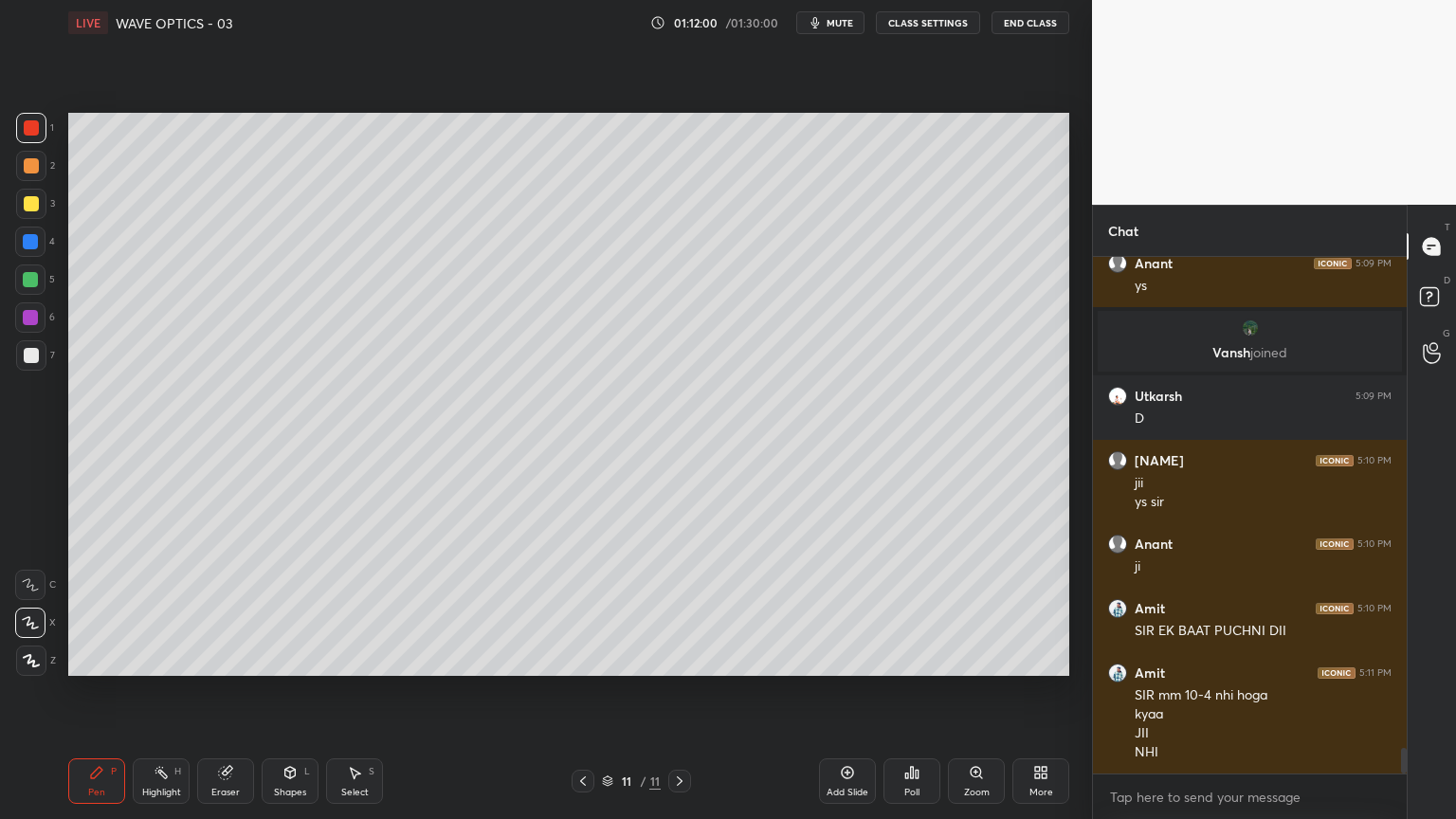 scroll, scrollTop: 9808, scrollLeft: 0, axis: vertical 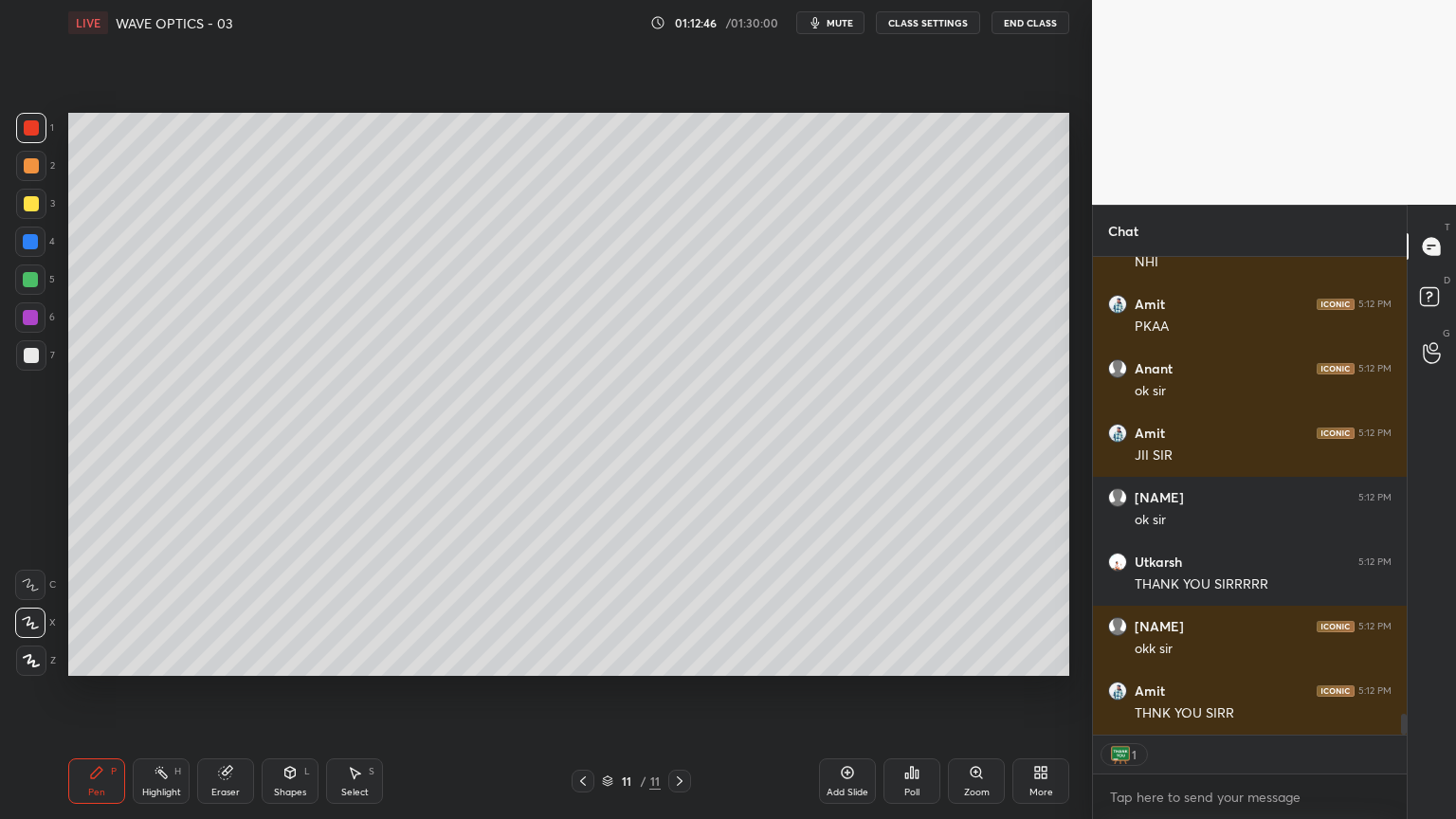 click on "End Class" at bounding box center (1030, 23) 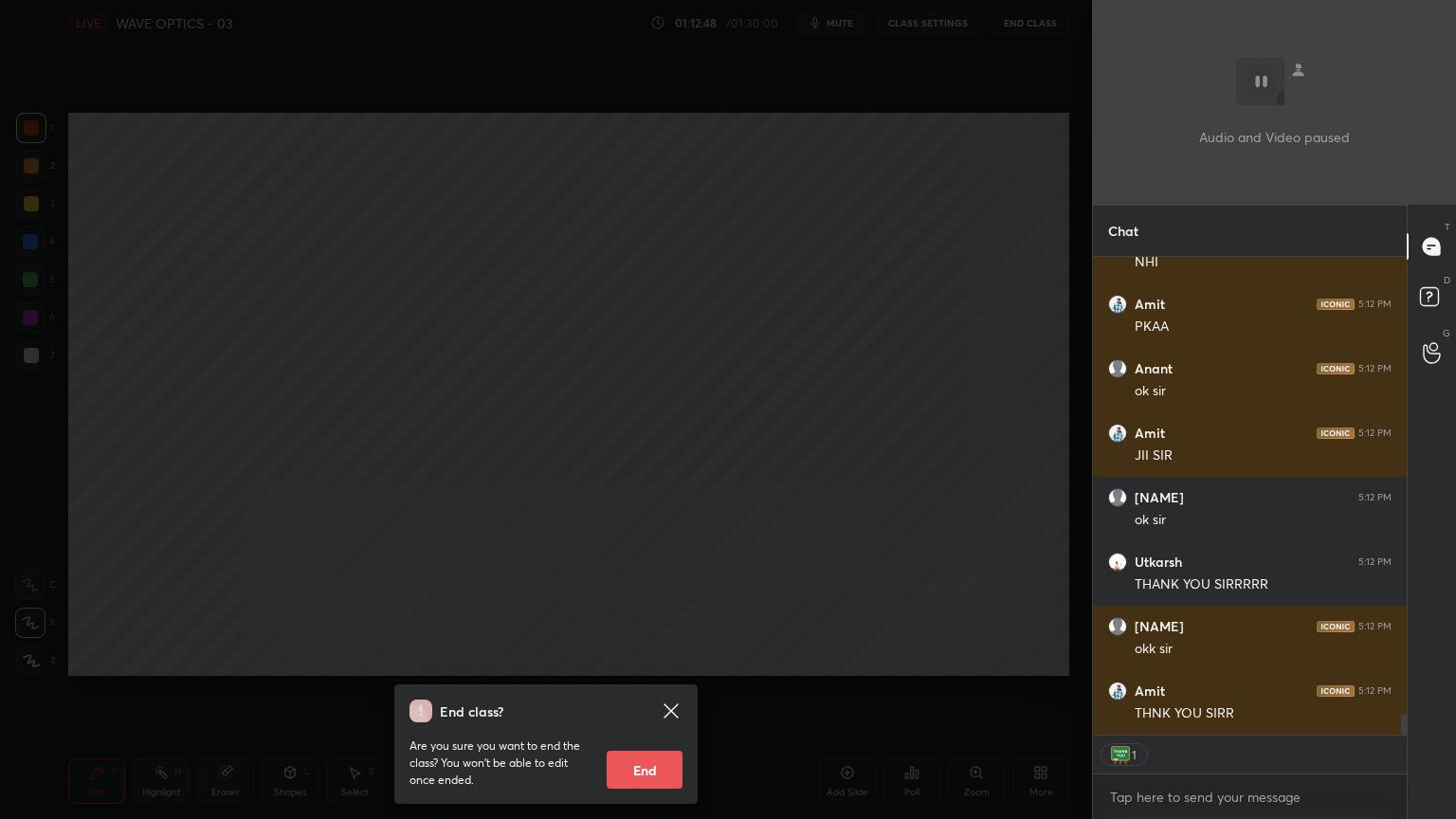 click on "End" at bounding box center [645, 770] 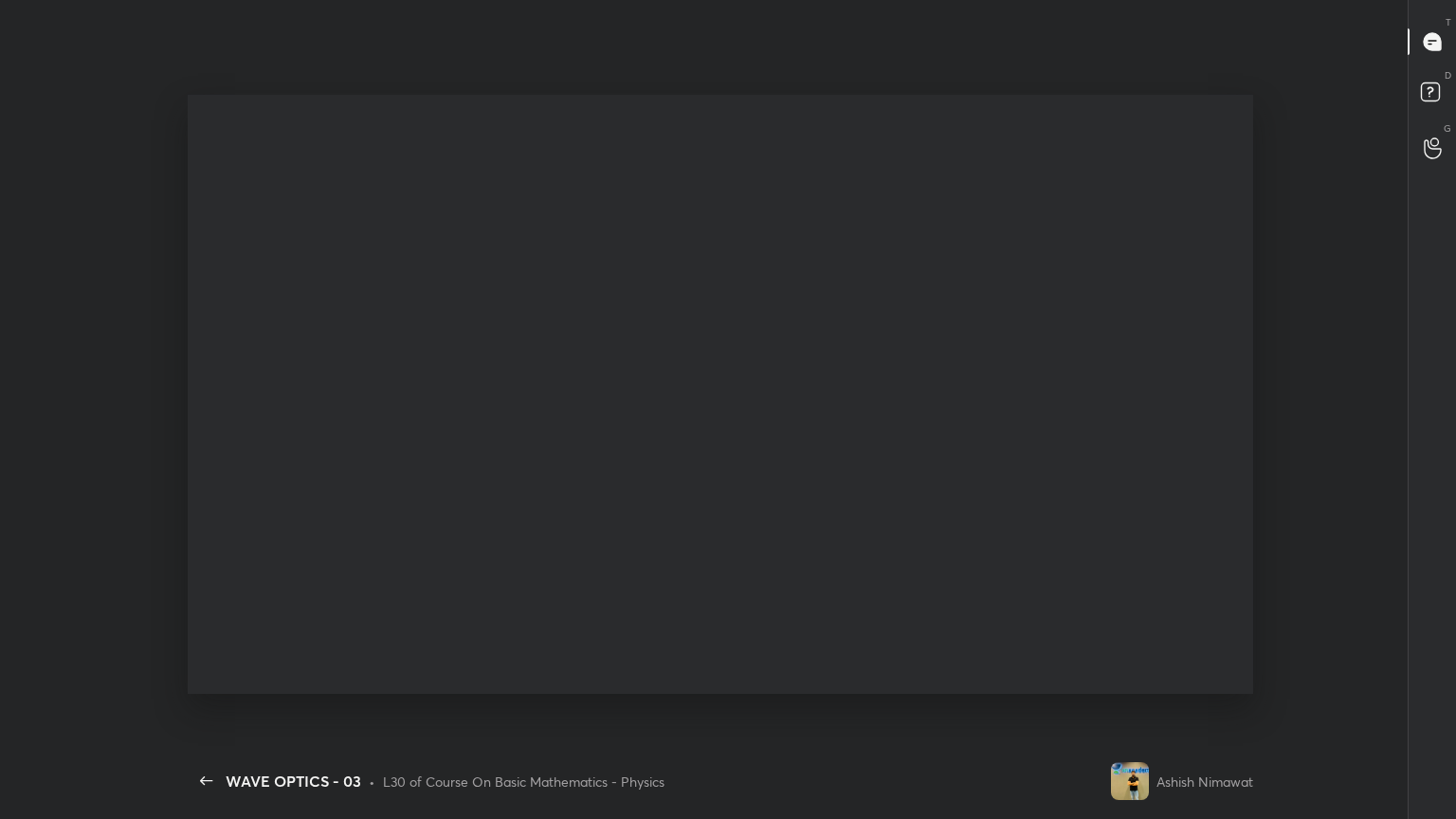 scroll, scrollTop: 94094, scrollLeft: 93661, axis: both 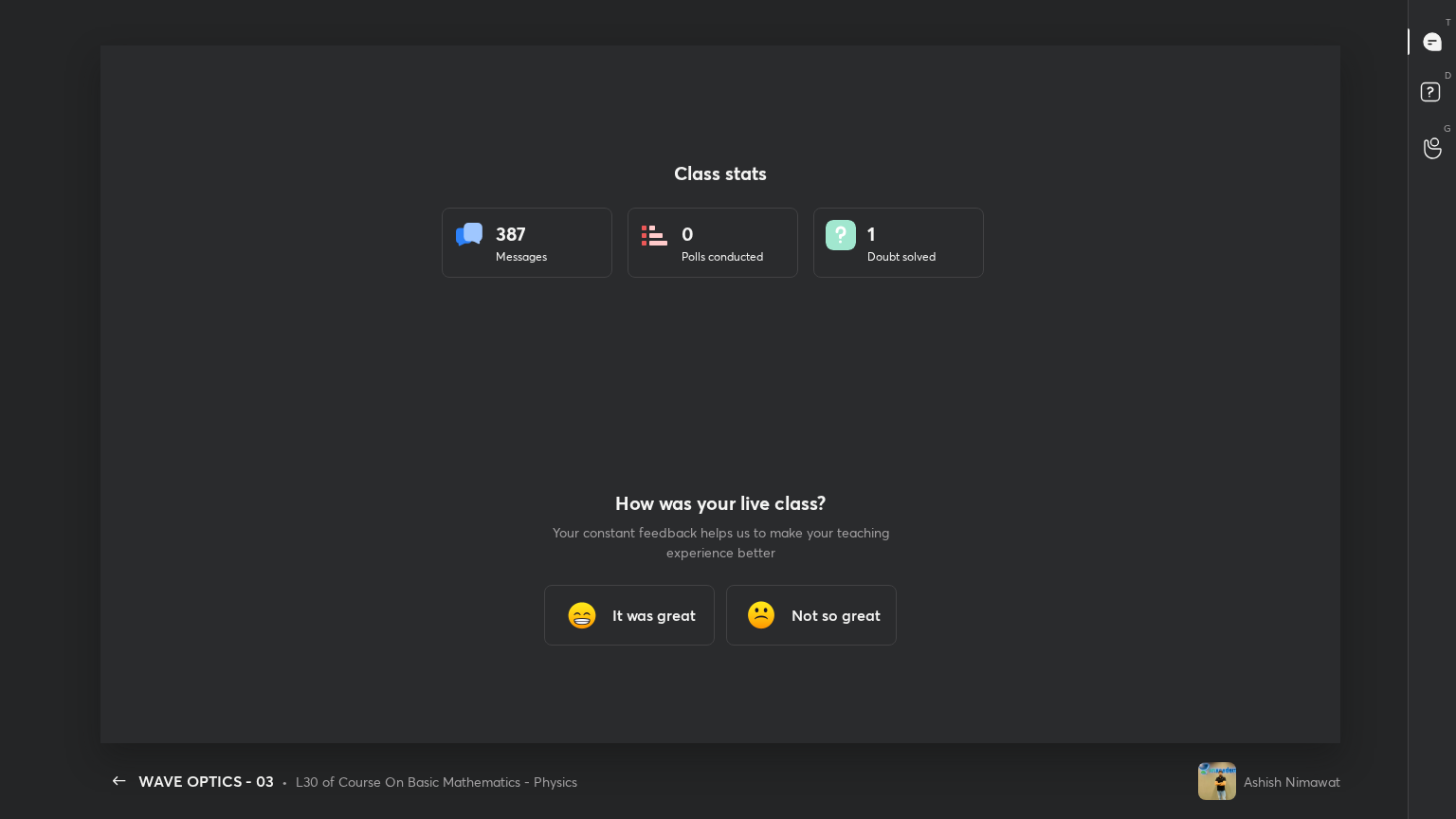 click on "It was great" at bounding box center (654, 615) 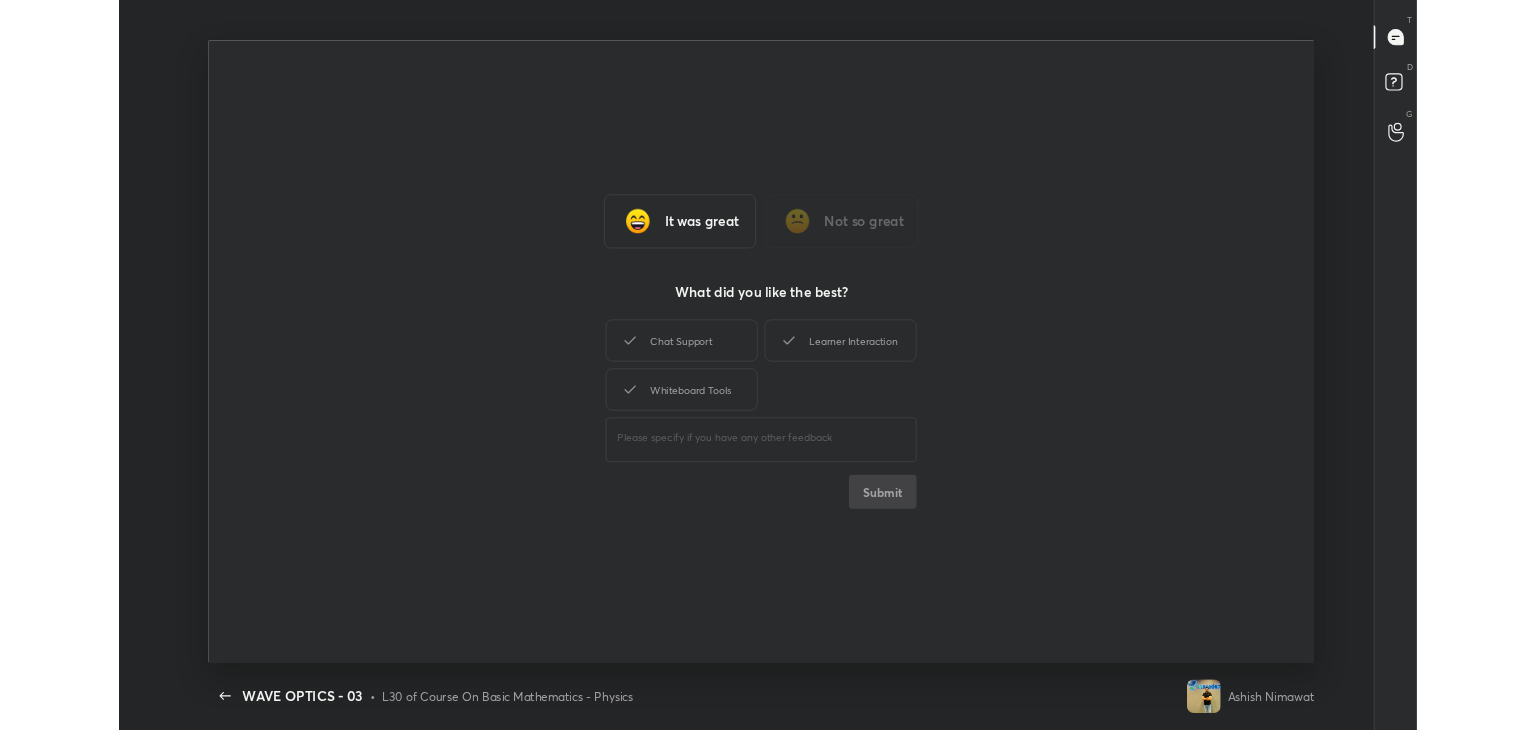 scroll, scrollTop: 6, scrollLeft: 0, axis: vertical 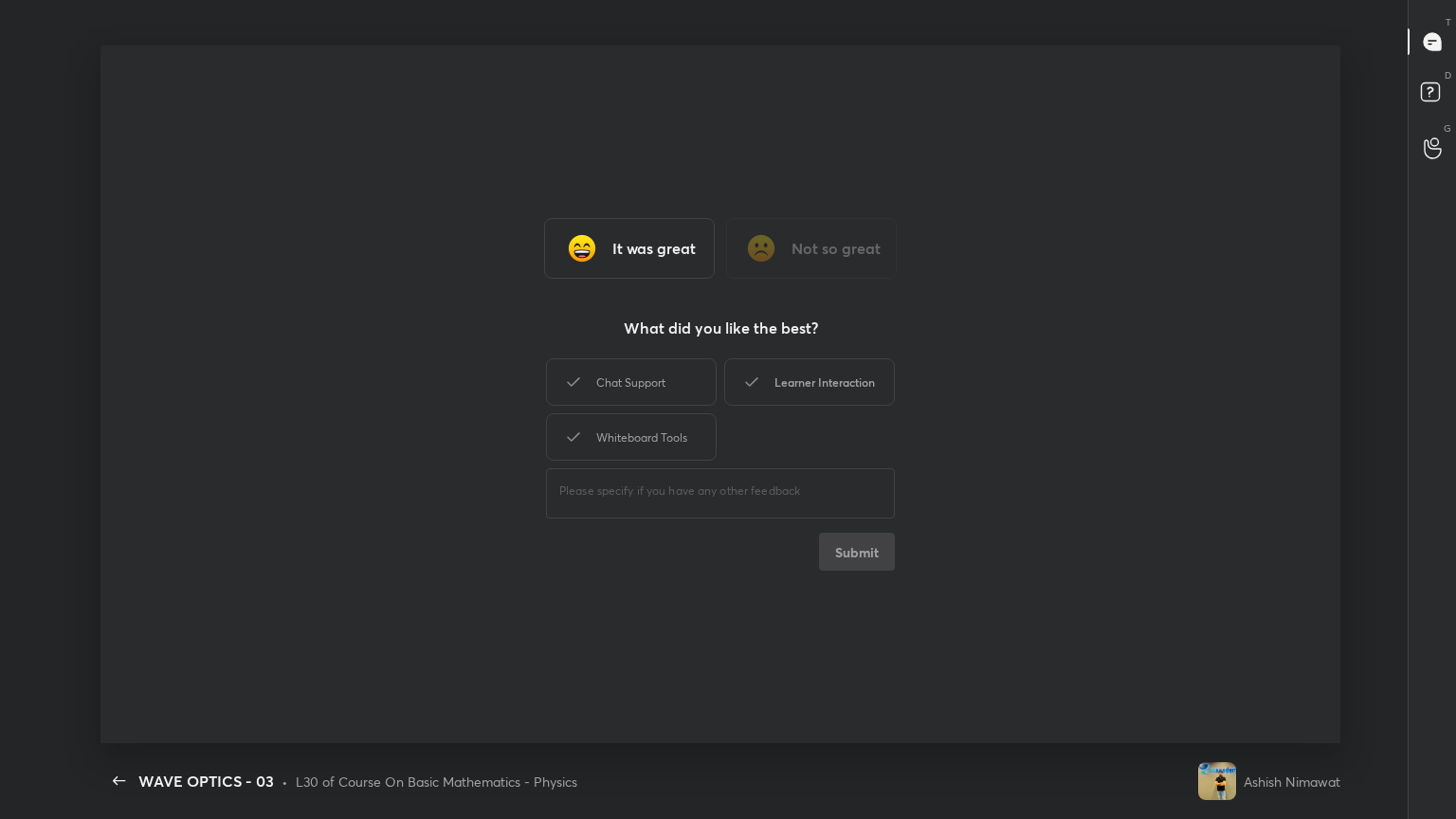 click on "Learner Interaction" at bounding box center (810, 382) 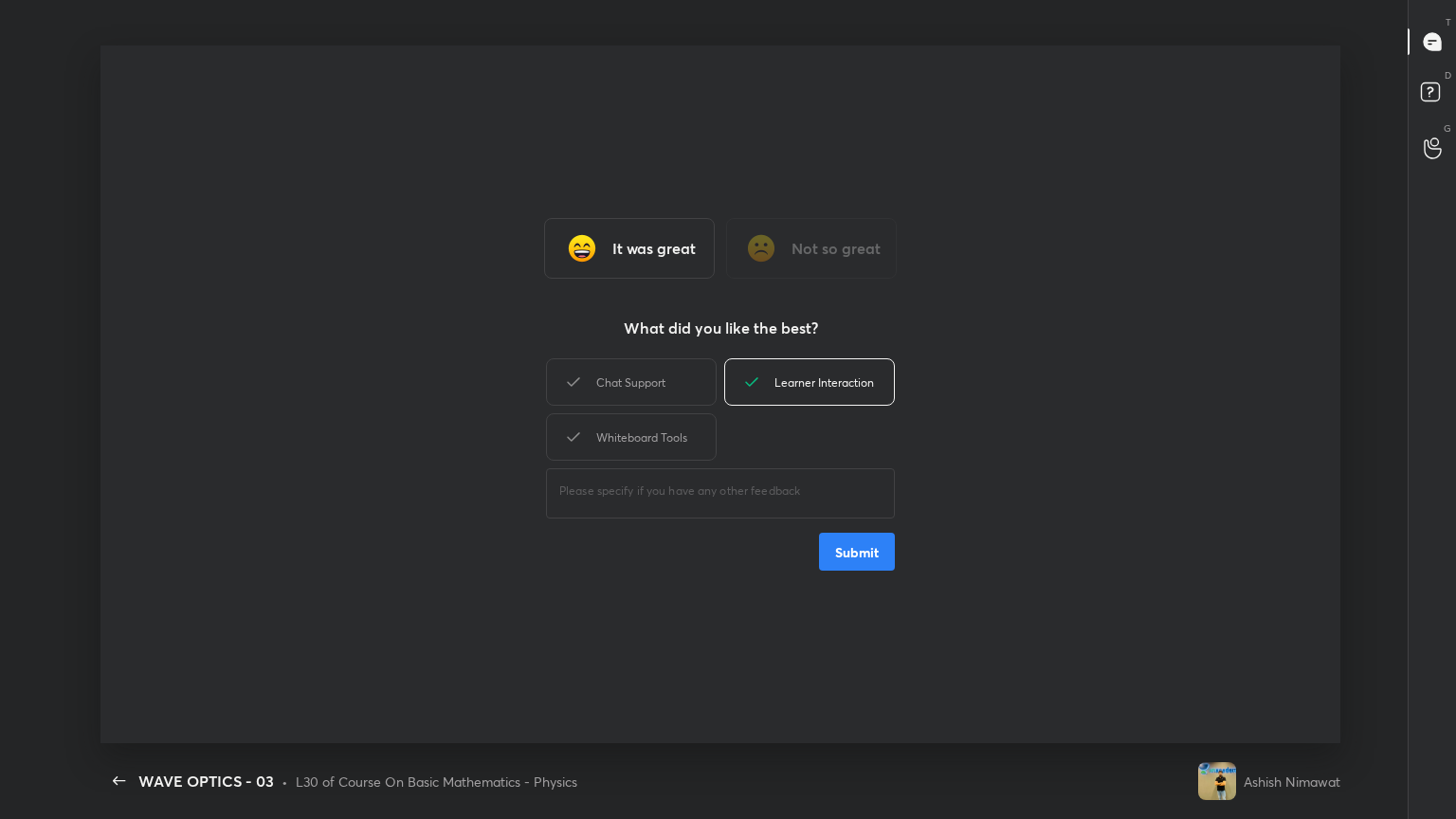 click on "Submit" at bounding box center (857, 552) 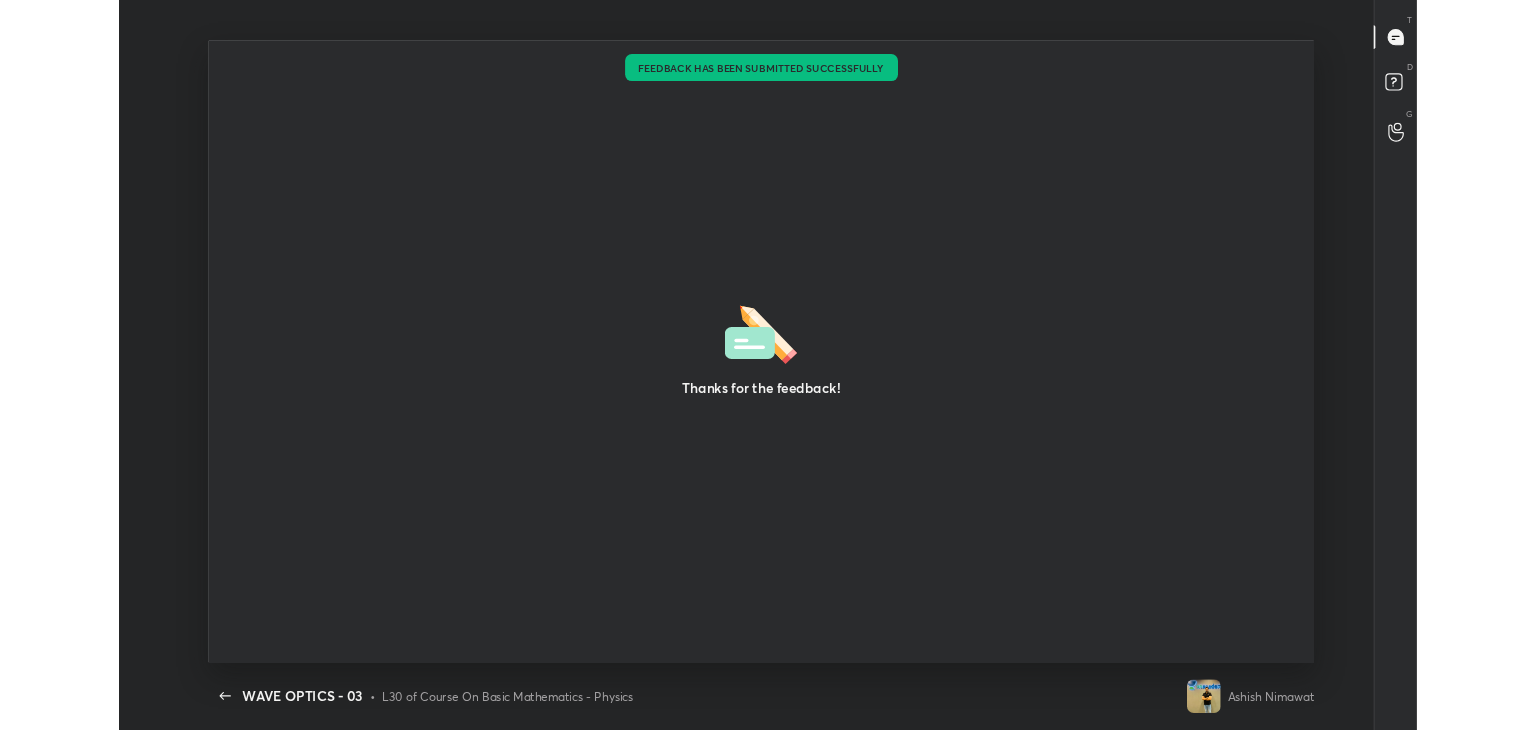 scroll, scrollTop: 602, scrollLeft: 1520, axis: both 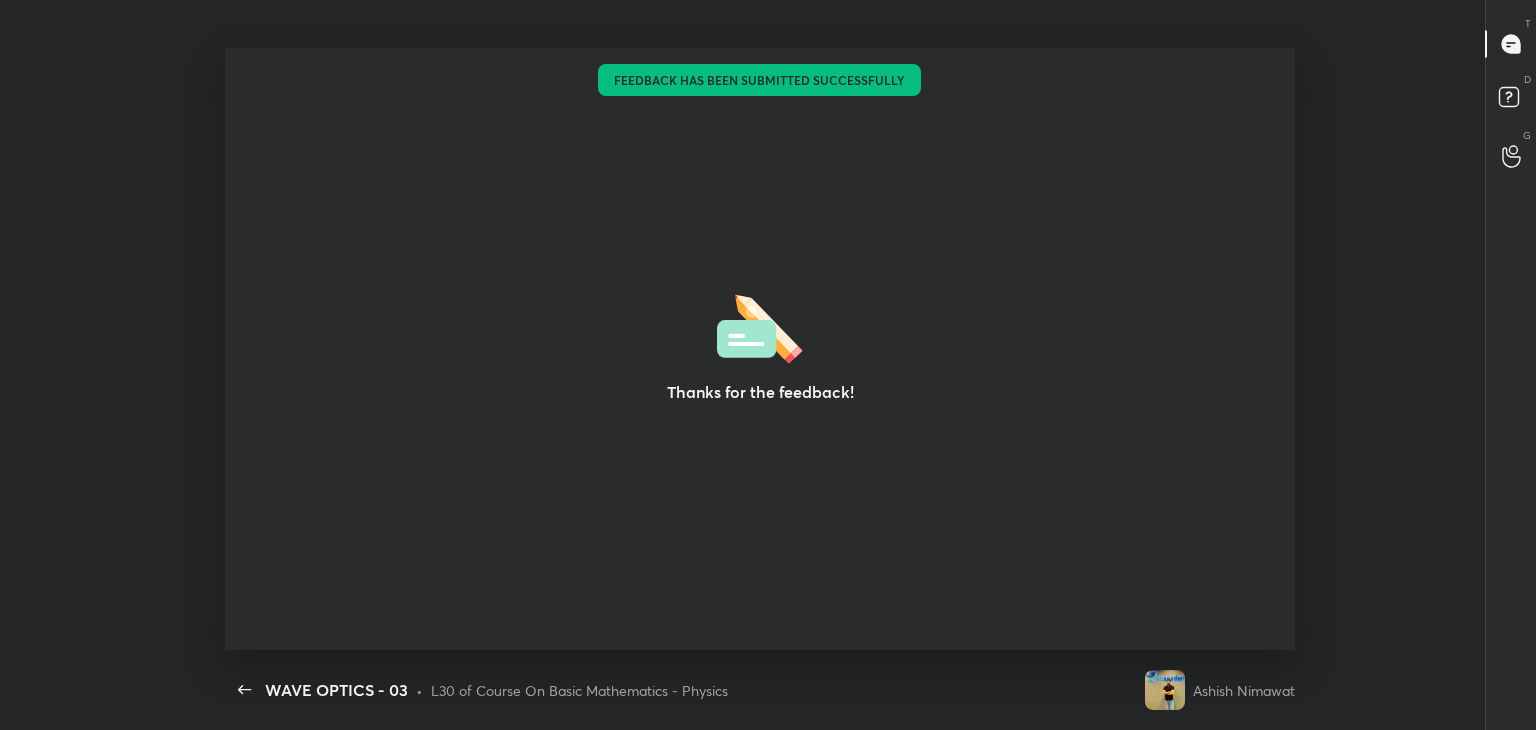 type on "x" 